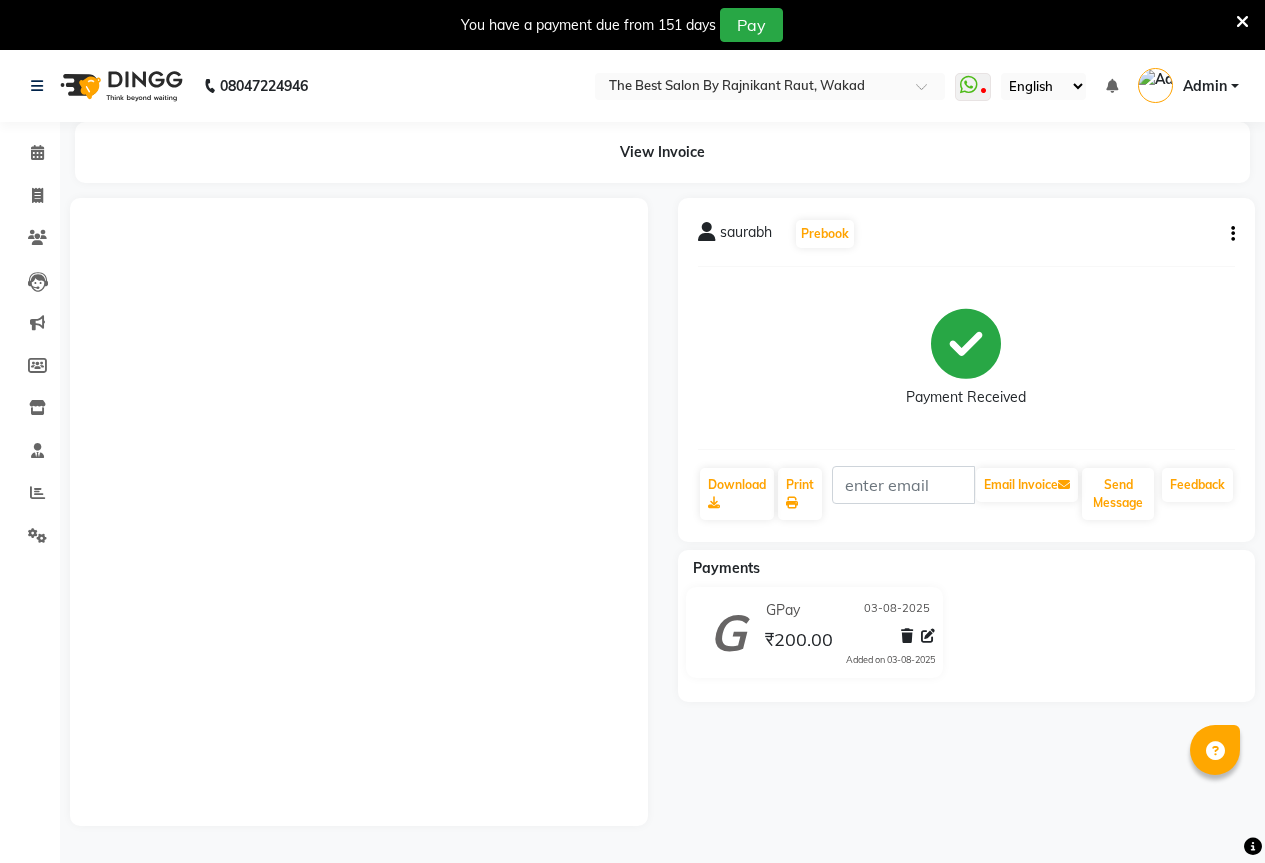scroll, scrollTop: 50, scrollLeft: 0, axis: vertical 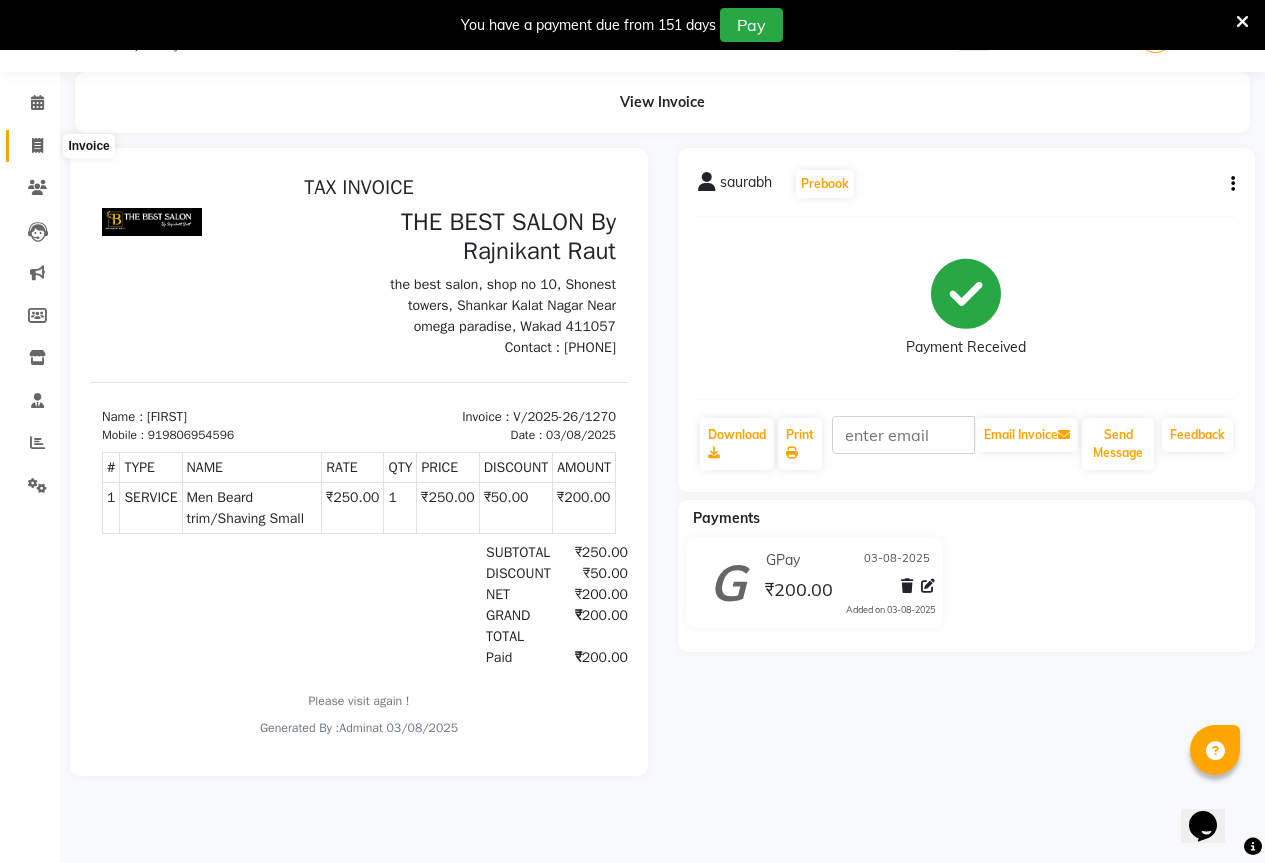 click 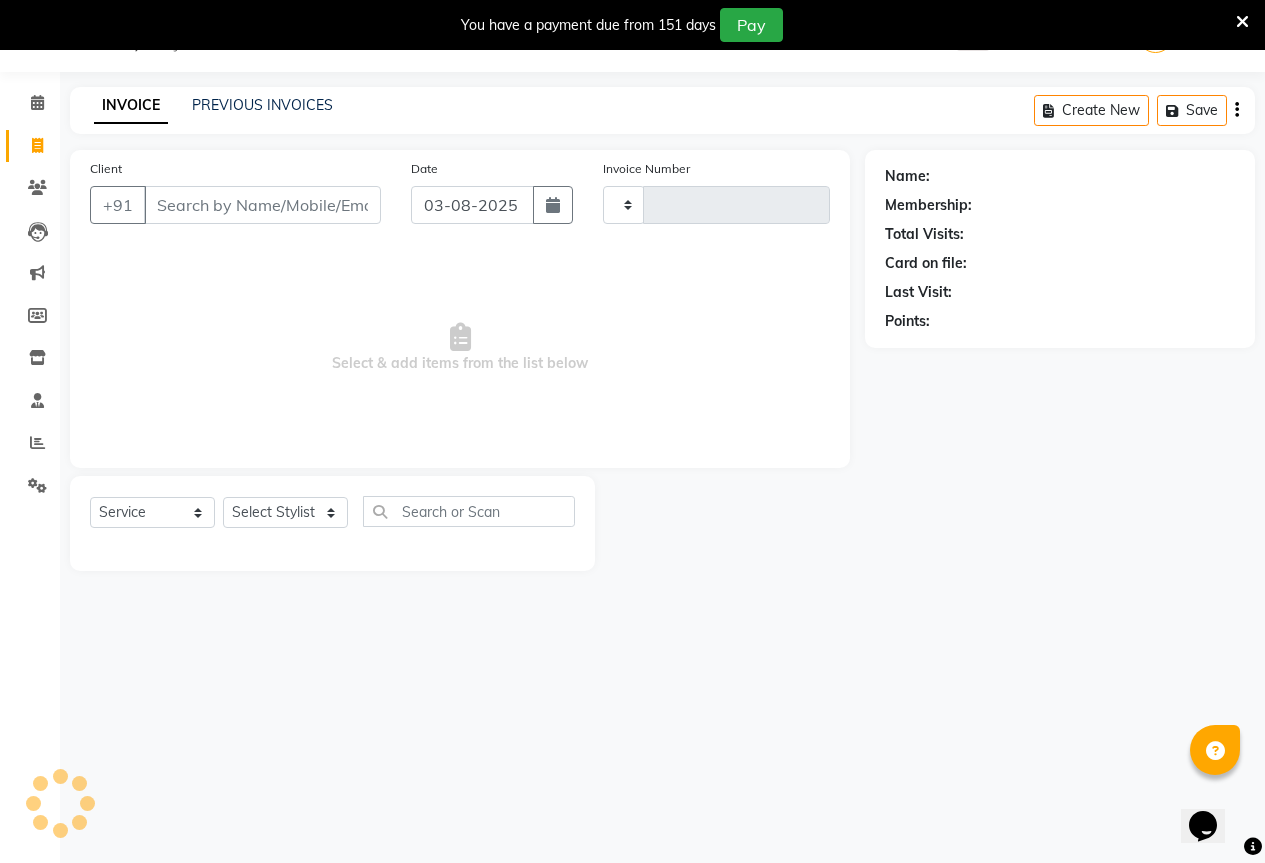 type on "1271" 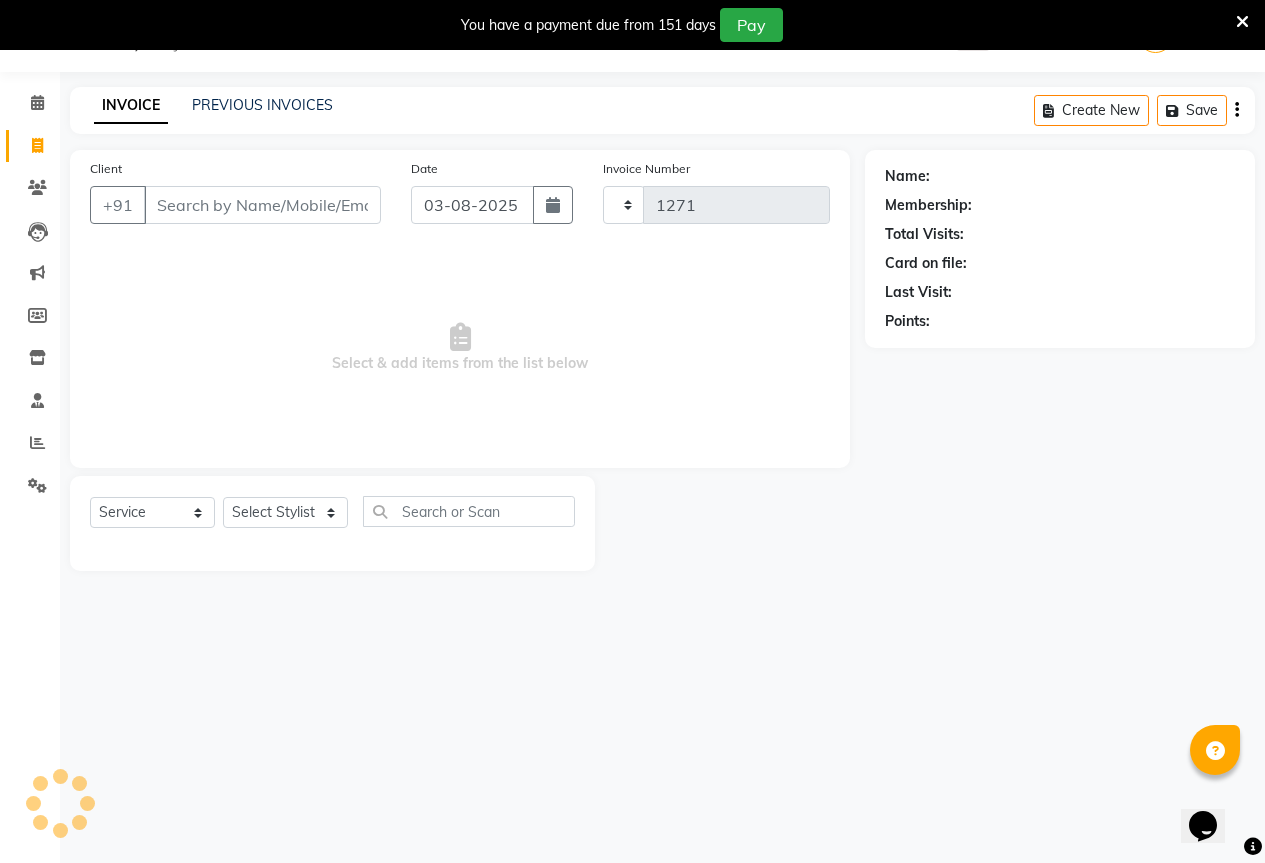 select on "7209" 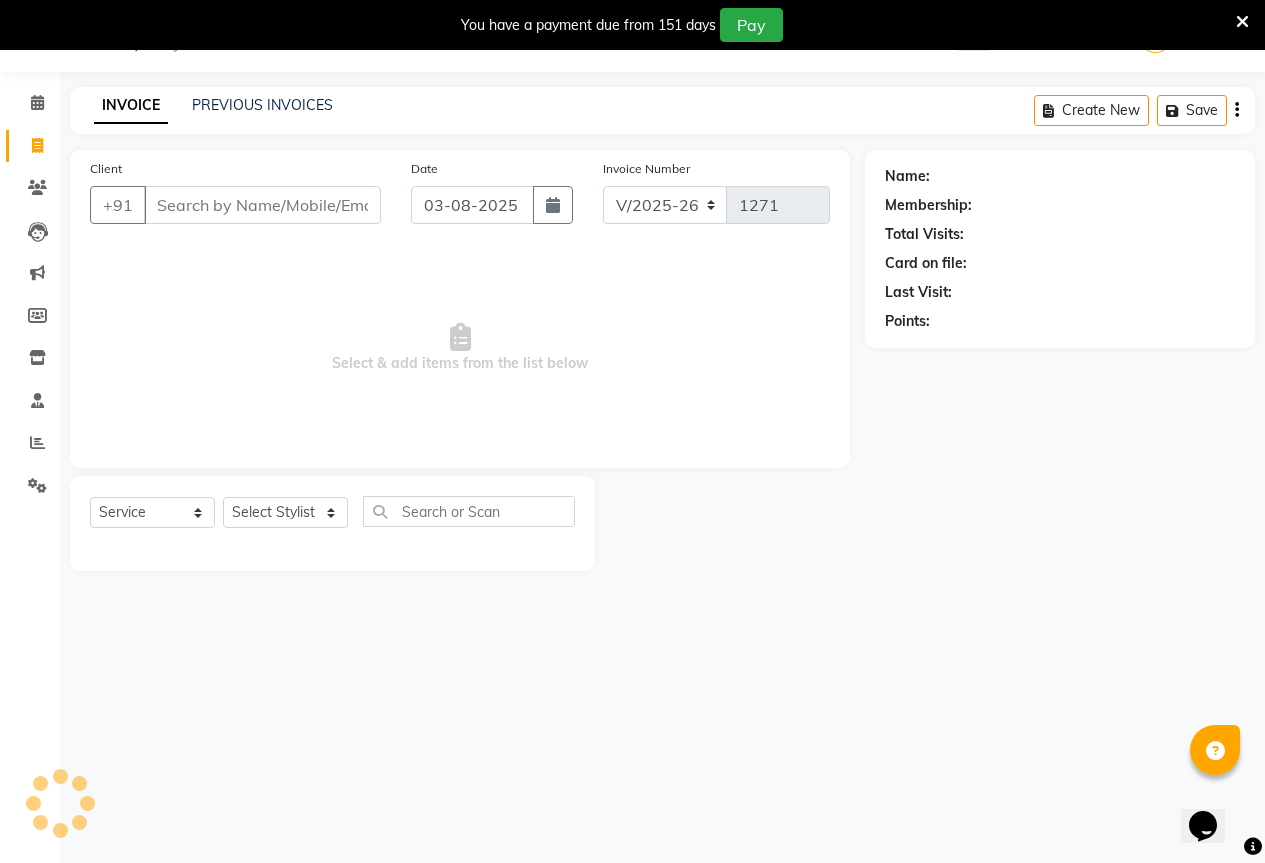 click on "Client" at bounding box center (262, 205) 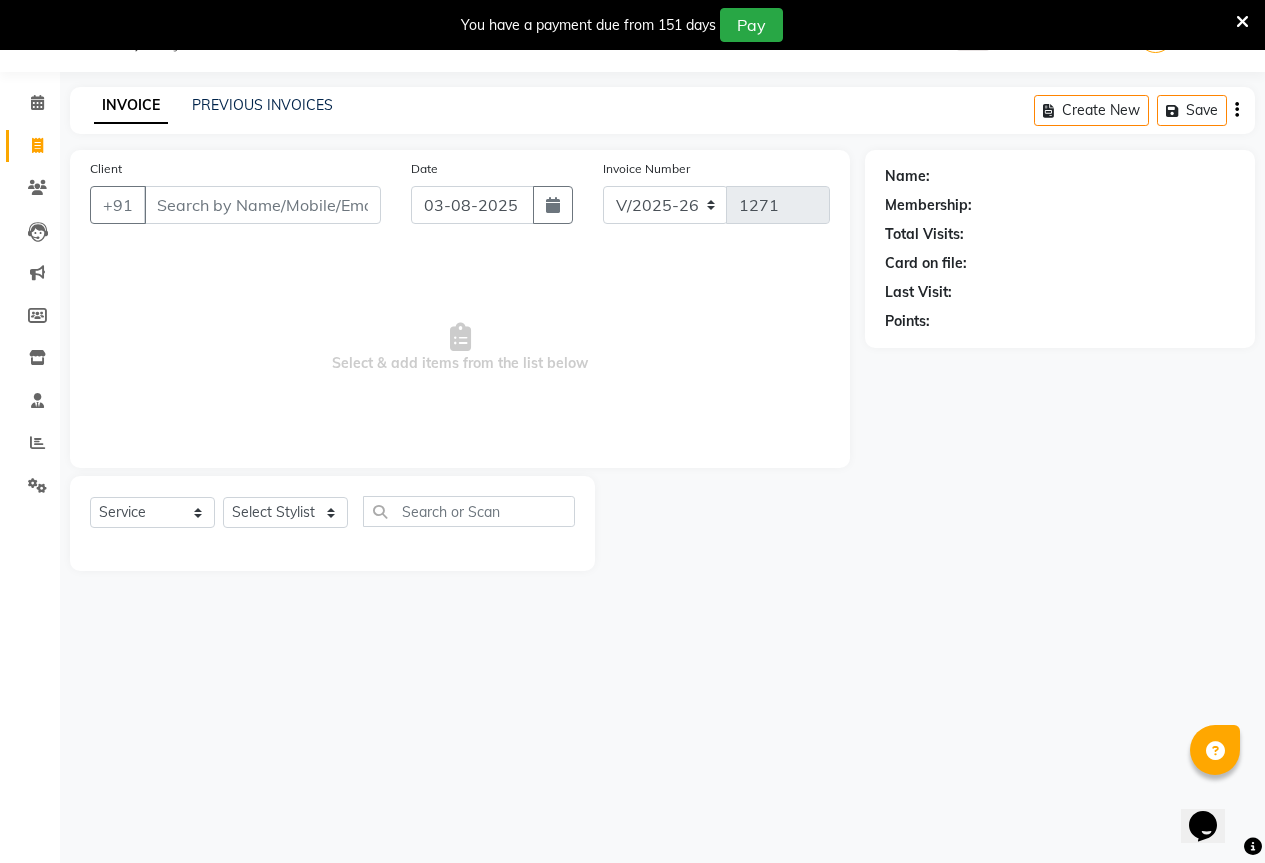click on "Client" at bounding box center [262, 205] 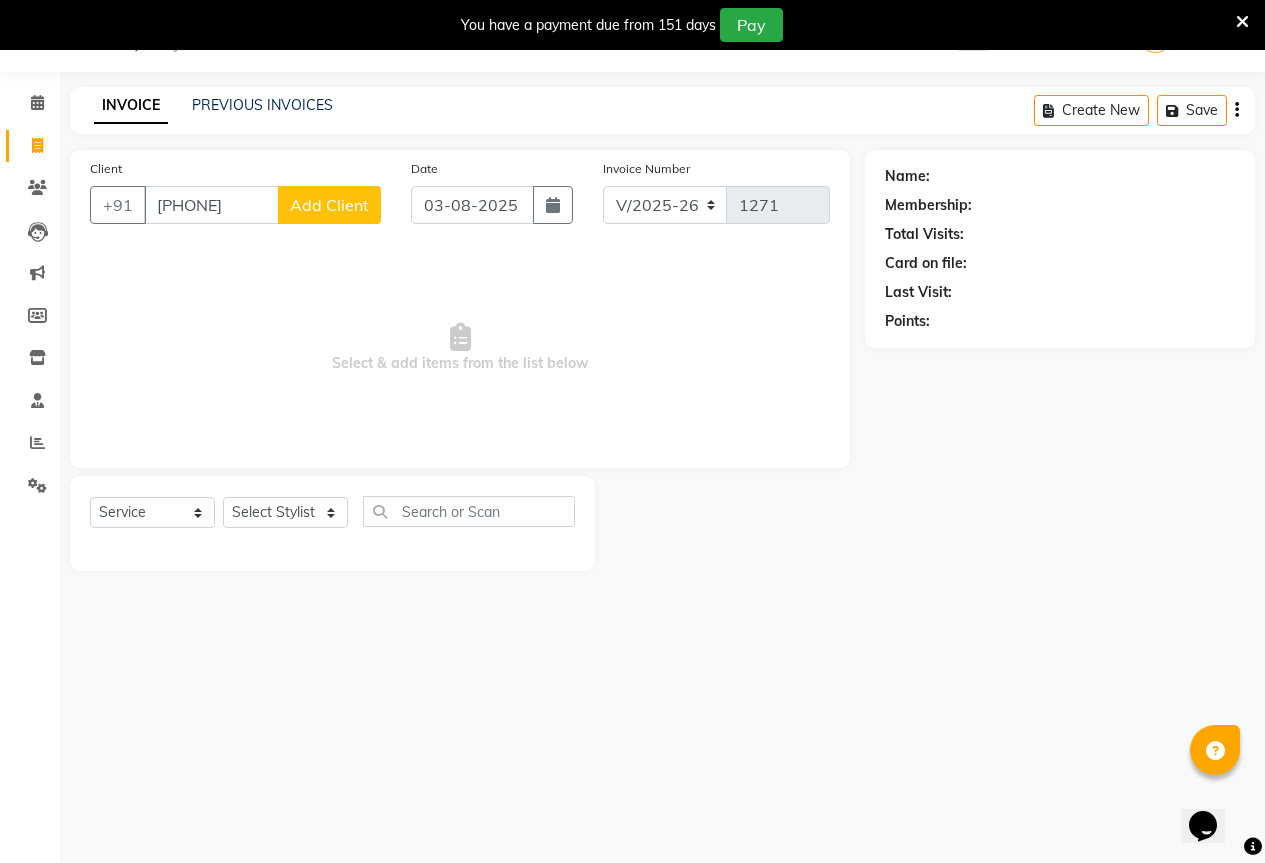 type on "[PHONE]" 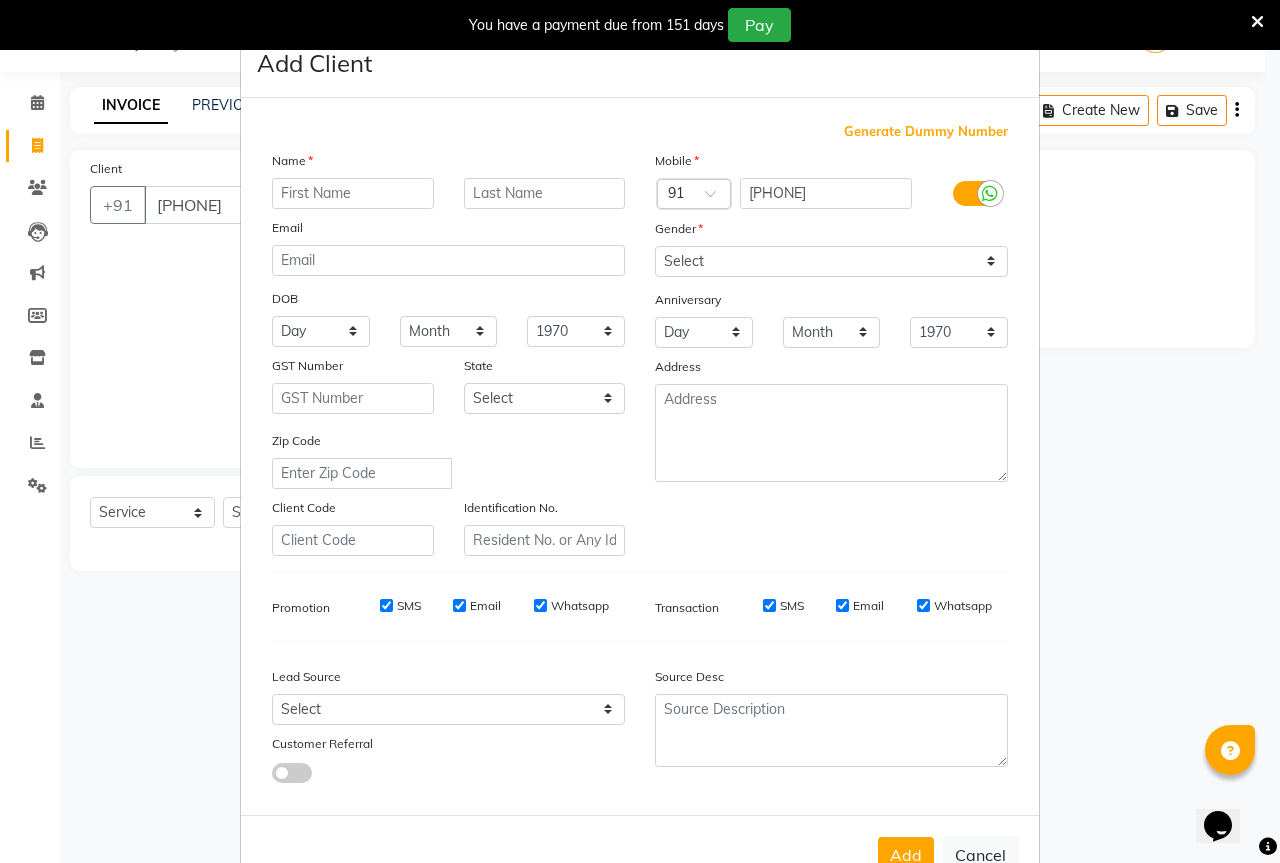 click at bounding box center [353, 193] 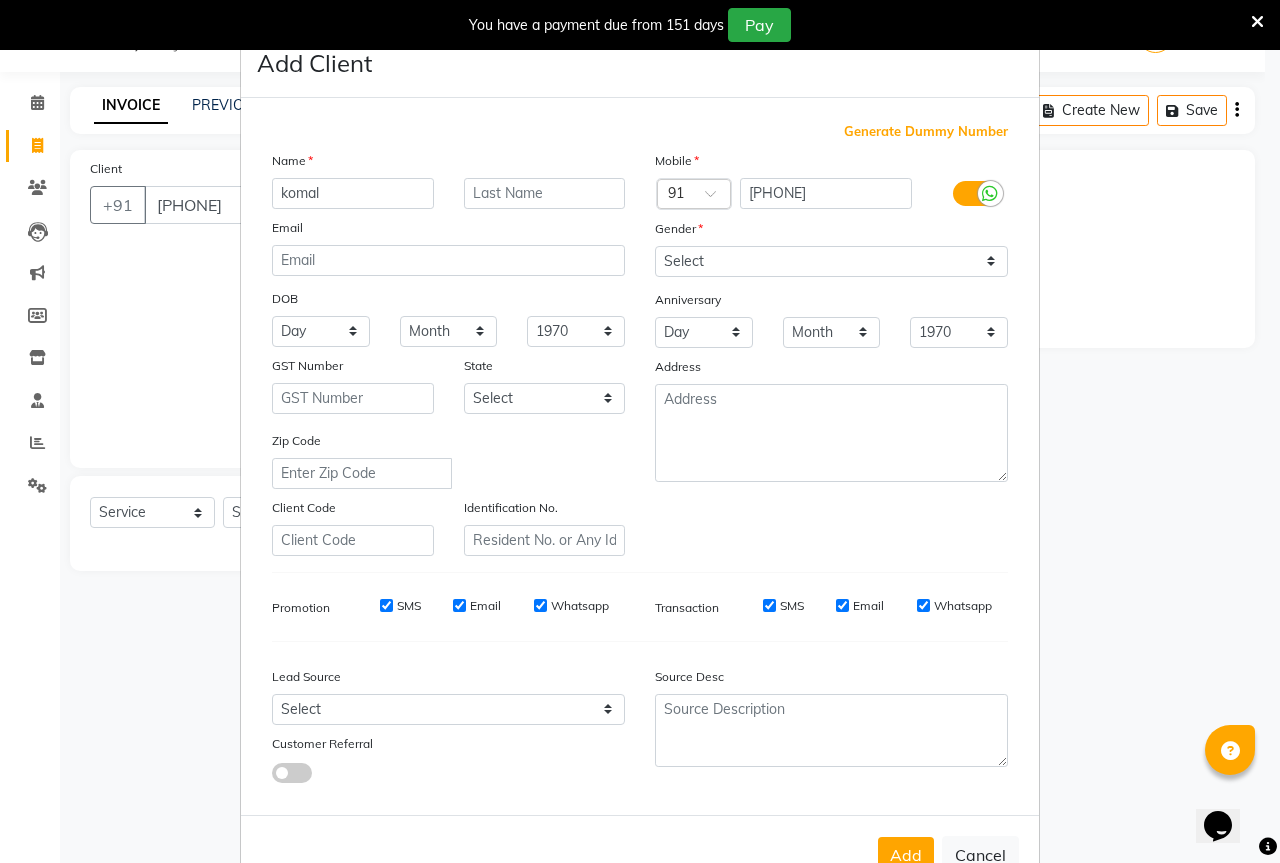 type on "komal" 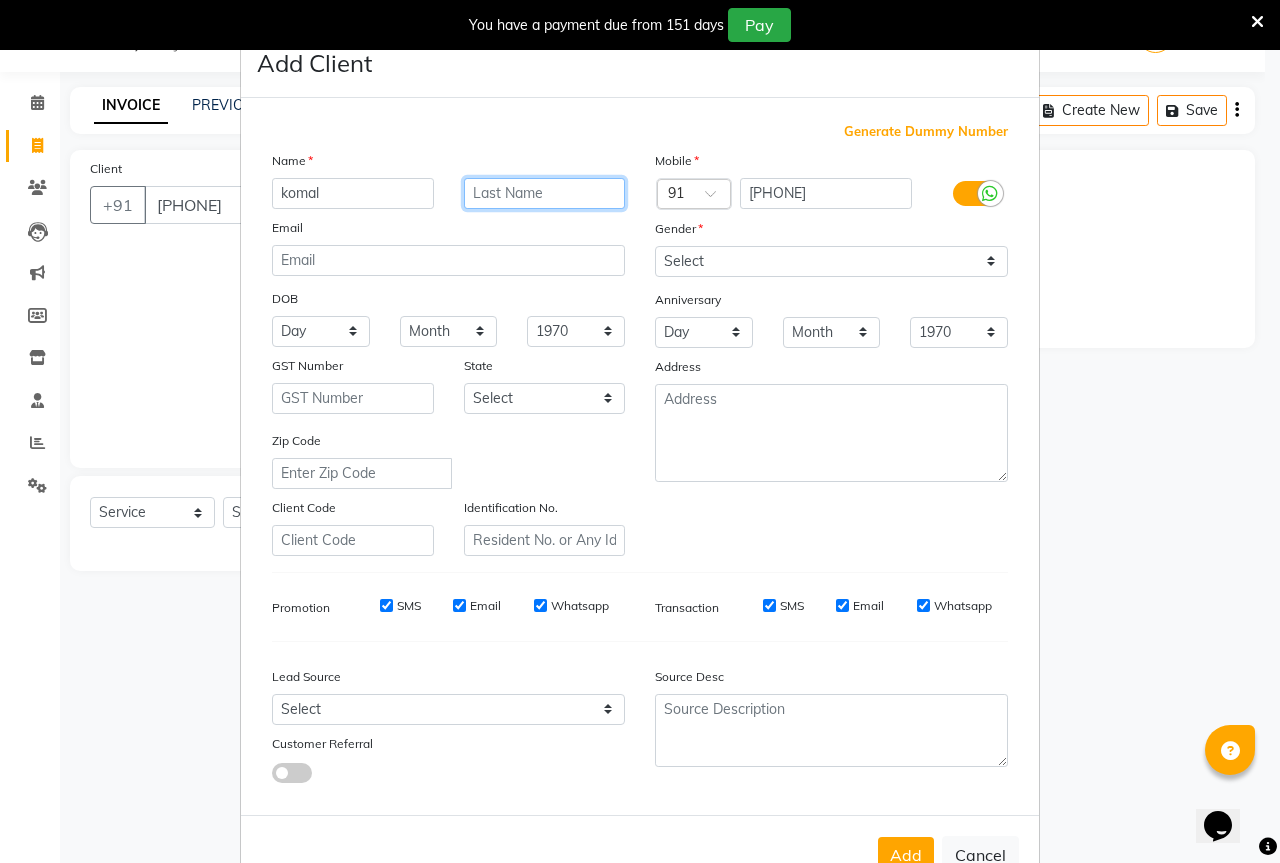 drag, startPoint x: 517, startPoint y: 203, endPoint x: 605, endPoint y: 3, distance: 218.504 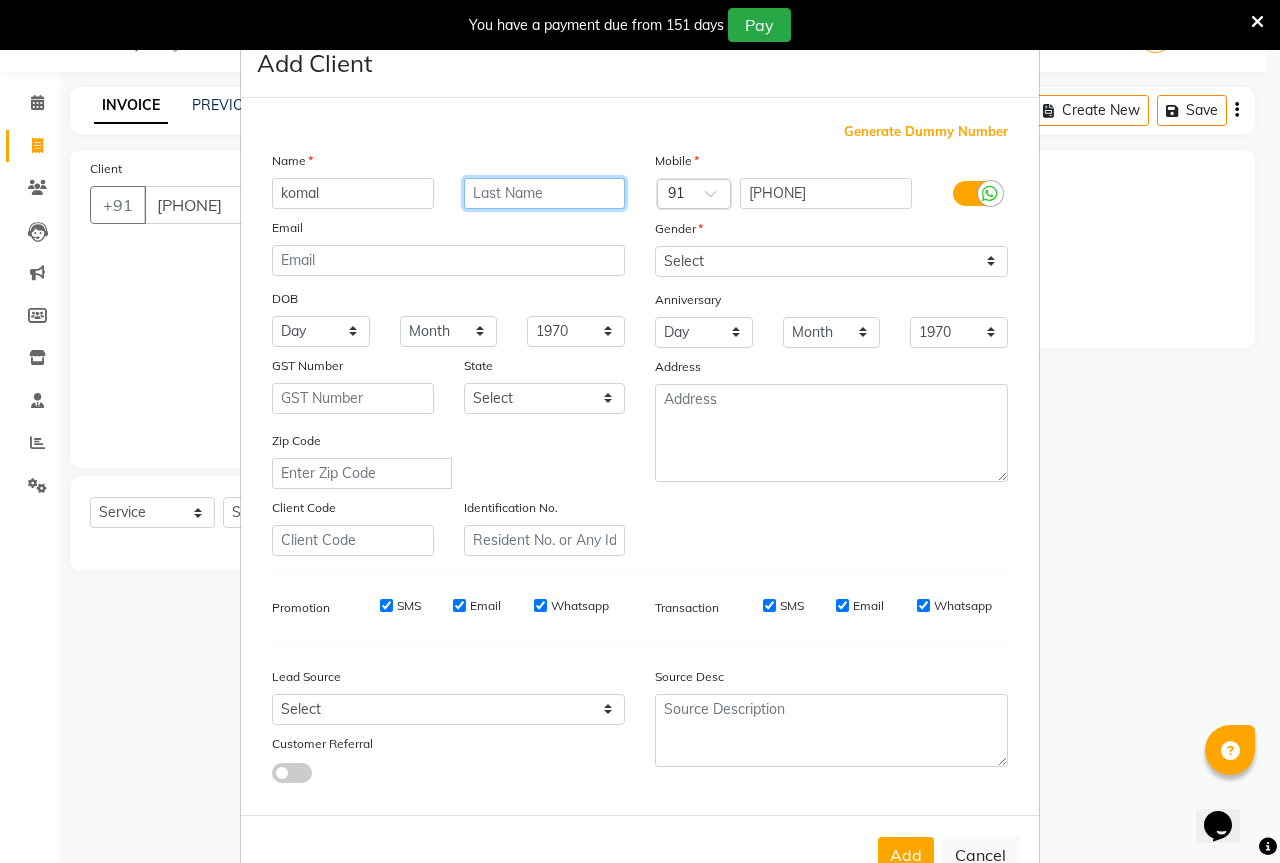click on "GST Number State Select Andaman and Nicobar Islands Andhra Pradesh Arunachal Pradesh Assam Bihar Chandigarh Chhattisgarh Dadra and Nagar Haveli Daman and Diu Delhi Goa Gujarat Haryana Himachal Pradesh Jammu and Kashmir Jharkhand Karnataka Kerala Lakshadweep Madhya Pradesh Maharashtra Manipur Meghalaya Mizoram Nagaland Odisha Pondicherry Punjab Rajasthan Sikkim Tamil Nadu Telangana" at bounding box center [448, 353] 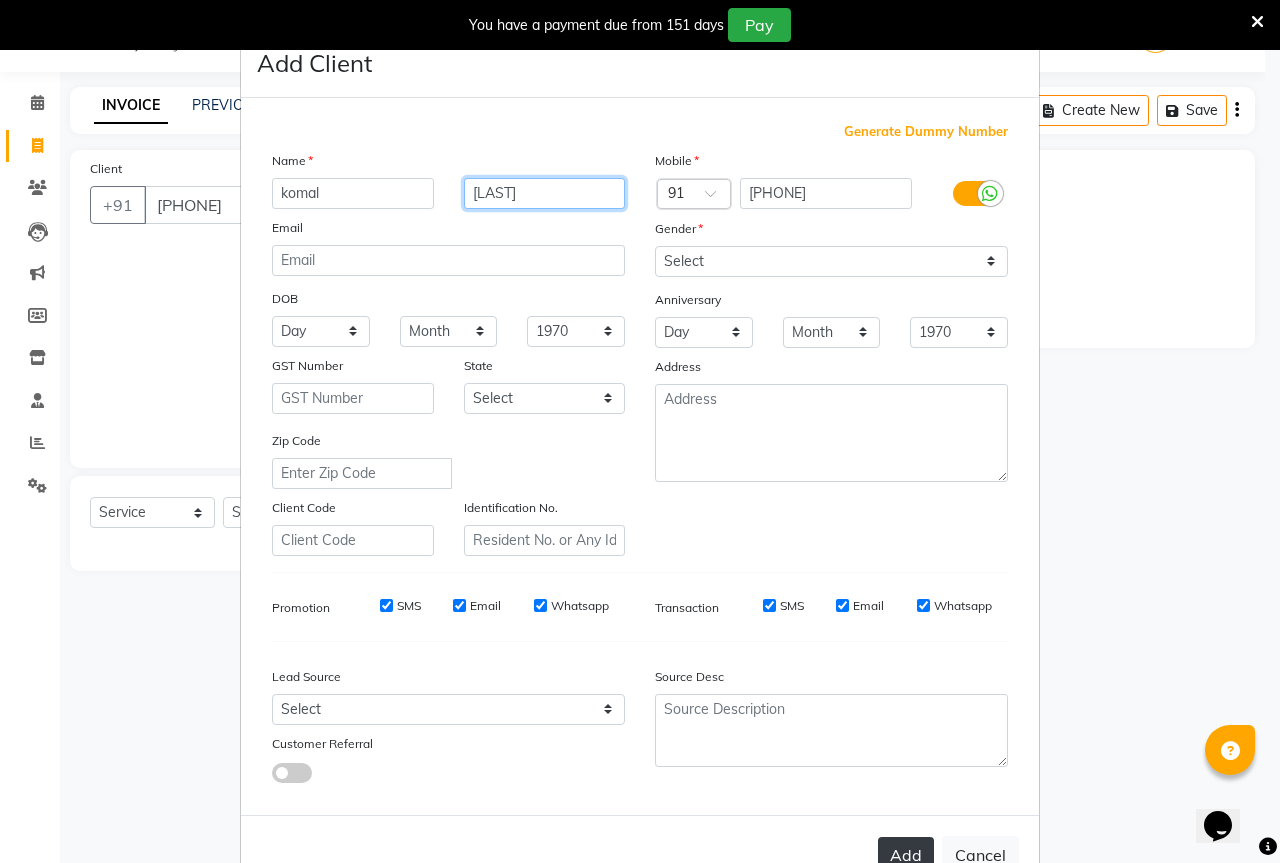 type on "[LAST]" 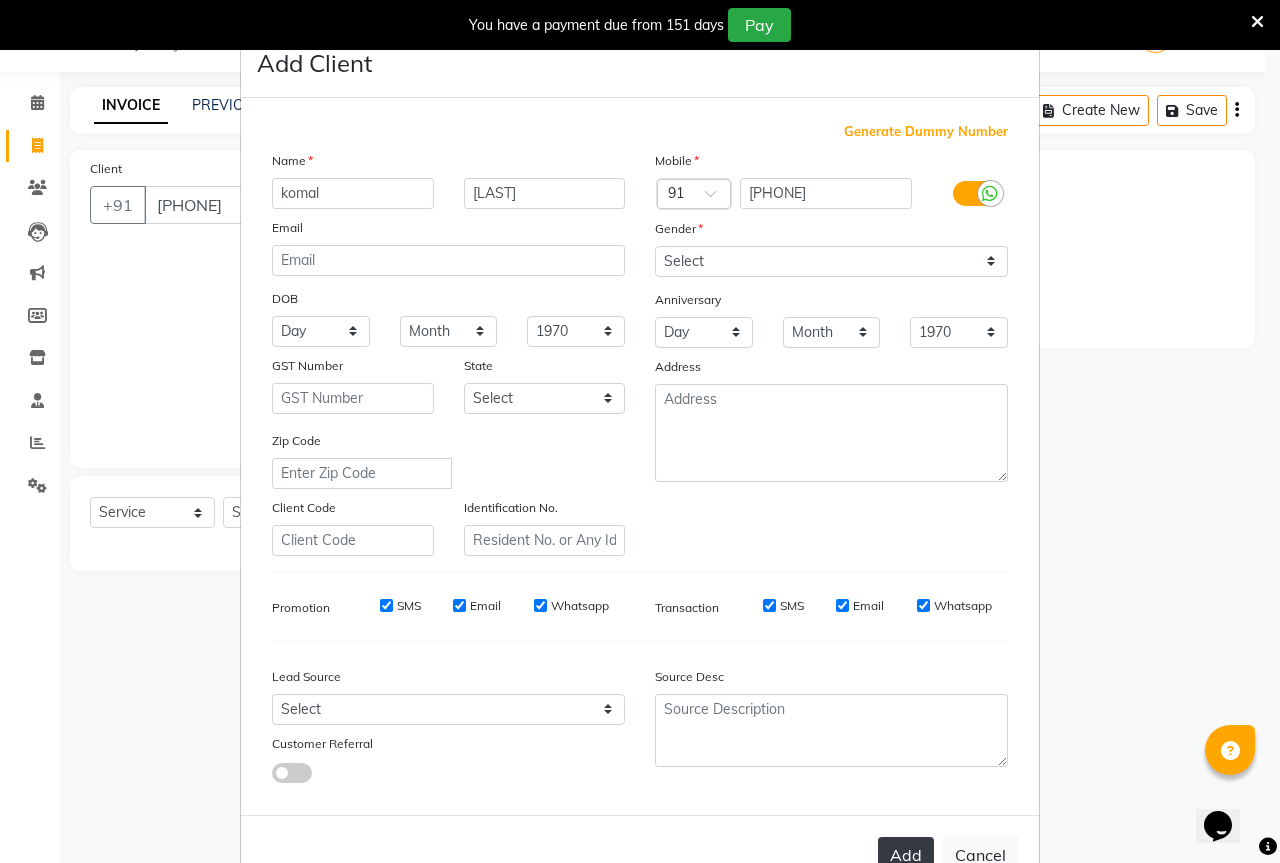 click on "Add" at bounding box center (906, 855) 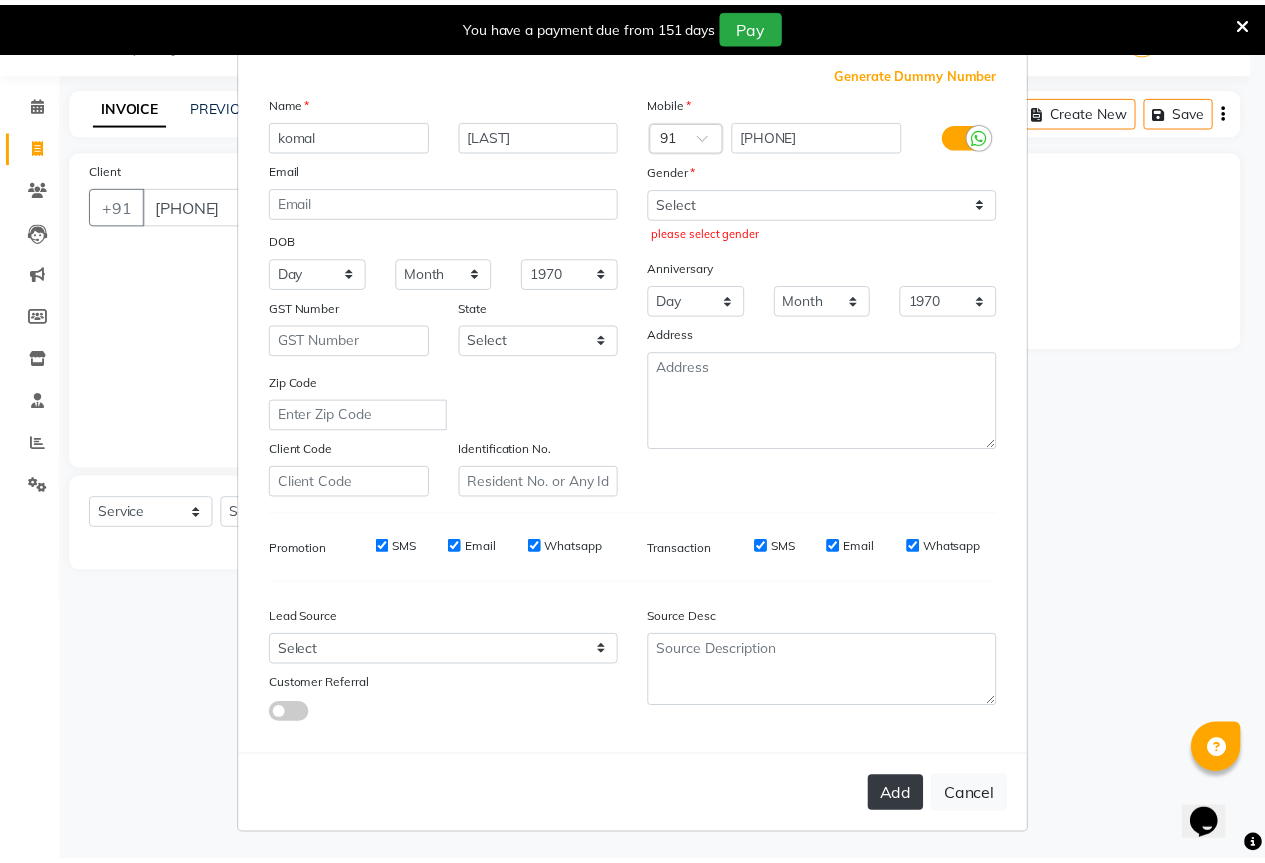 scroll, scrollTop: 60, scrollLeft: 0, axis: vertical 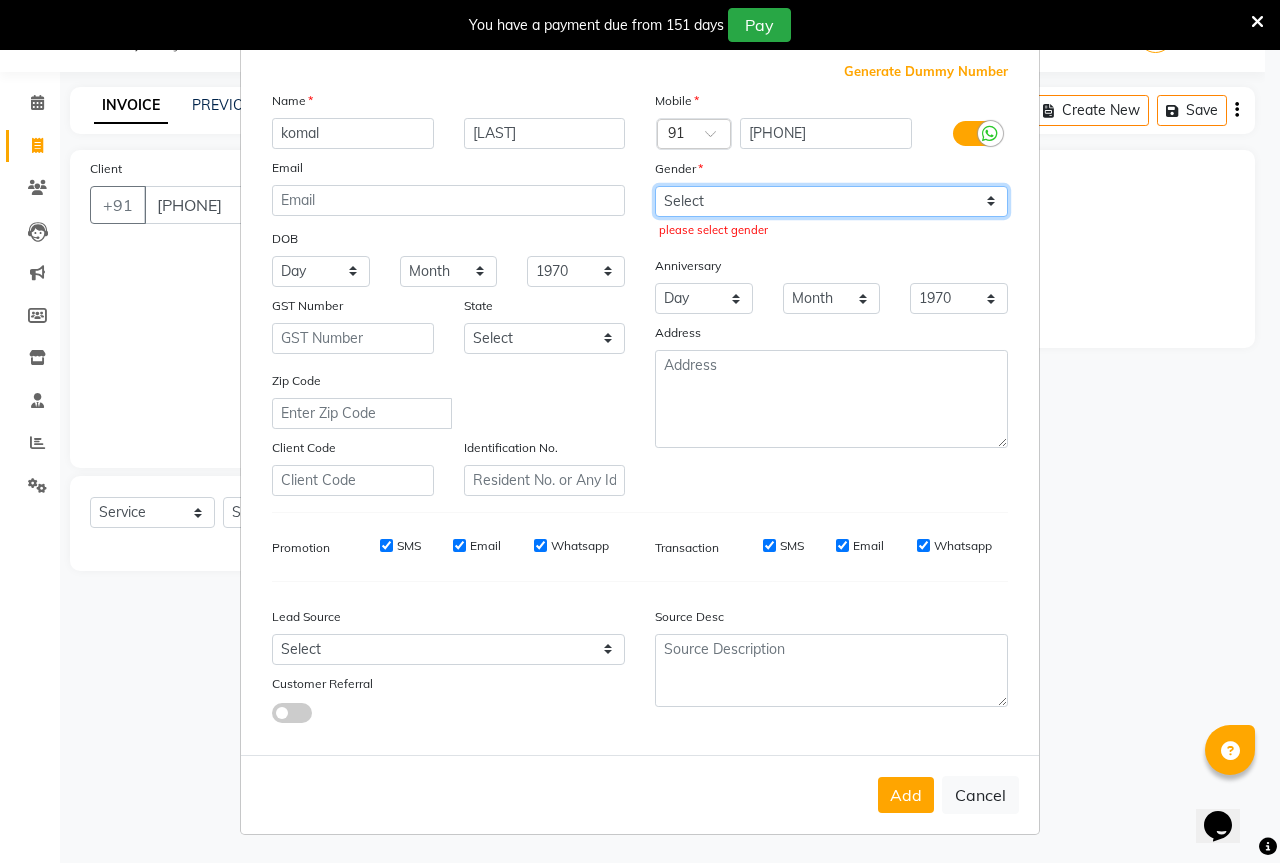 click on "Select Male Female Other Prefer Not To Say" at bounding box center [831, 201] 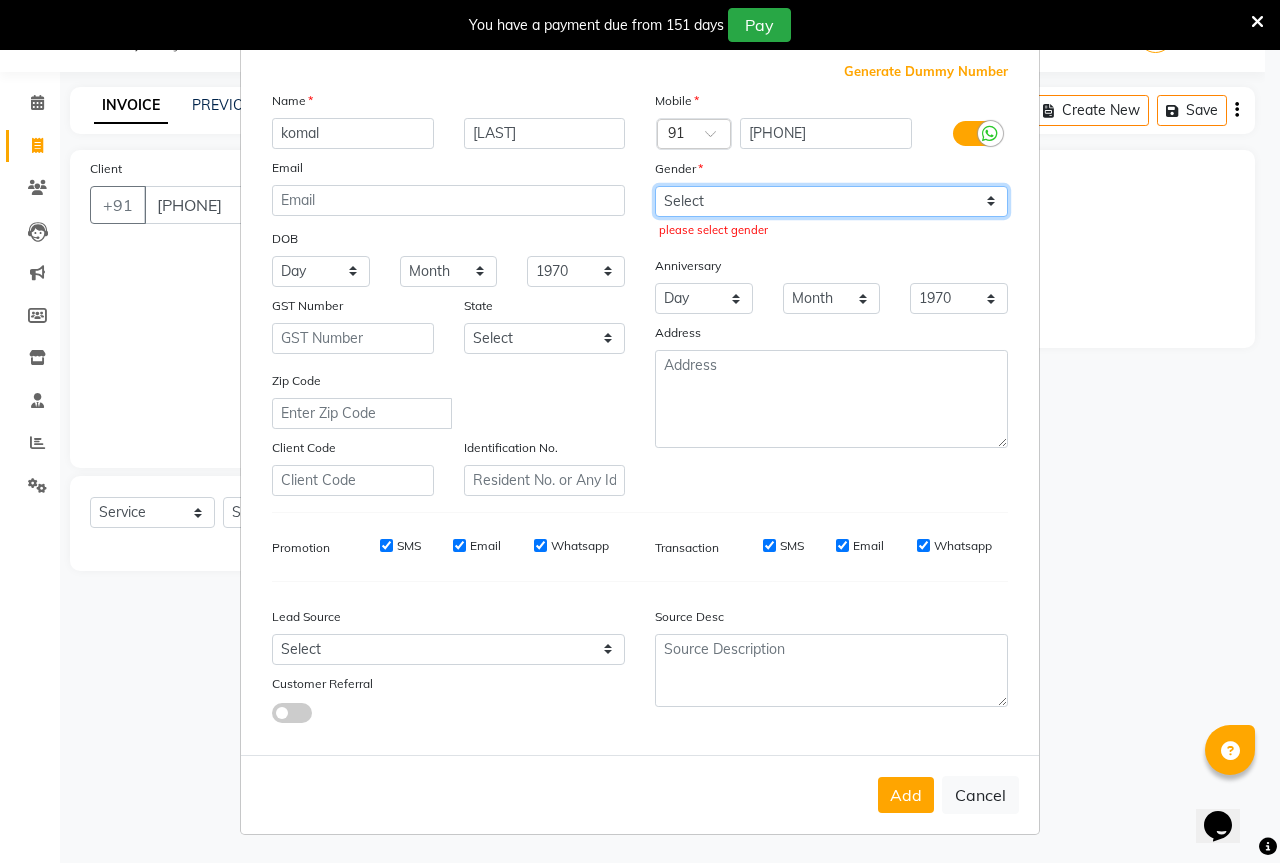 select on "male" 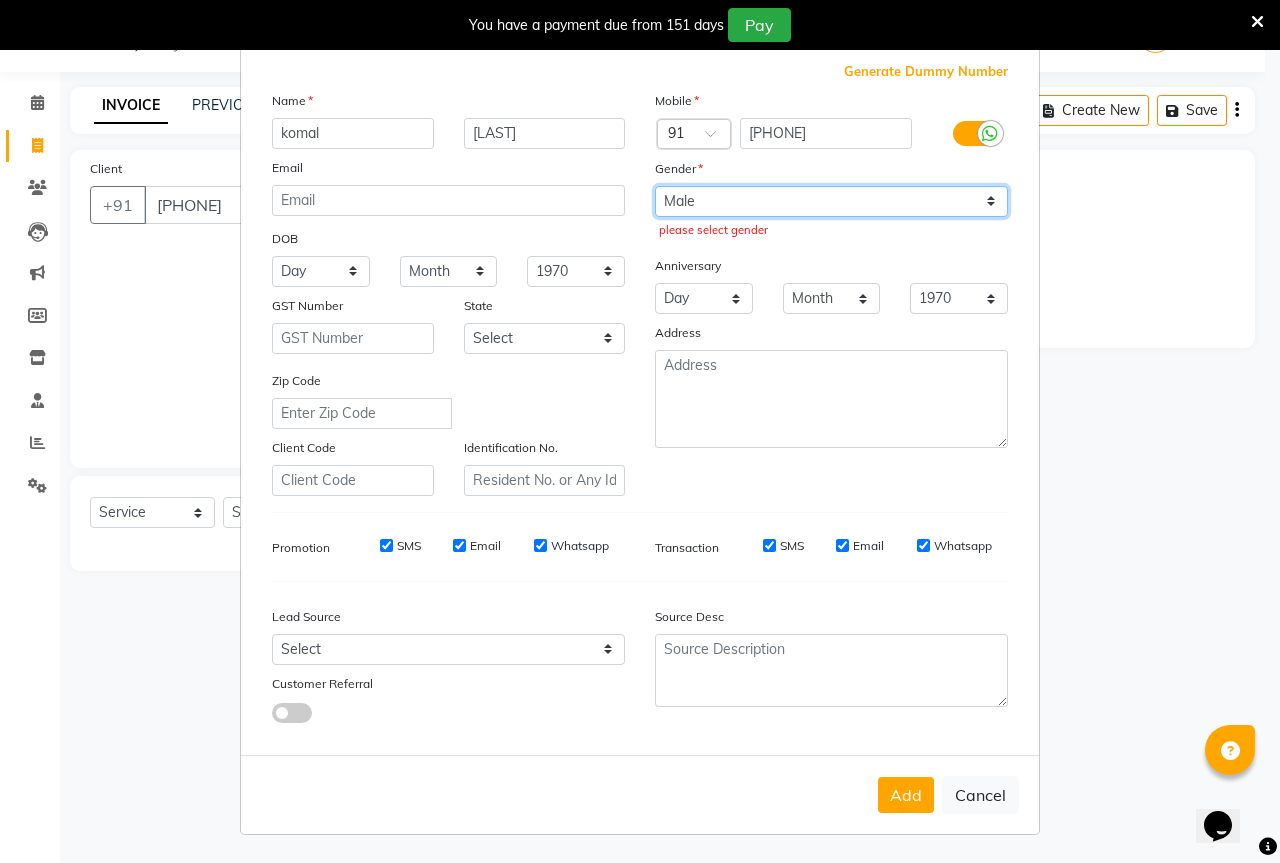 click on "Select Male Female Other Prefer Not To Say" at bounding box center (831, 201) 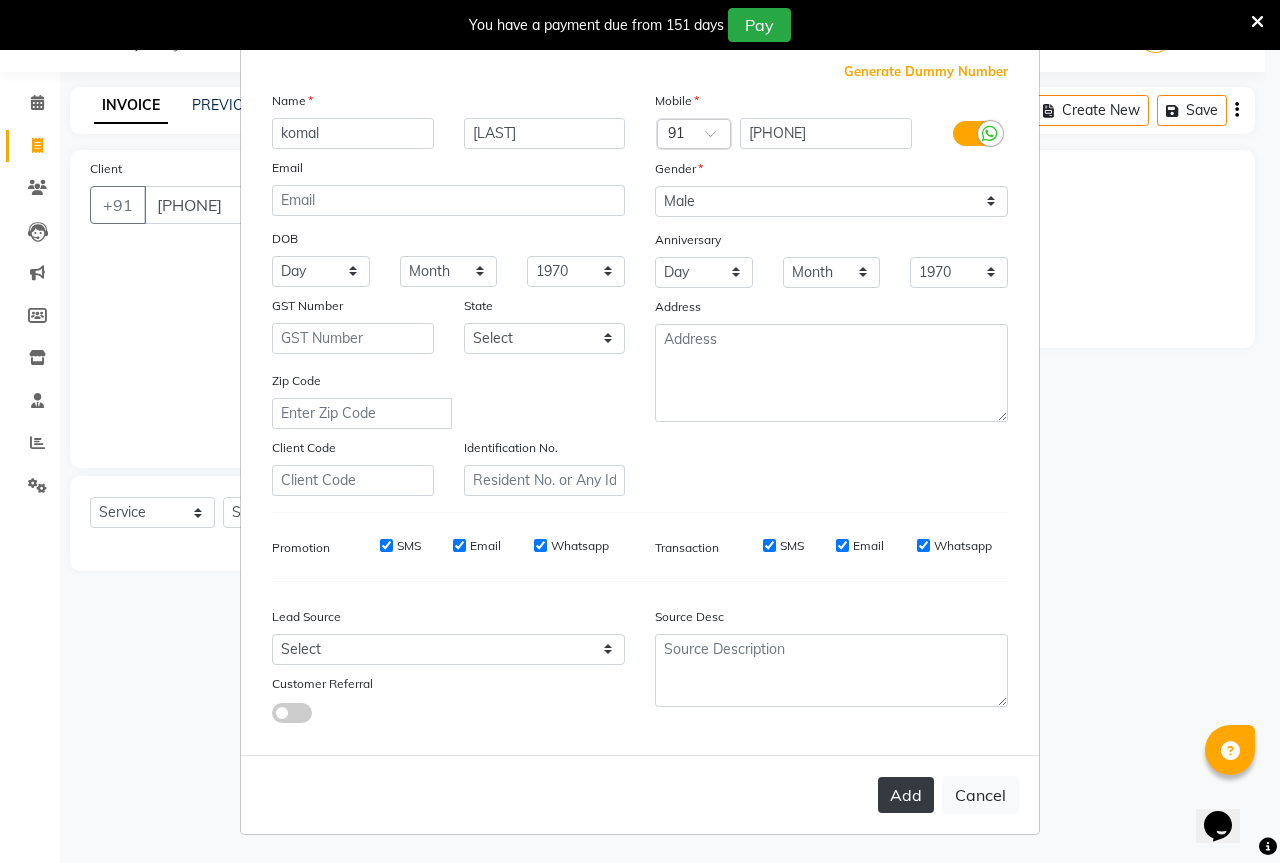 click on "Add" at bounding box center (906, 795) 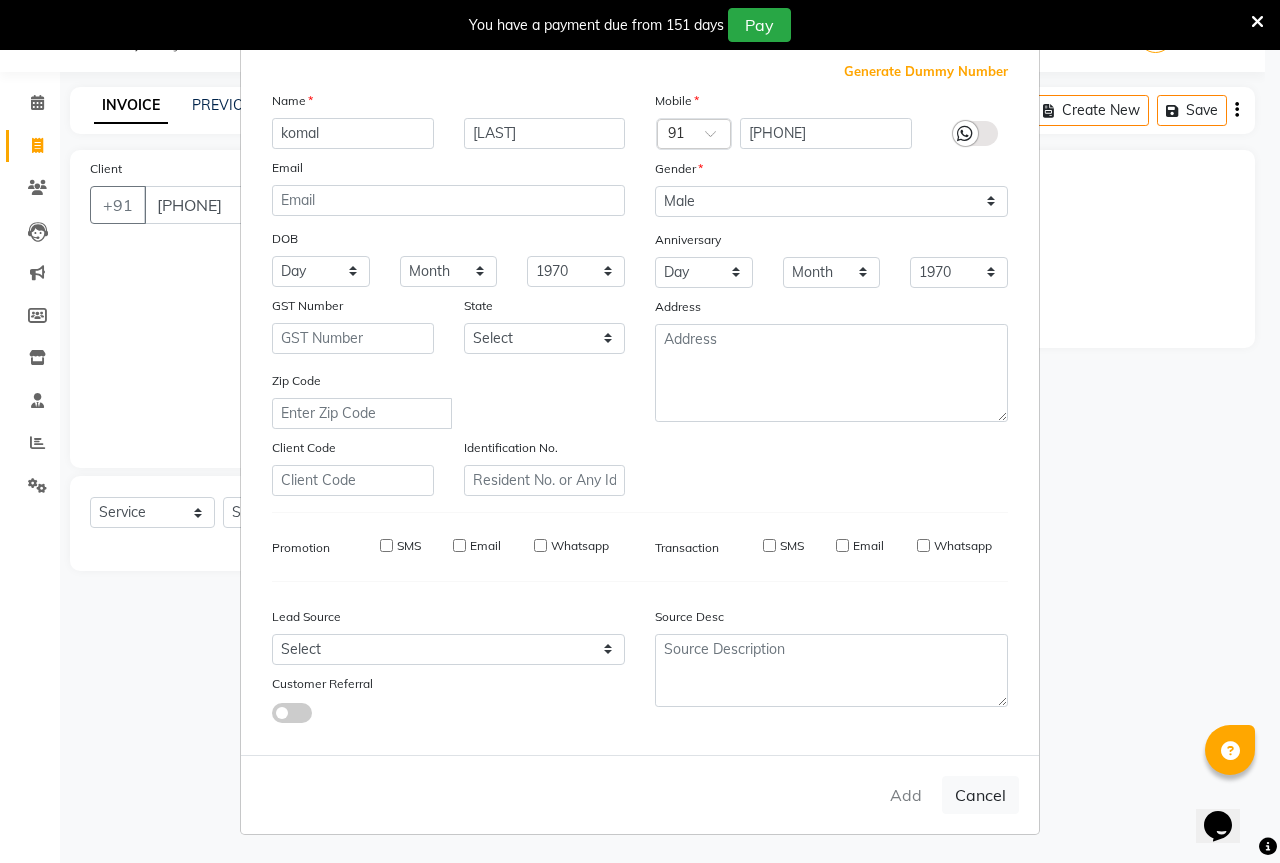 type 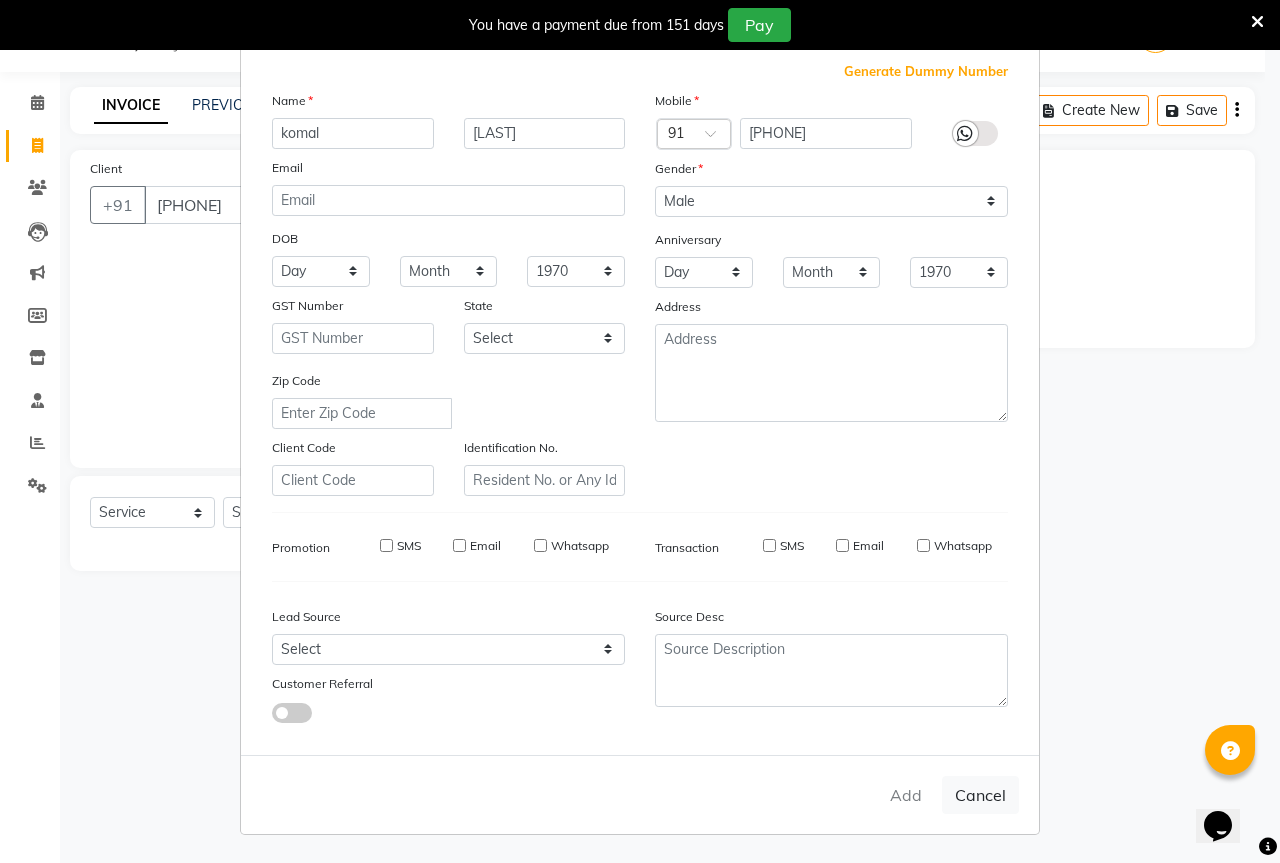 select 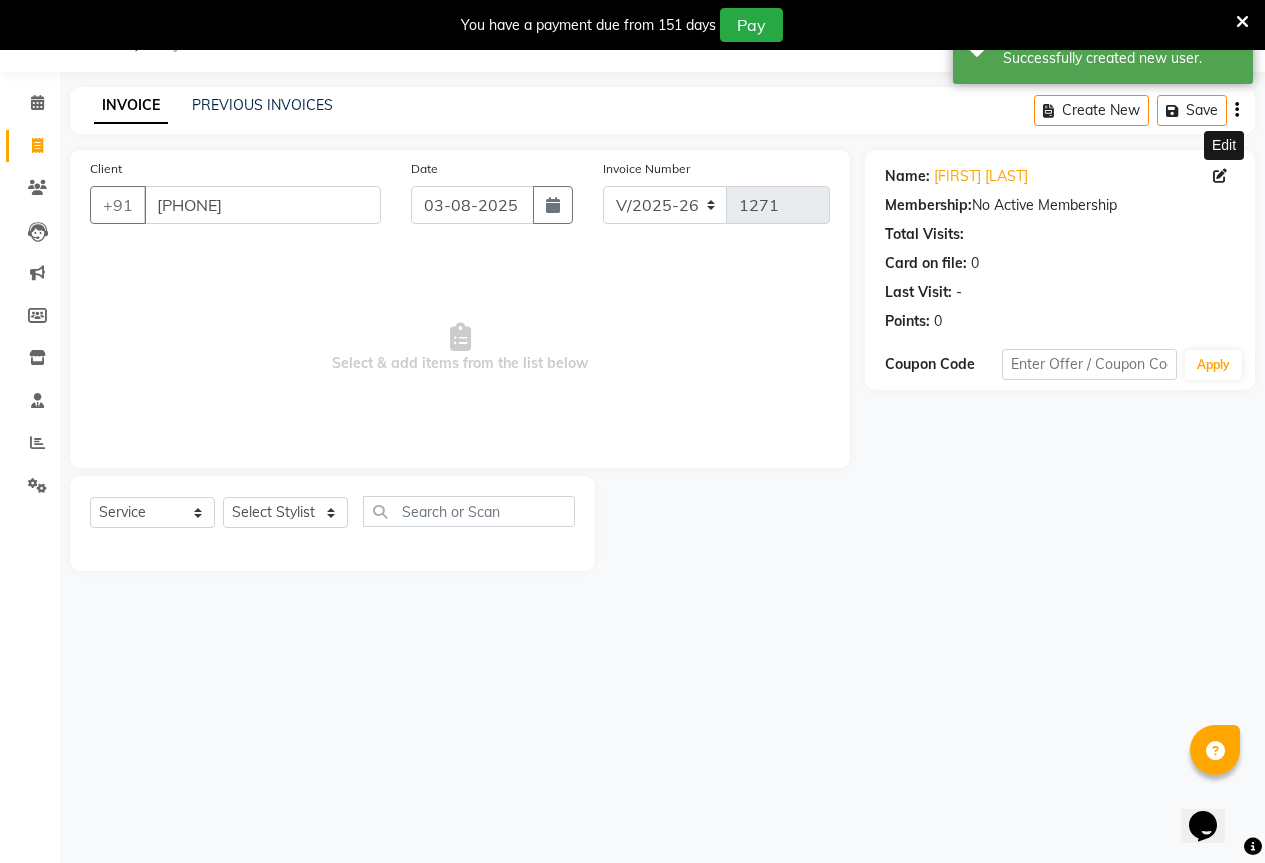 click 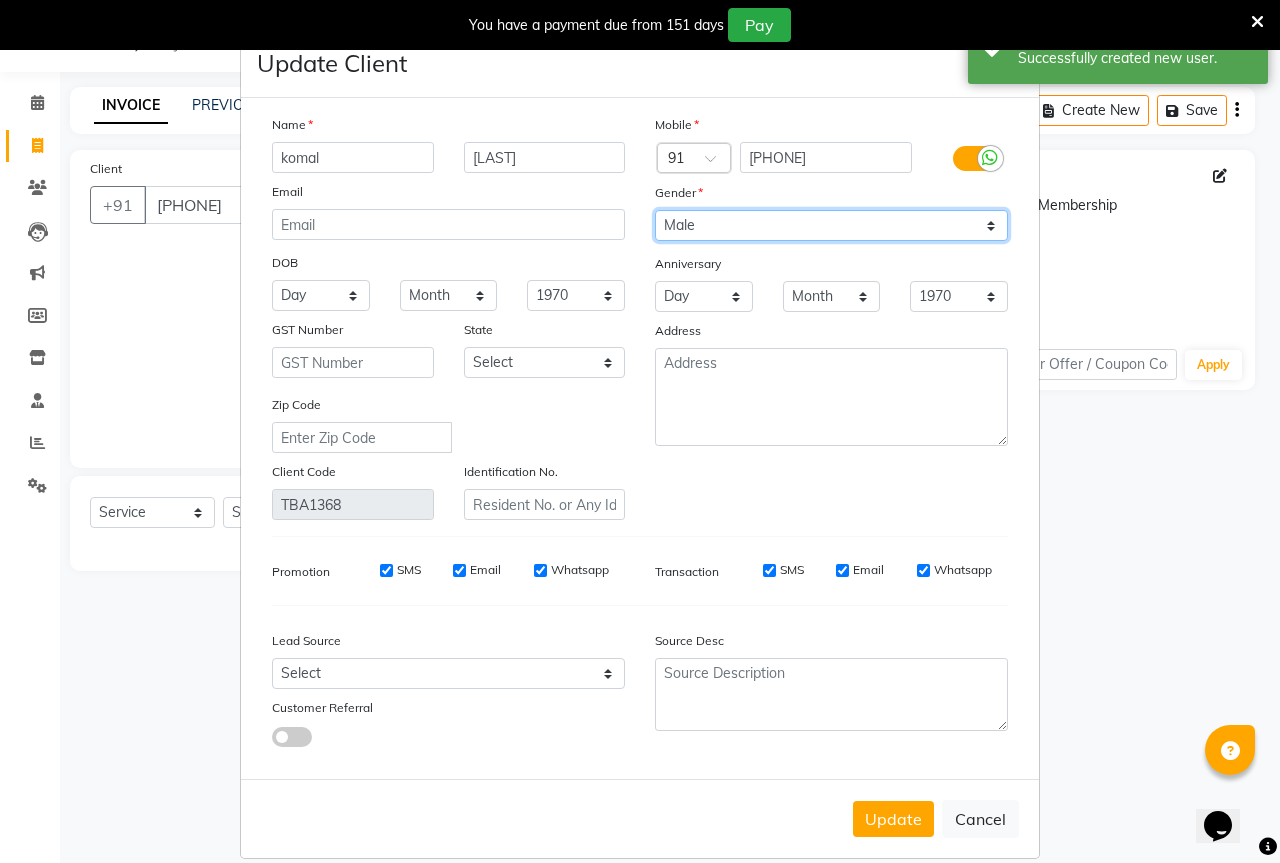 click on "Select Male Female Other Prefer Not To Say" at bounding box center (831, 225) 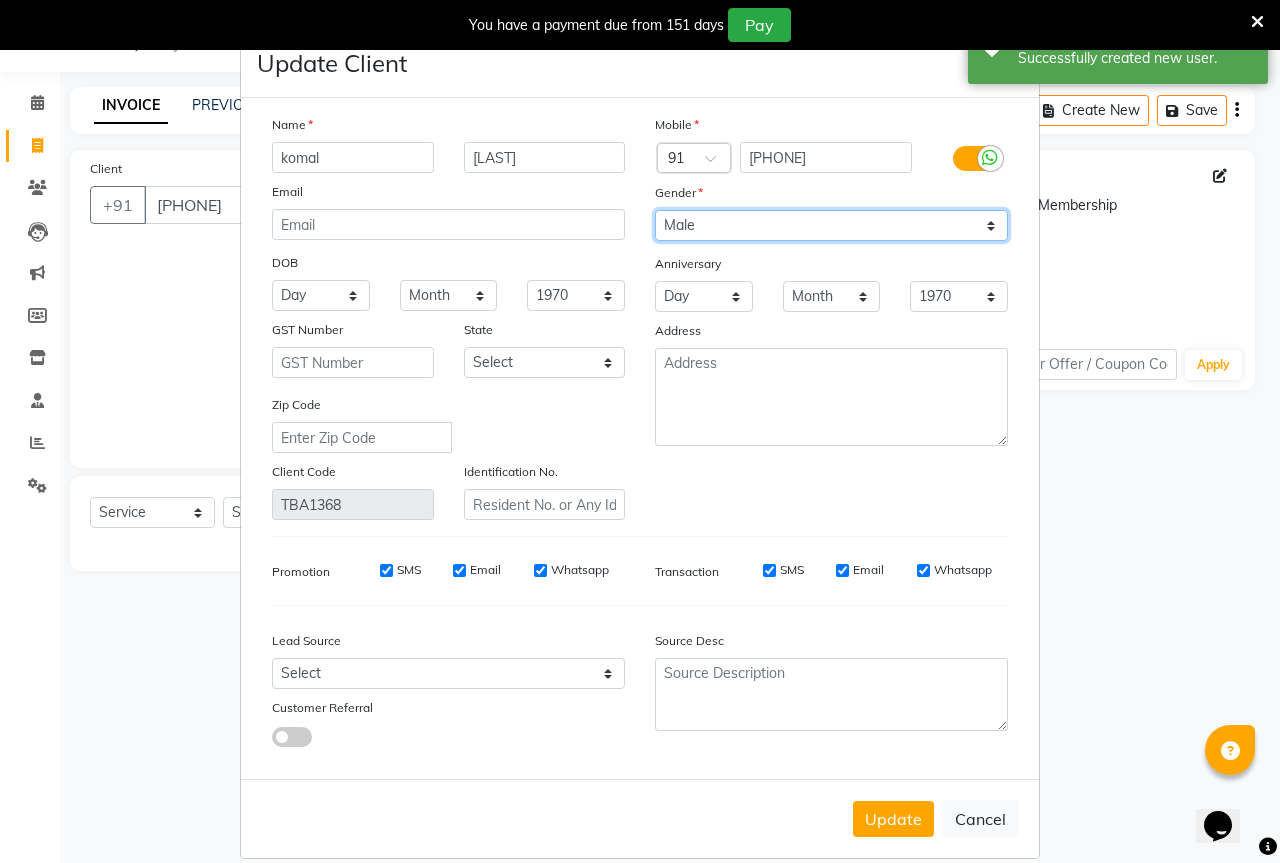select on "female" 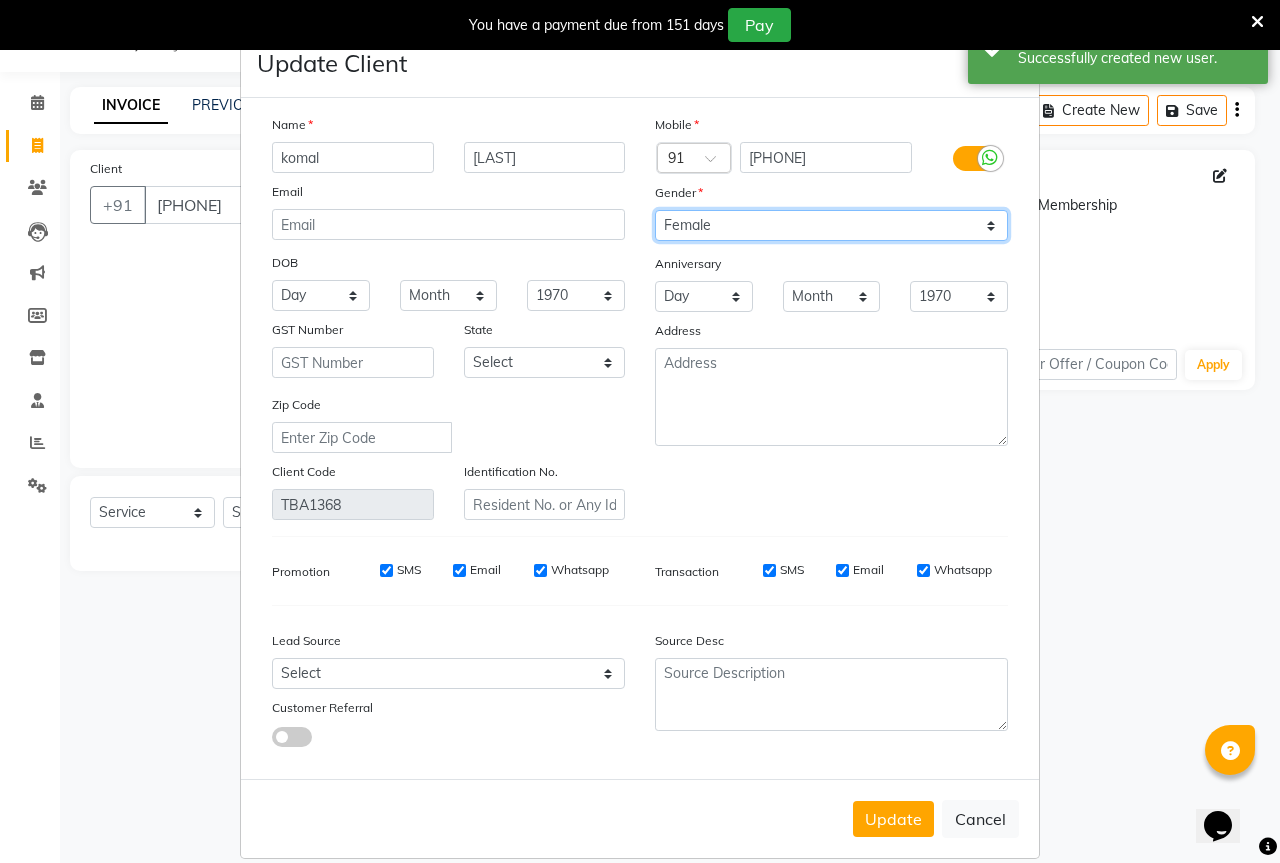 click on "Select Male Female Other Prefer Not To Say" at bounding box center (831, 225) 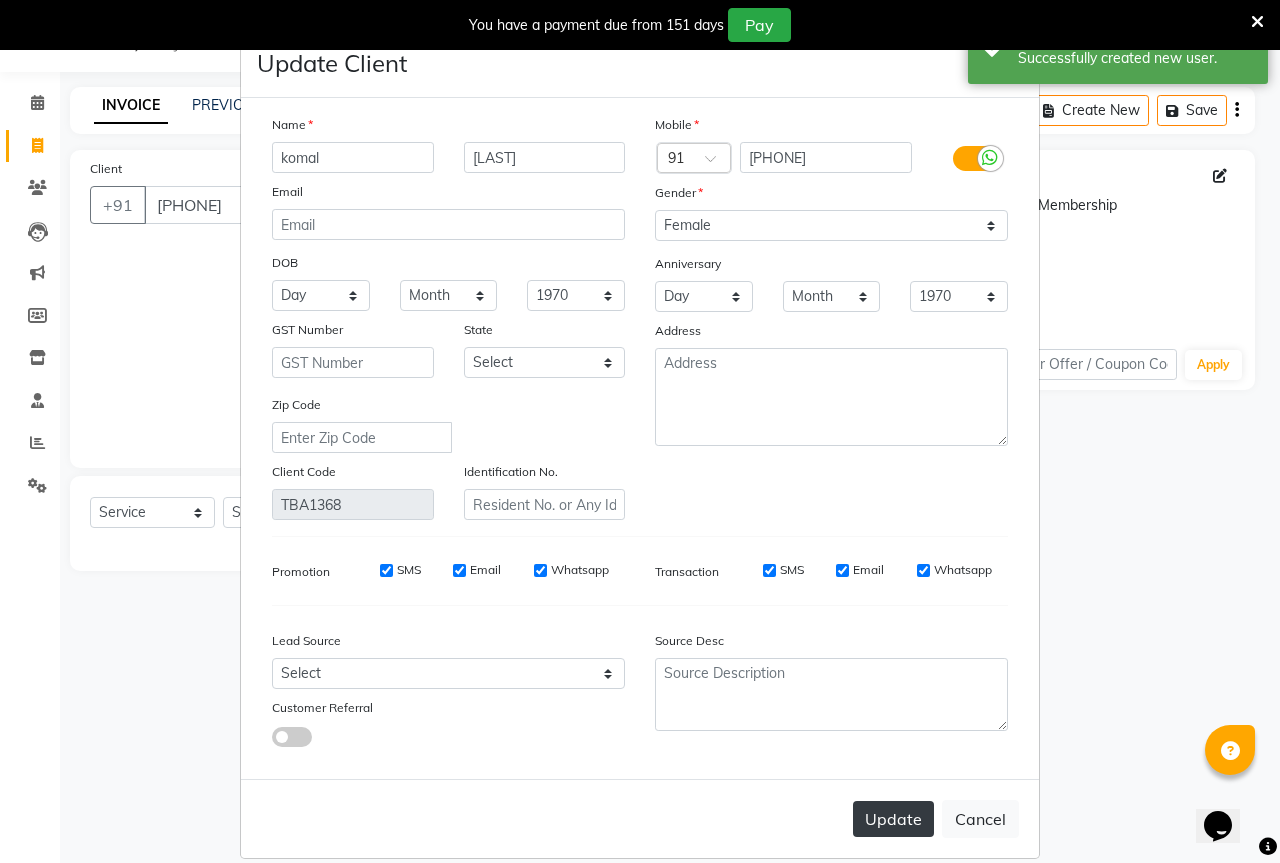 click on "Update" at bounding box center (893, 819) 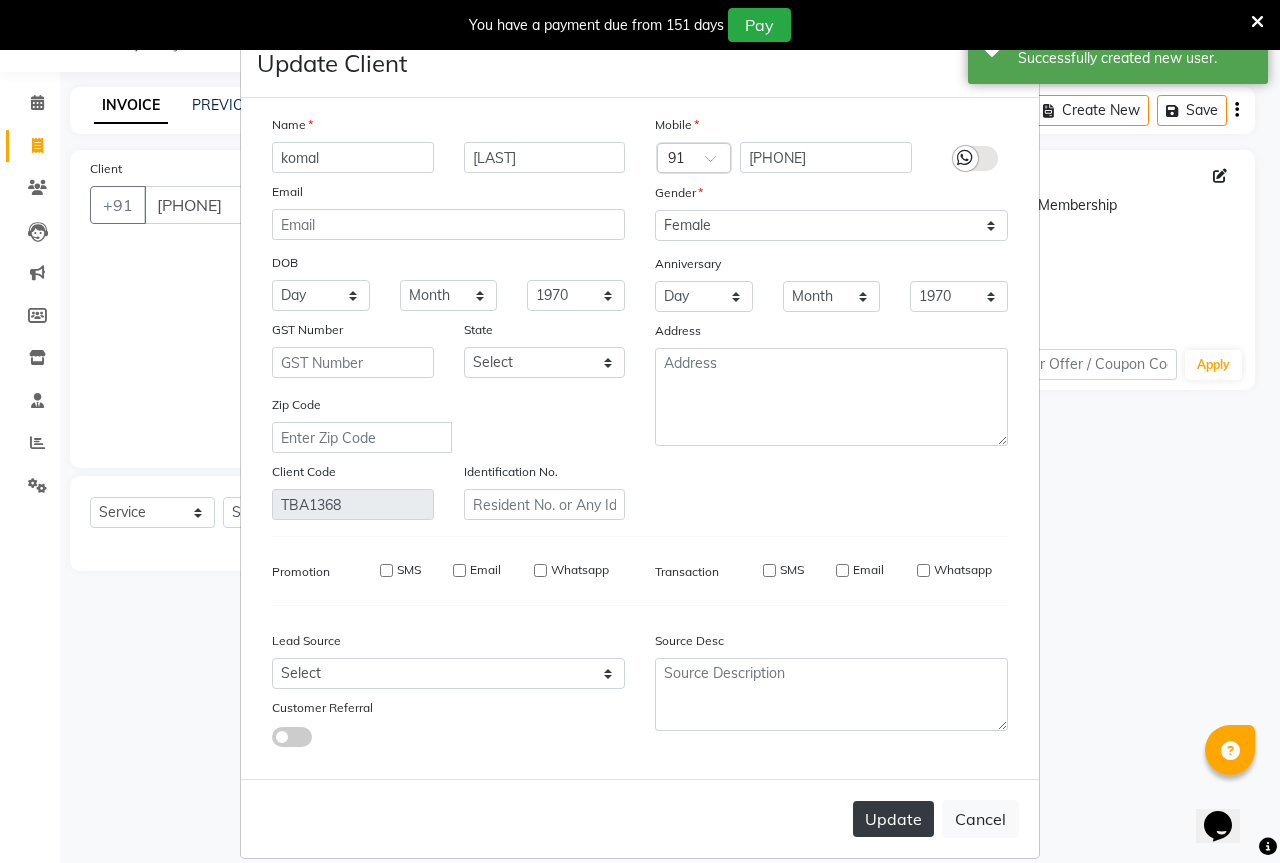 type 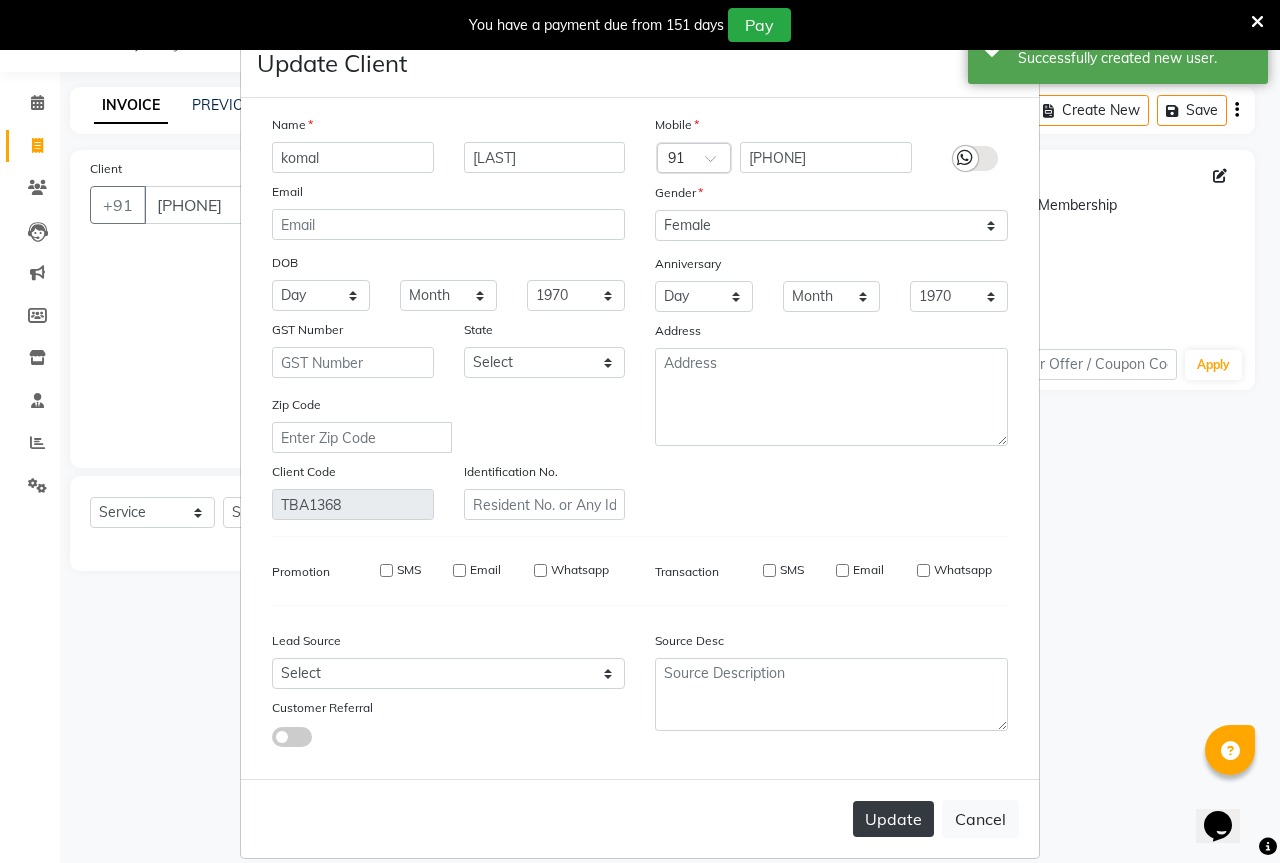 select 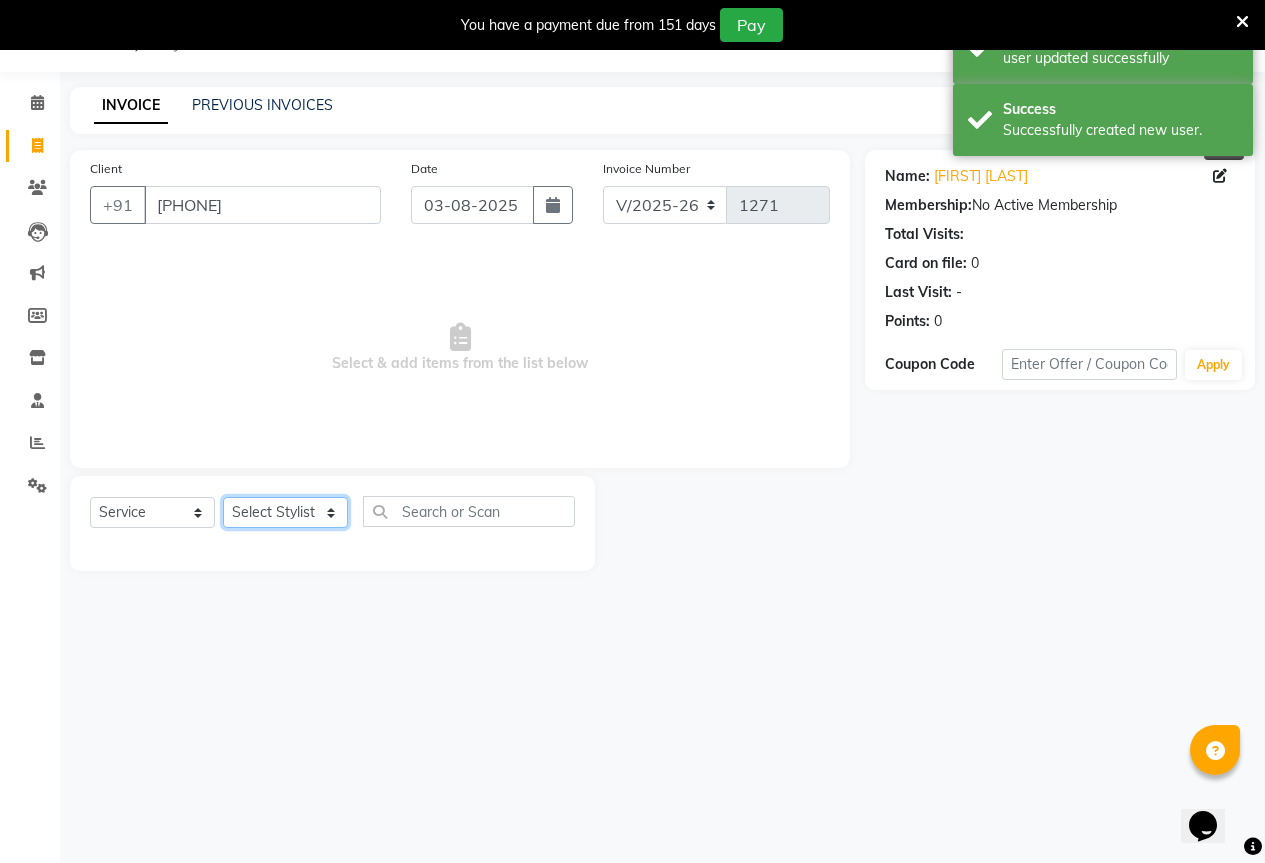 click on "Select Stylist AKASH KAJAL PAYAL RAJ RUTUJA SAHIL" 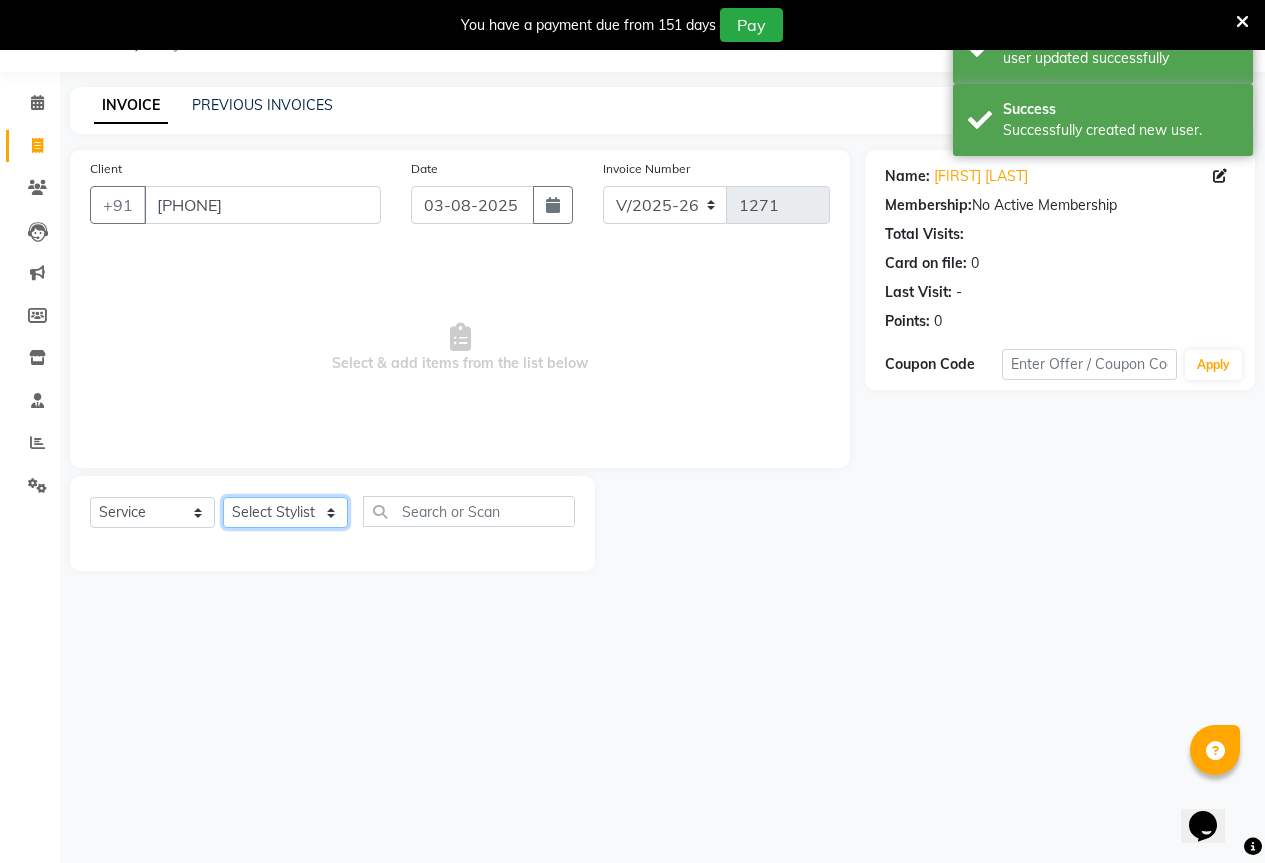 select on "70744" 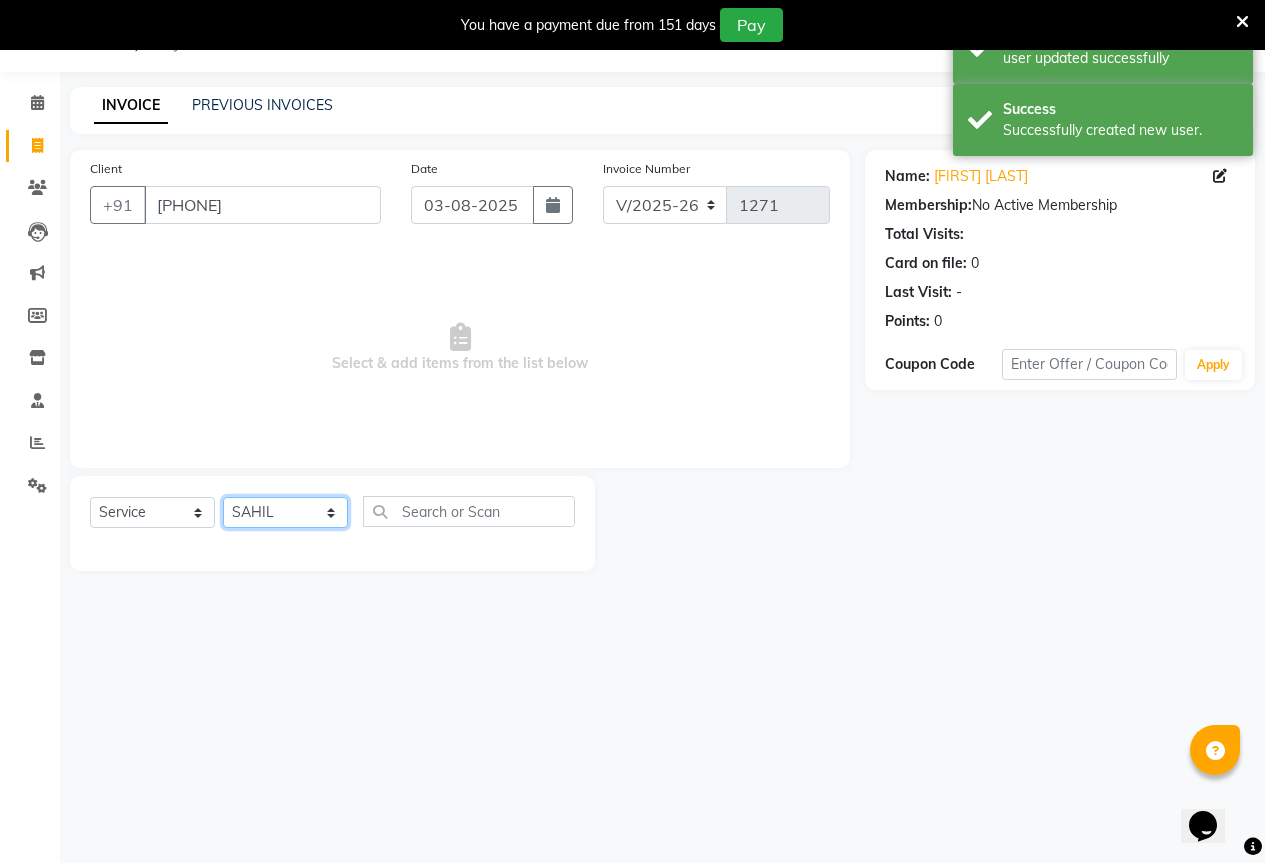 click on "Select Stylist AKASH KAJAL PAYAL RAJ RUTUJA SAHIL" 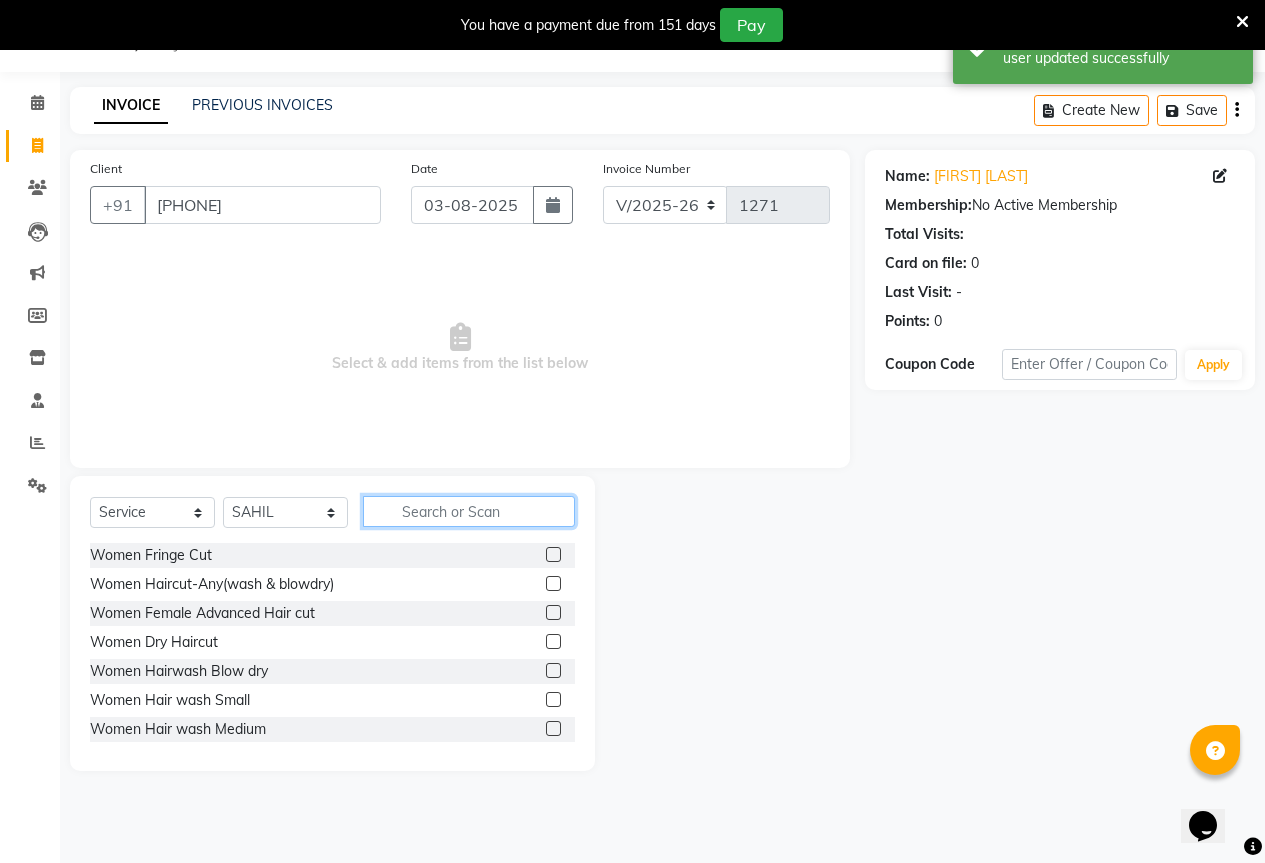 click 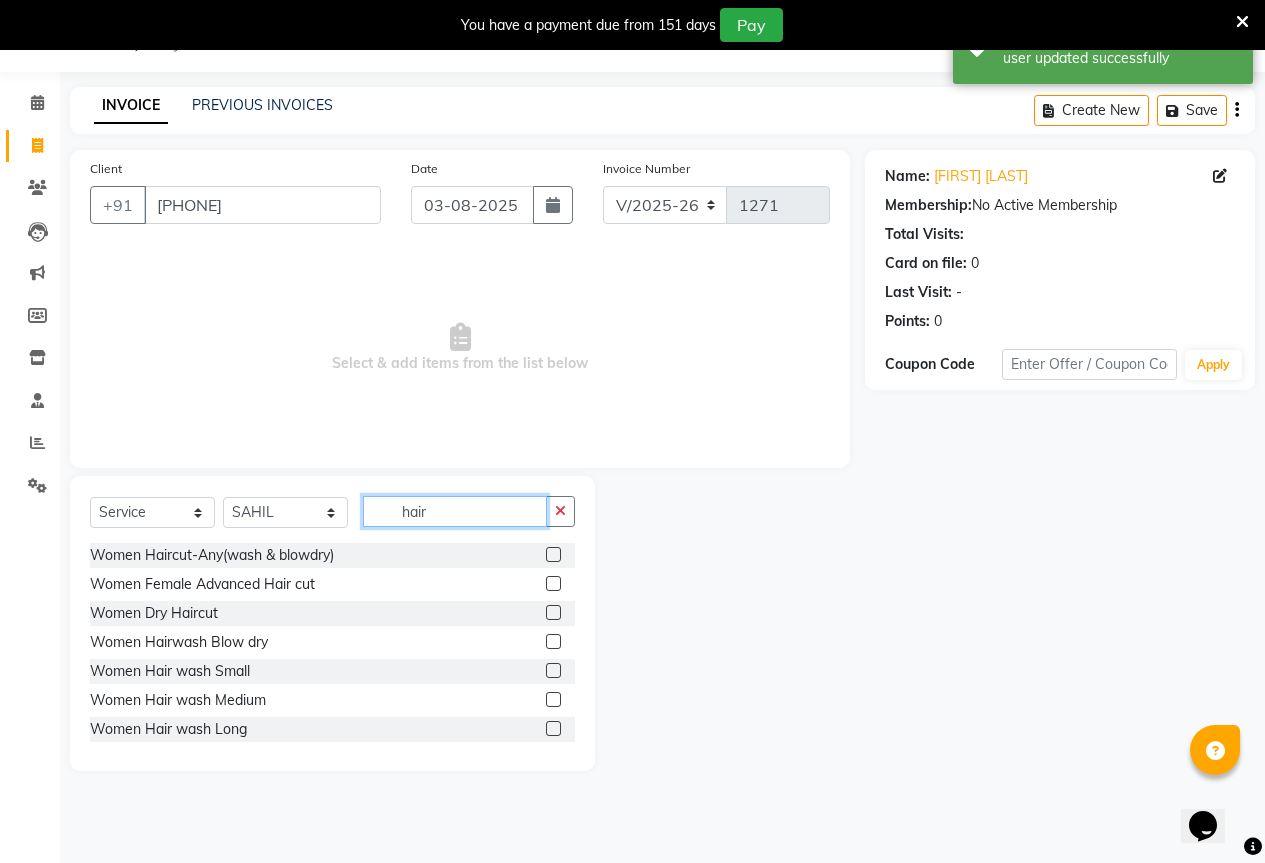 type on "hair" 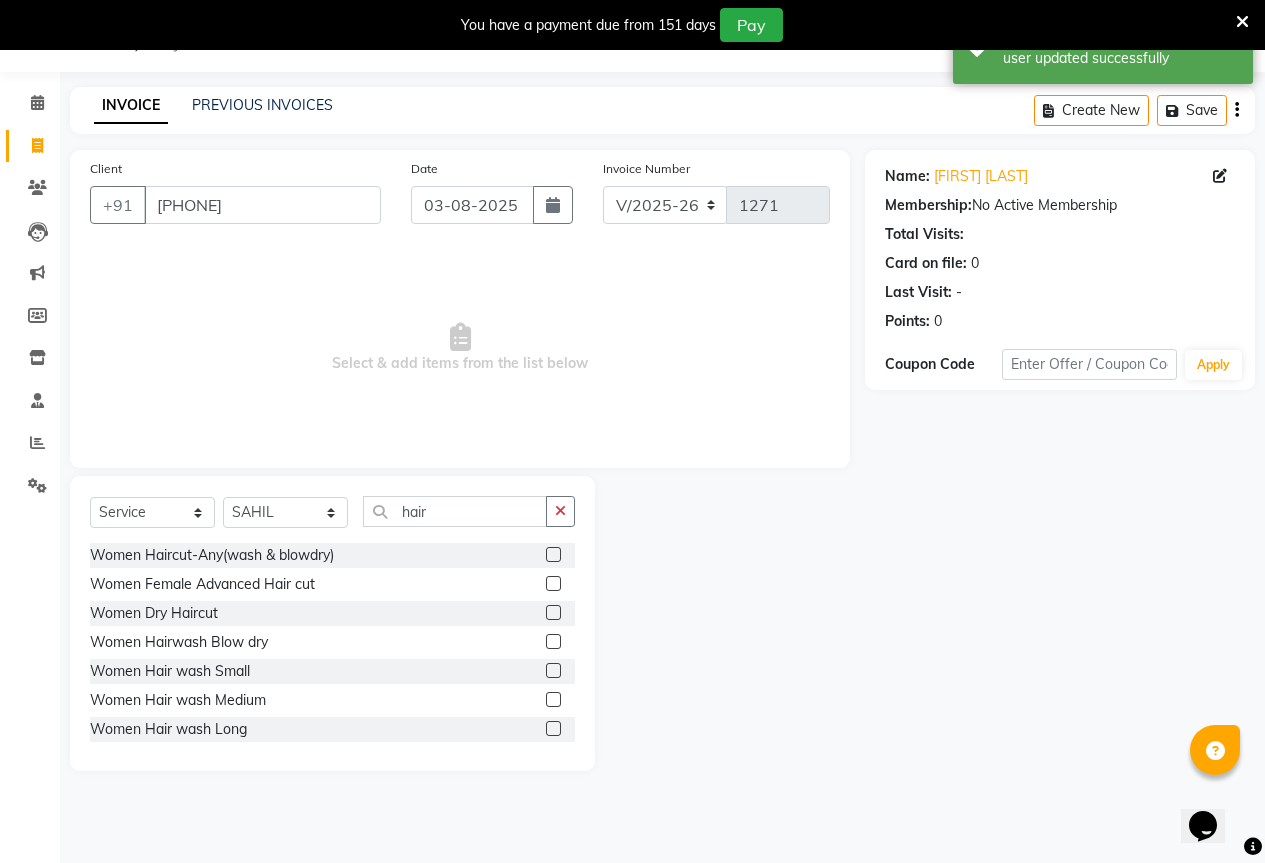 click 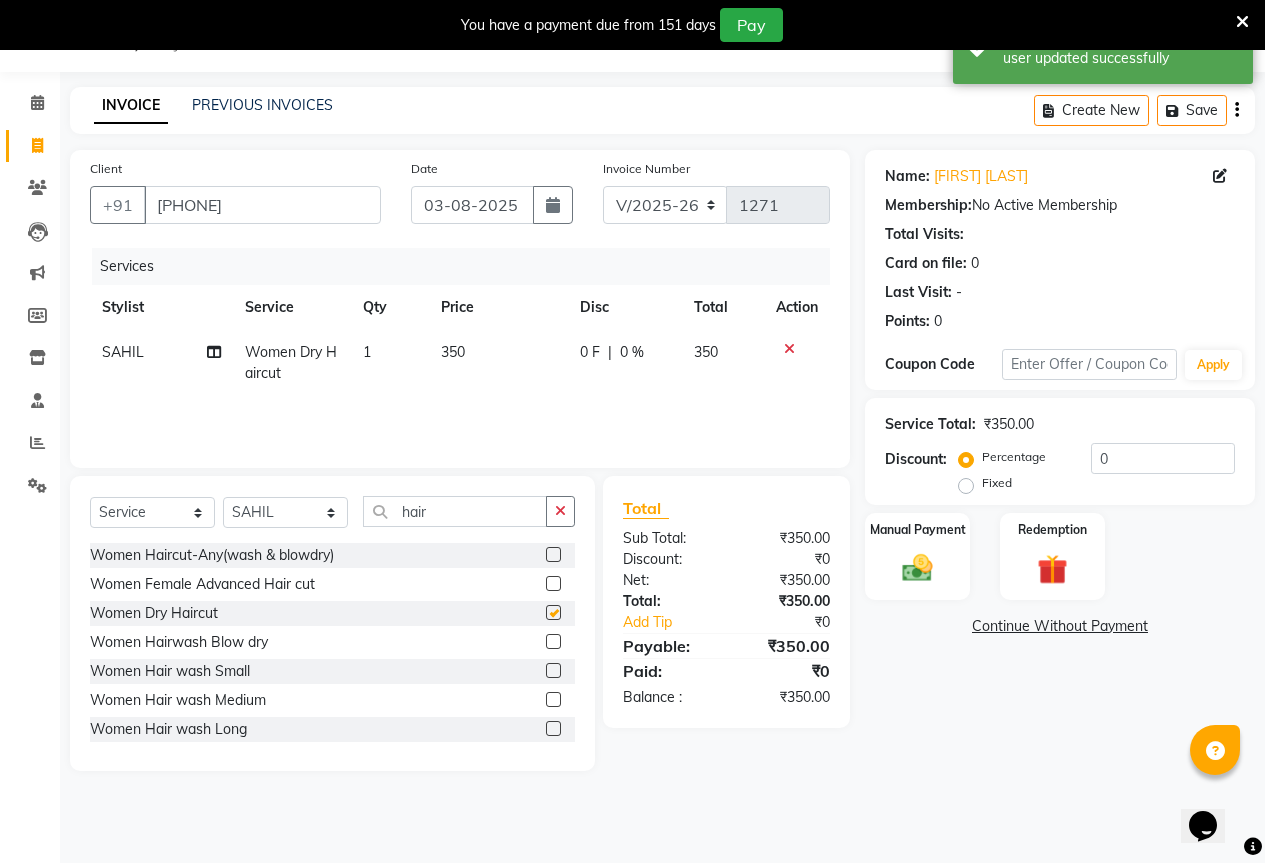checkbox on "false" 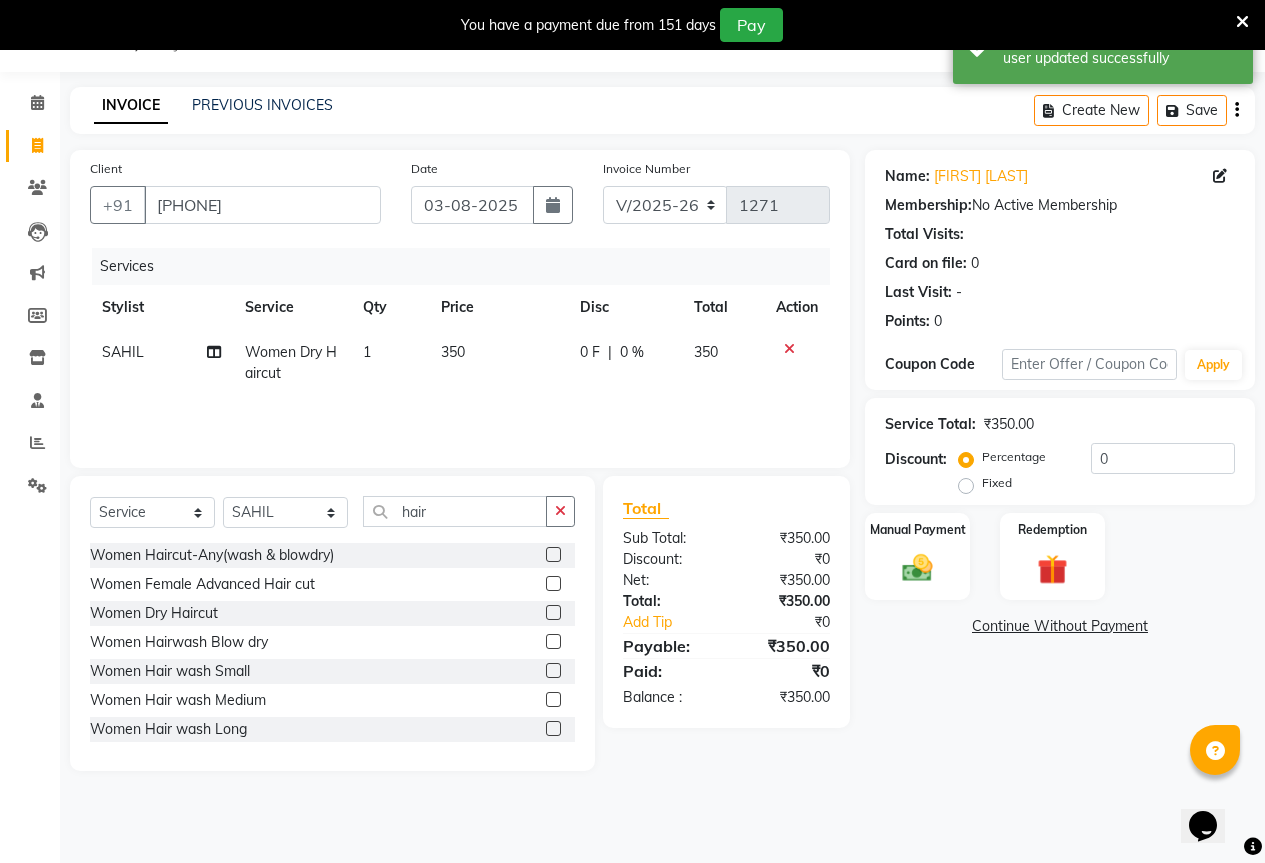 click on "350" 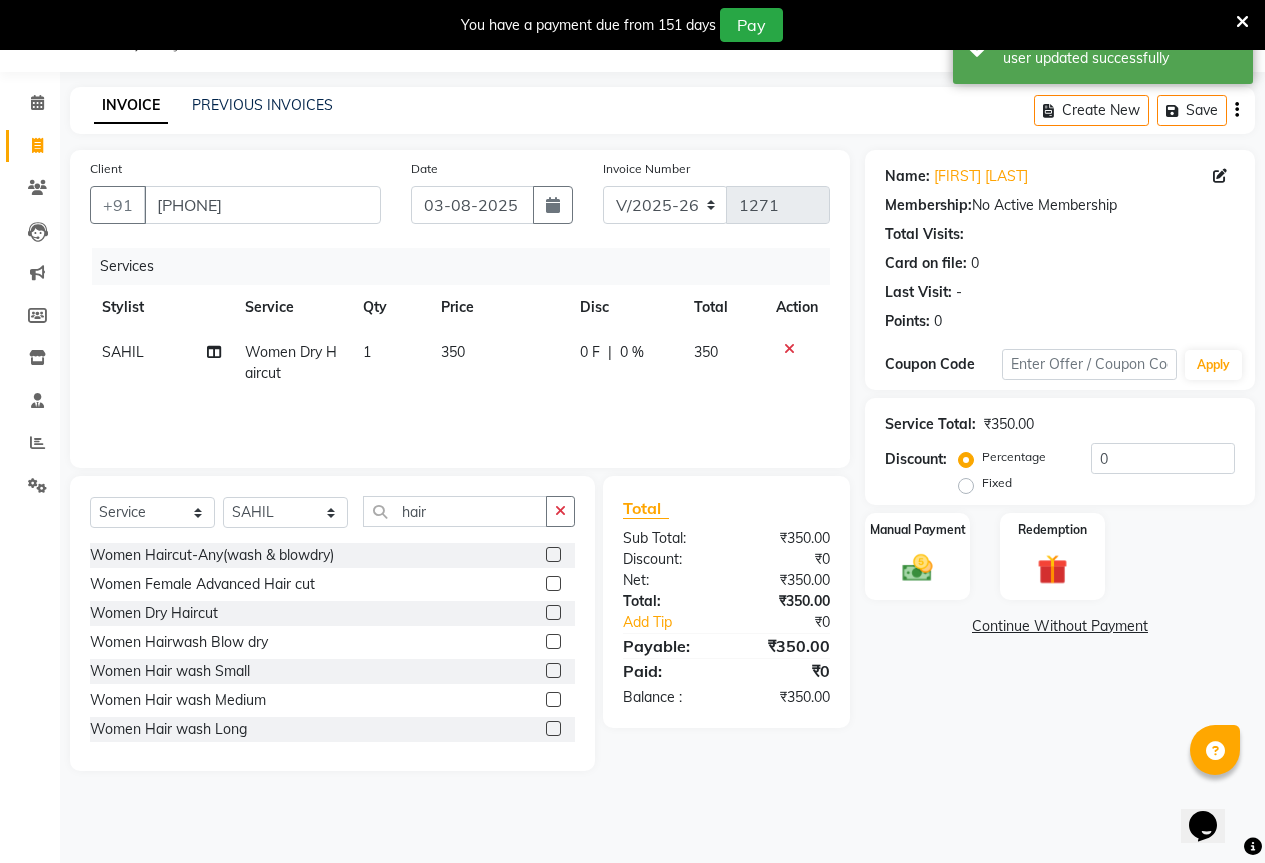 select on "70744" 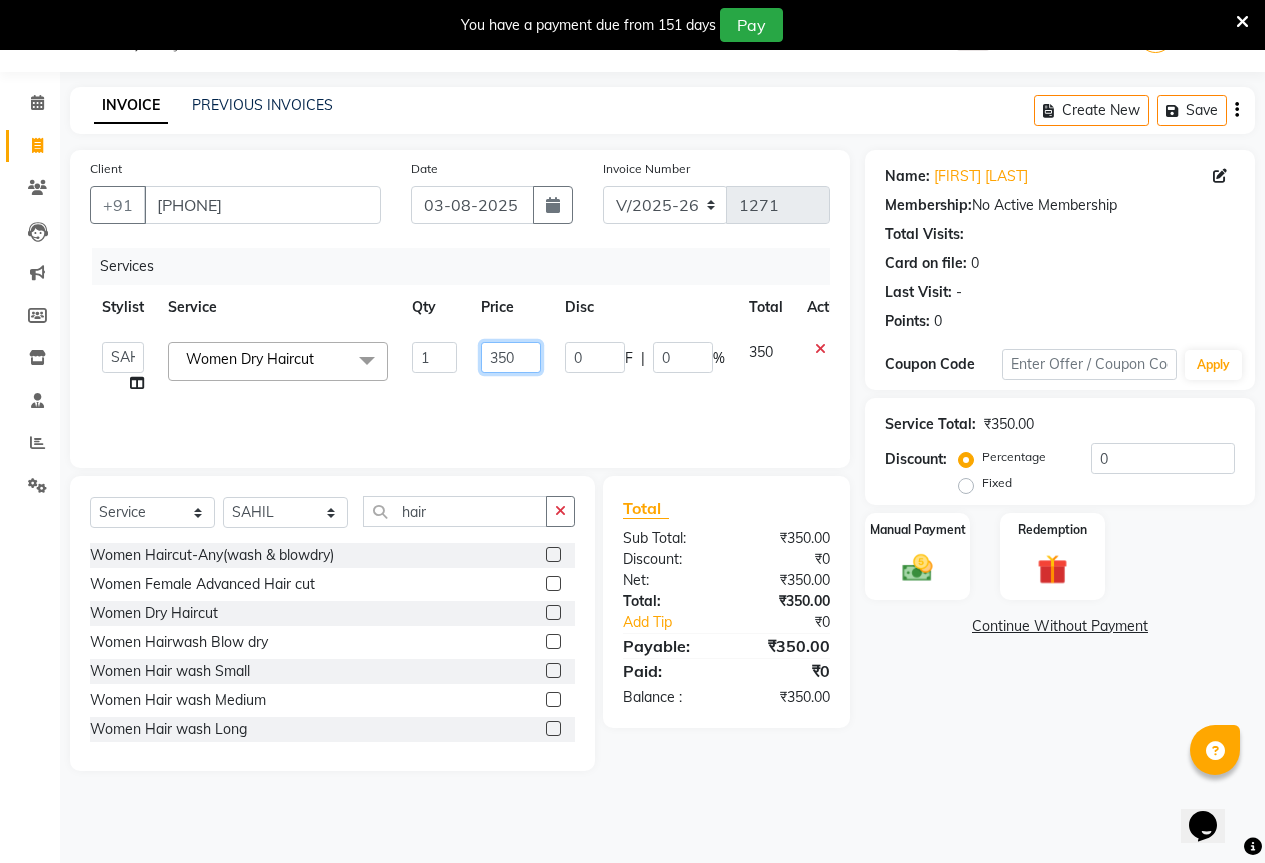 click on "350" 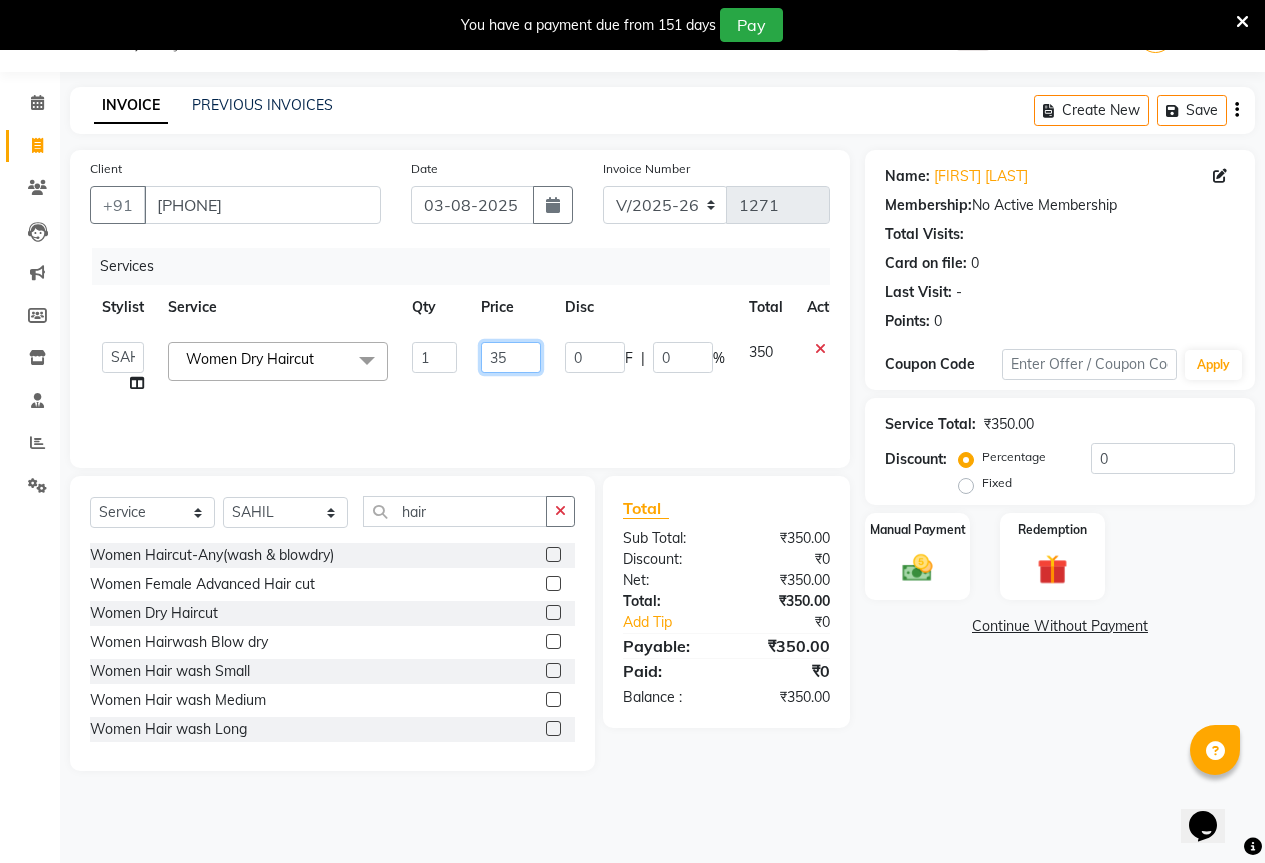 type on "3" 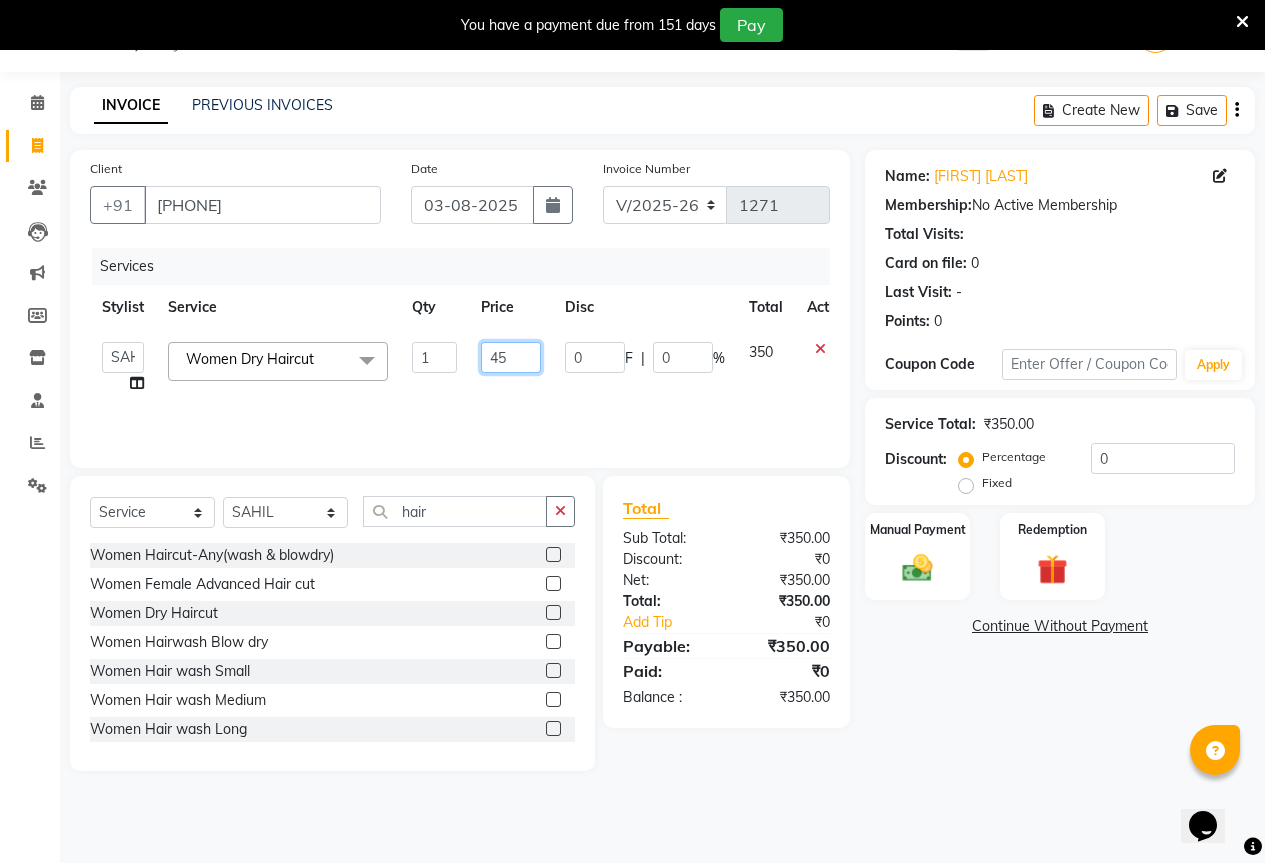 type on "450" 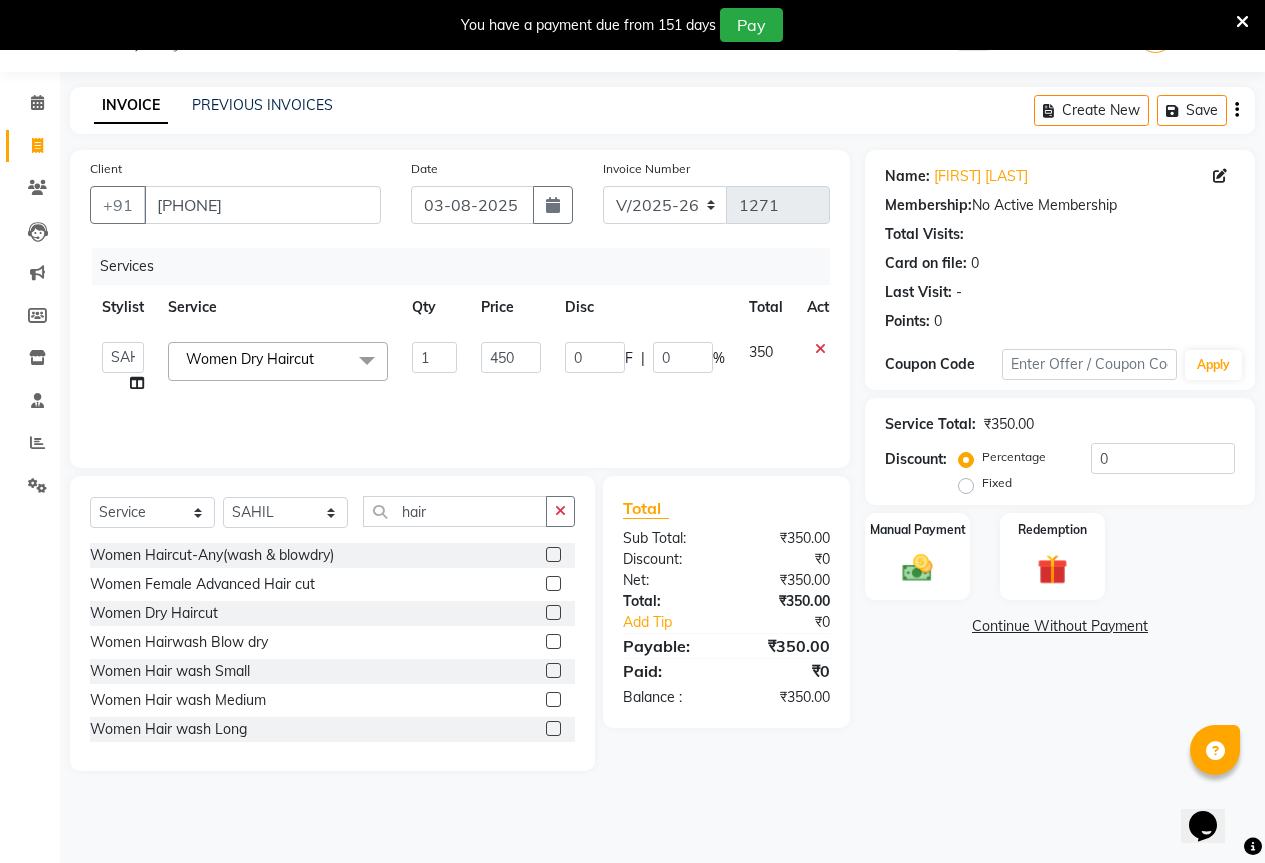 click on "Name: [FIRST] [LAST] Membership:  No Active Membership  Total Visits:   Card on file:  0 Last Visit:   - Points:   0  Coupon Code Apply Service Total:  ₹350.00  Discount:  Percentage   Fixed  0 Manual Payment Redemption  Continue Without Payment" 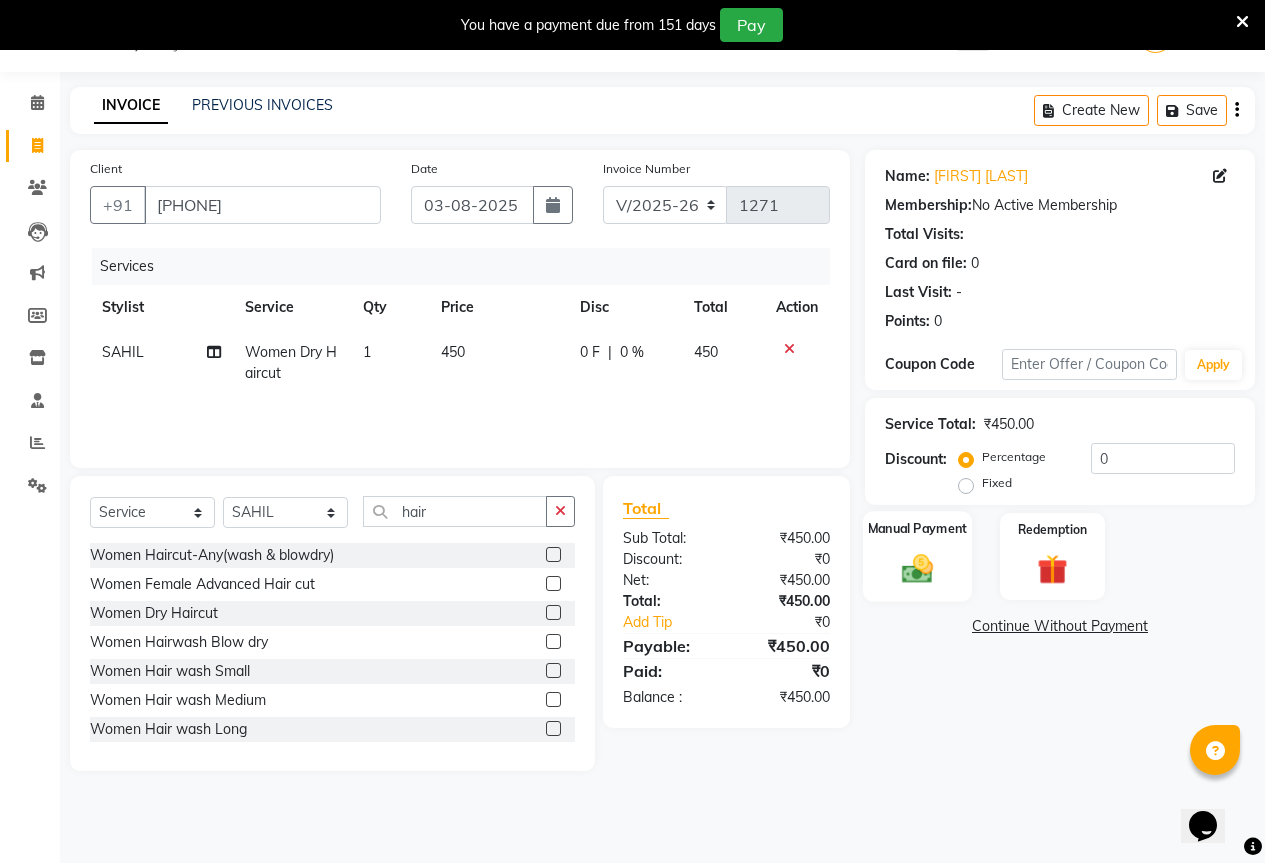 click on "Manual Payment" 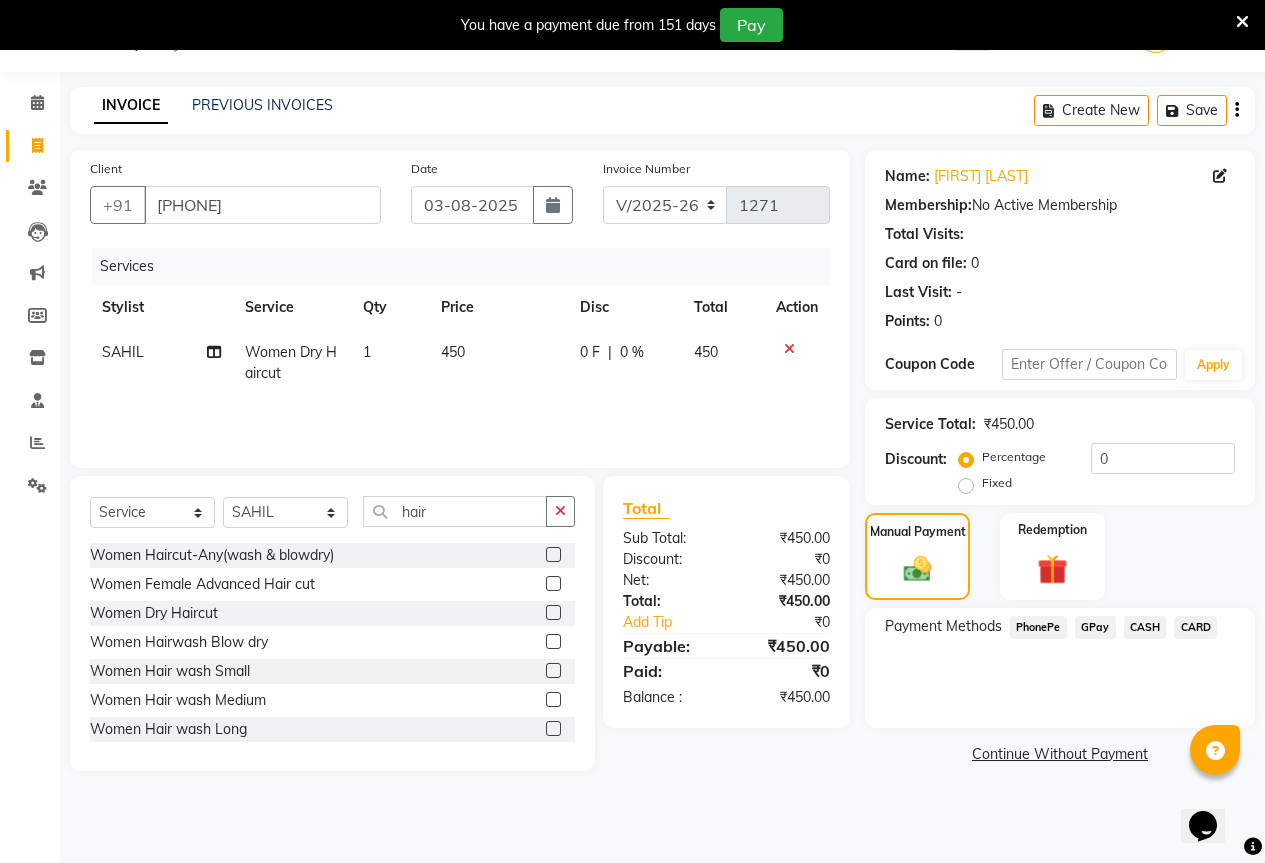 click on "GPay" 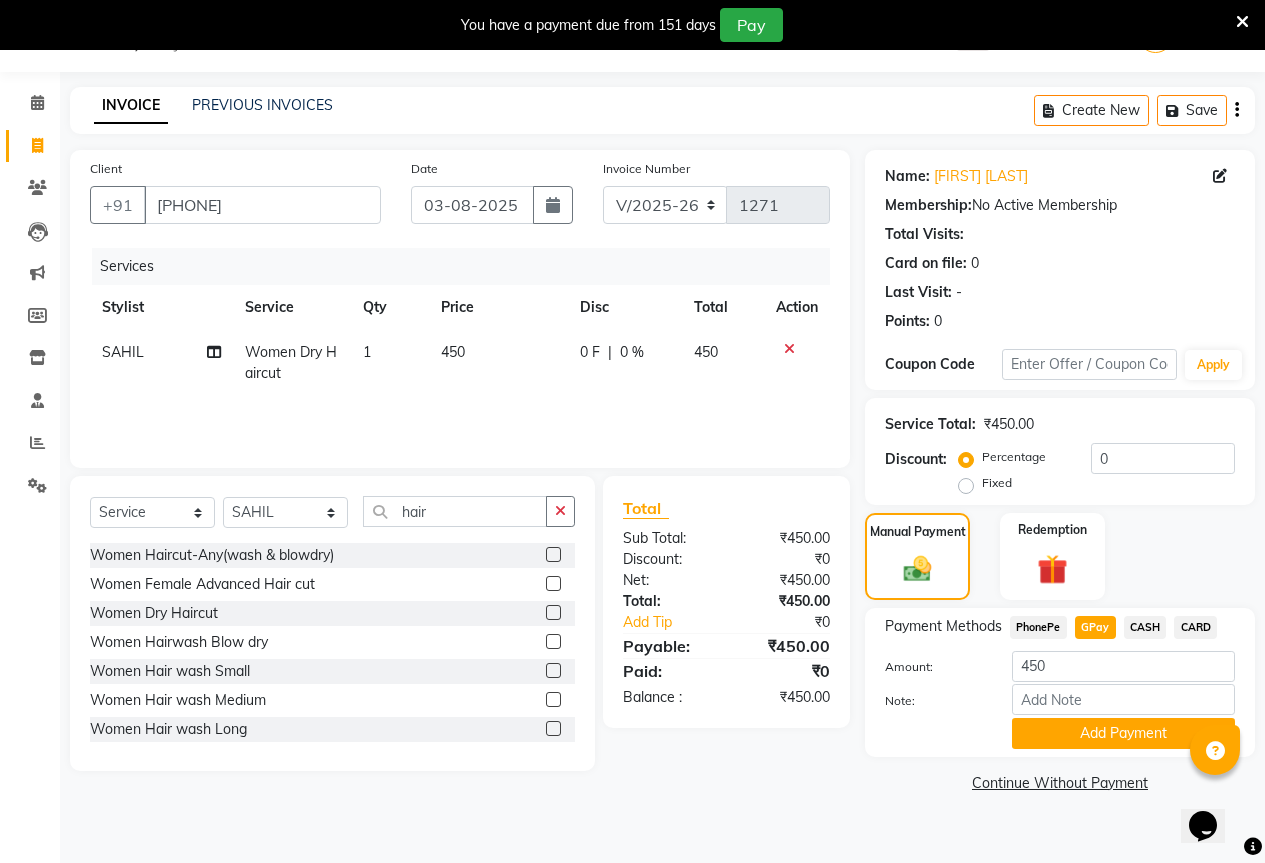 click on "CASH" 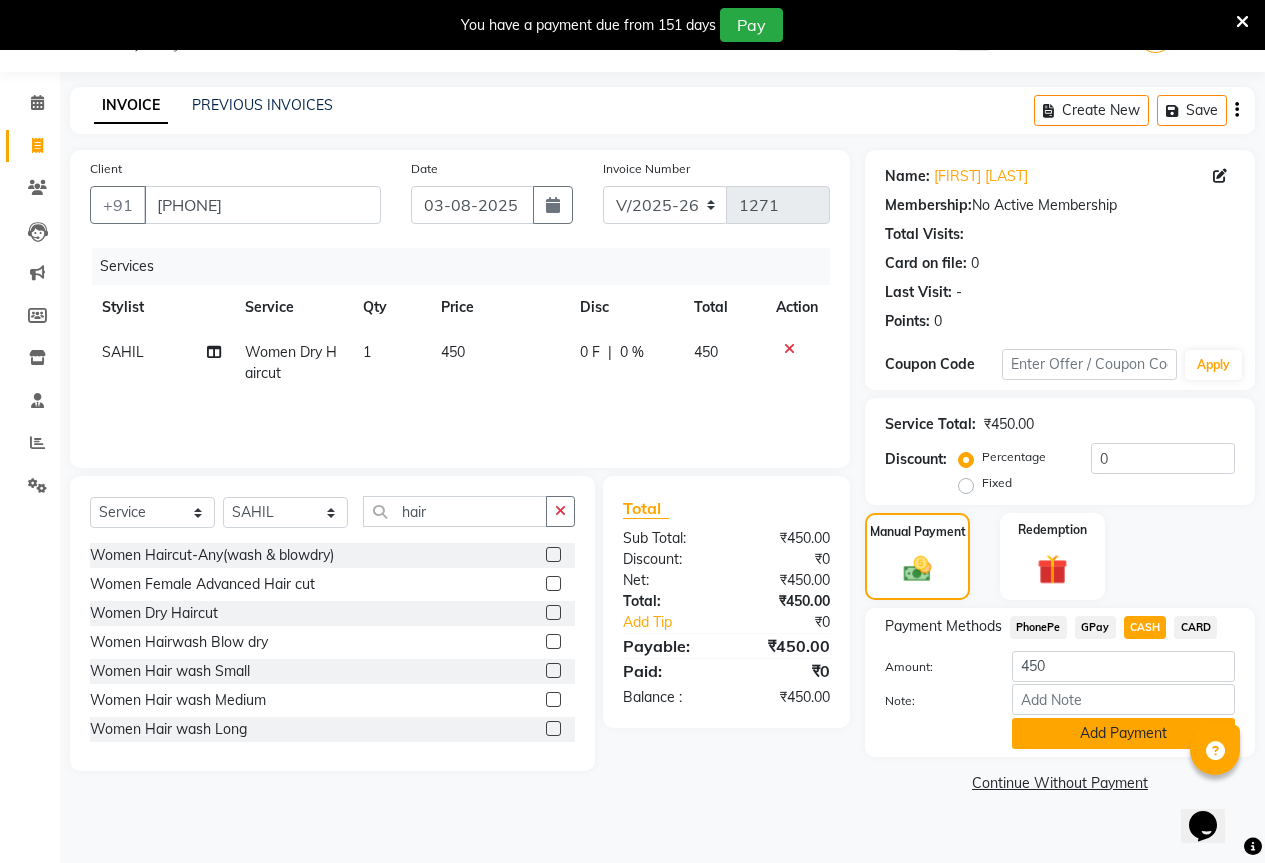 click on "Add Payment" 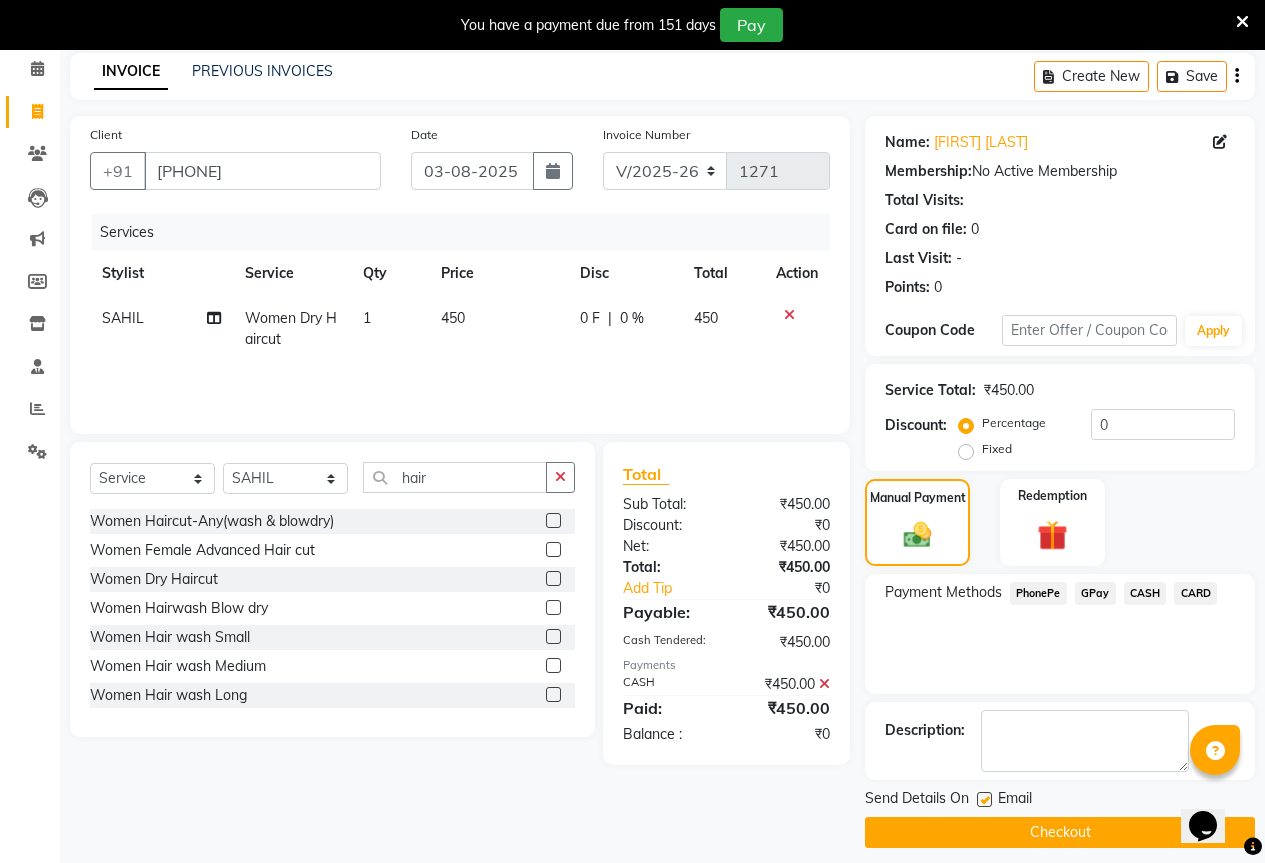 scroll, scrollTop: 99, scrollLeft: 0, axis: vertical 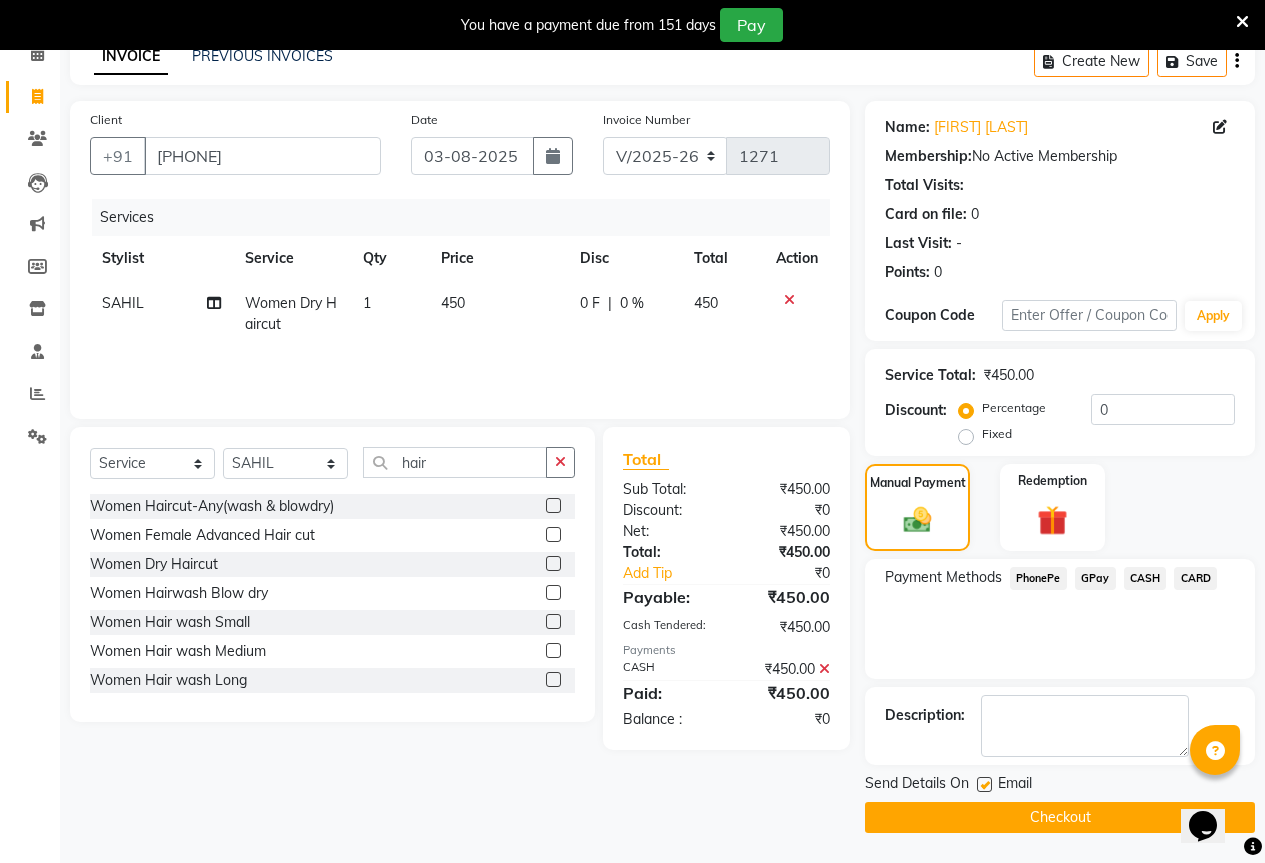 click on "Checkout" 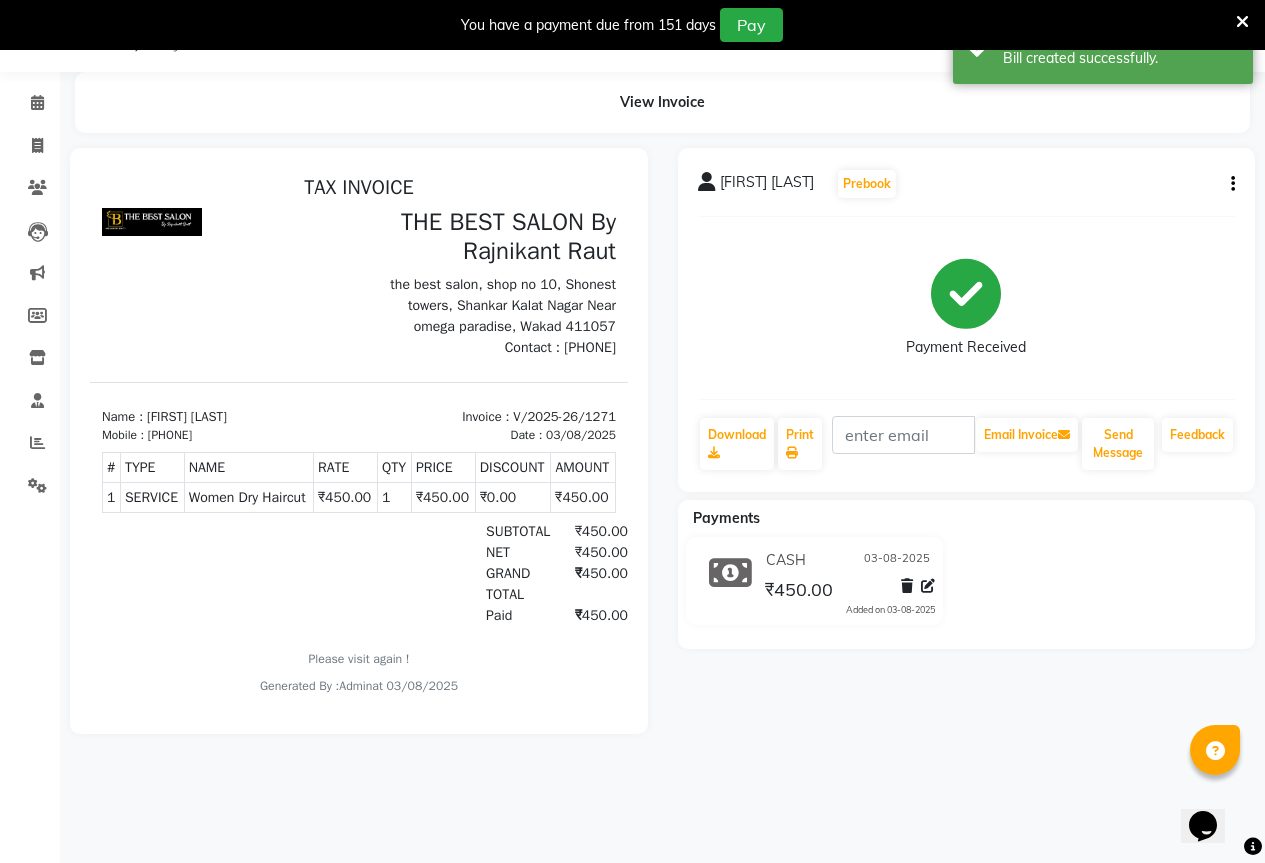 scroll, scrollTop: 0, scrollLeft: 0, axis: both 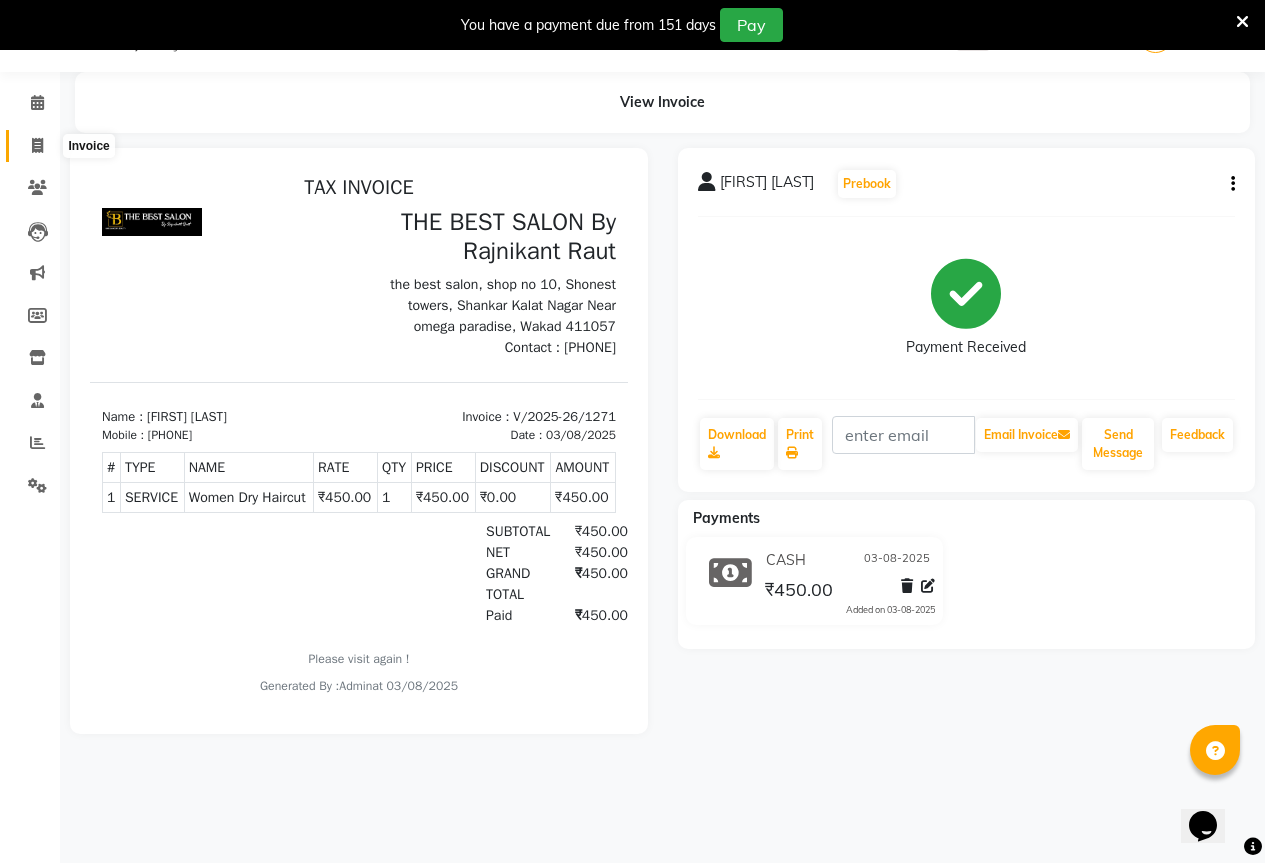 click 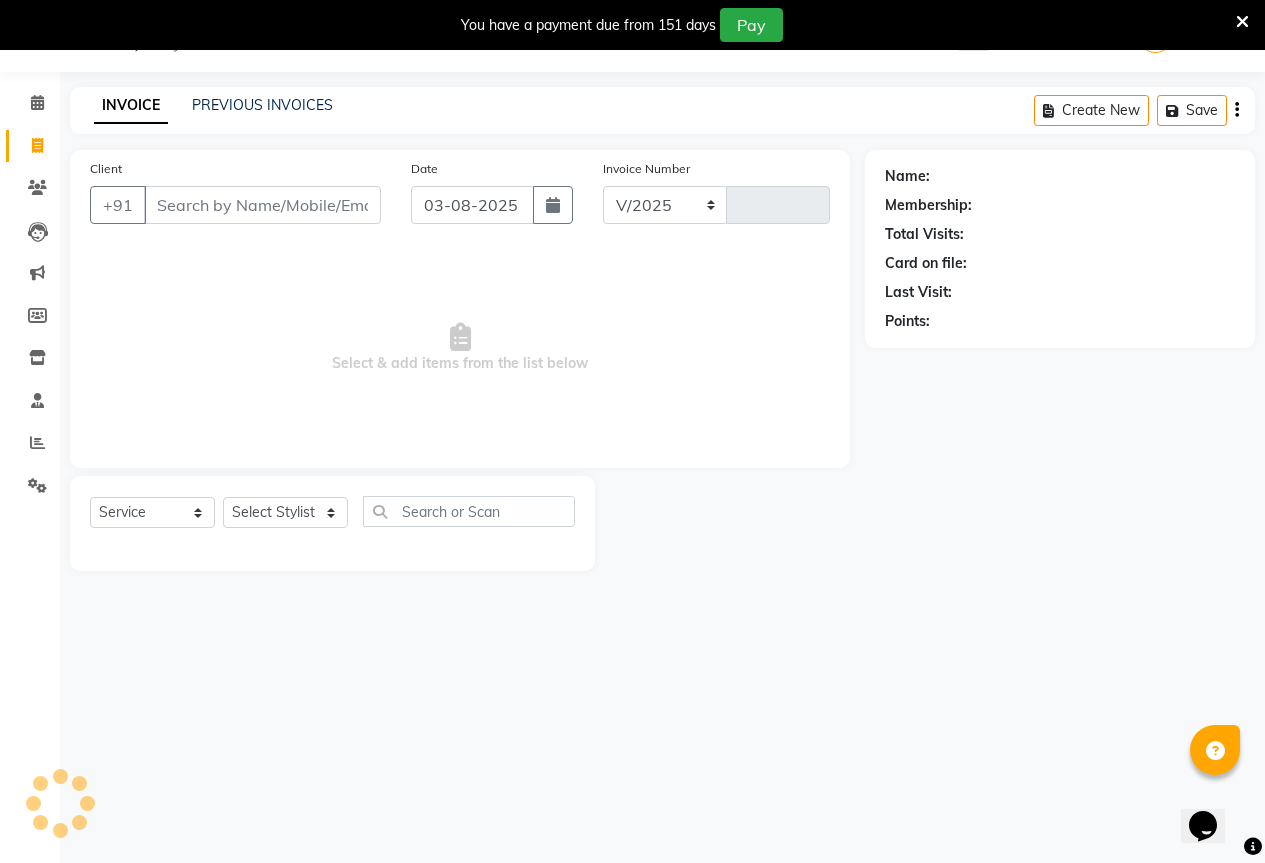 select on "7209" 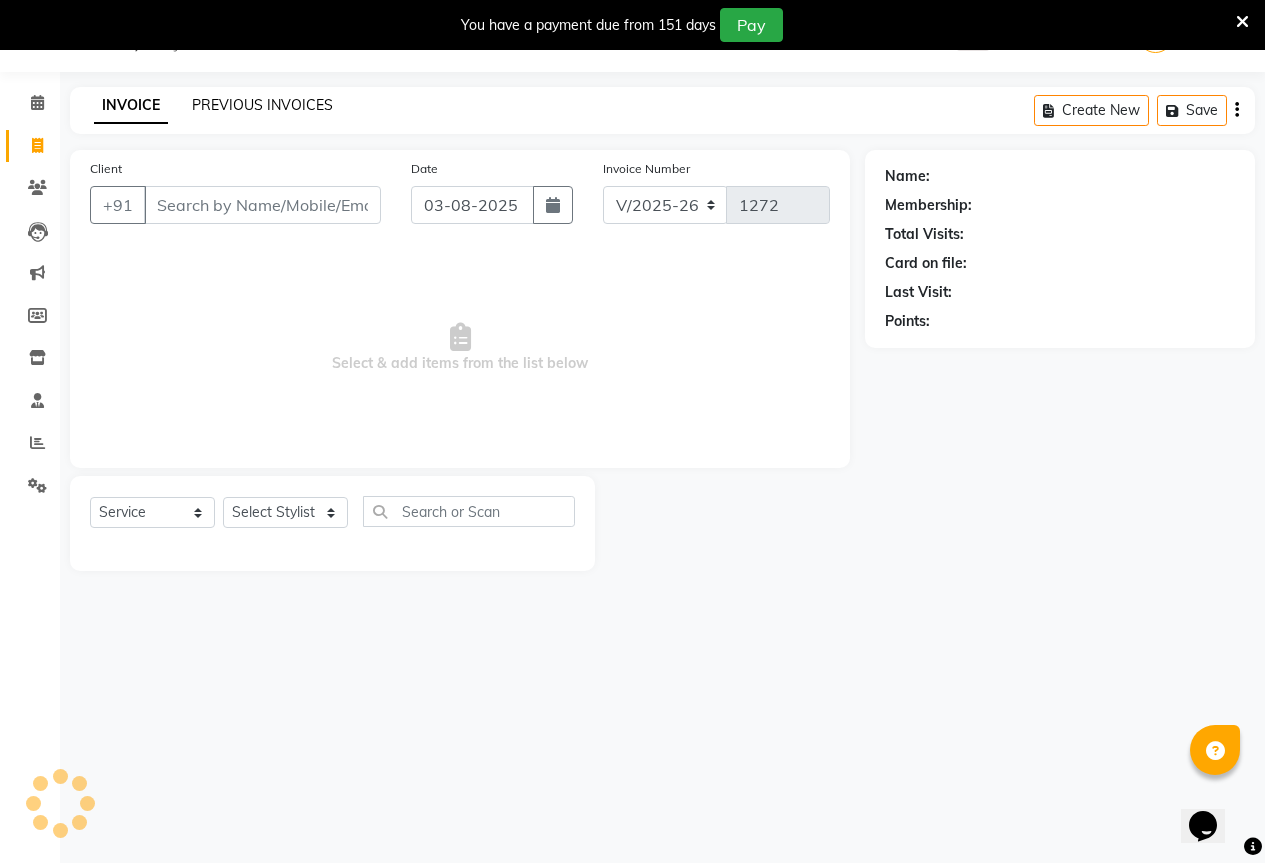 click on "PREVIOUS INVOICES" 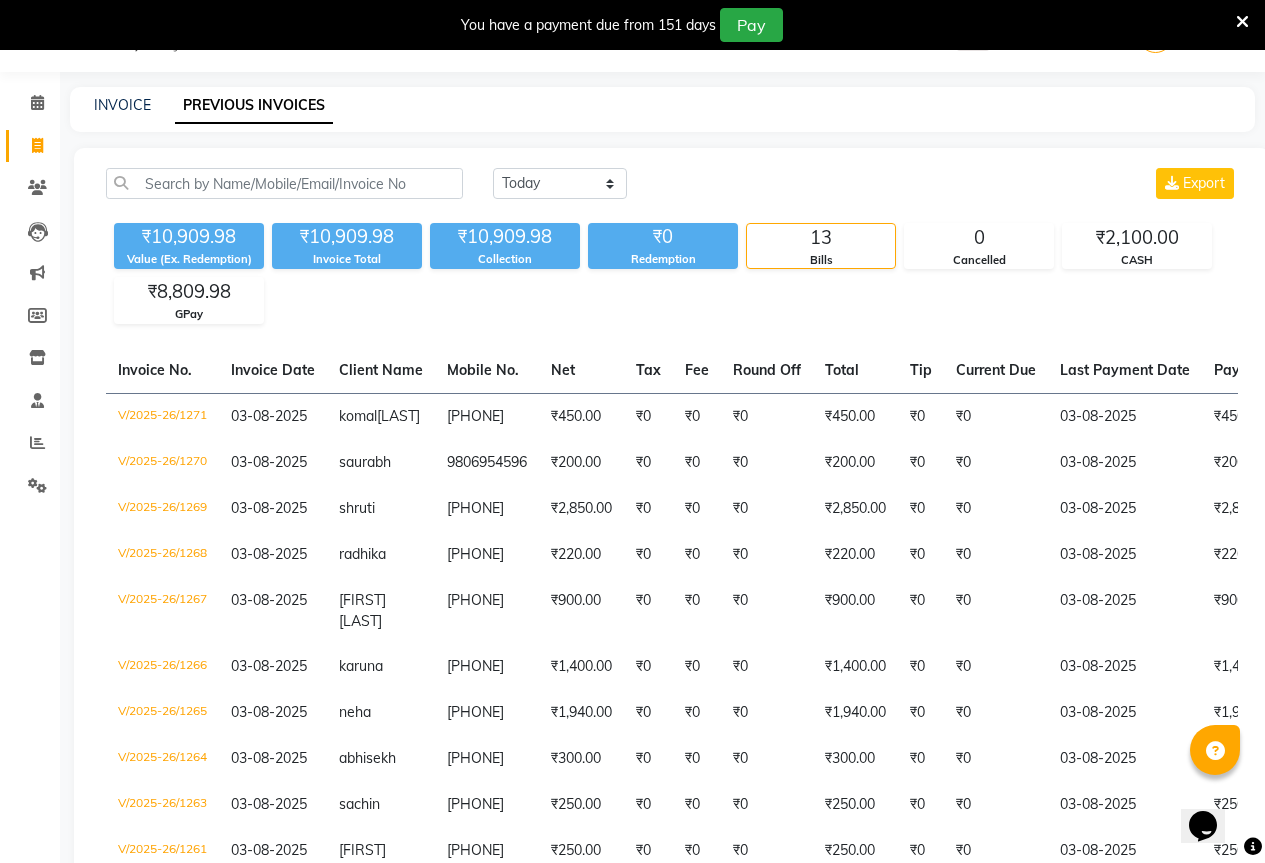 click on "INVOICE PREVIOUS INVOICES" 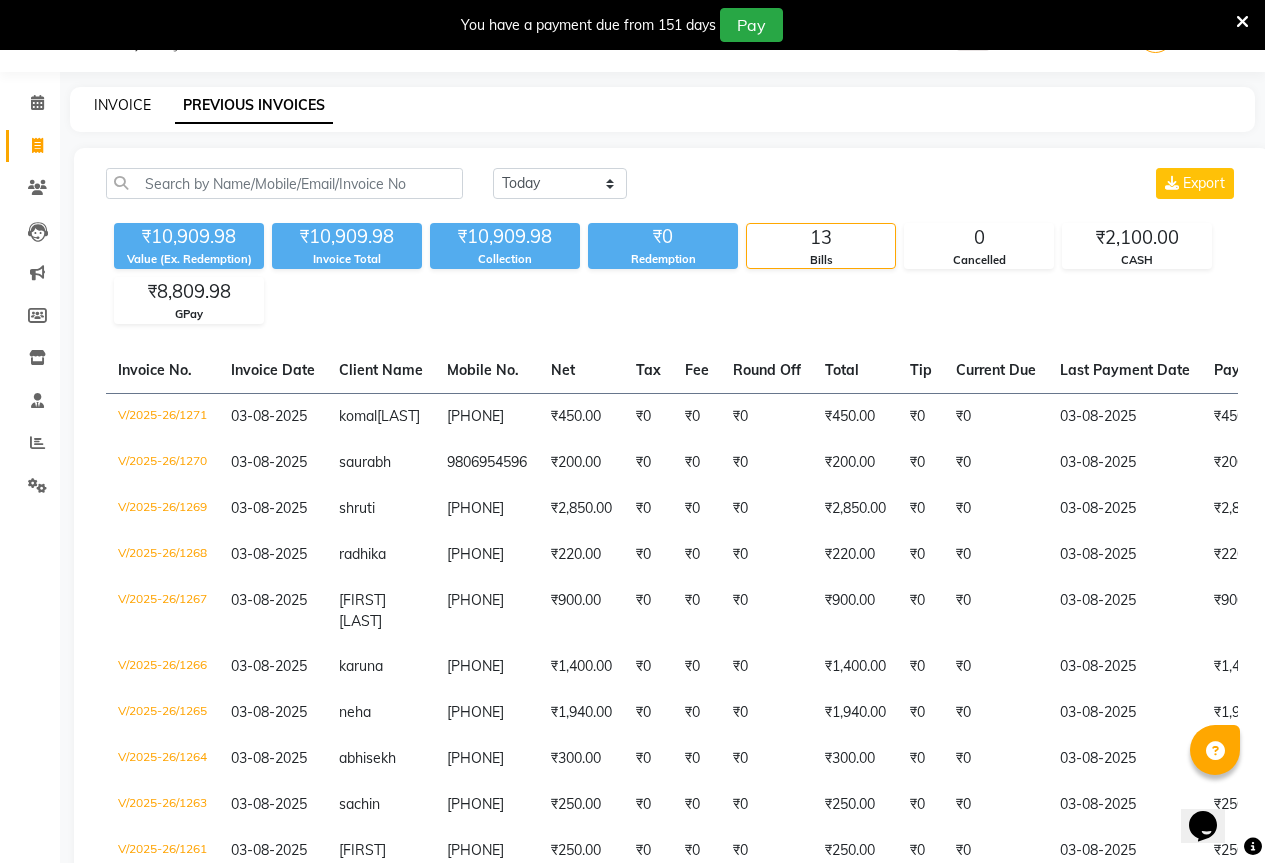 click on "INVOICE" 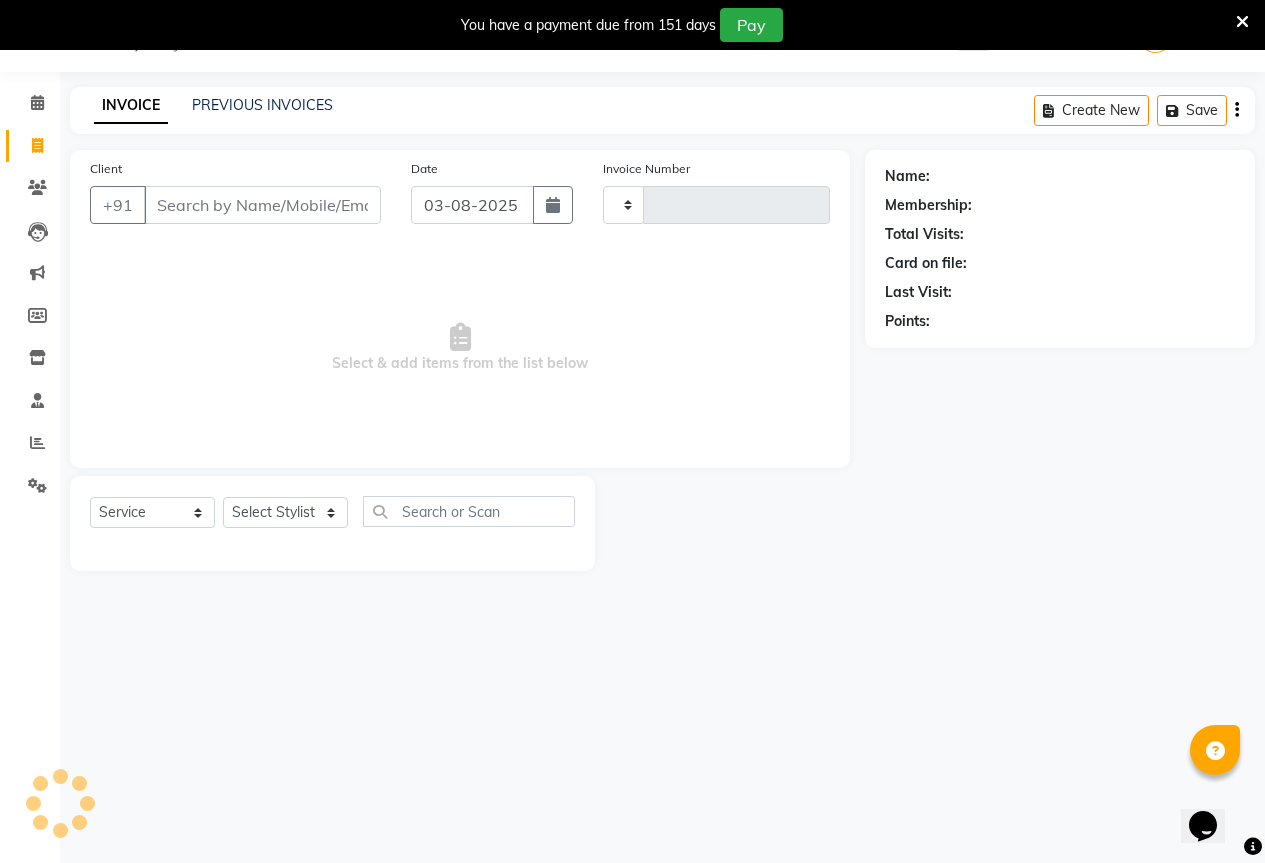 type on "1272" 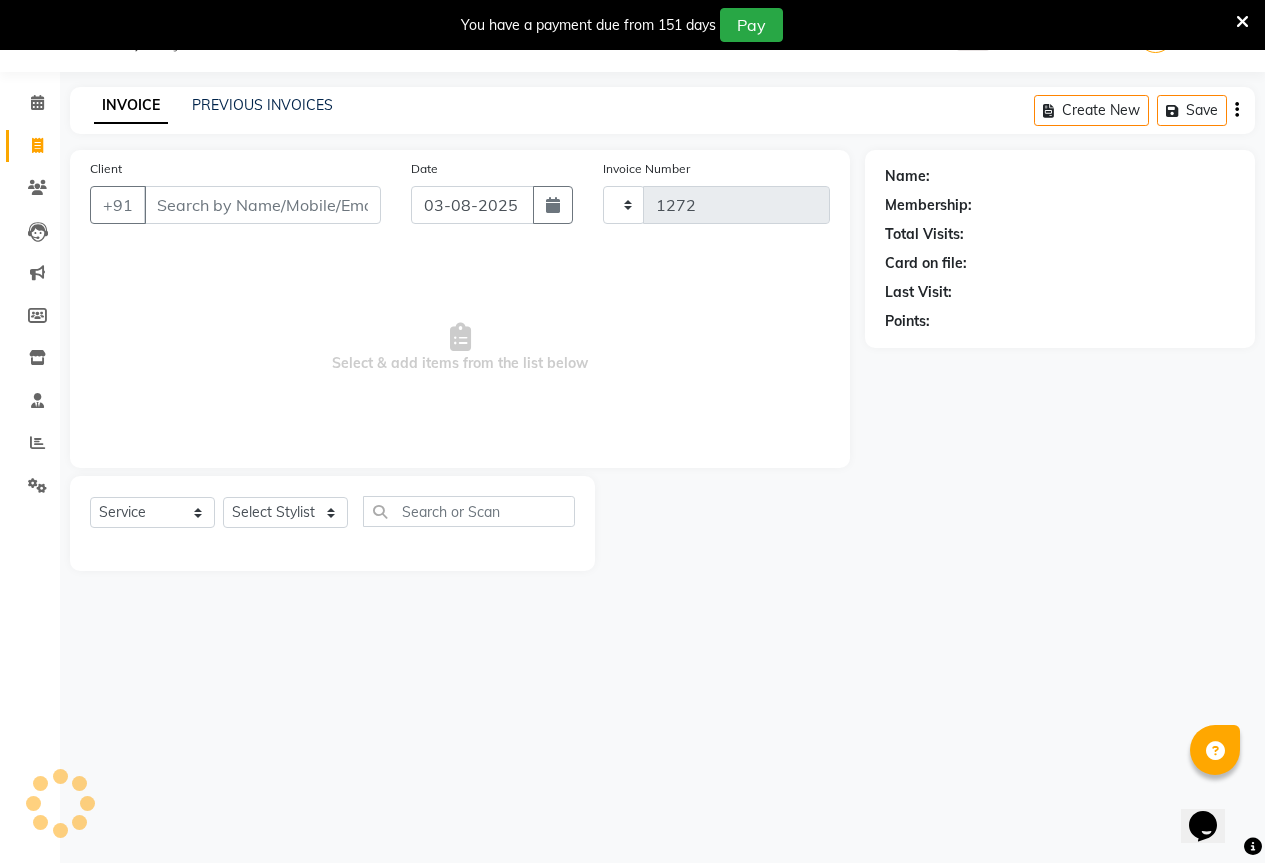 select on "7209" 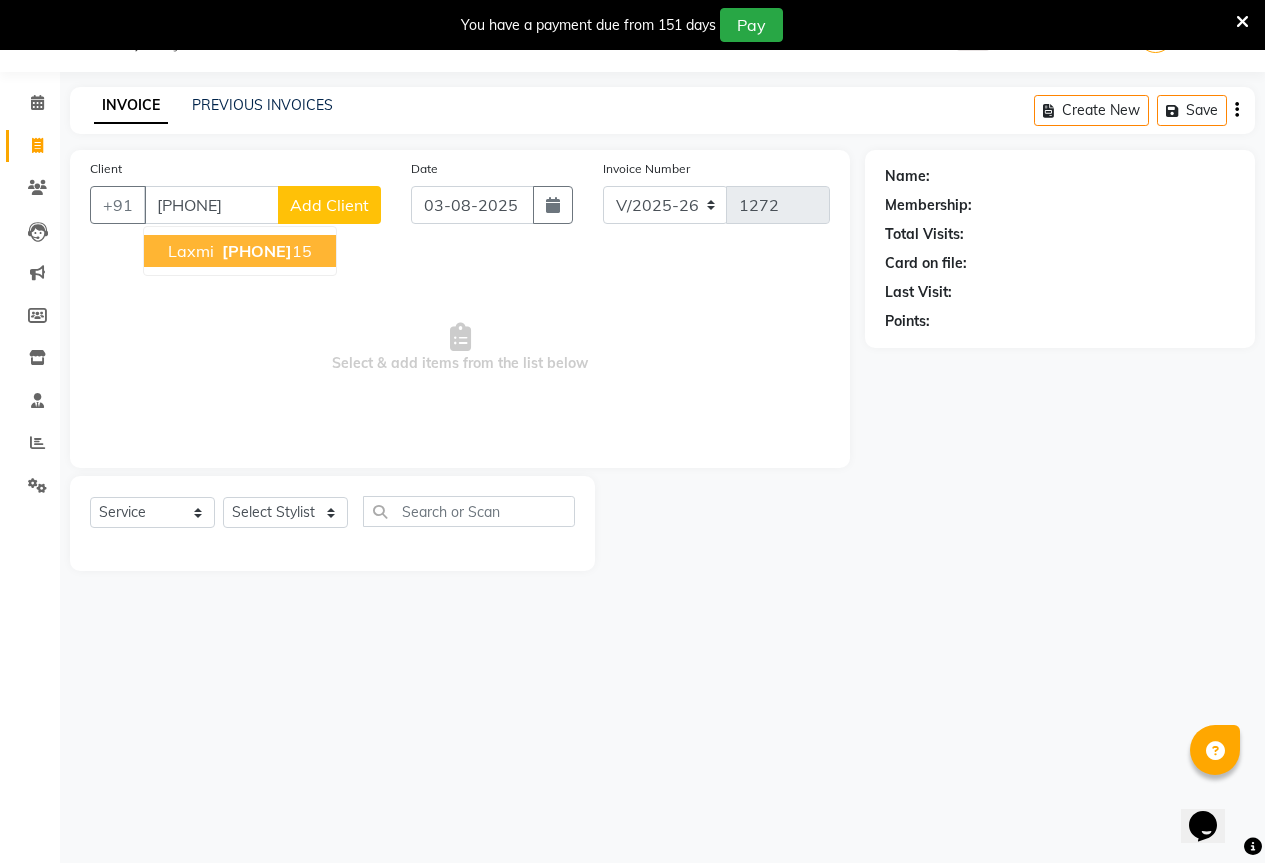 click on "[PHONE]" at bounding box center [257, 251] 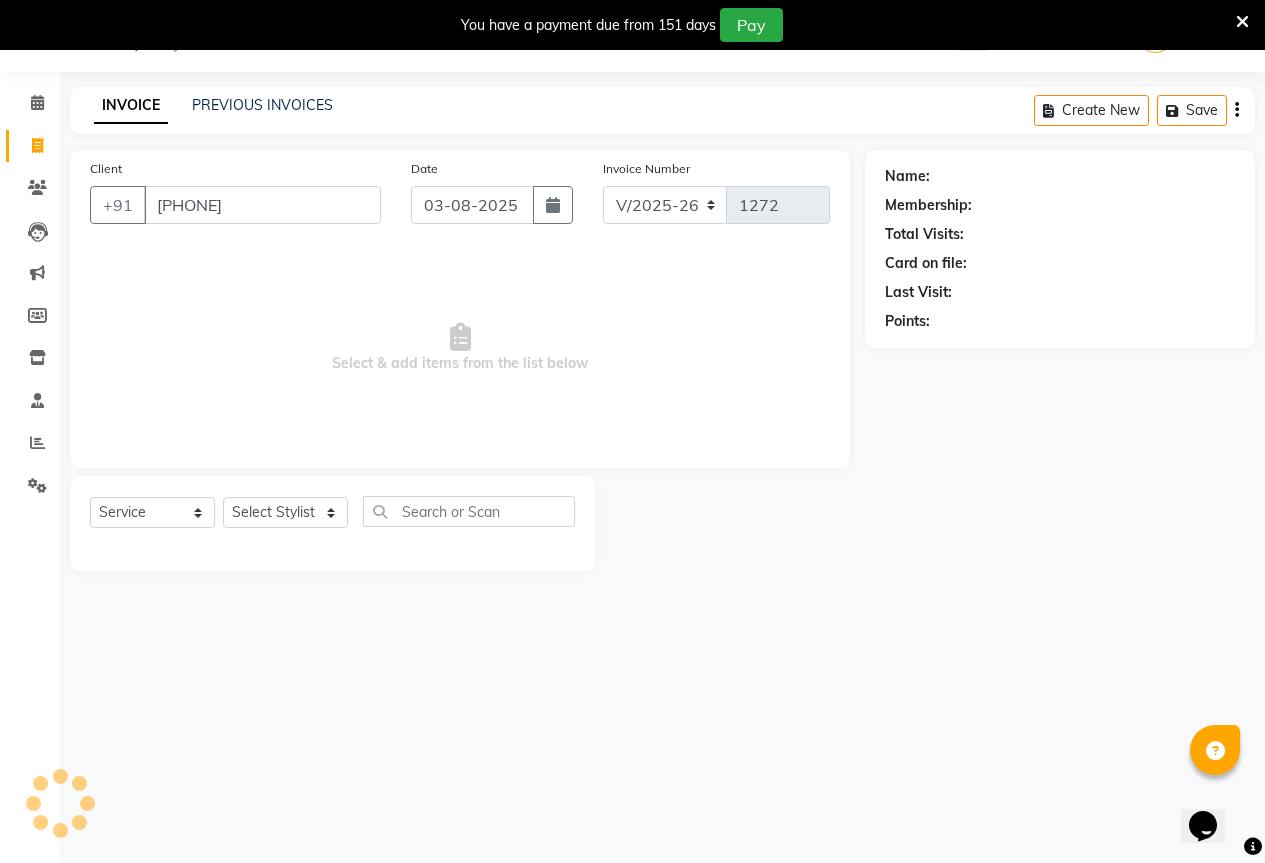 type on "[PHONE]" 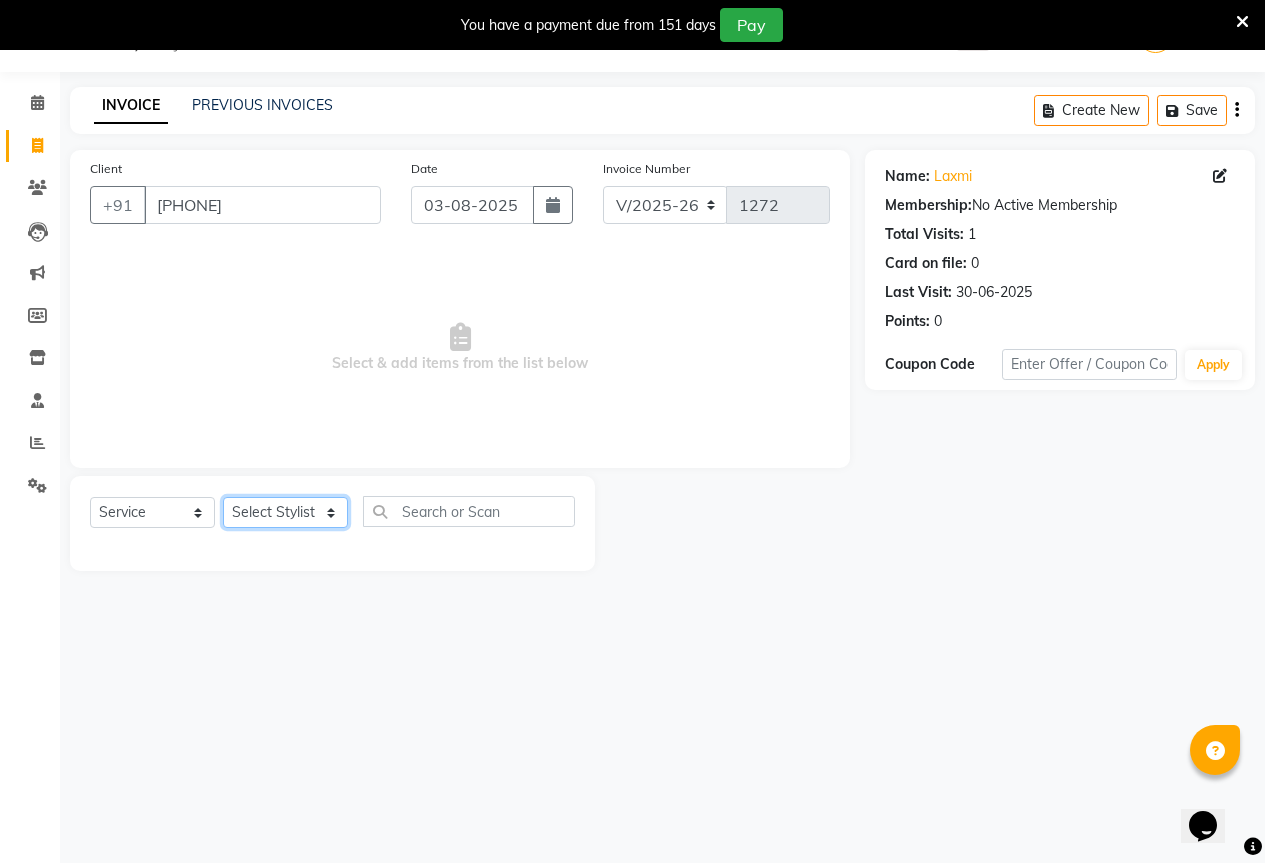 click on "Select Stylist AKASH KAJAL PAYAL RAJ RUTUJA SAHIL" 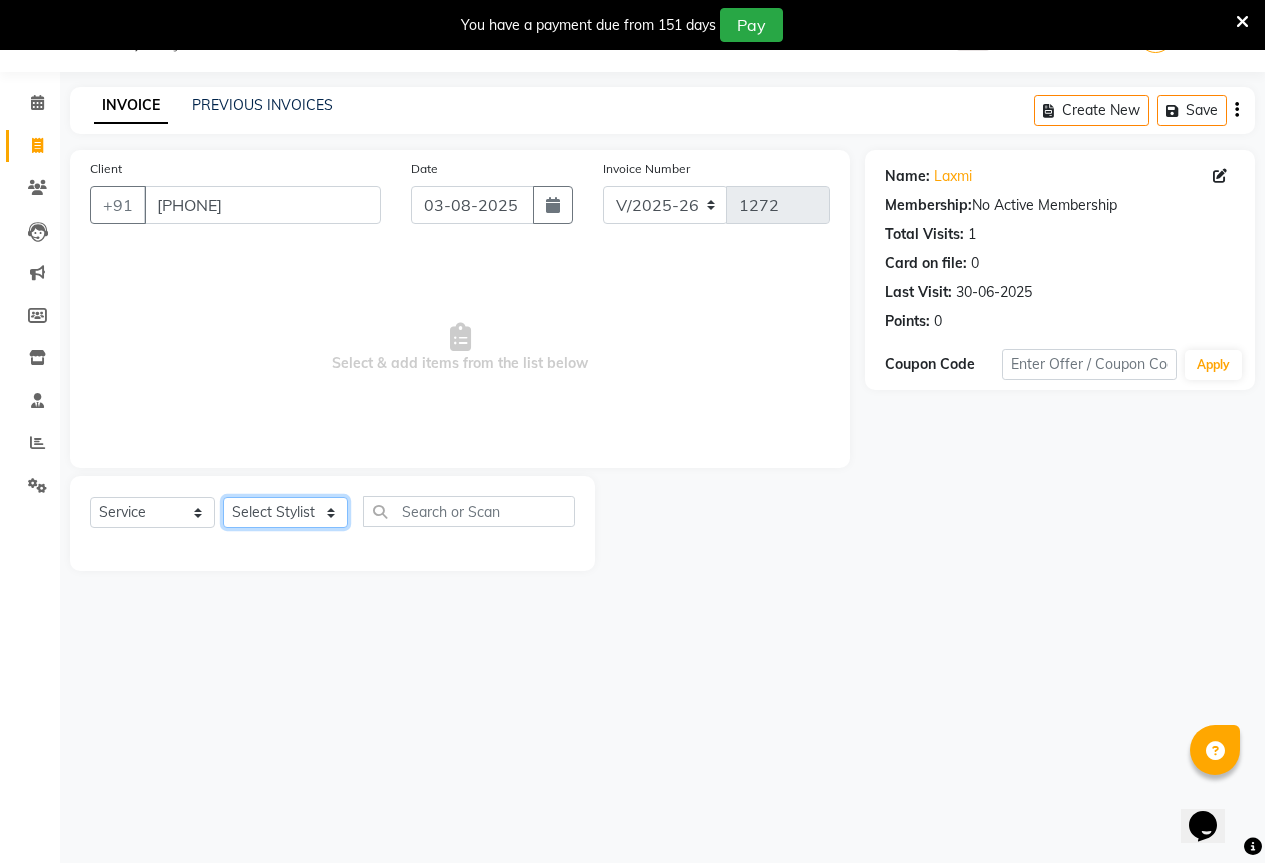 select on "85284" 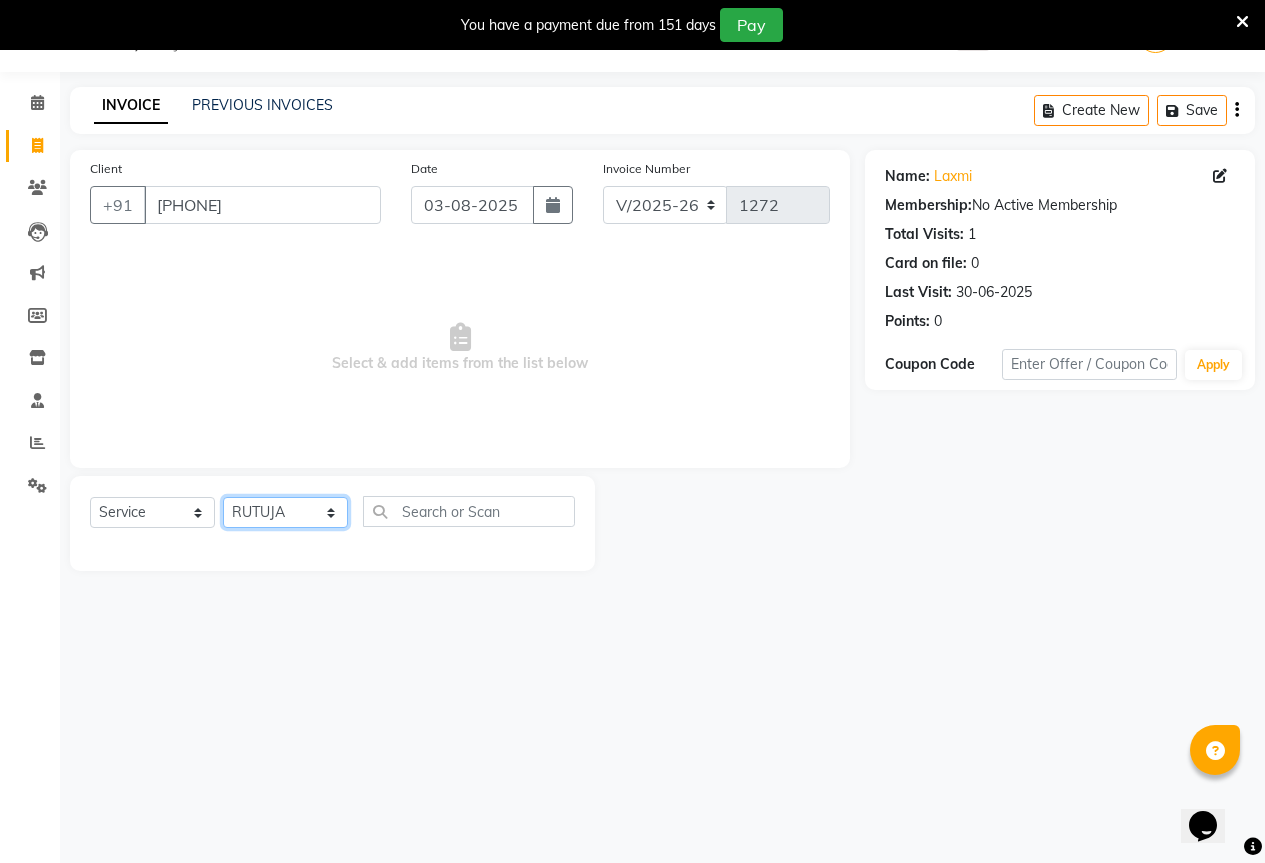 click on "Select Stylist AKASH KAJAL PAYAL RAJ RUTUJA SAHIL" 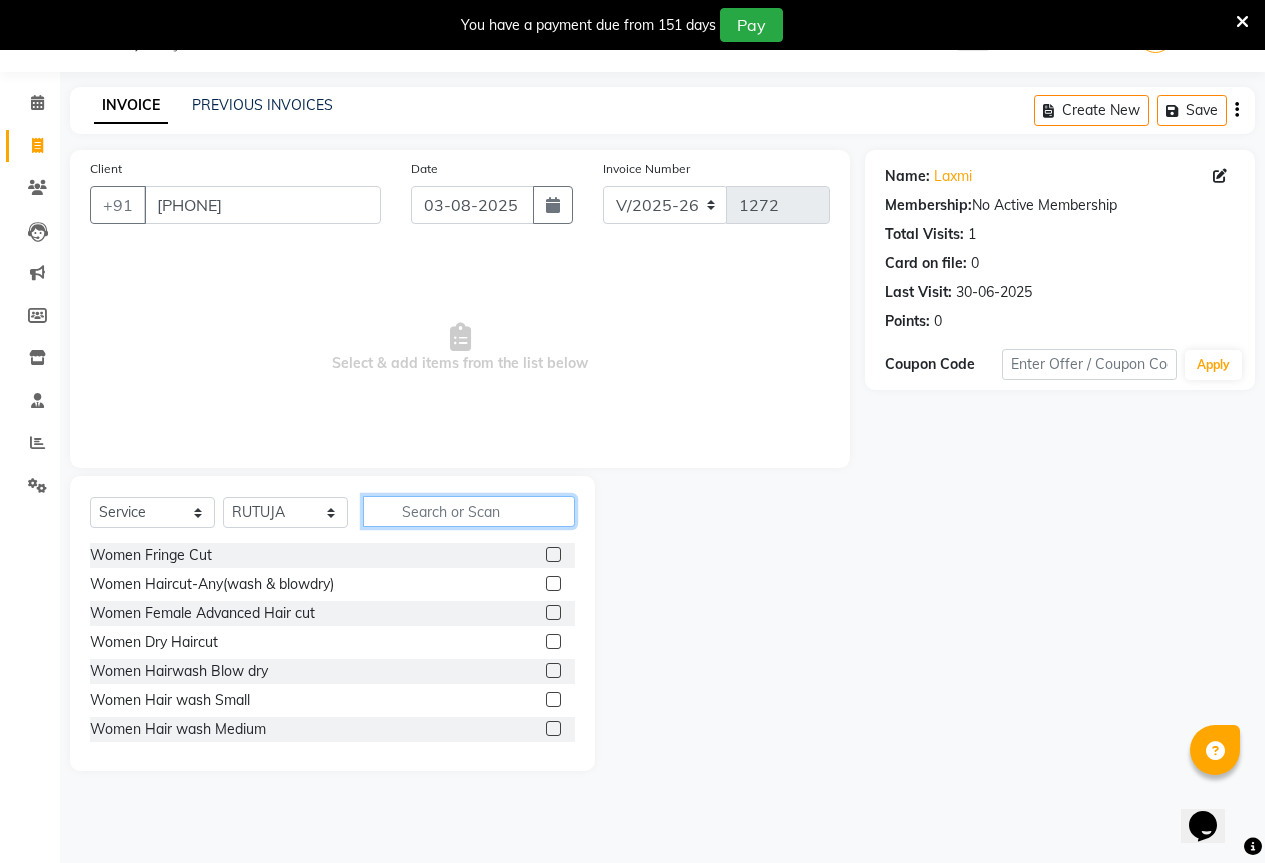 click 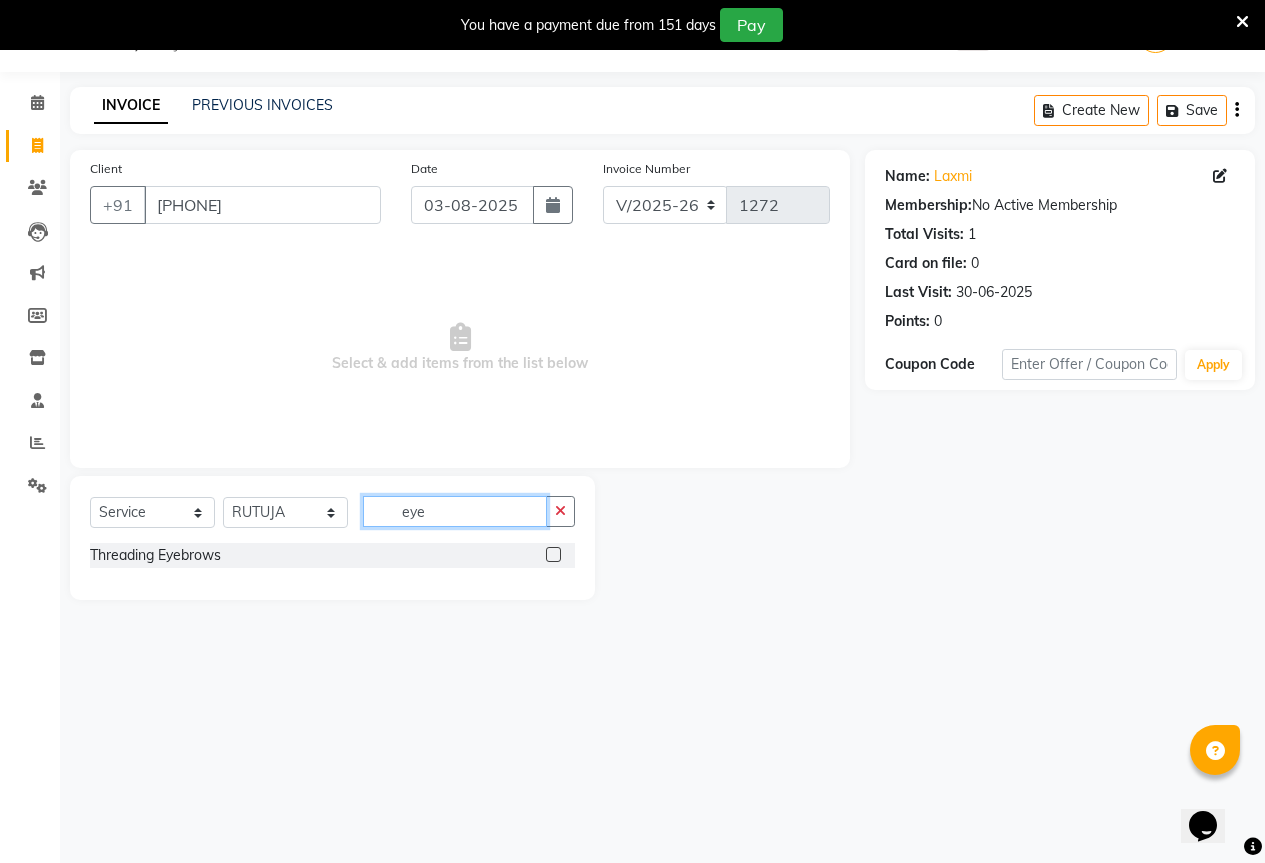 type on "eye" 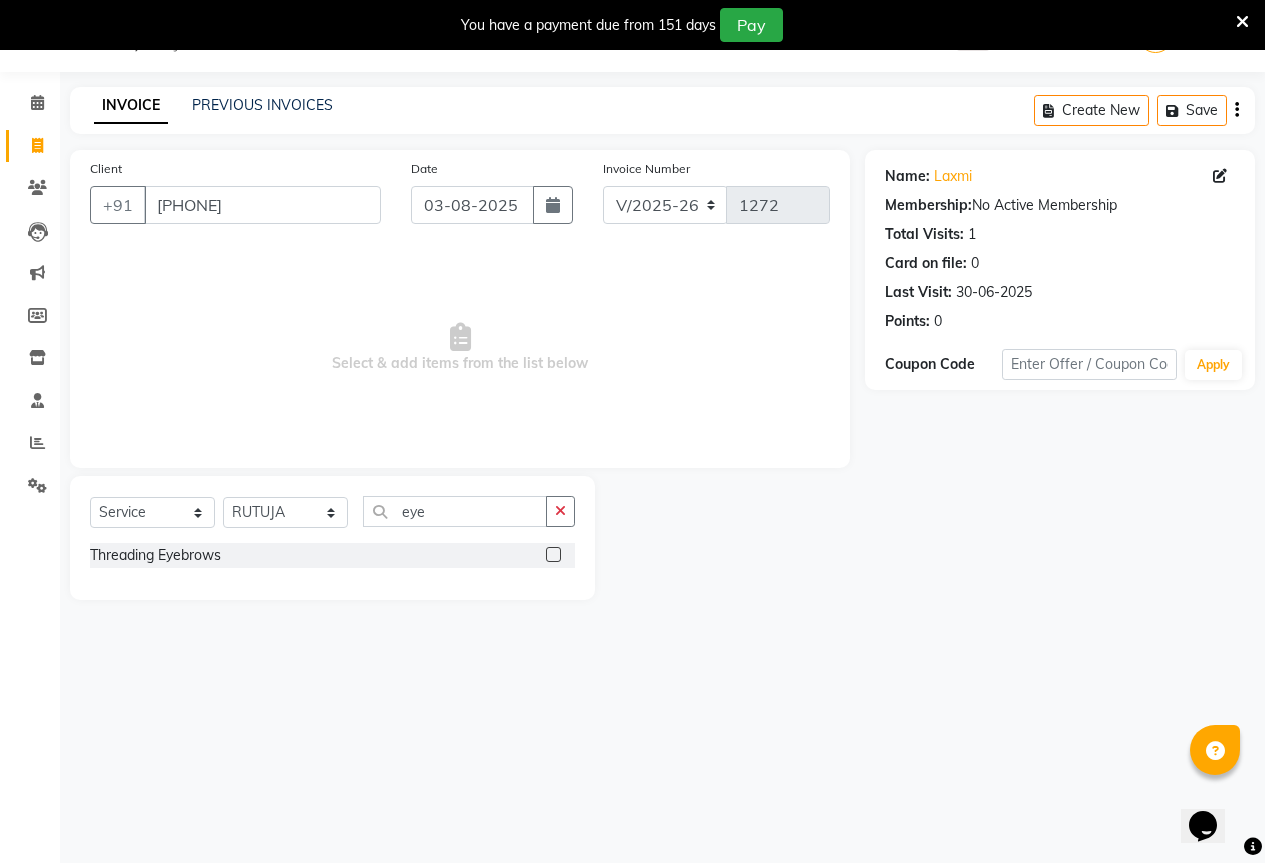 click 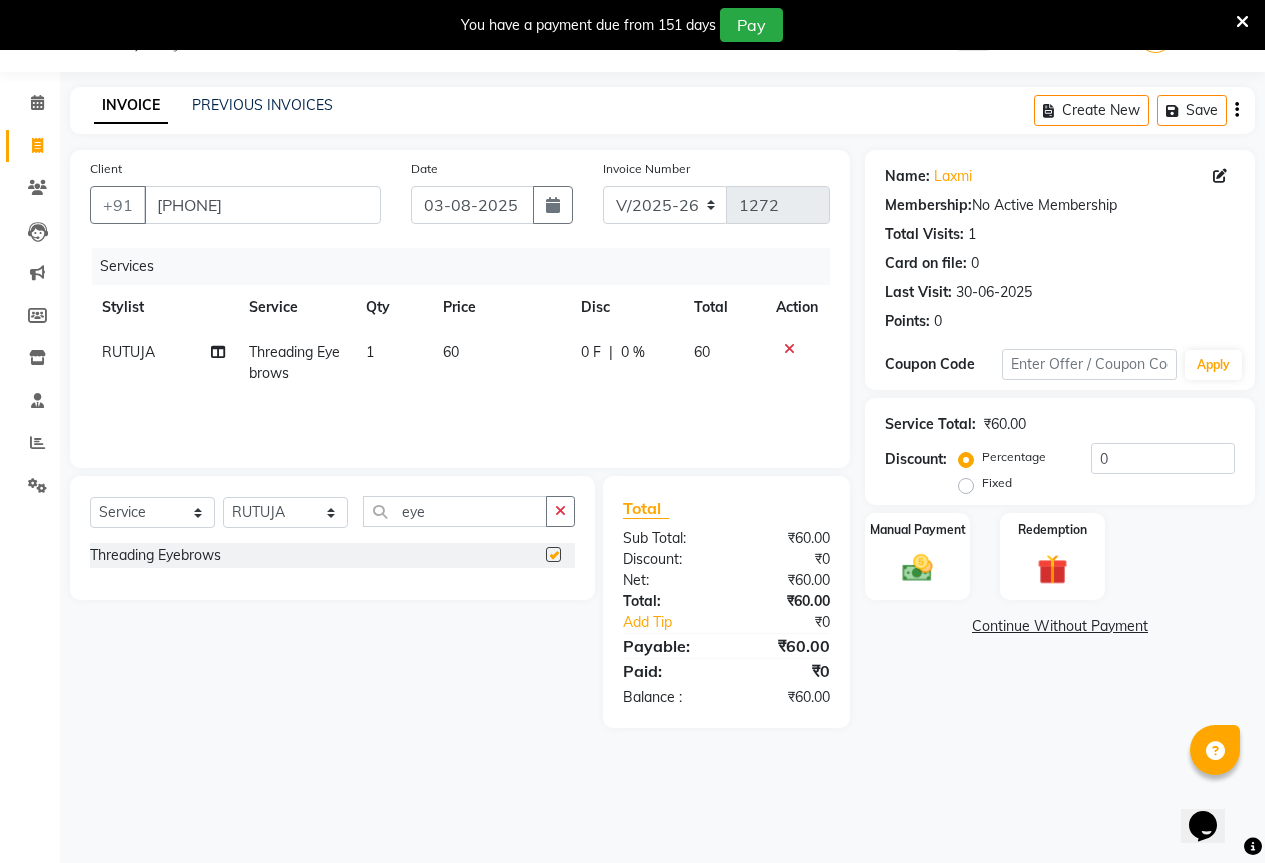 checkbox on "false" 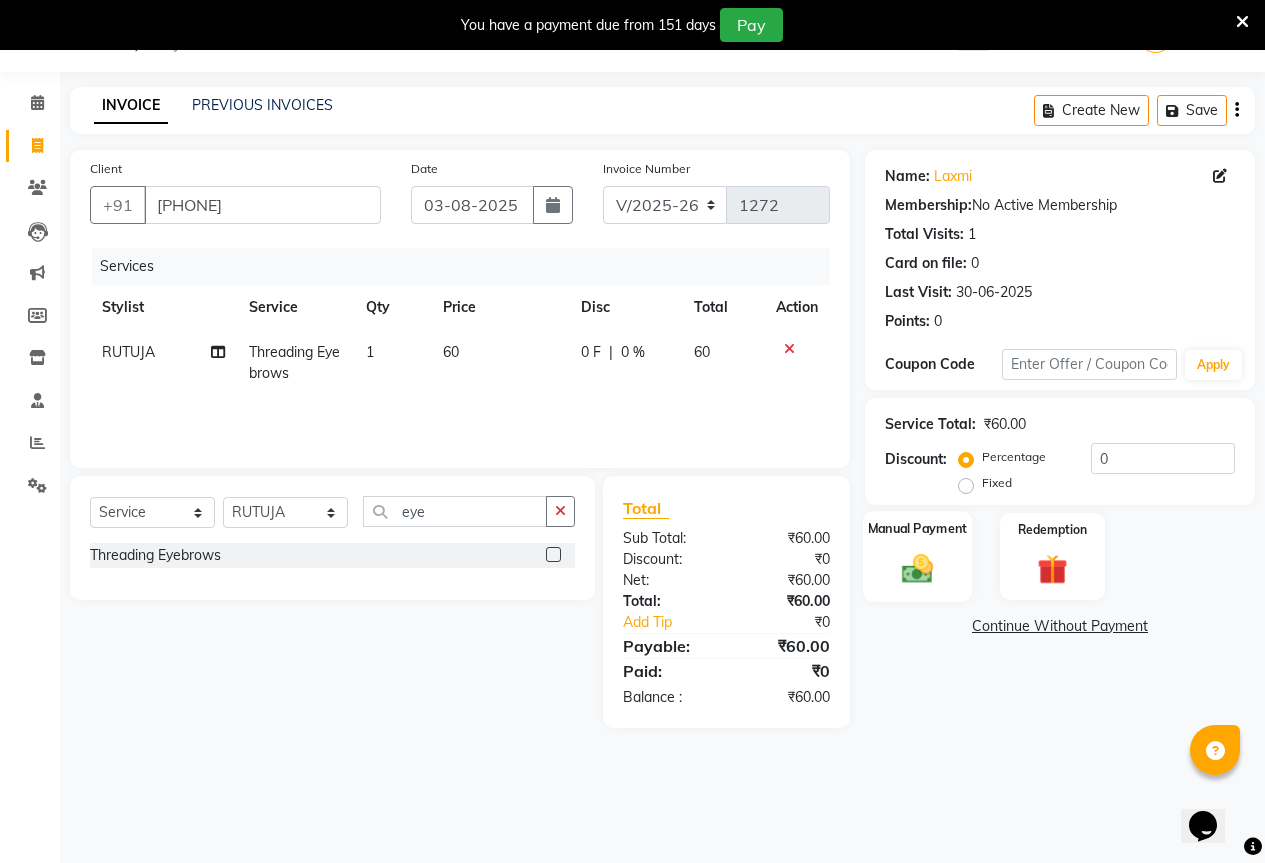click on "Manual Payment" 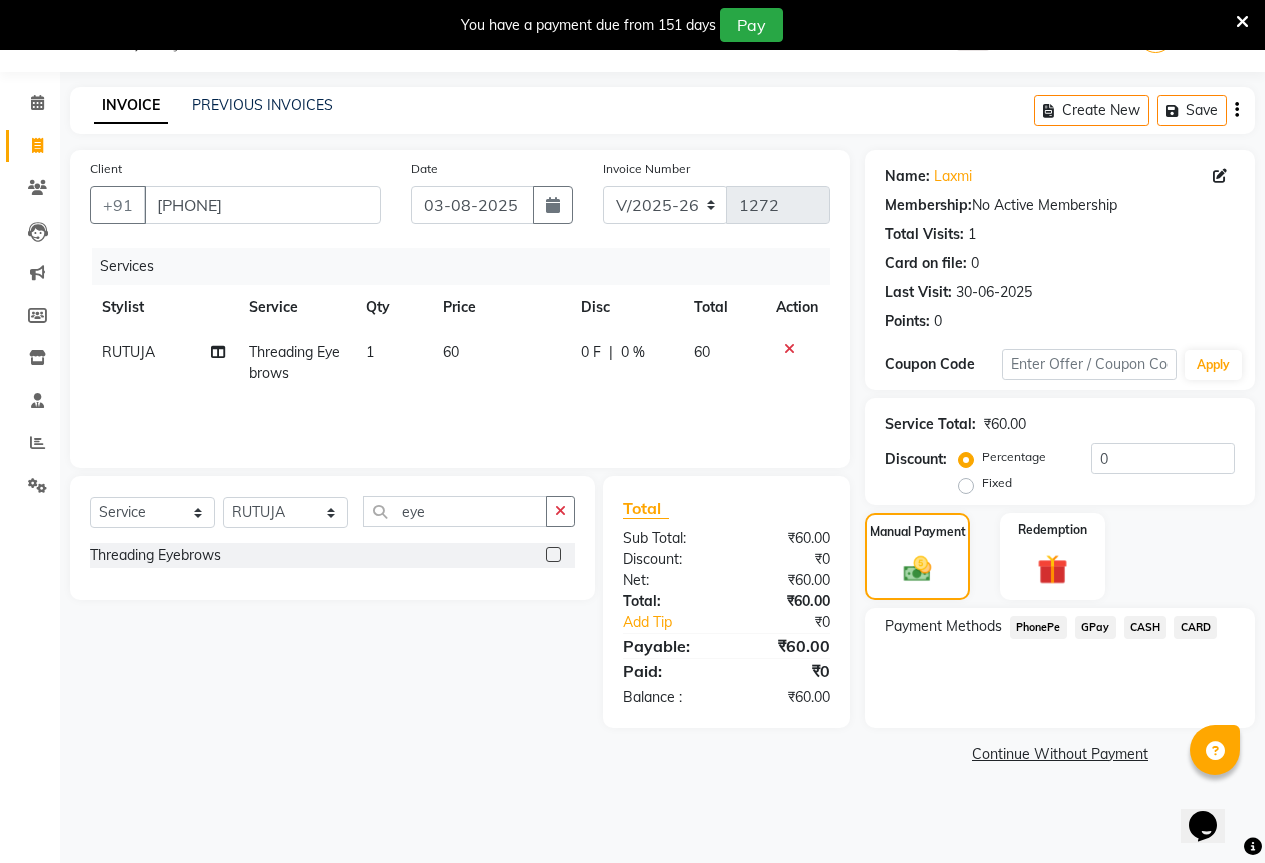 click on "Payment Methods  PhonePe   GPay   CASH   CARD" 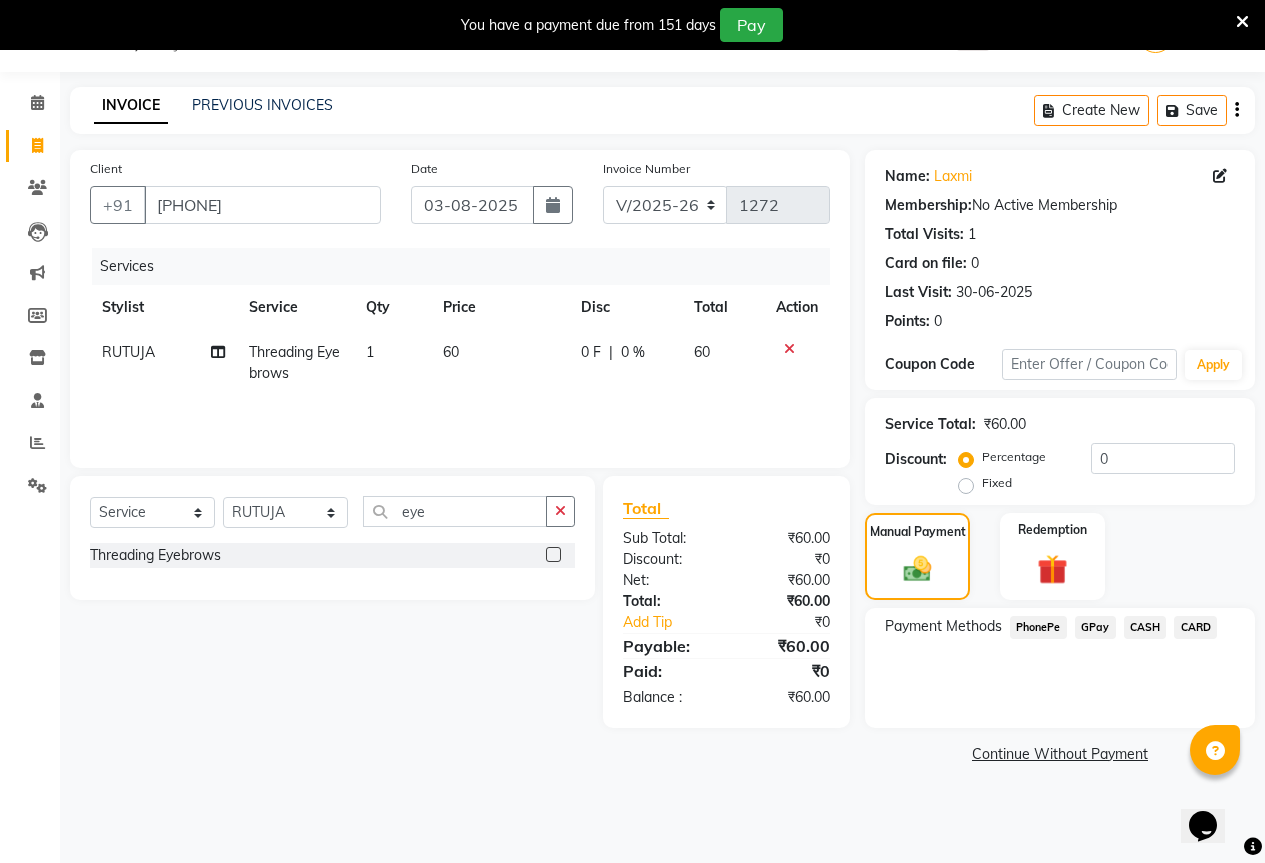 click on "GPay" 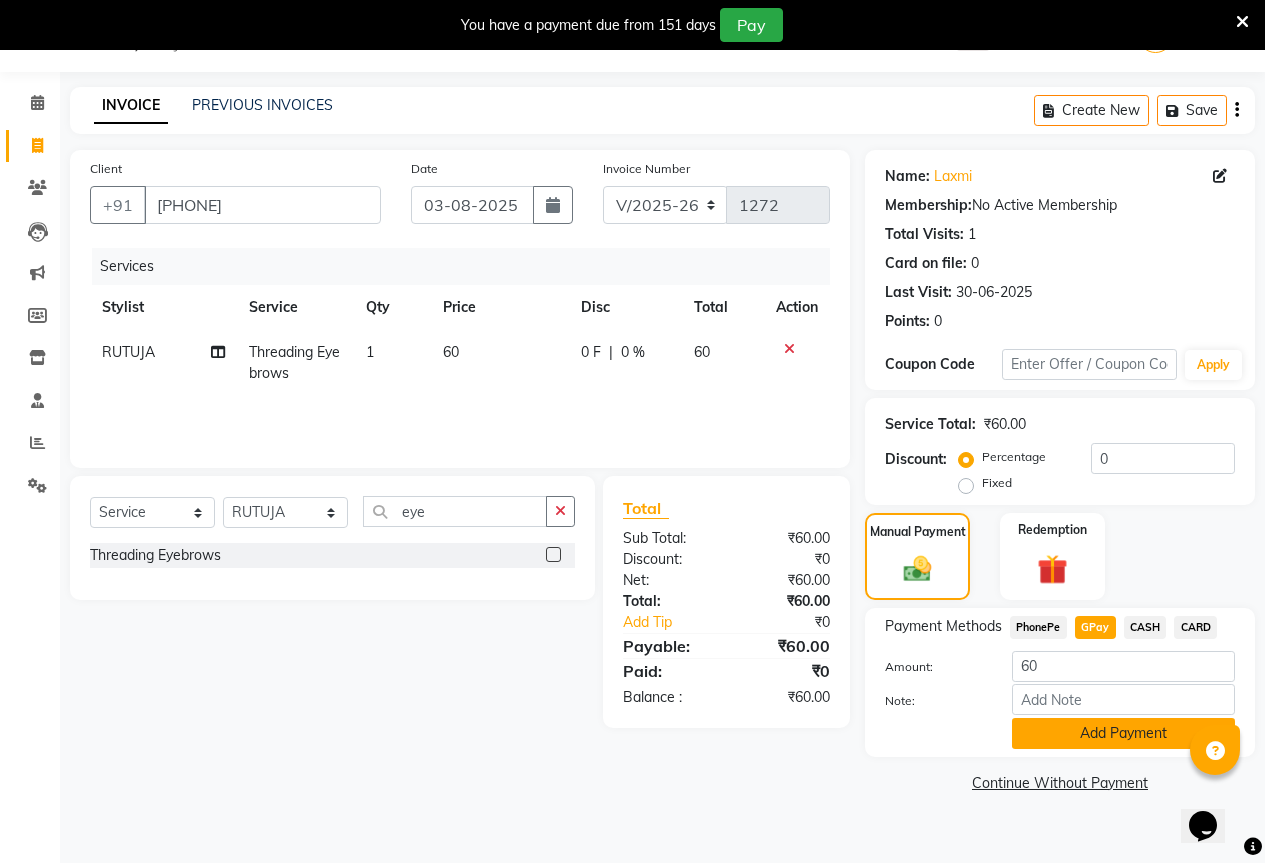click on "Add Payment" 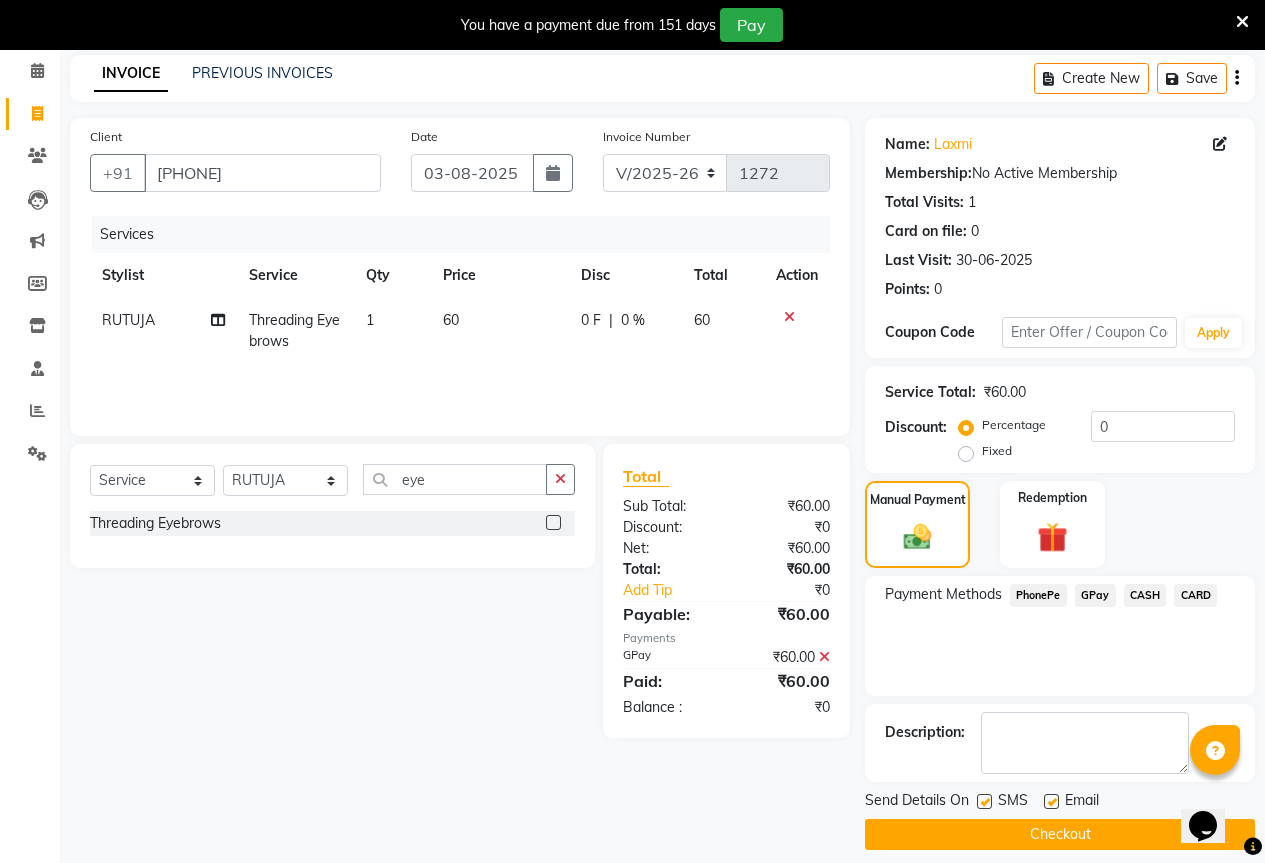 scroll, scrollTop: 99, scrollLeft: 0, axis: vertical 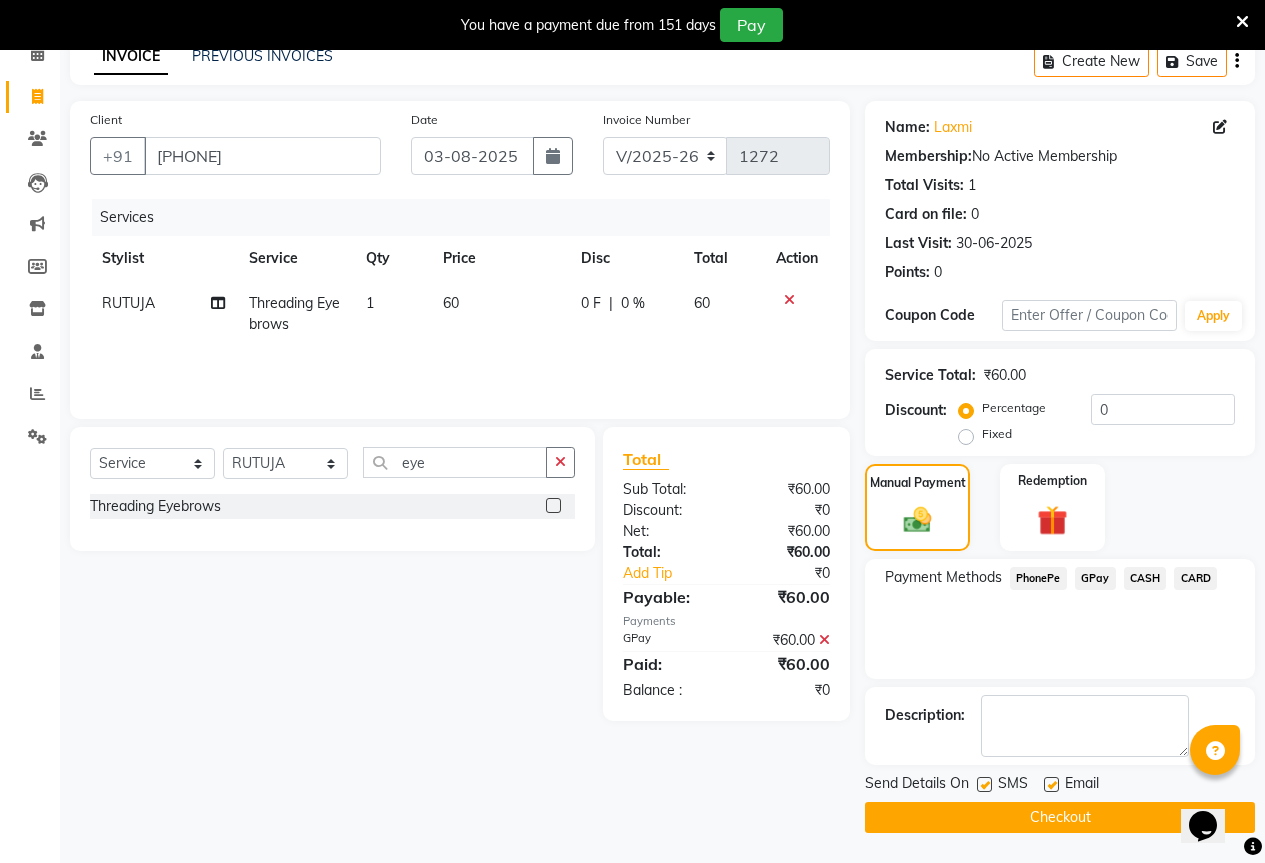 click on "Checkout" 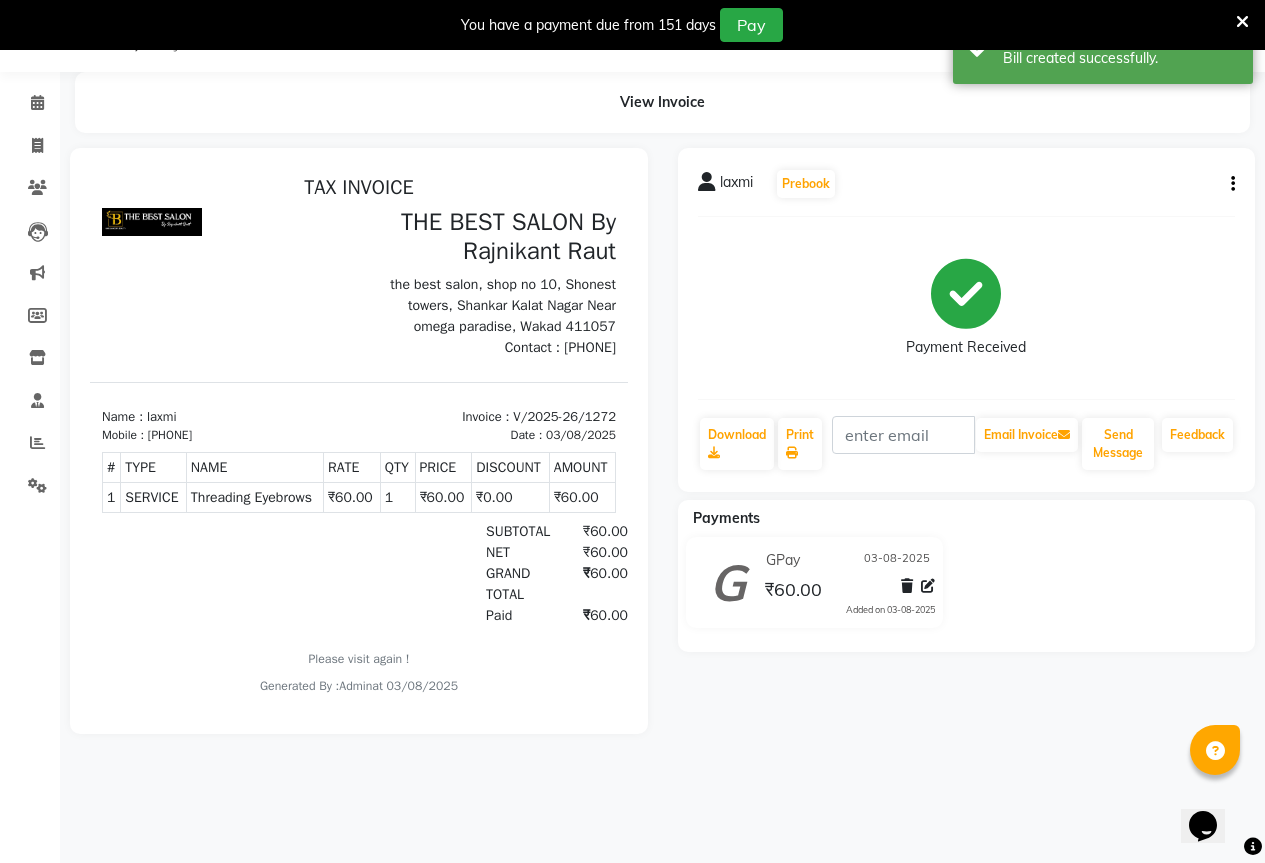 scroll, scrollTop: 0, scrollLeft: 0, axis: both 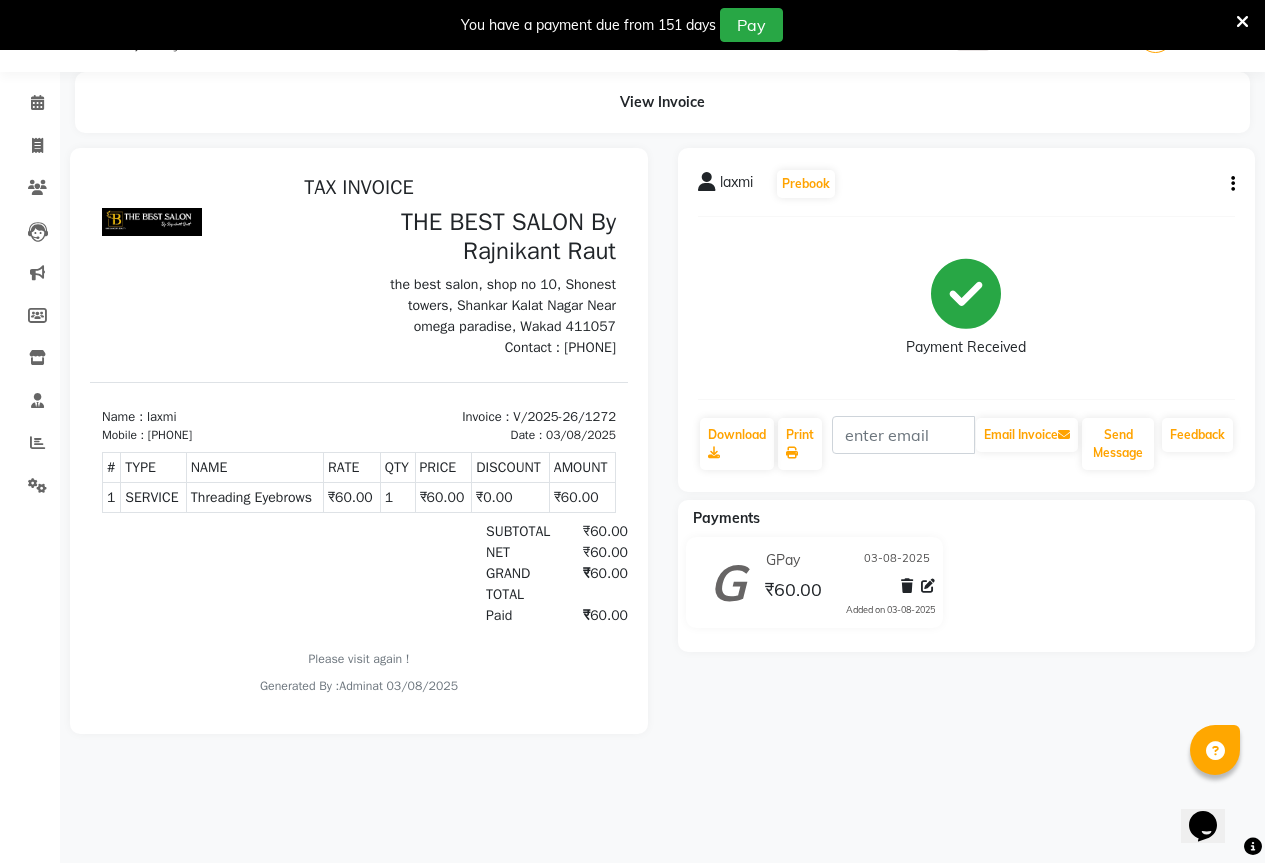 click on "laxmi" 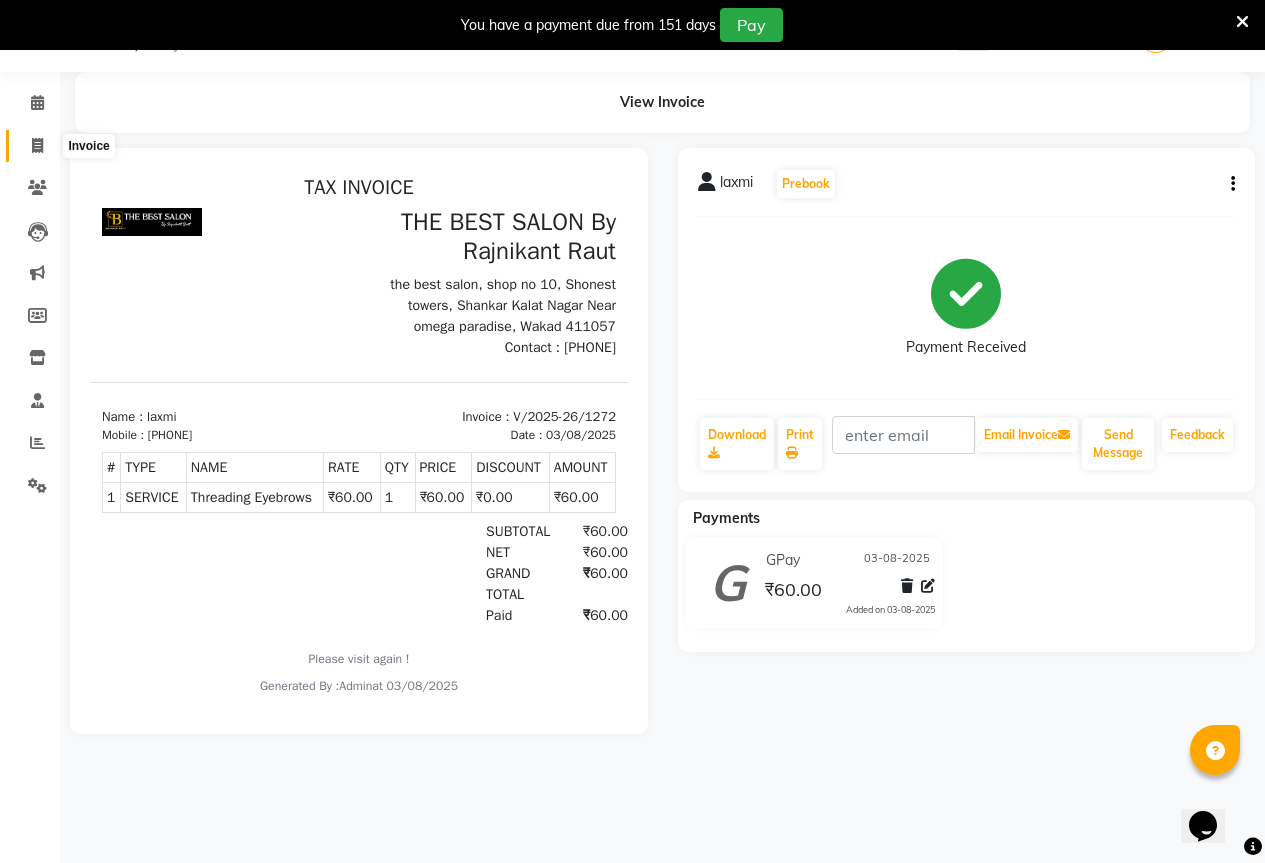 click 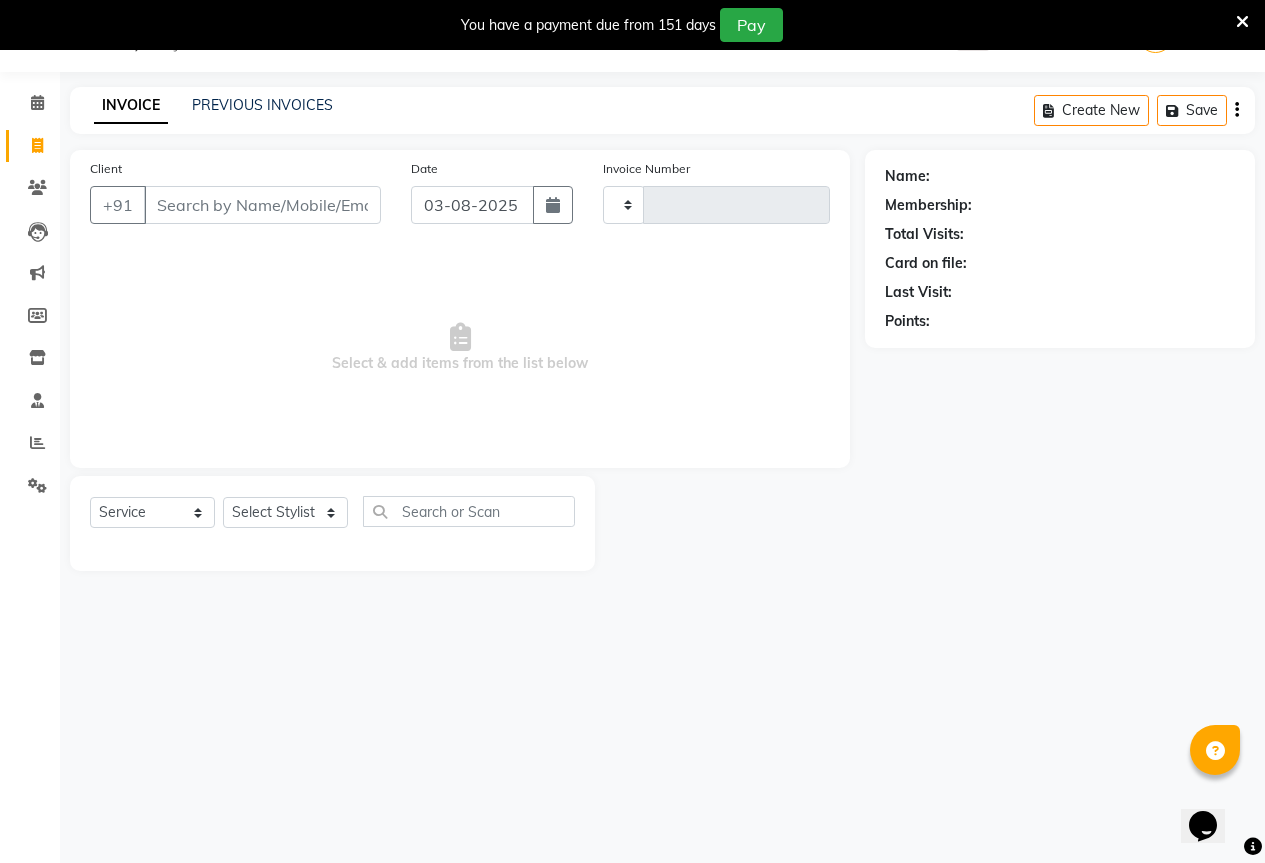 type on "1273" 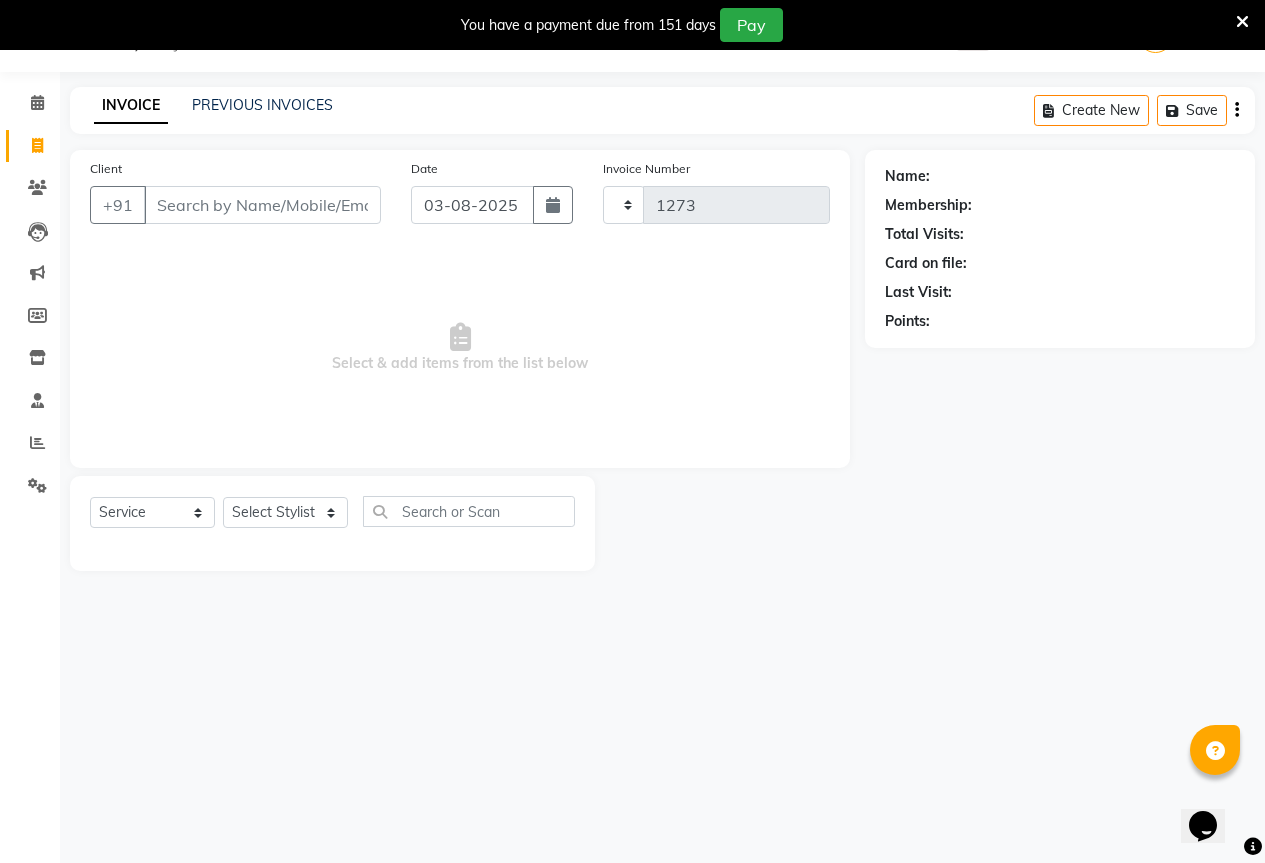 select on "7209" 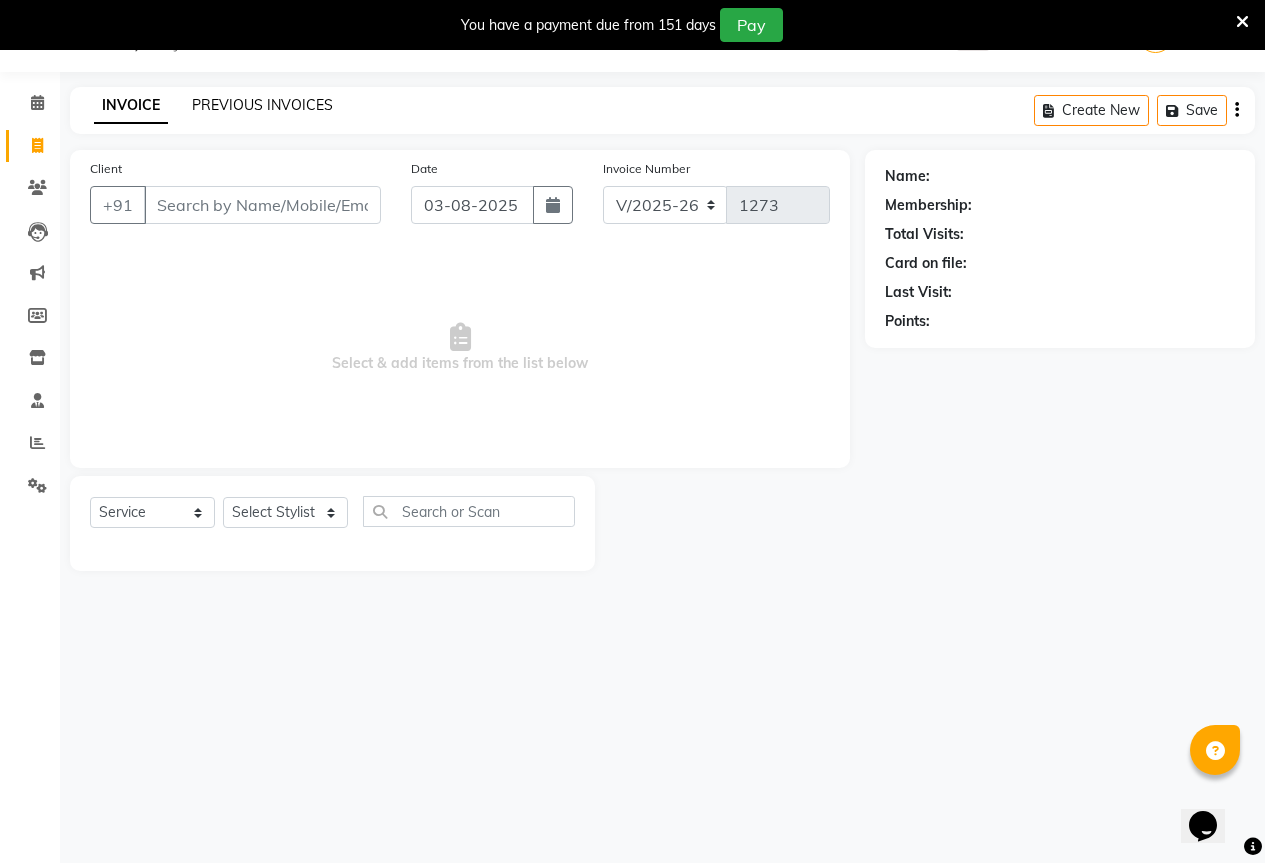 click on "PREVIOUS INVOICES" 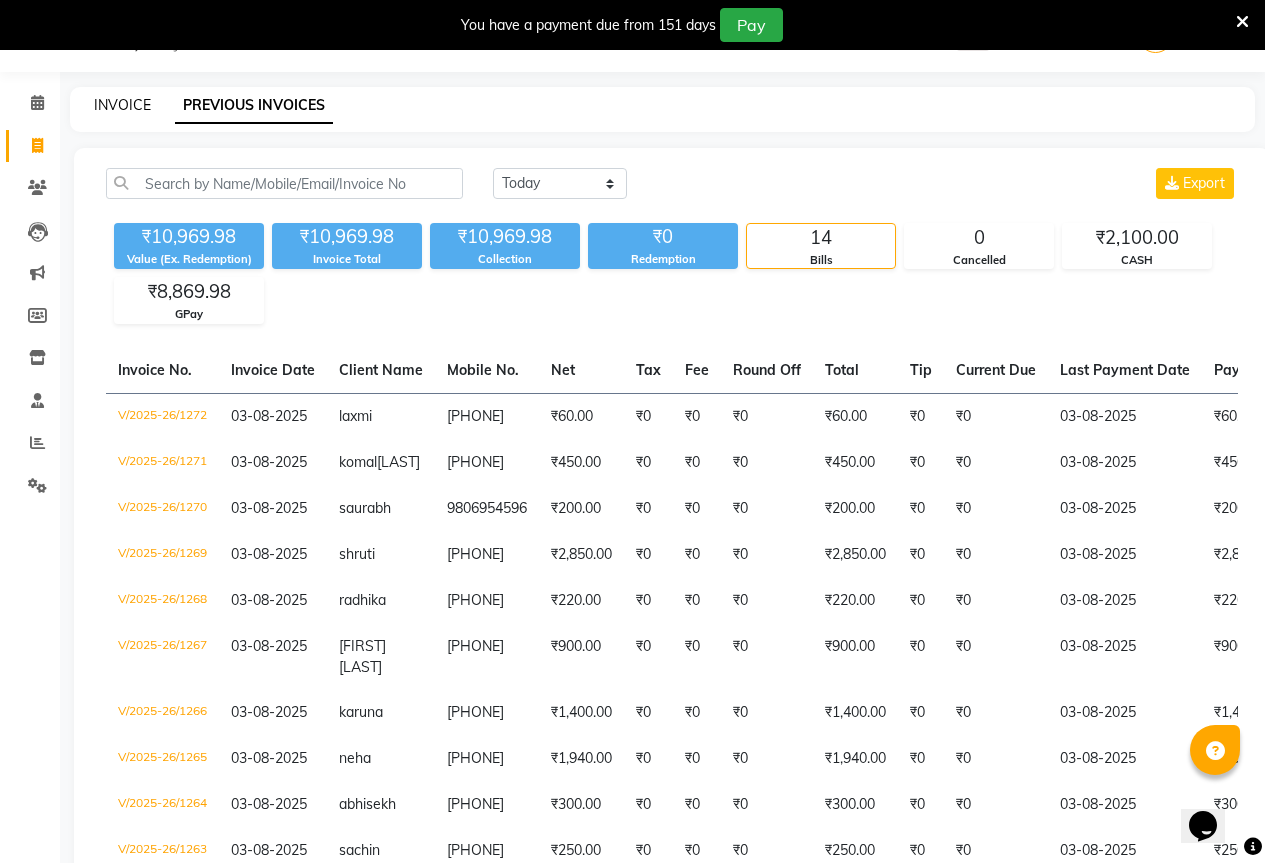 click on "INVOICE" 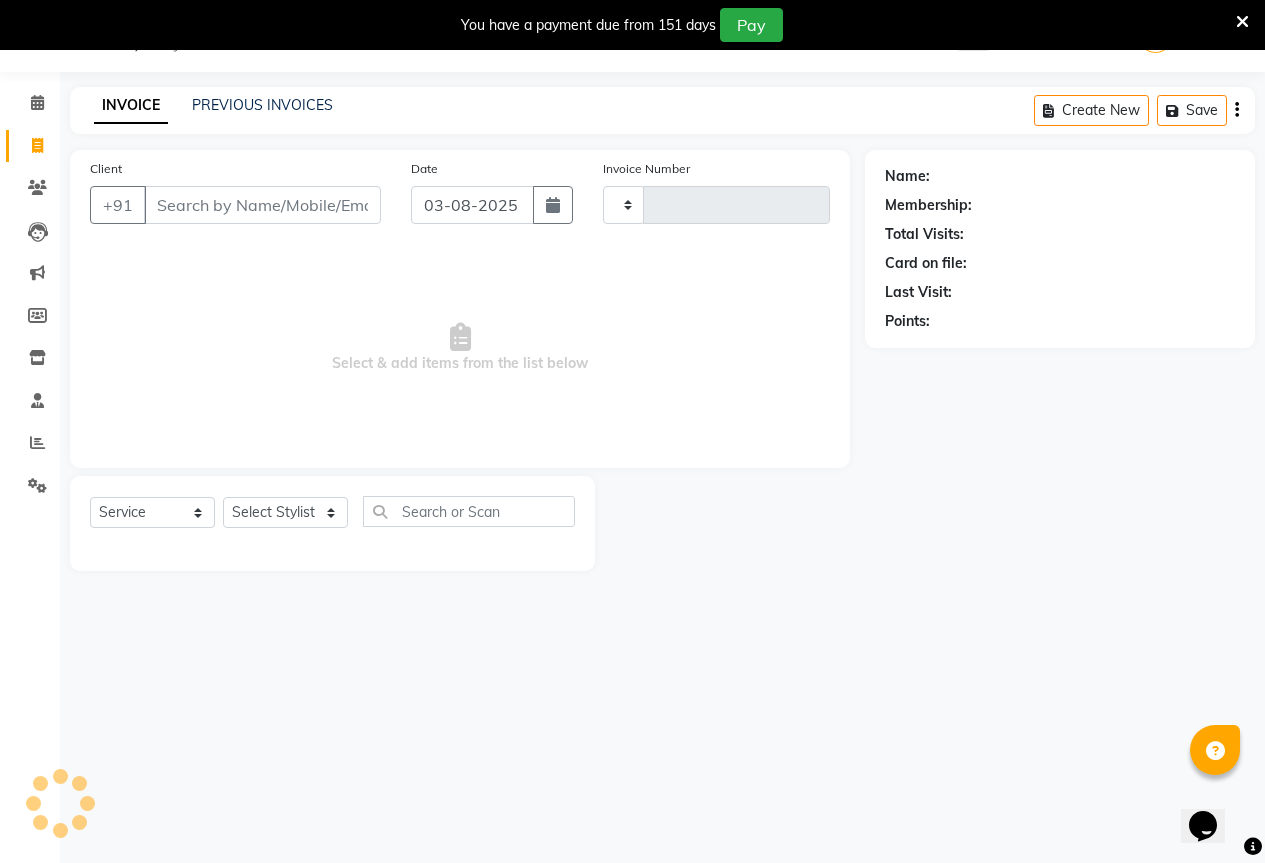 type on "1273" 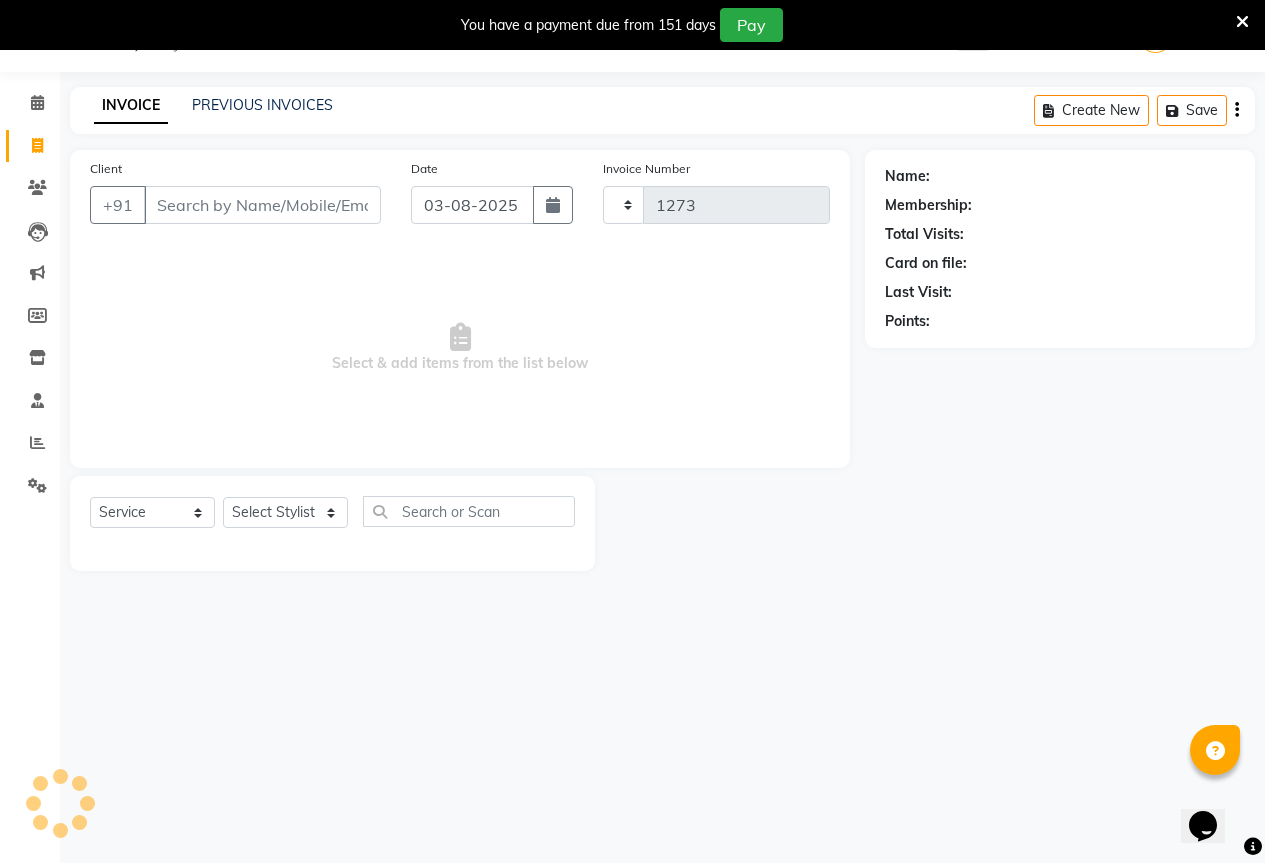 select on "7209" 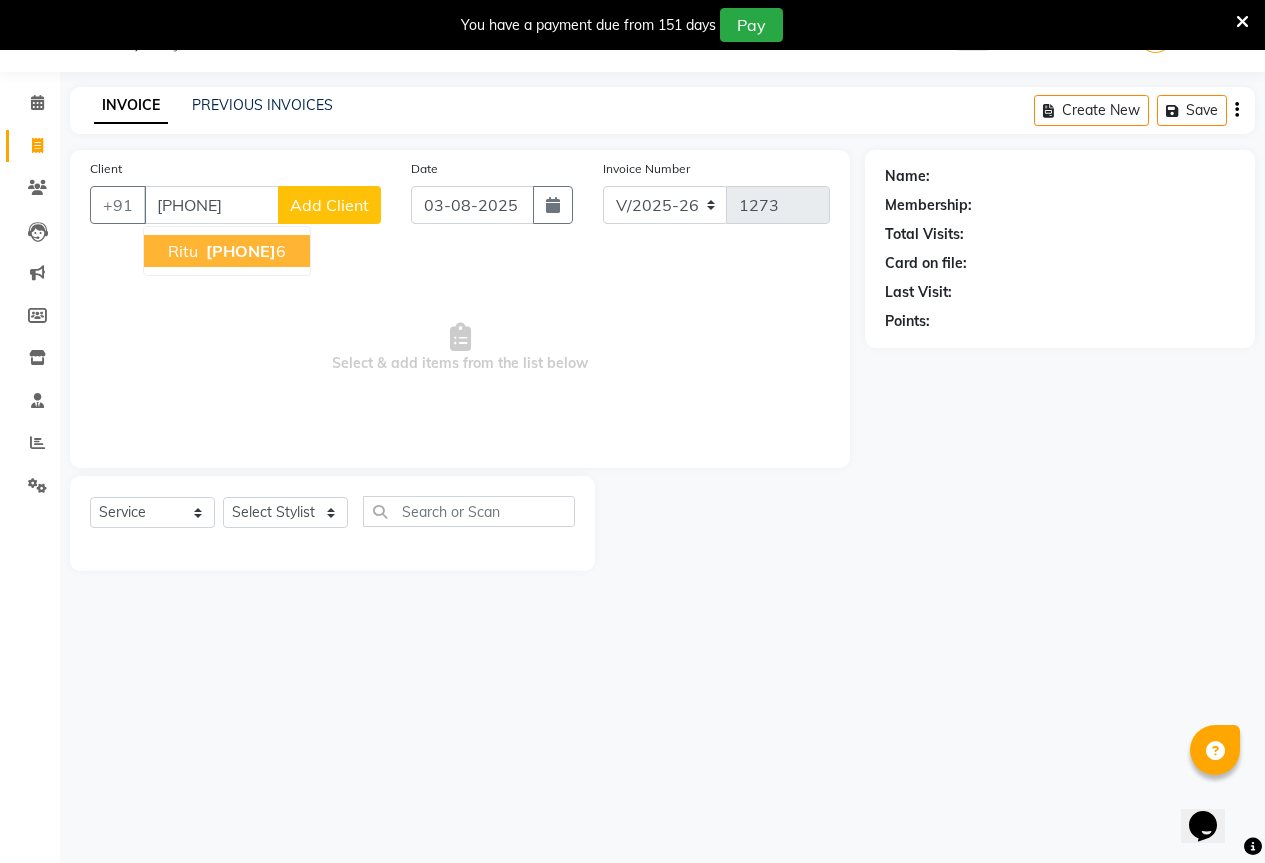 click on "[PHONE]" at bounding box center (241, 251) 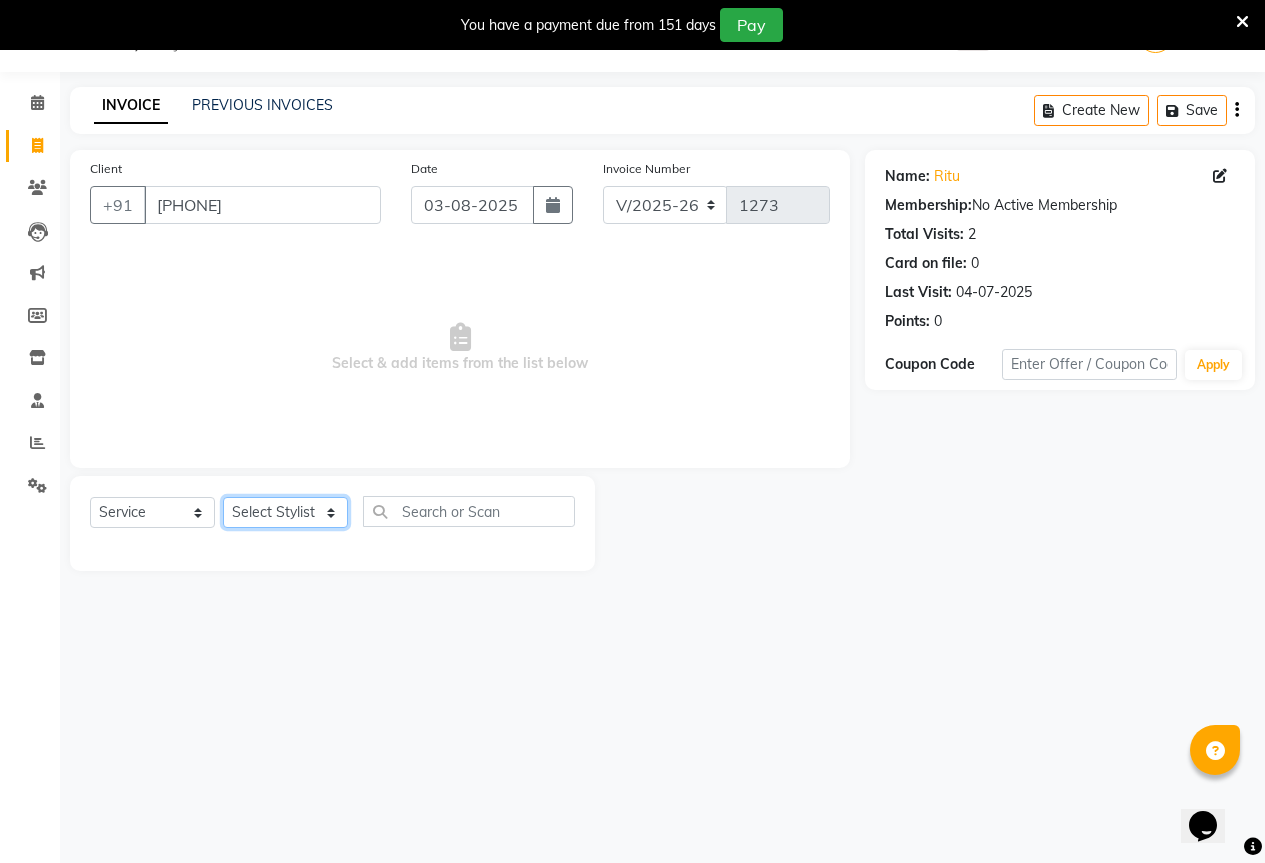 drag, startPoint x: 269, startPoint y: 510, endPoint x: 270, endPoint y: 525, distance: 15.033297 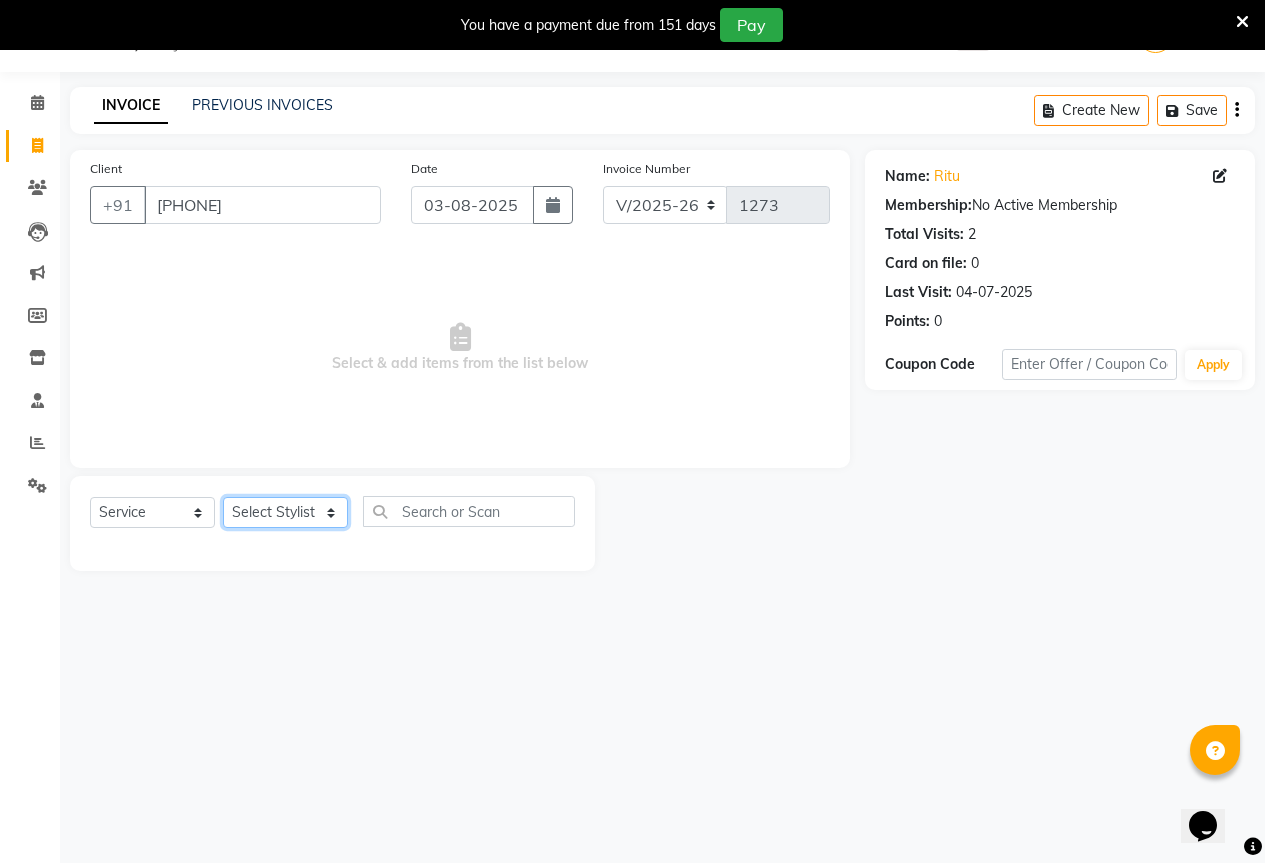 click on "Select Stylist AKASH KAJAL PAYAL RAJ RUTUJA SAHIL" 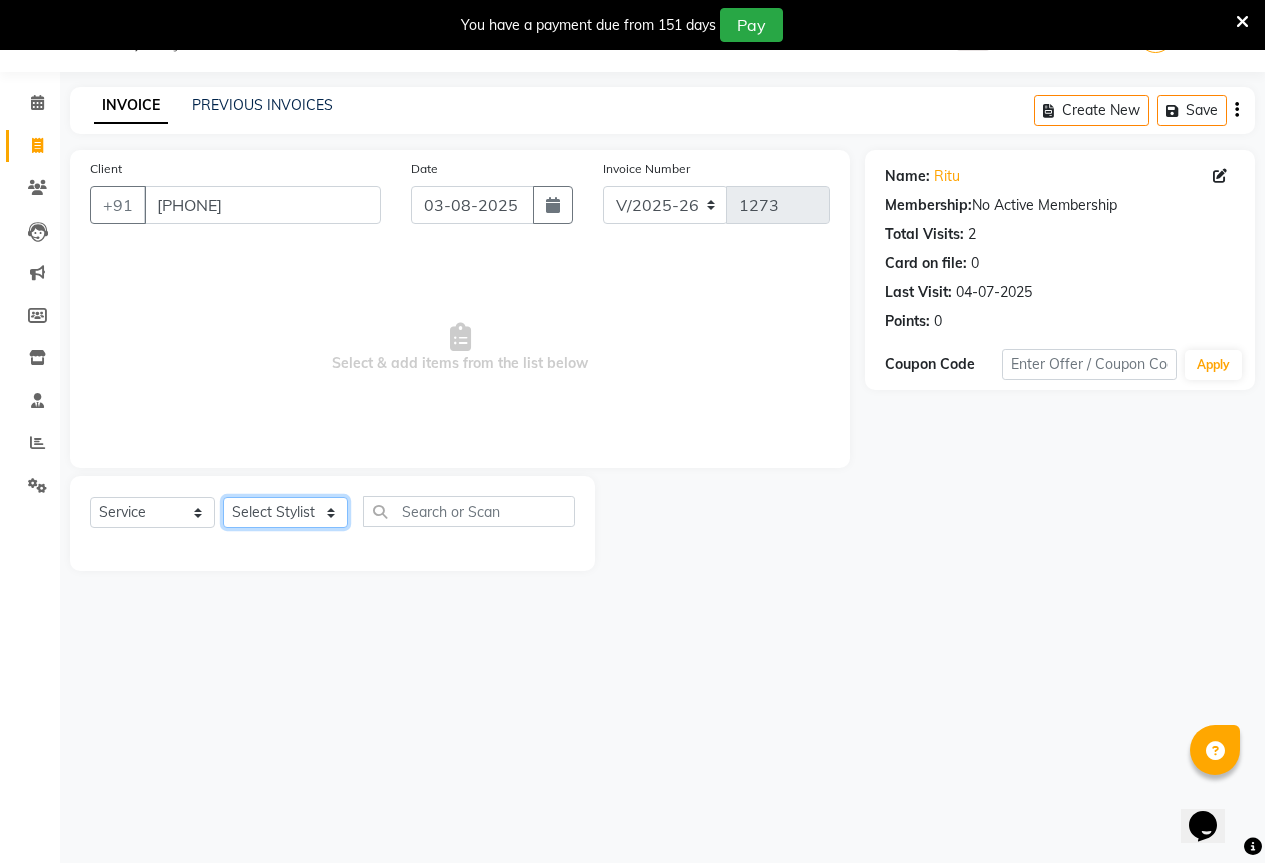 select on "85284" 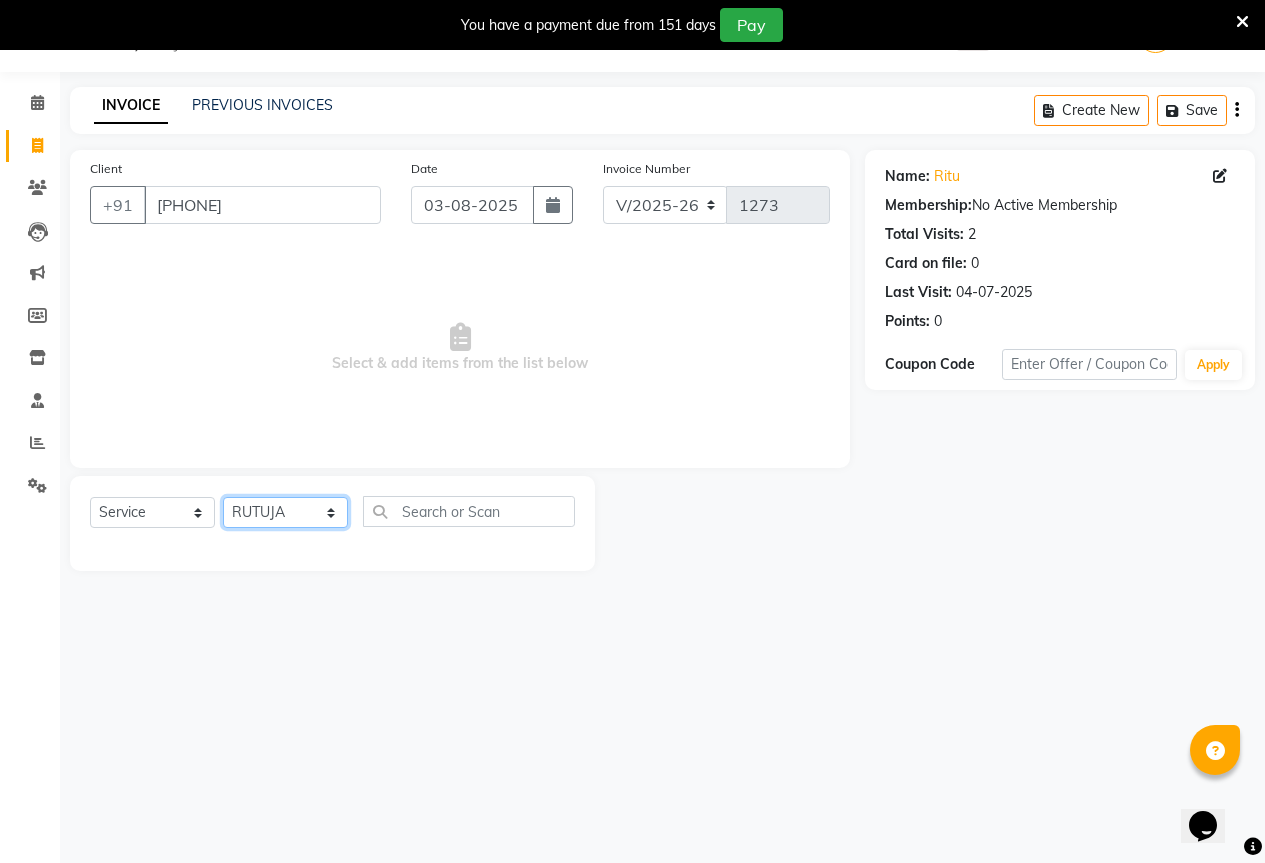 click on "Select Stylist AKASH KAJAL PAYAL RAJ RUTUJA SAHIL" 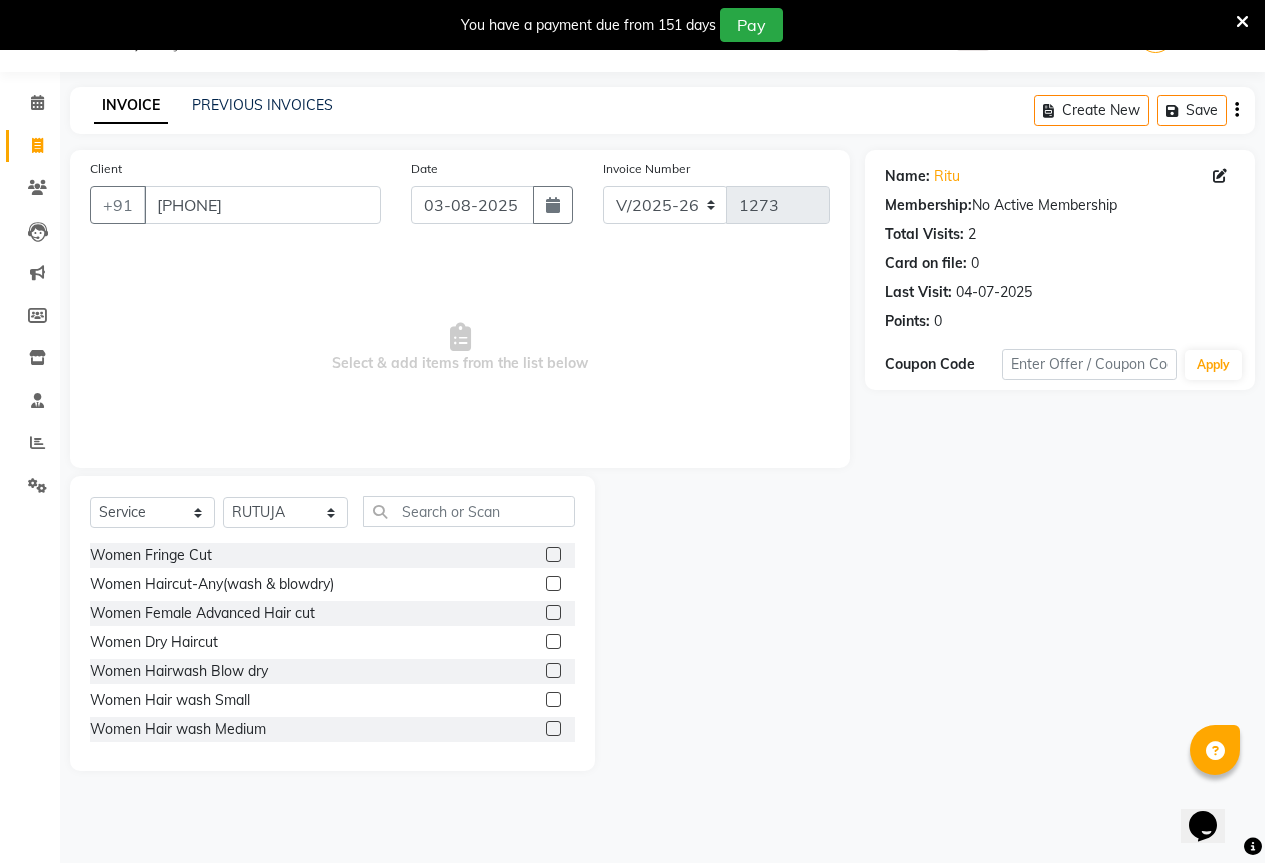 click on "Select  Service  Product  Membership  Package Voucher Prepaid Gift Card  Select Stylist AKASH KAJAL PAYAL RAJ RUTUJA SAHIL" 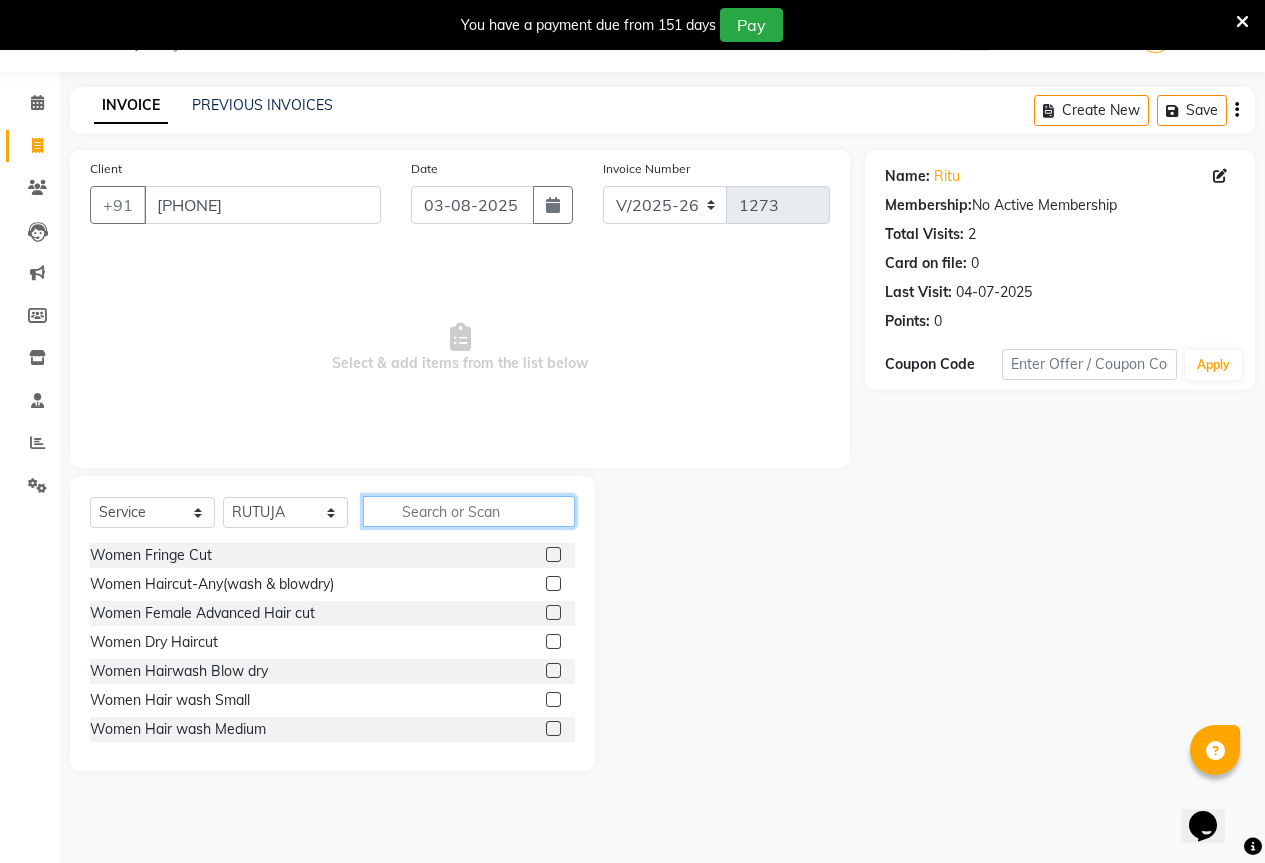 click 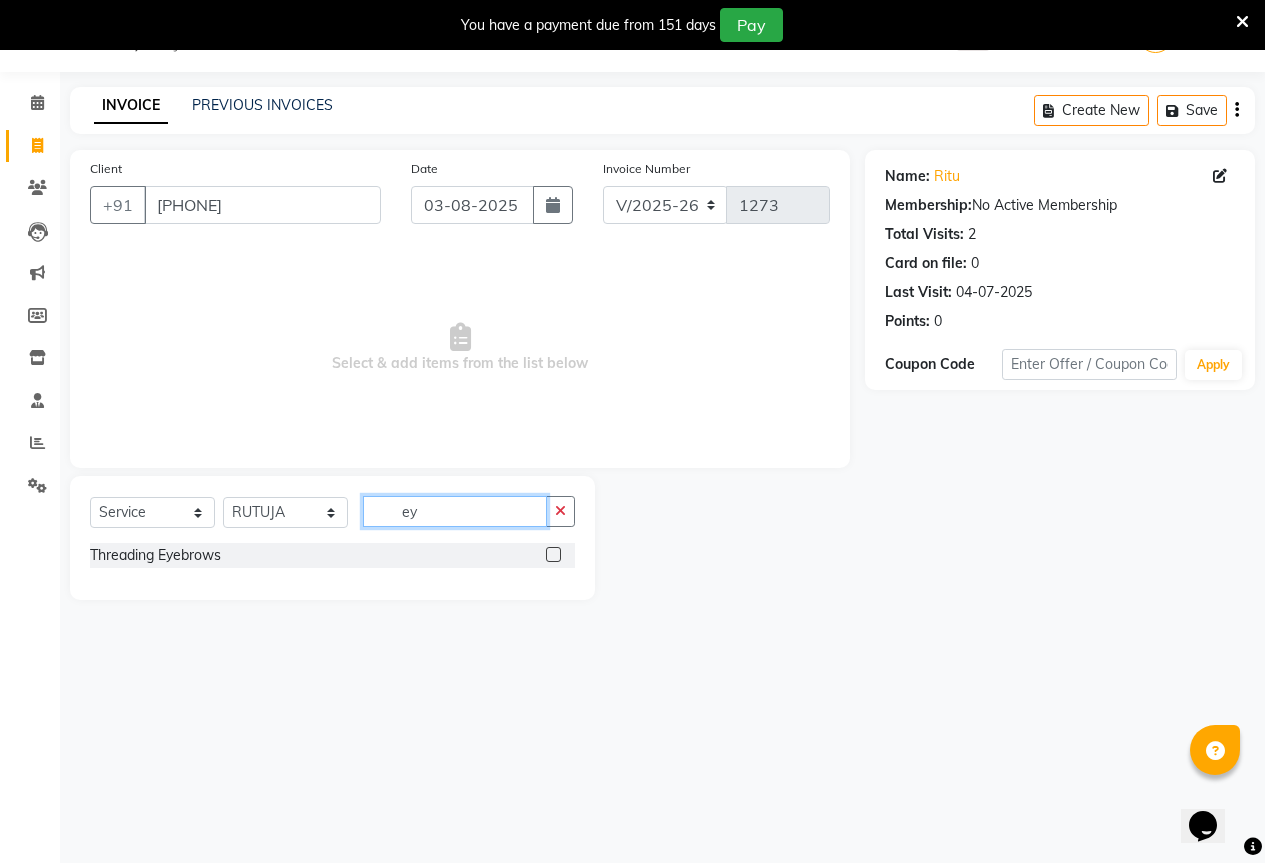 type on "ey" 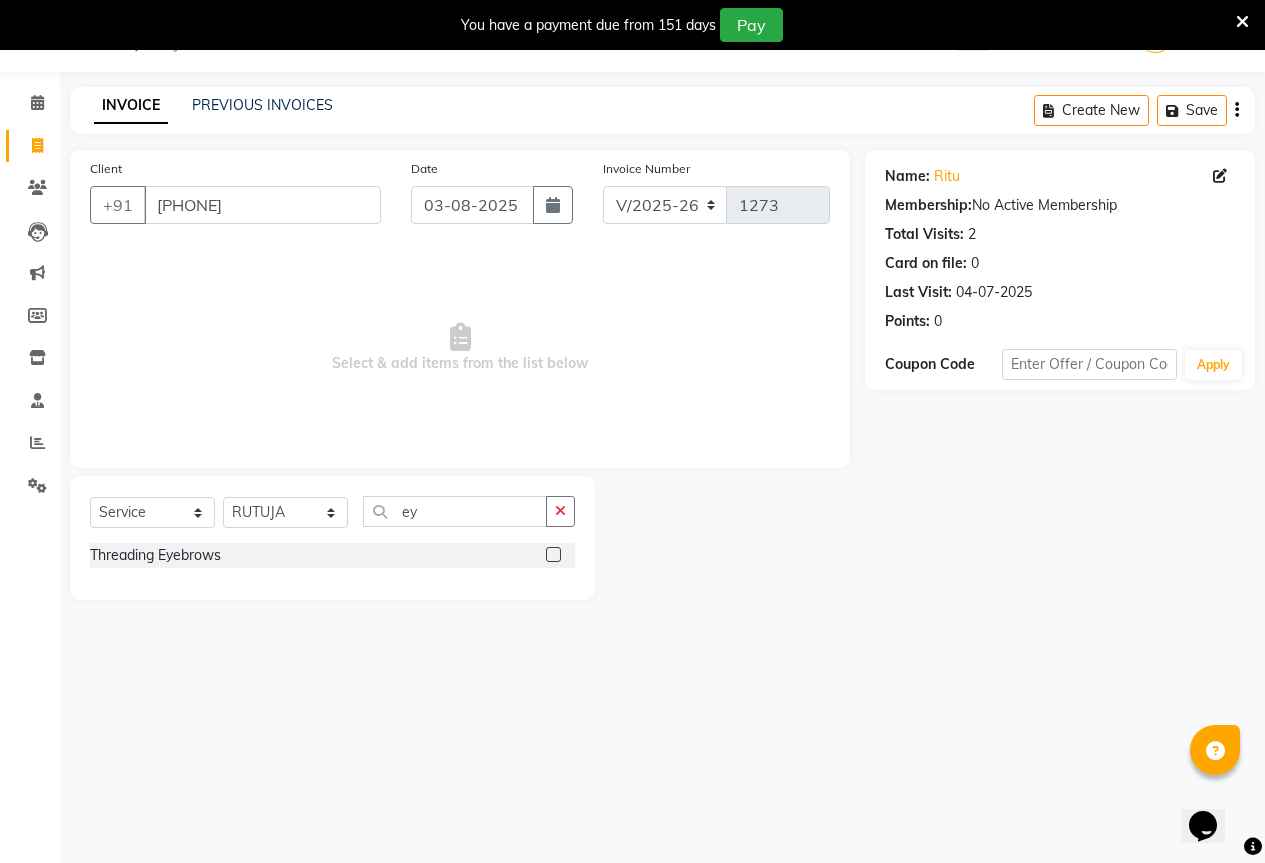 click 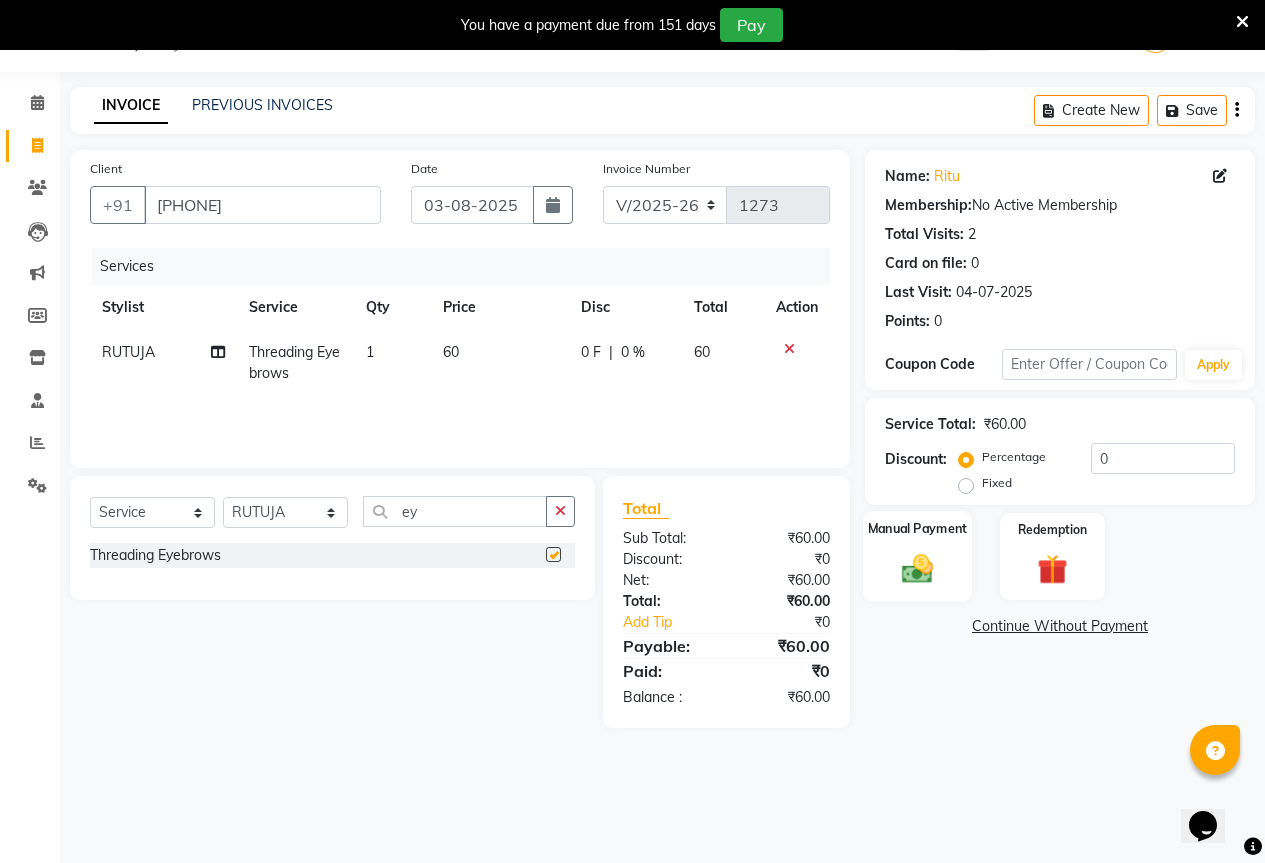 checkbox on "false" 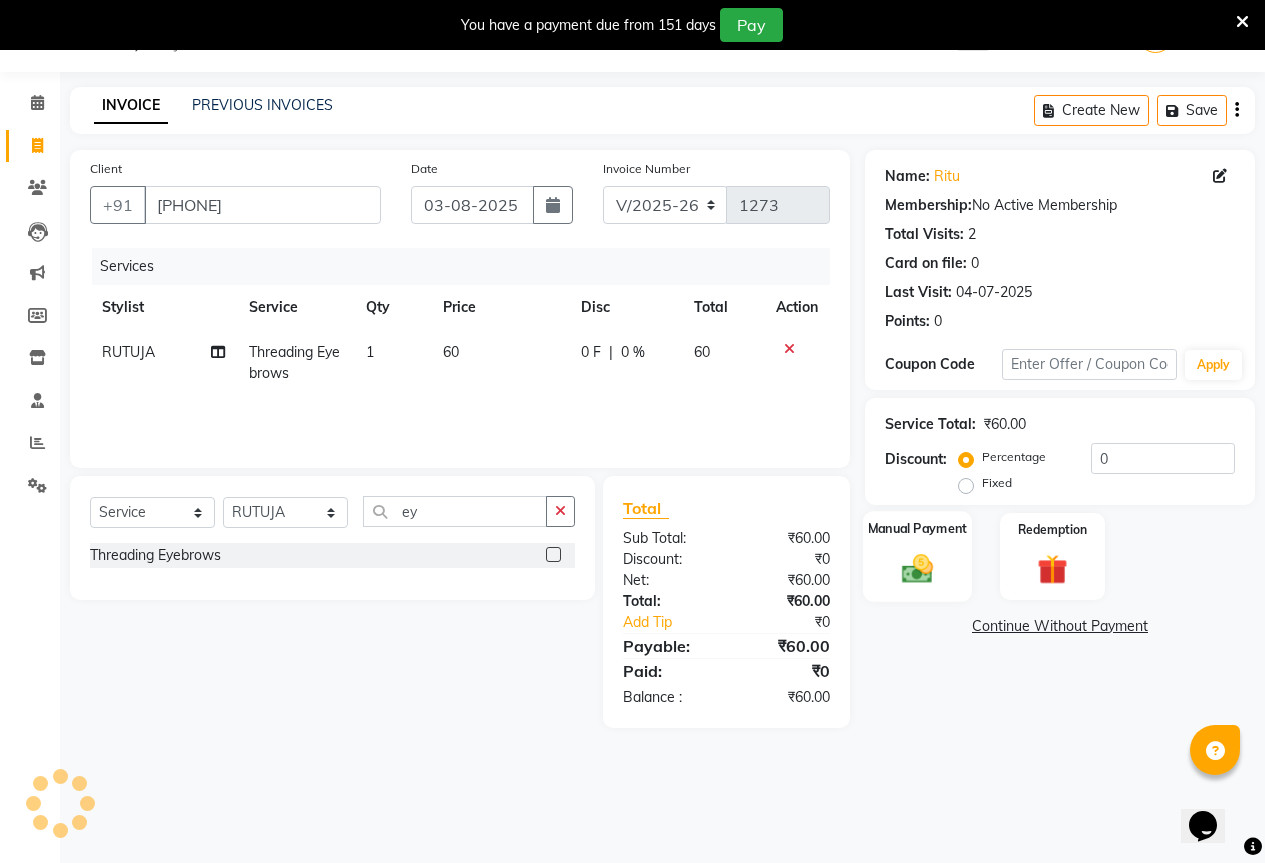 click 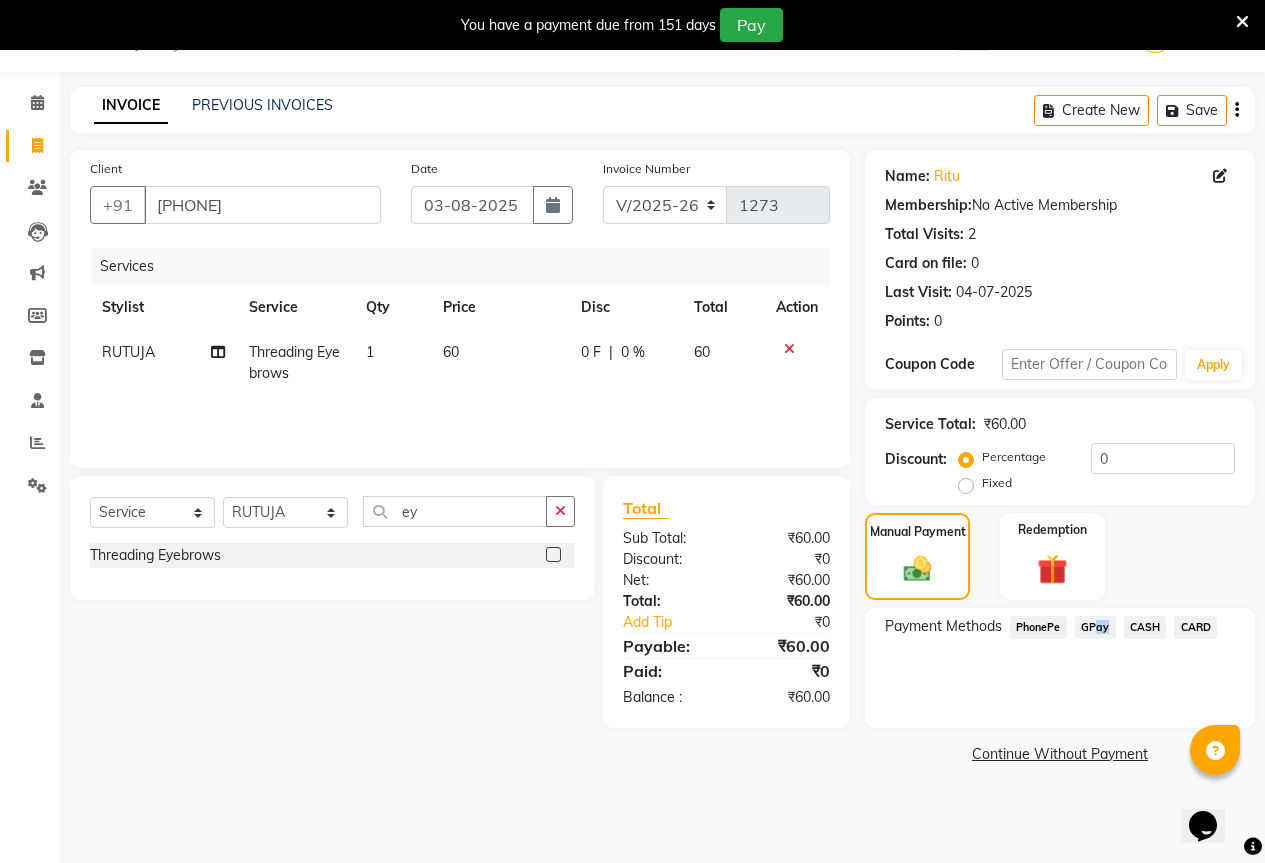 drag, startPoint x: 1104, startPoint y: 626, endPoint x: 1092, endPoint y: 629, distance: 12.369317 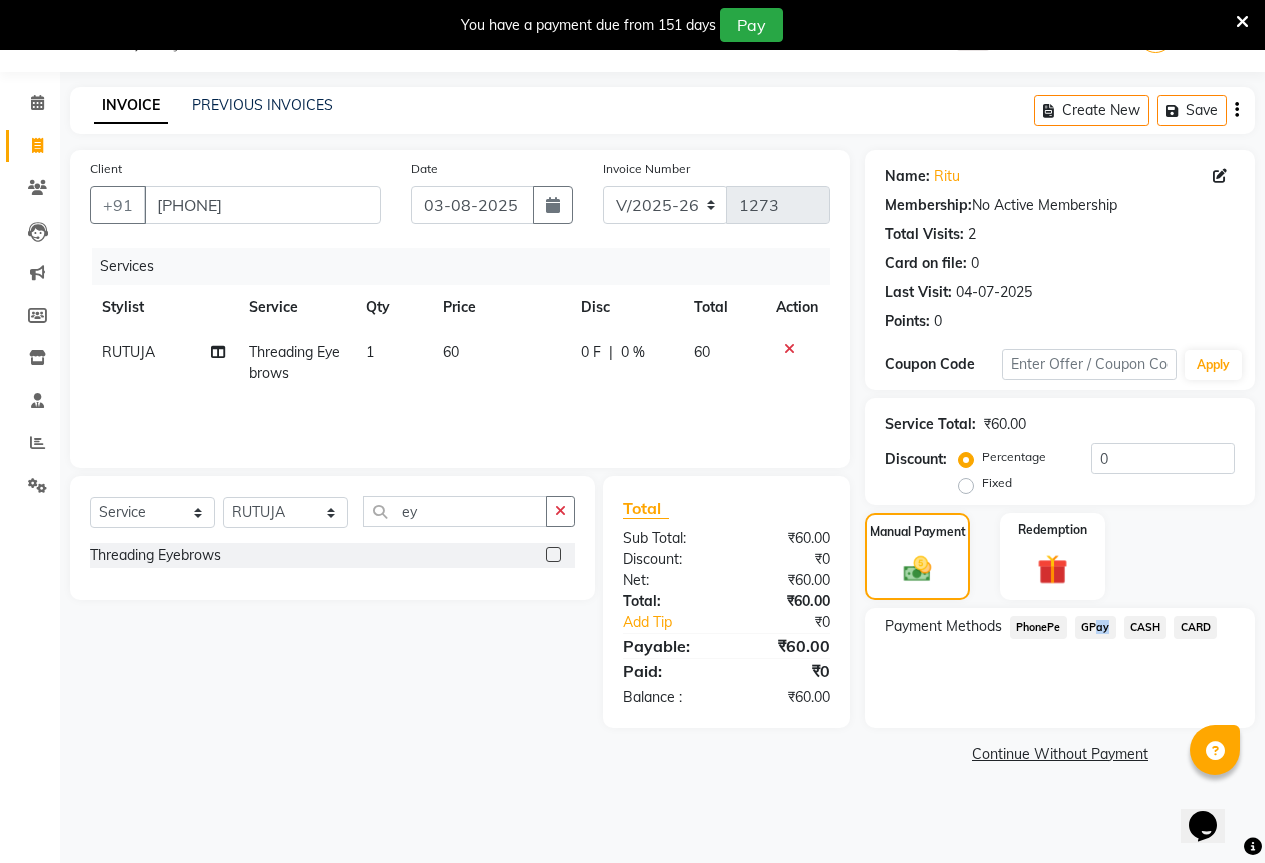 click on "GPay" 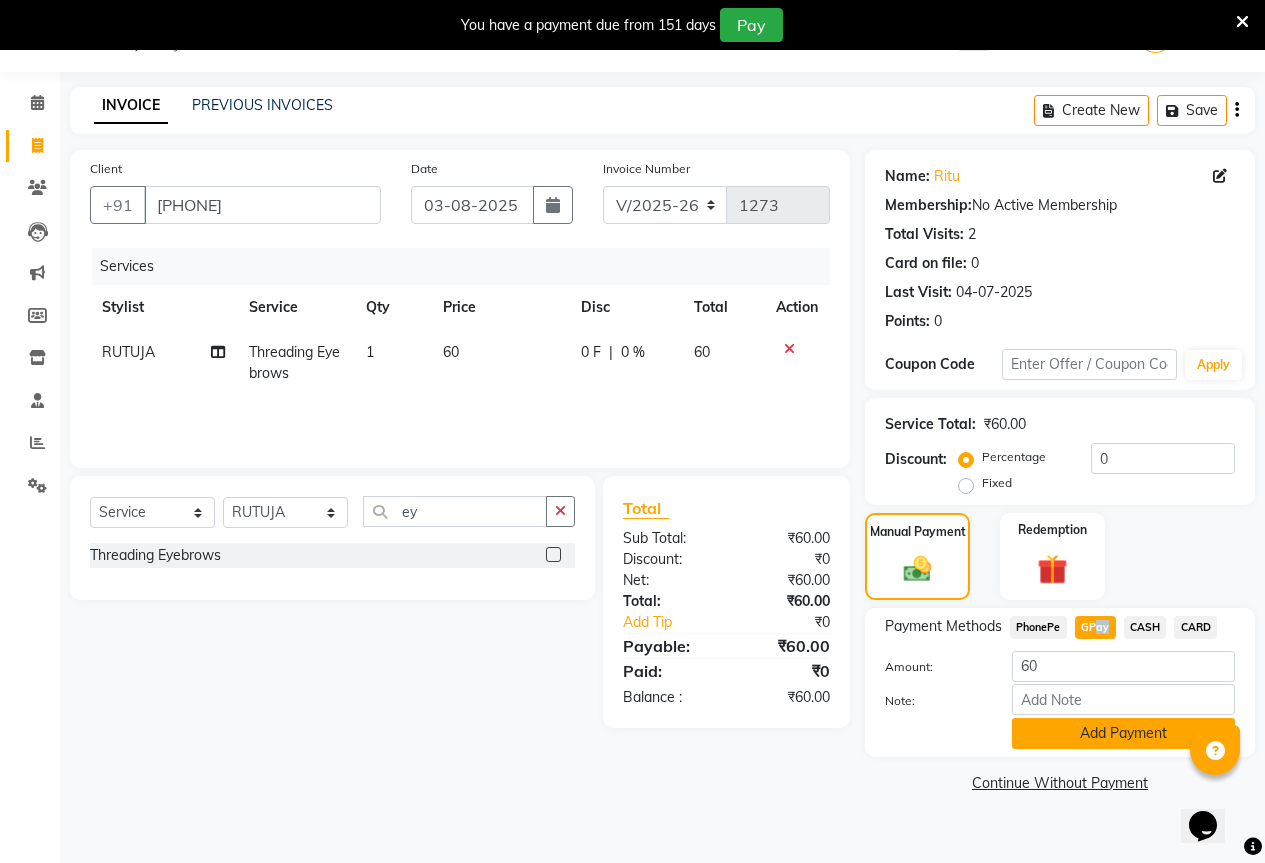 click on "Add Payment" 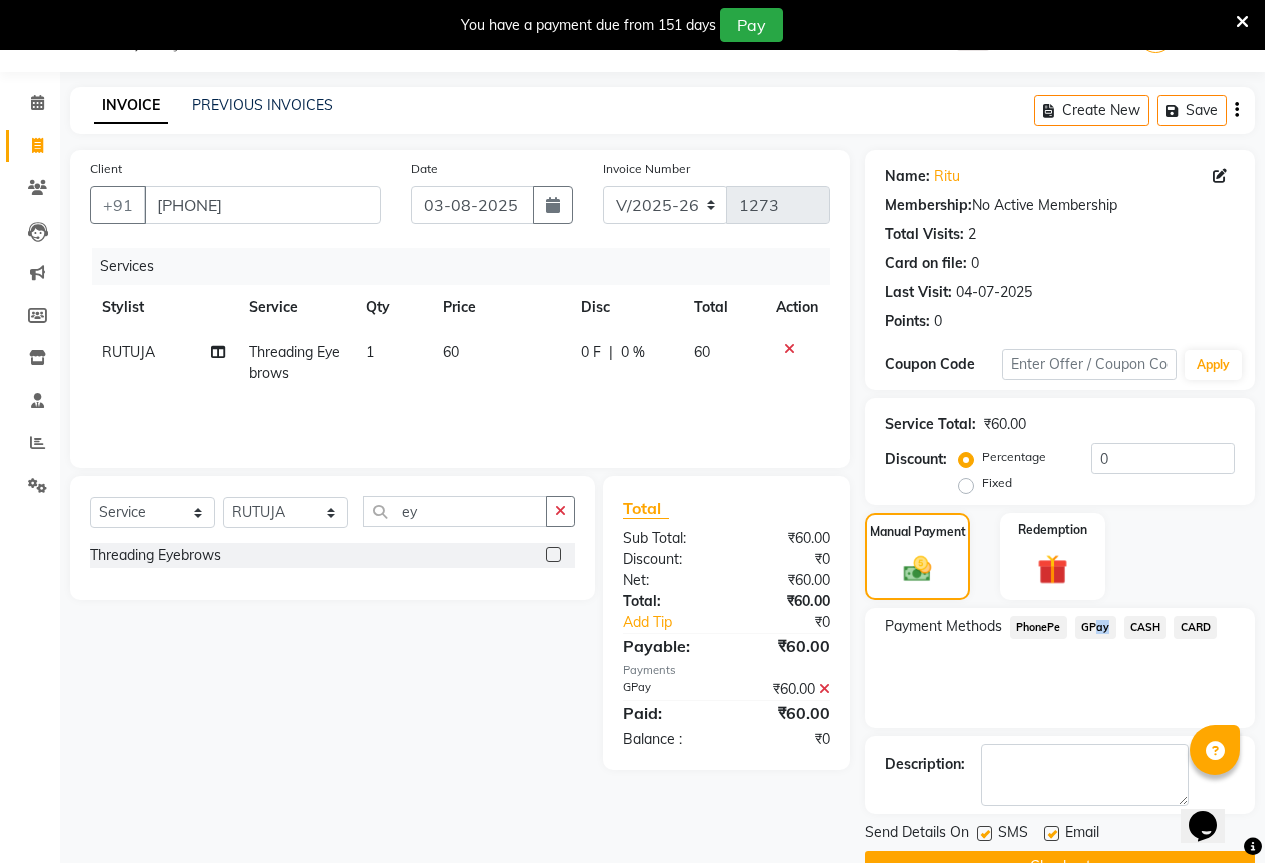 scroll, scrollTop: 99, scrollLeft: 0, axis: vertical 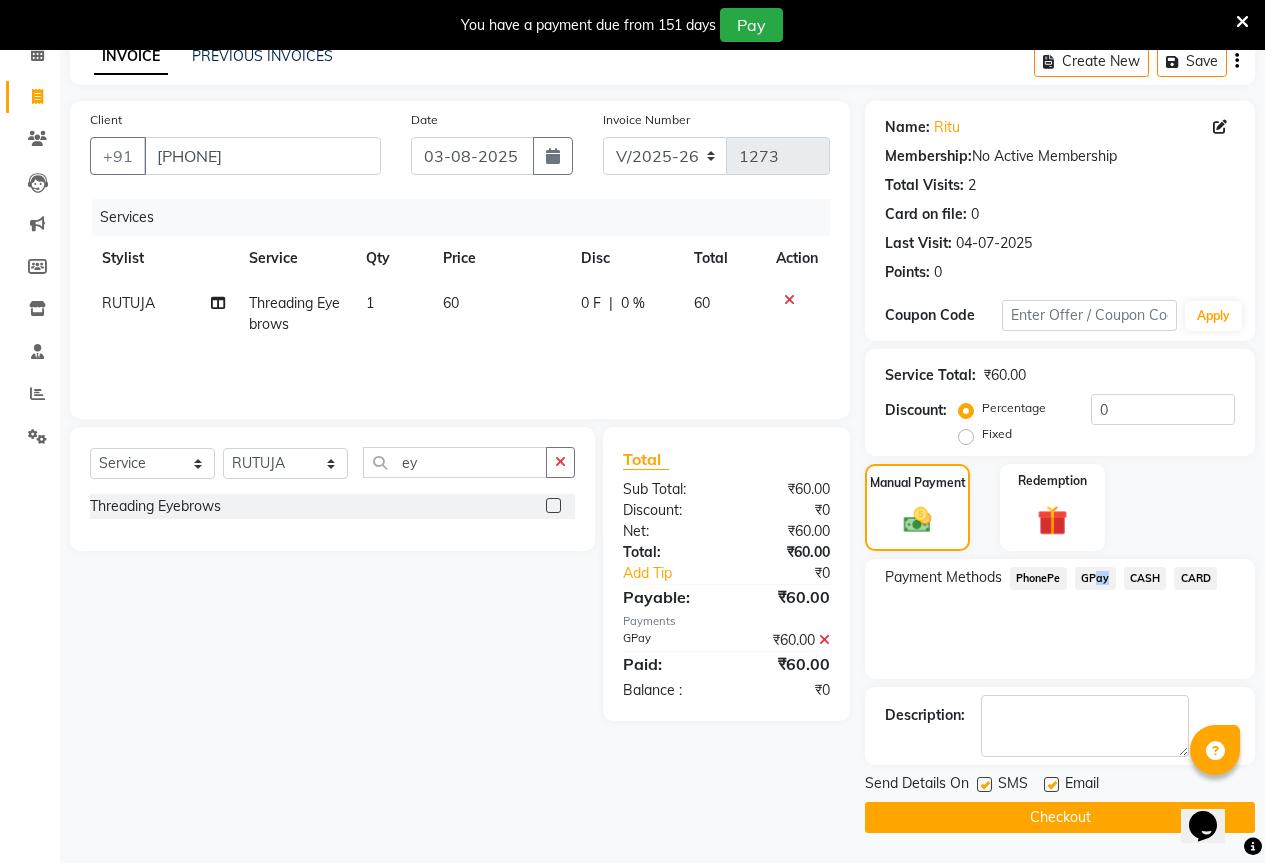 click on "Checkout" 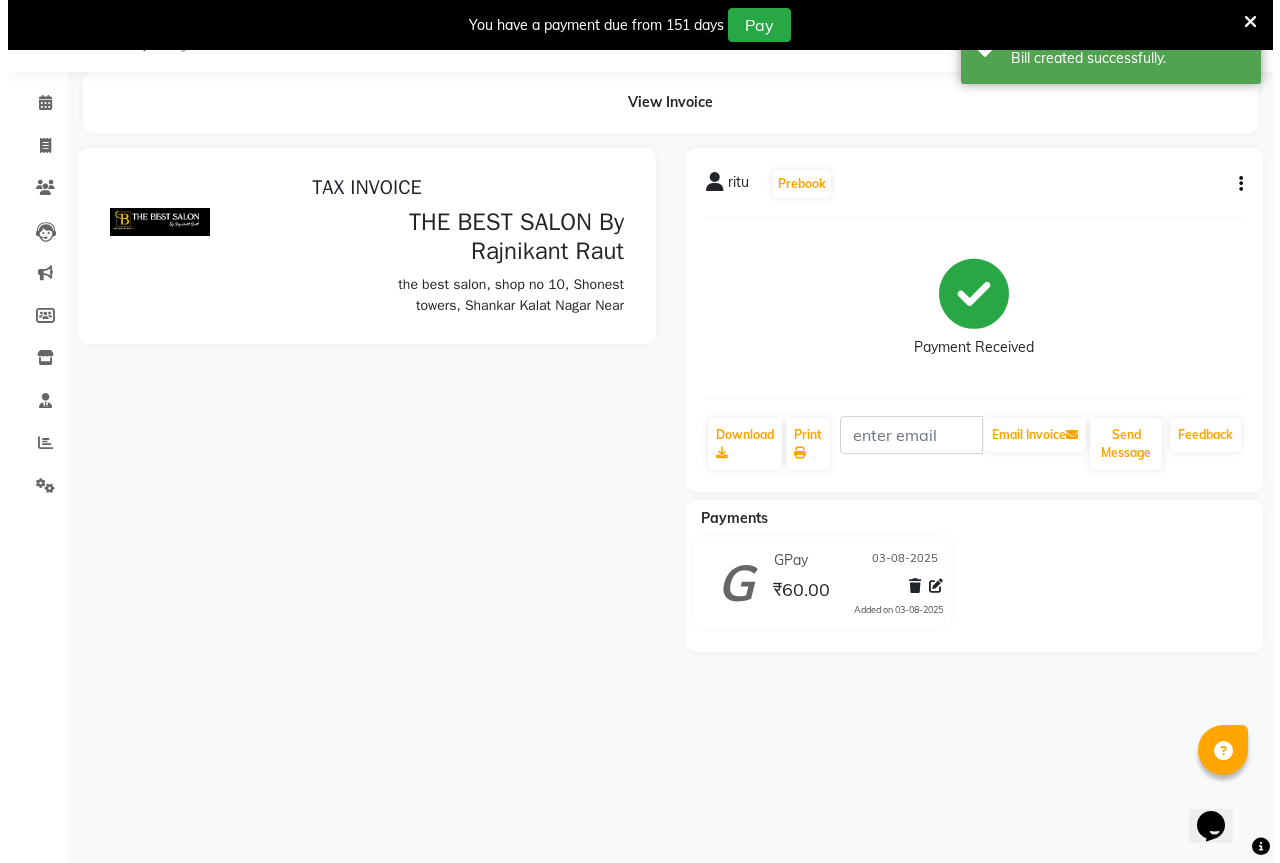 scroll, scrollTop: 0, scrollLeft: 0, axis: both 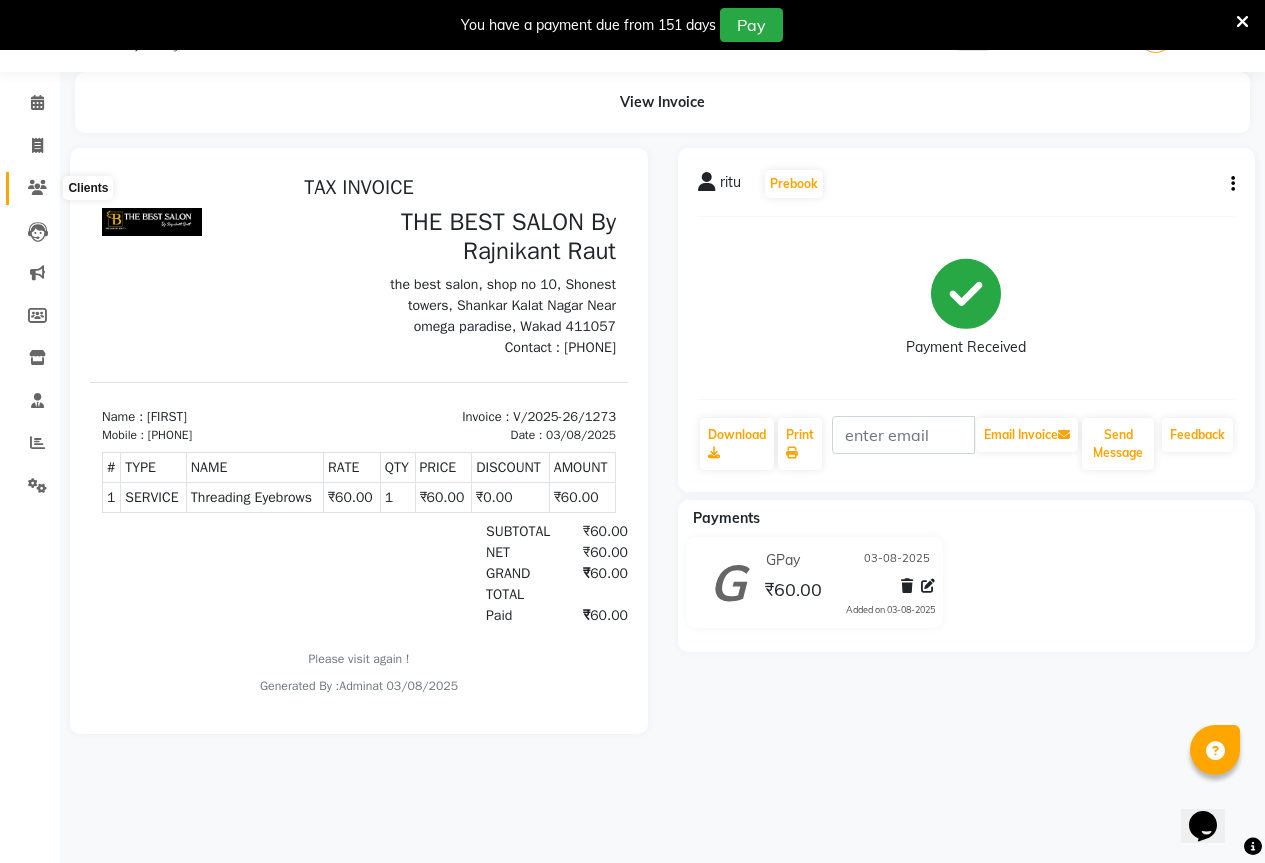click 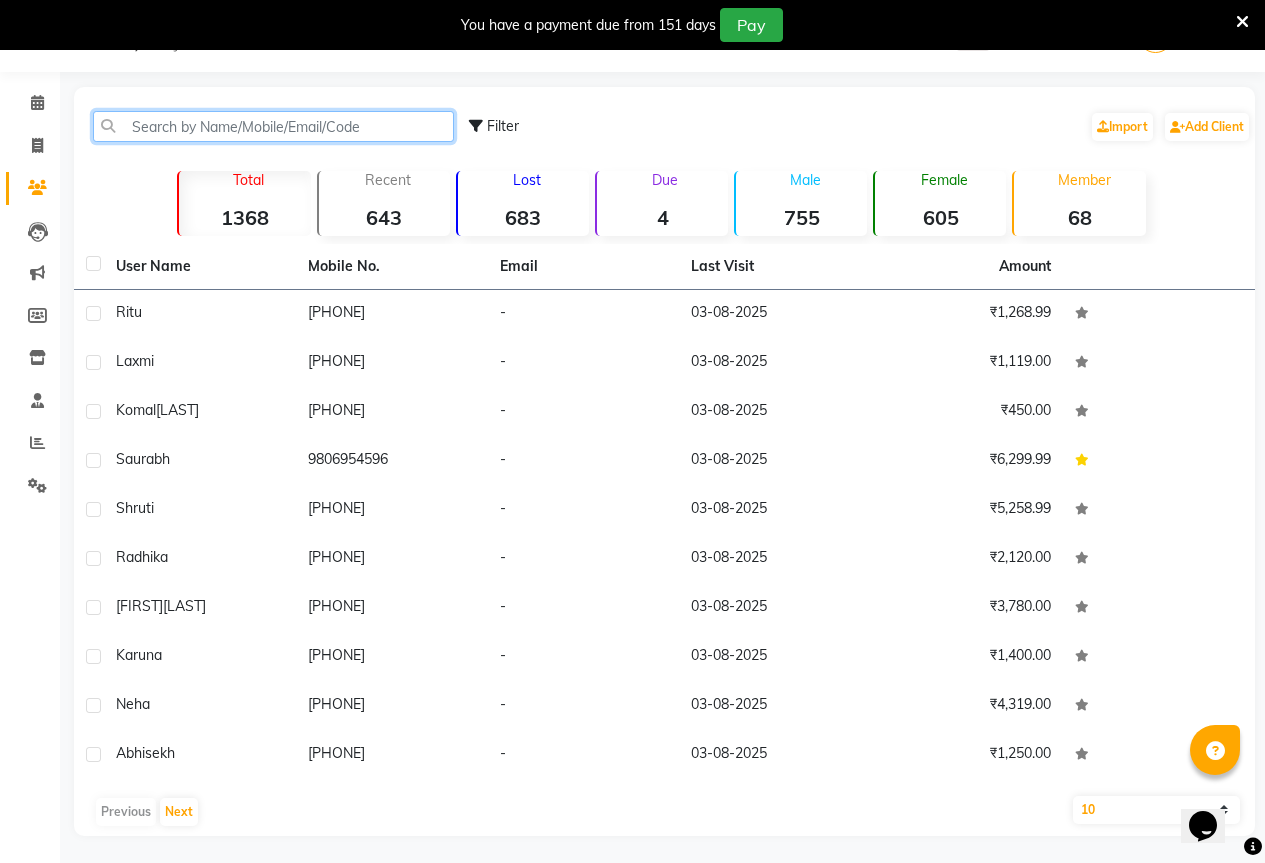 click 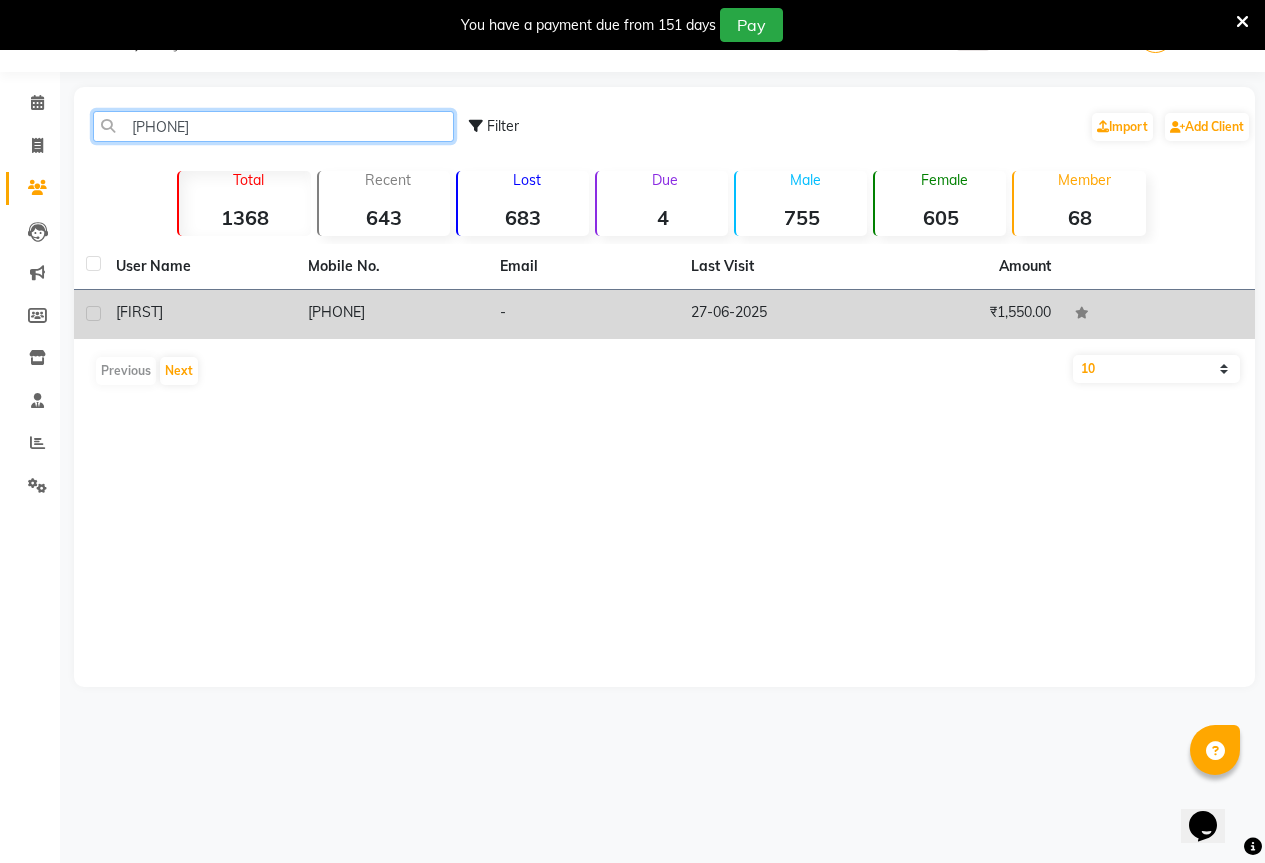 type on "[PHONE]" 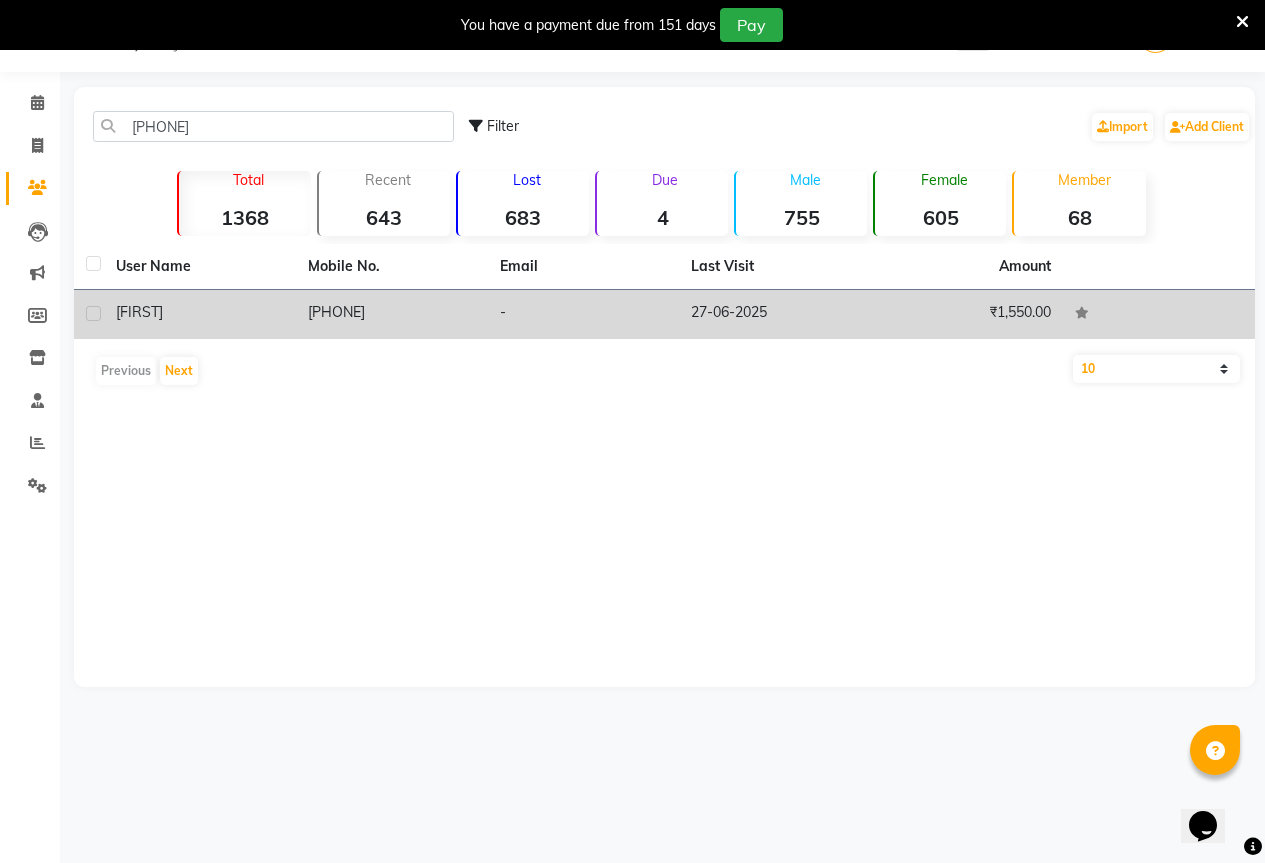 click on "[PHONE]" 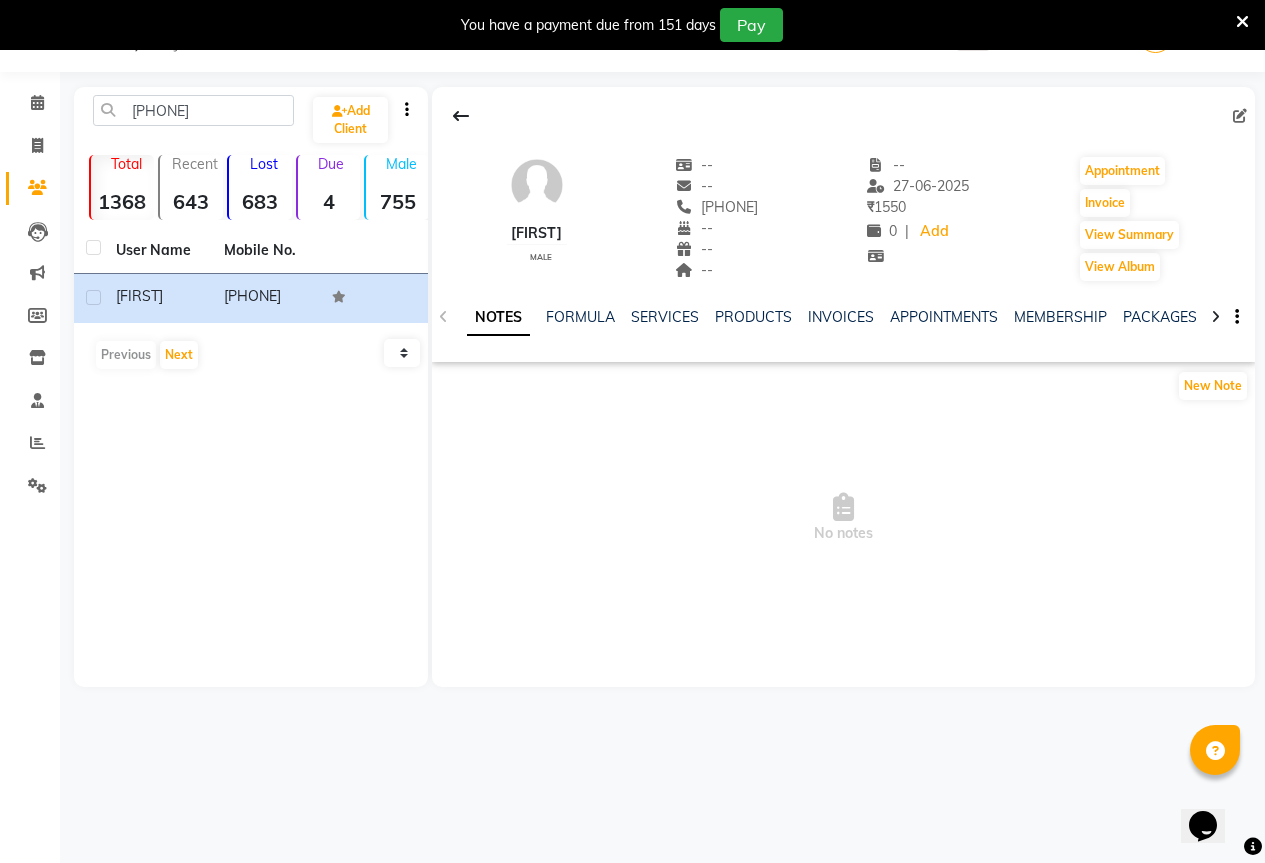 click on "NOTES FORMULA SERVICES PRODUCTS INVOICES APPOINTMENTS MEMBERSHIP PACKAGES VOUCHERS GIFTCARDS POINTS FORMS FAMILY CARDS WALLET" 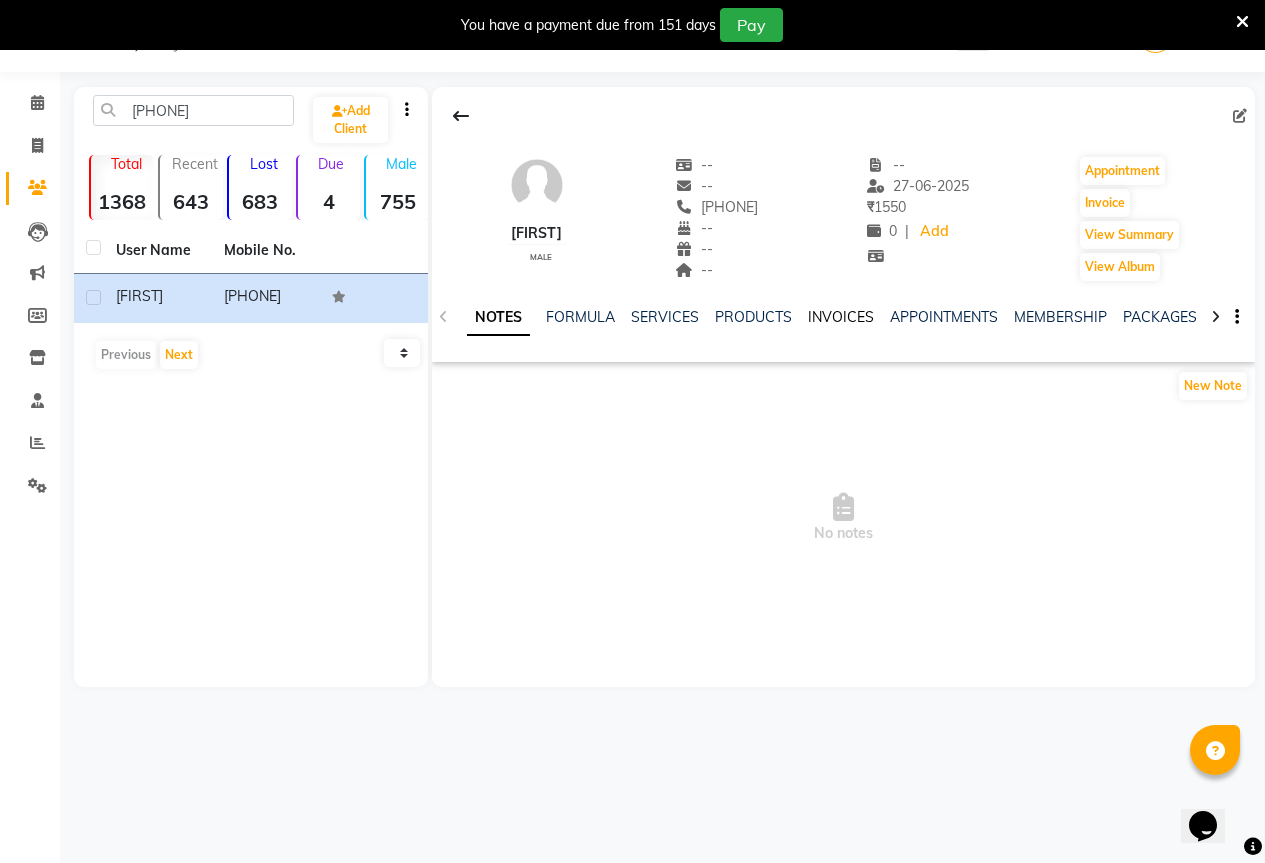 click on "INVOICES" 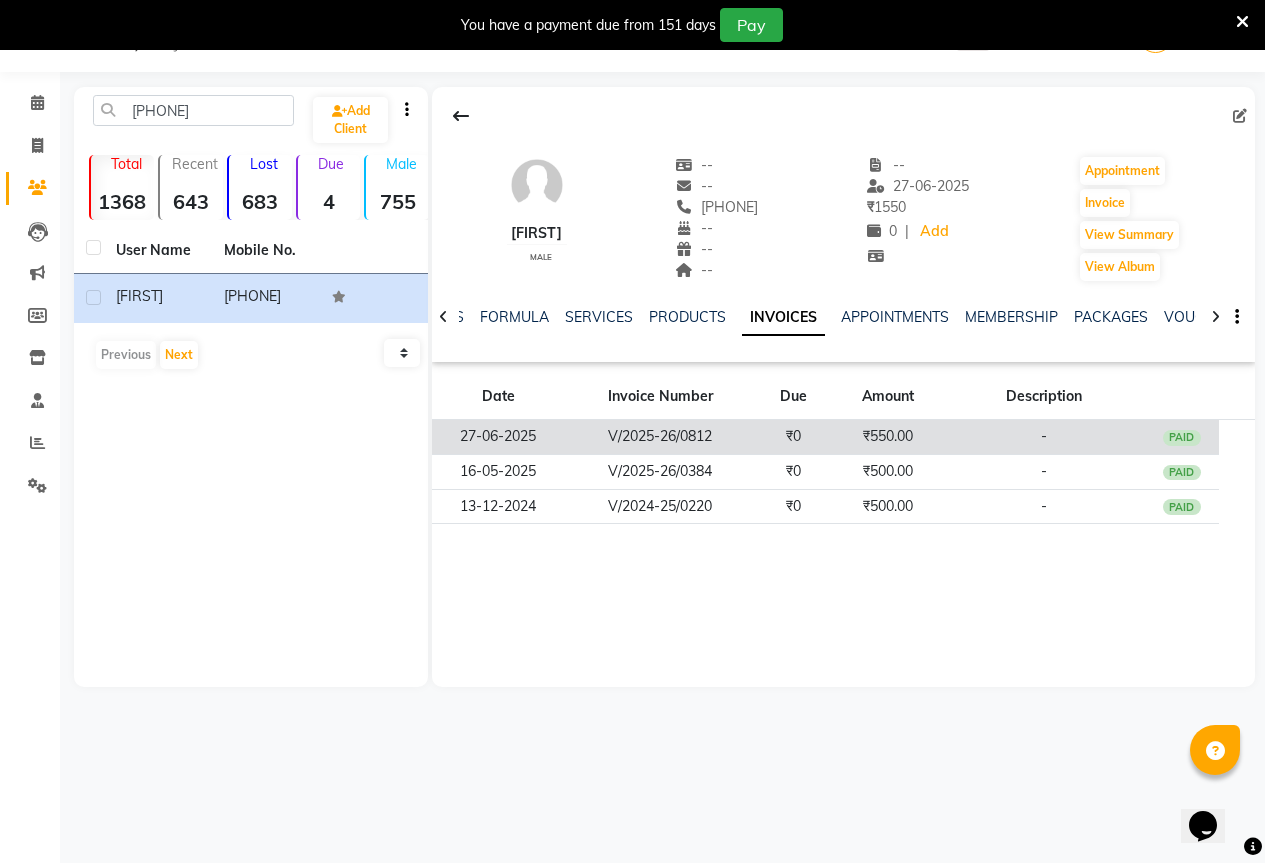 click on "₹550.00" 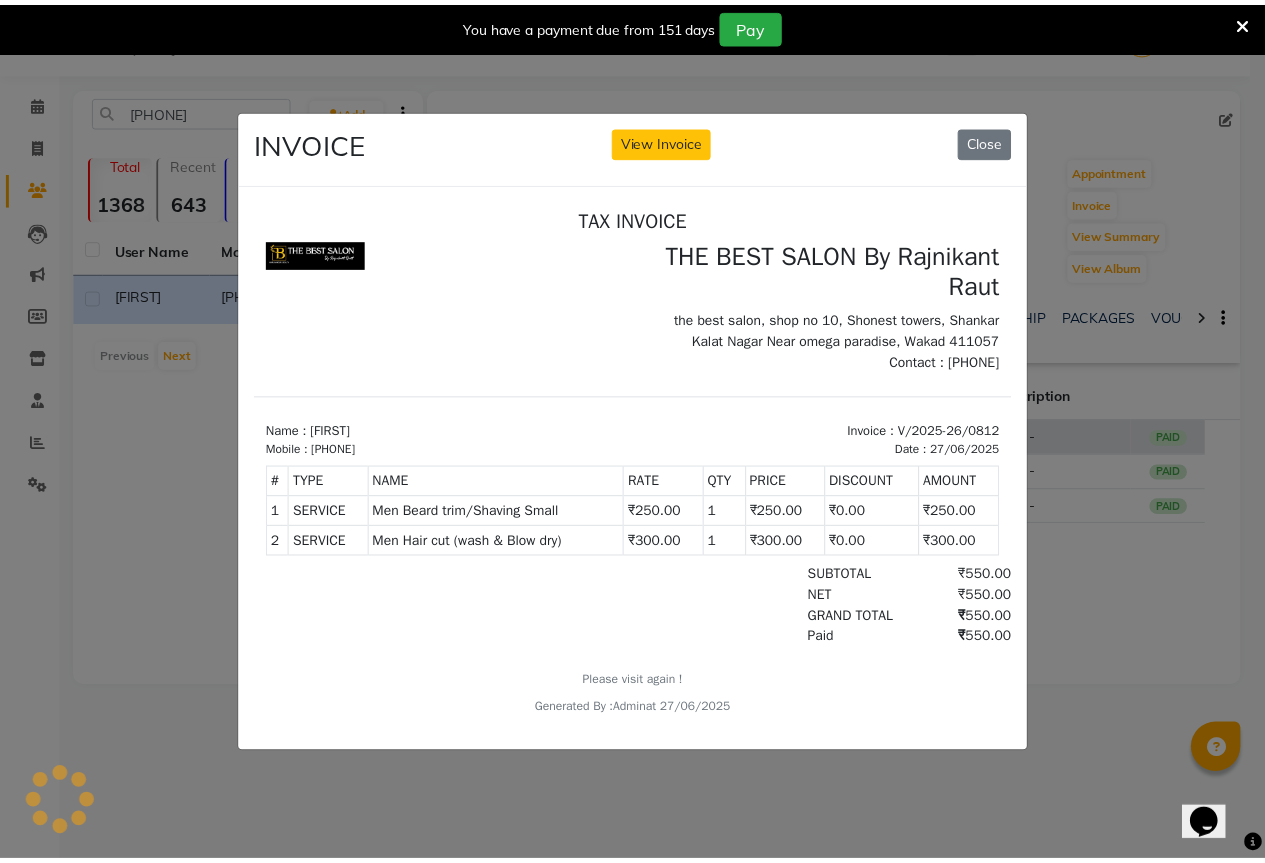 scroll, scrollTop: 0, scrollLeft: 0, axis: both 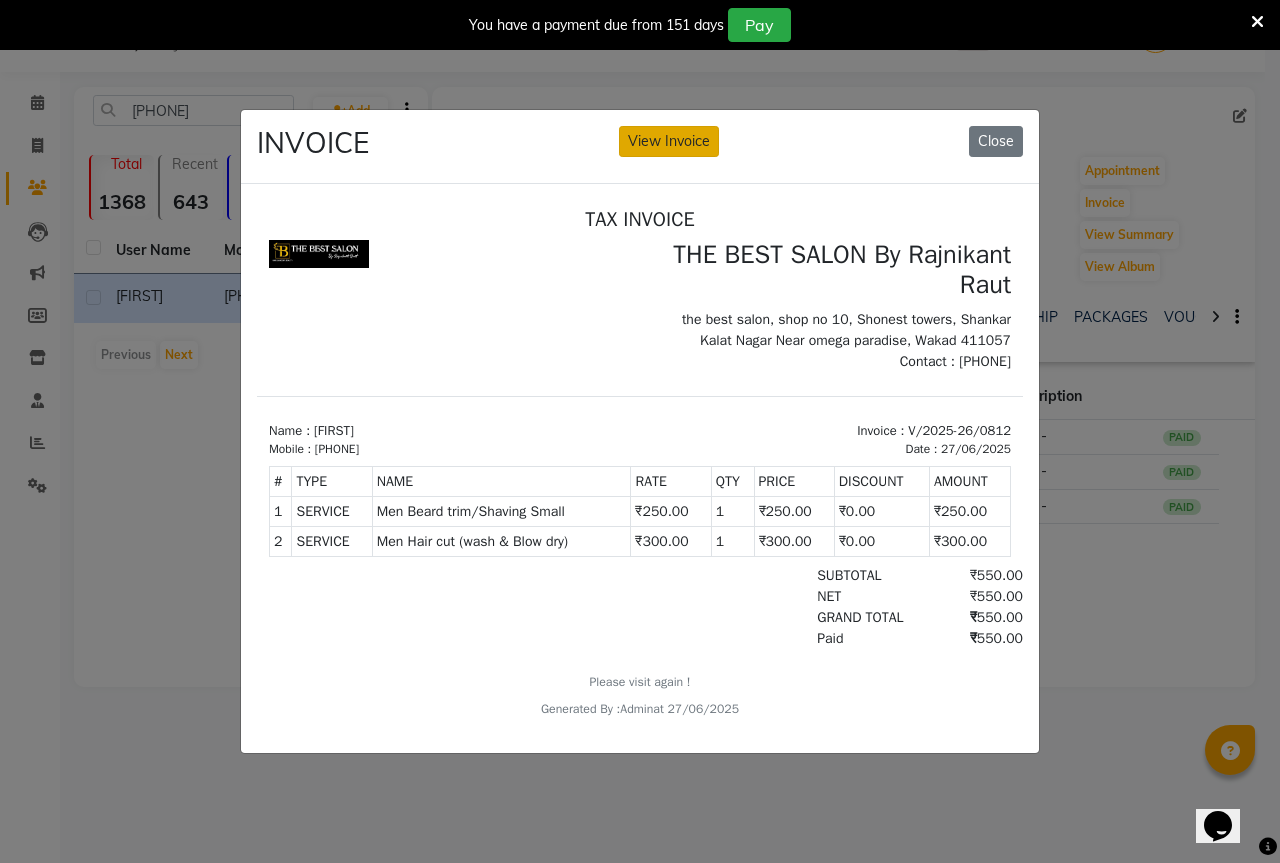 click on "View Invoice" 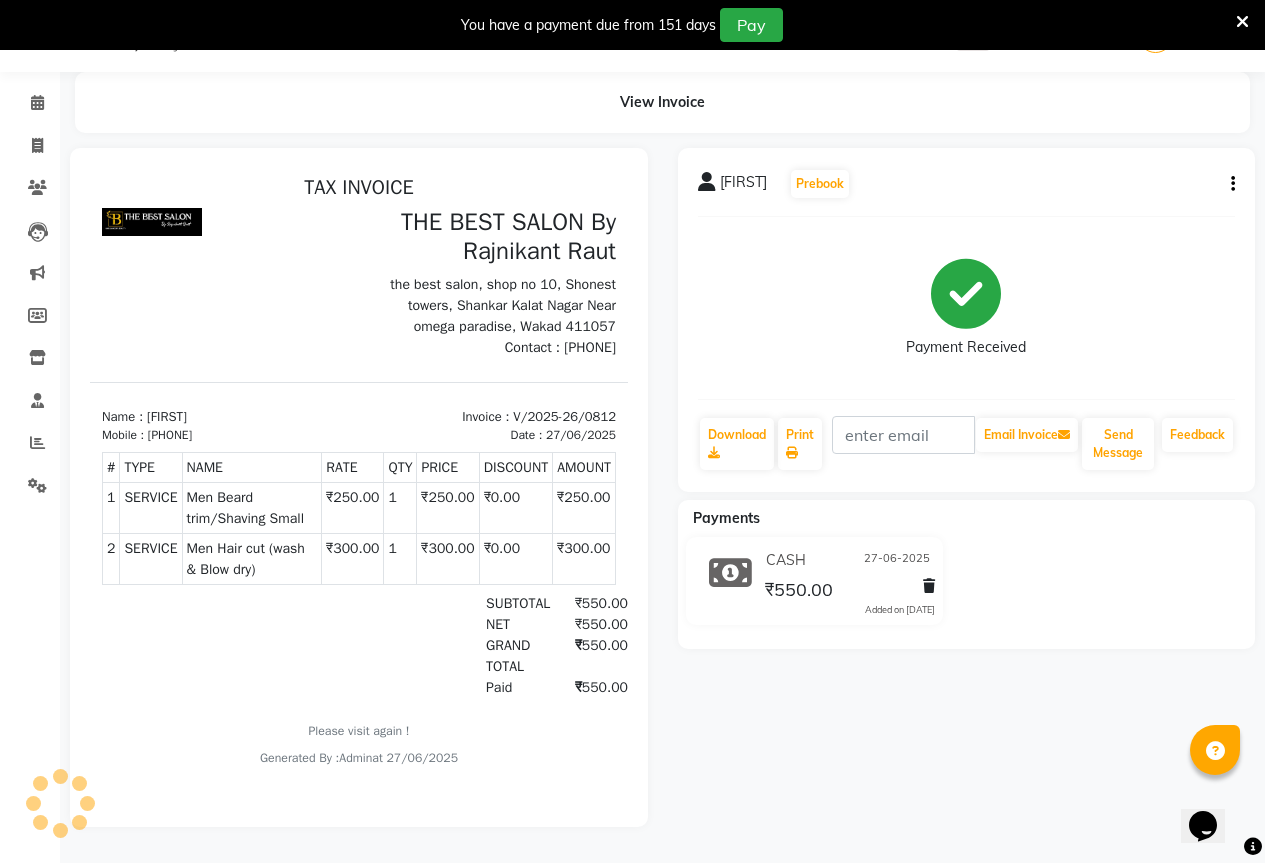 scroll, scrollTop: 0, scrollLeft: 0, axis: both 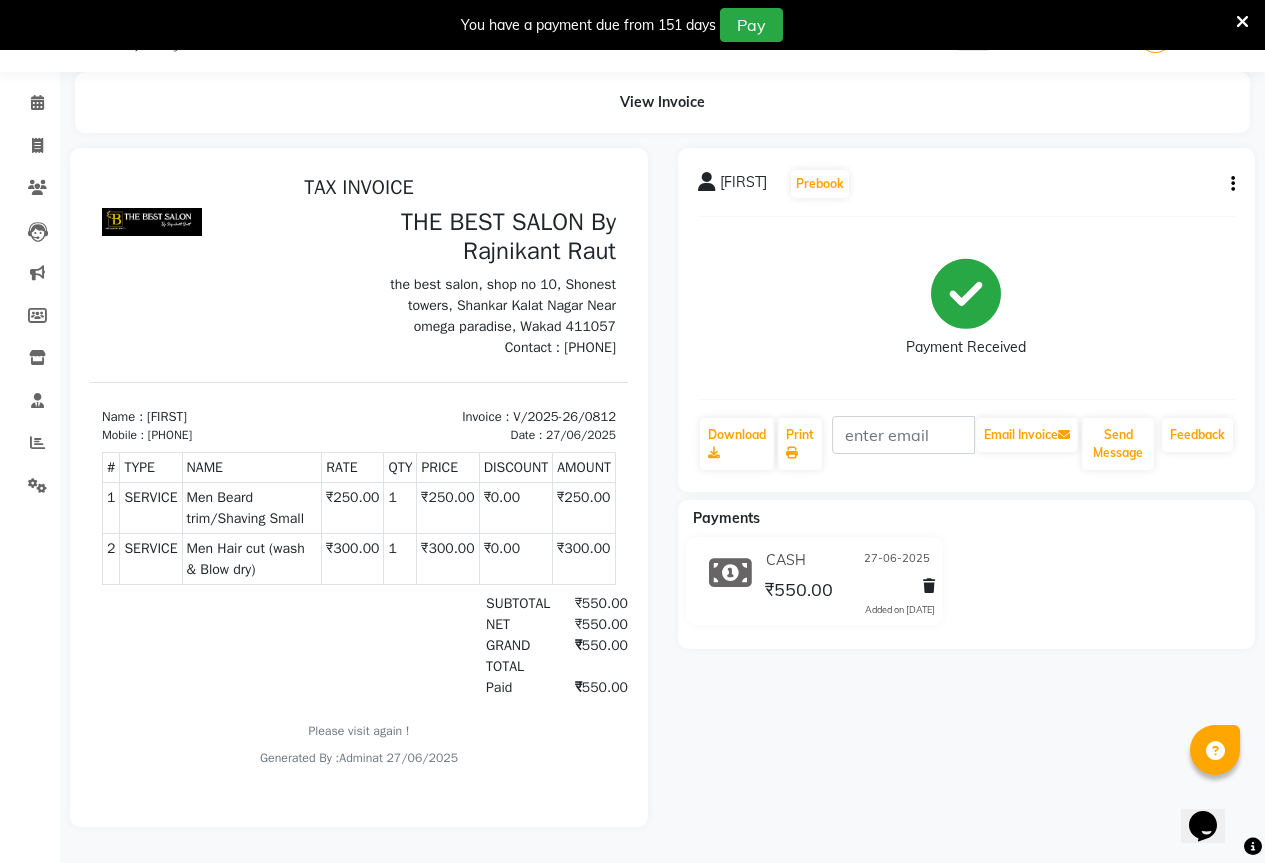 click 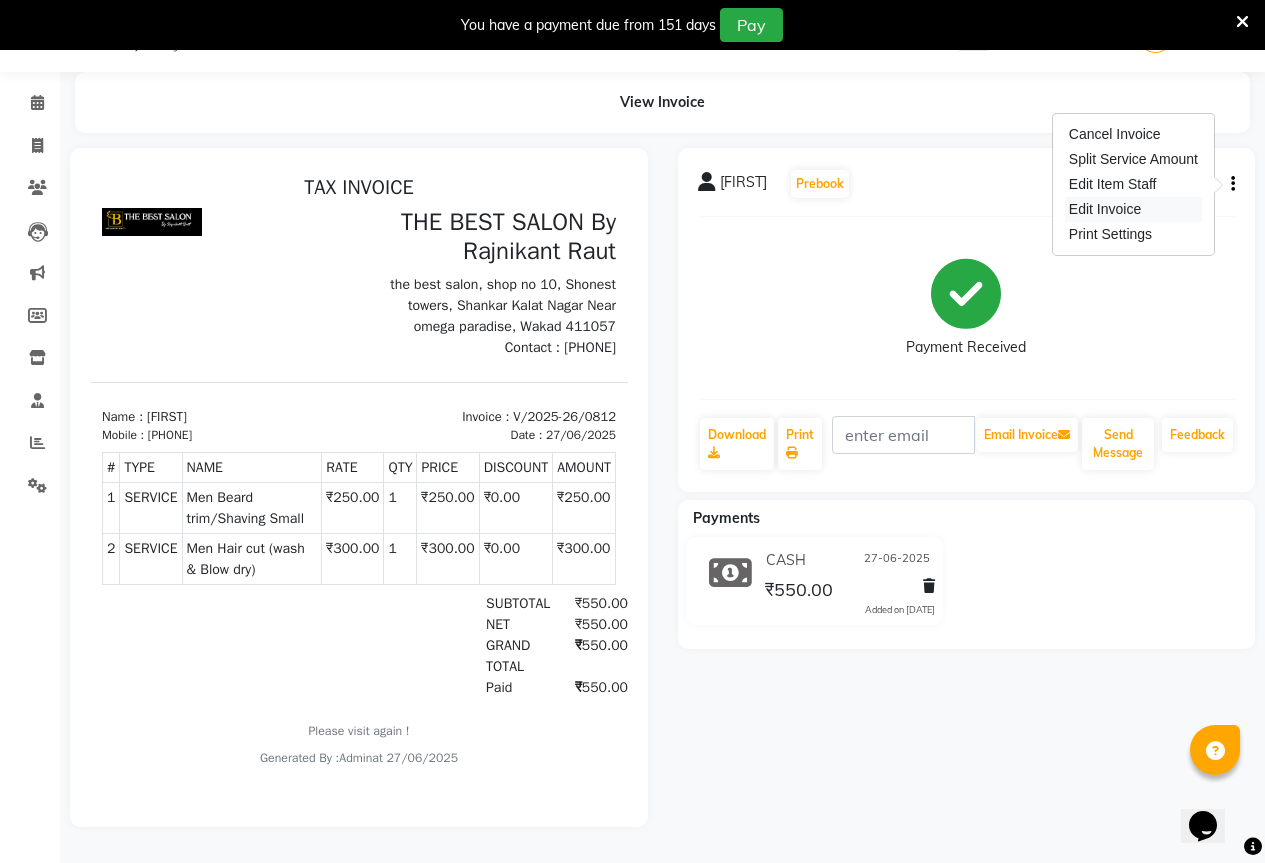 click on "Edit Invoice" at bounding box center [1133, 209] 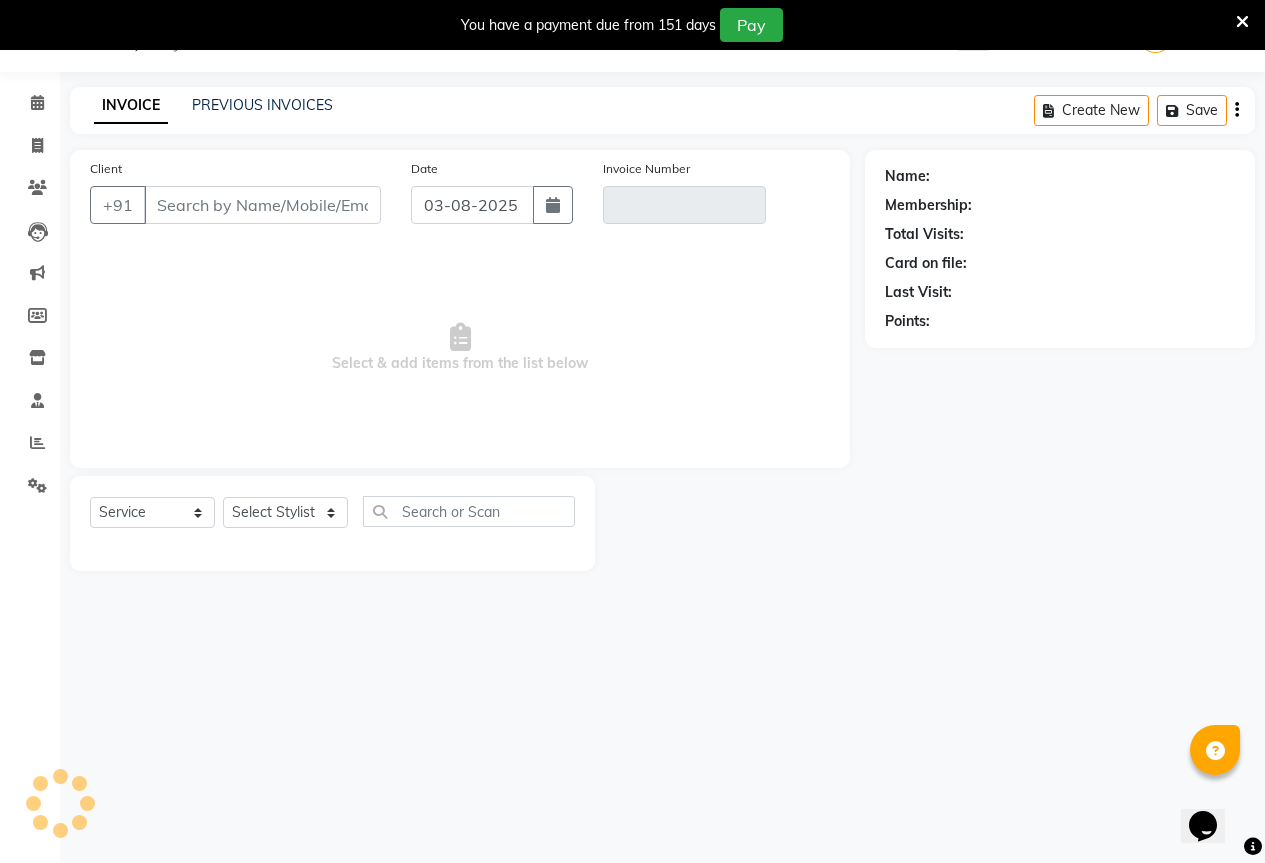 type on "[PHONE]" 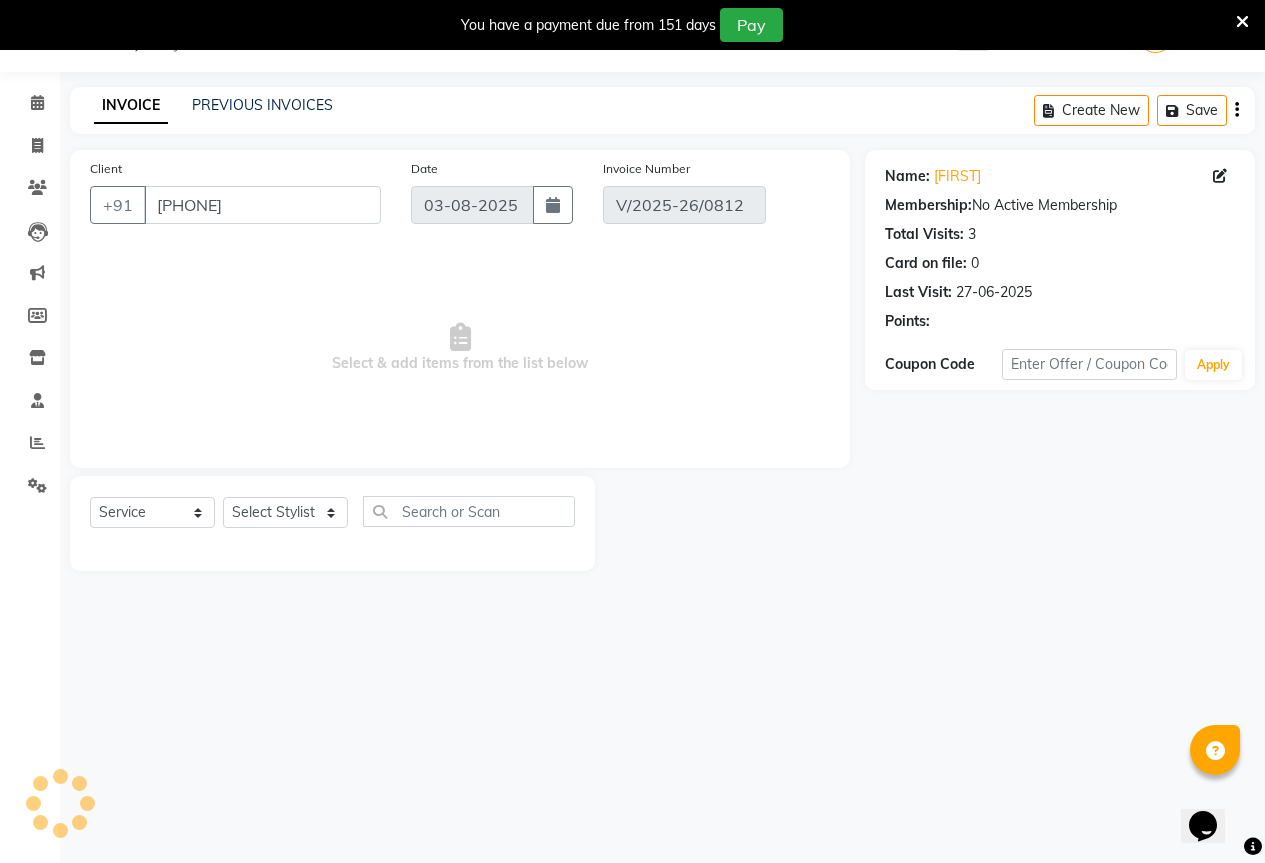type on "27-06-2025" 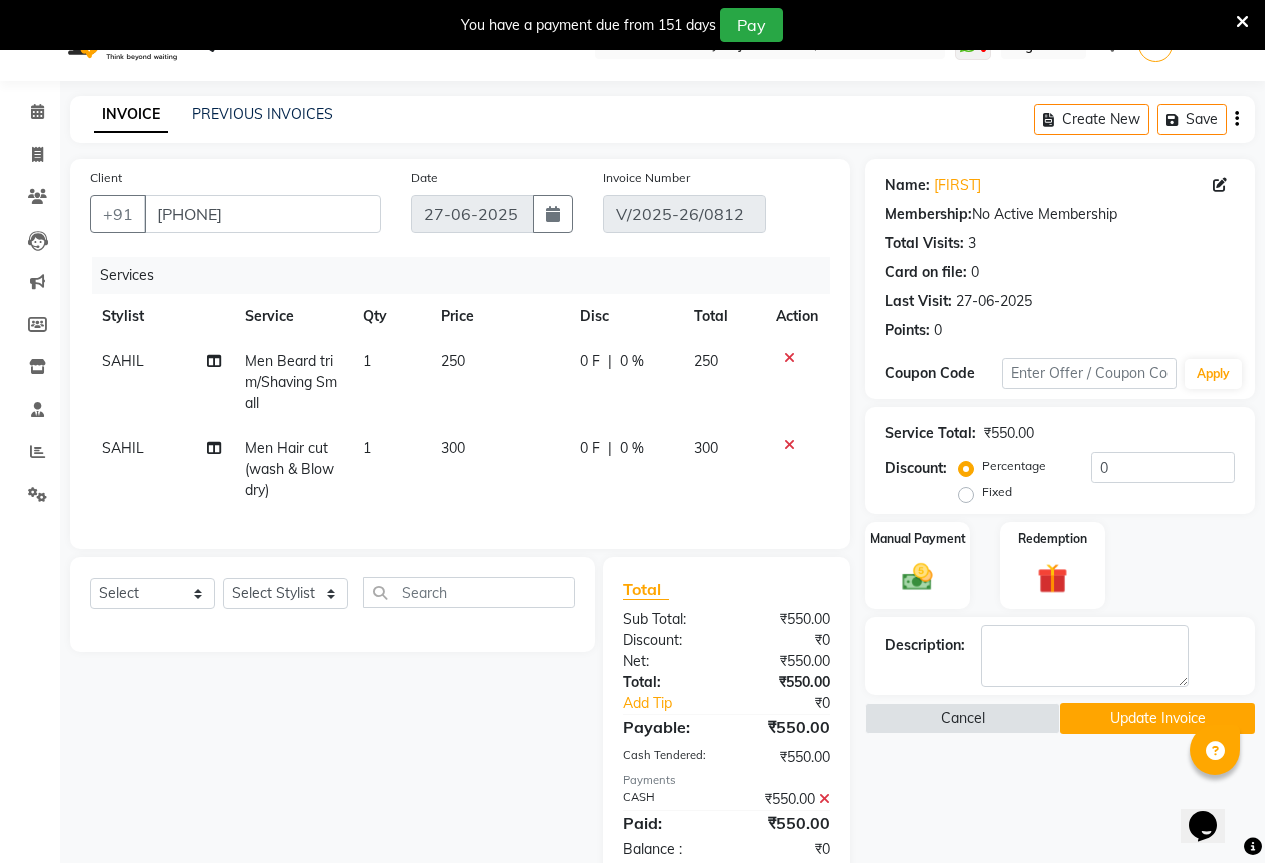 scroll, scrollTop: 0, scrollLeft: 0, axis: both 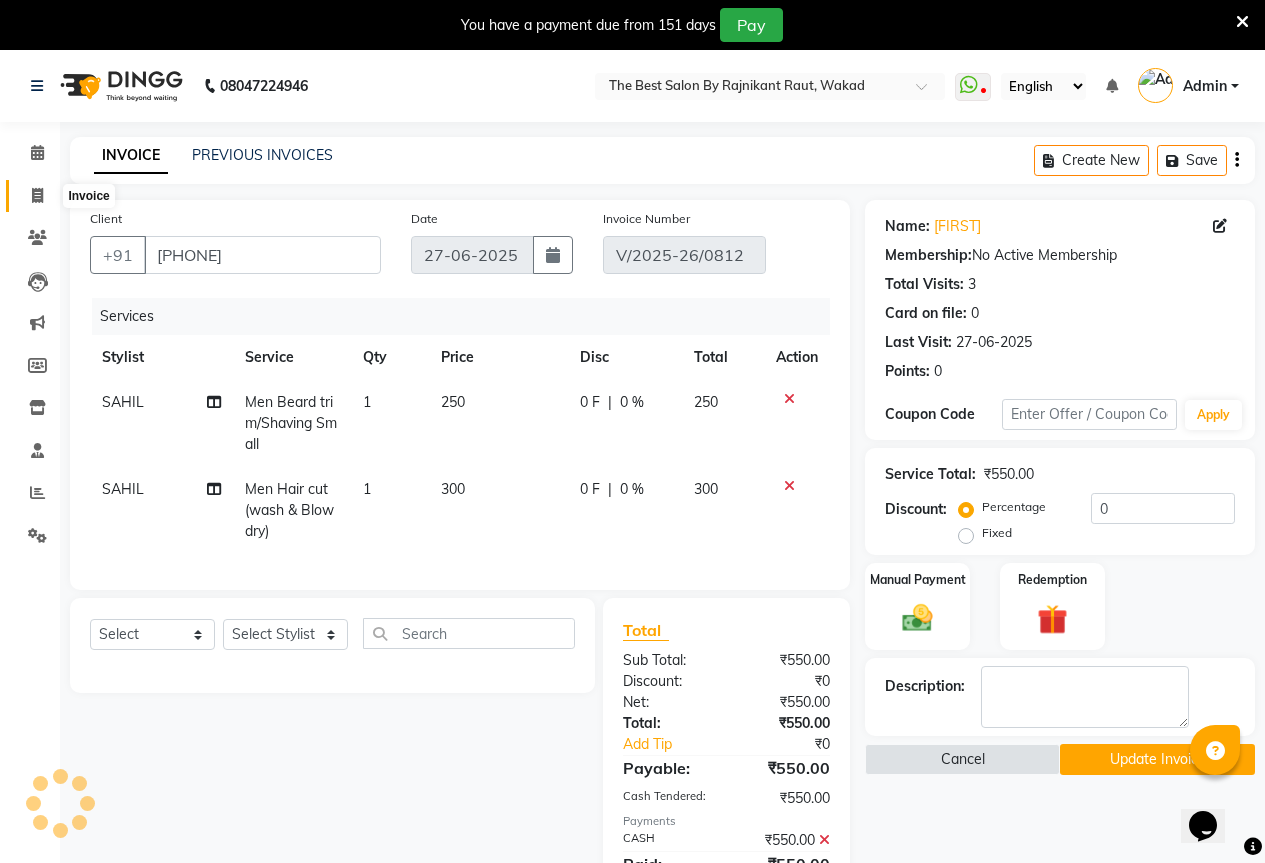click 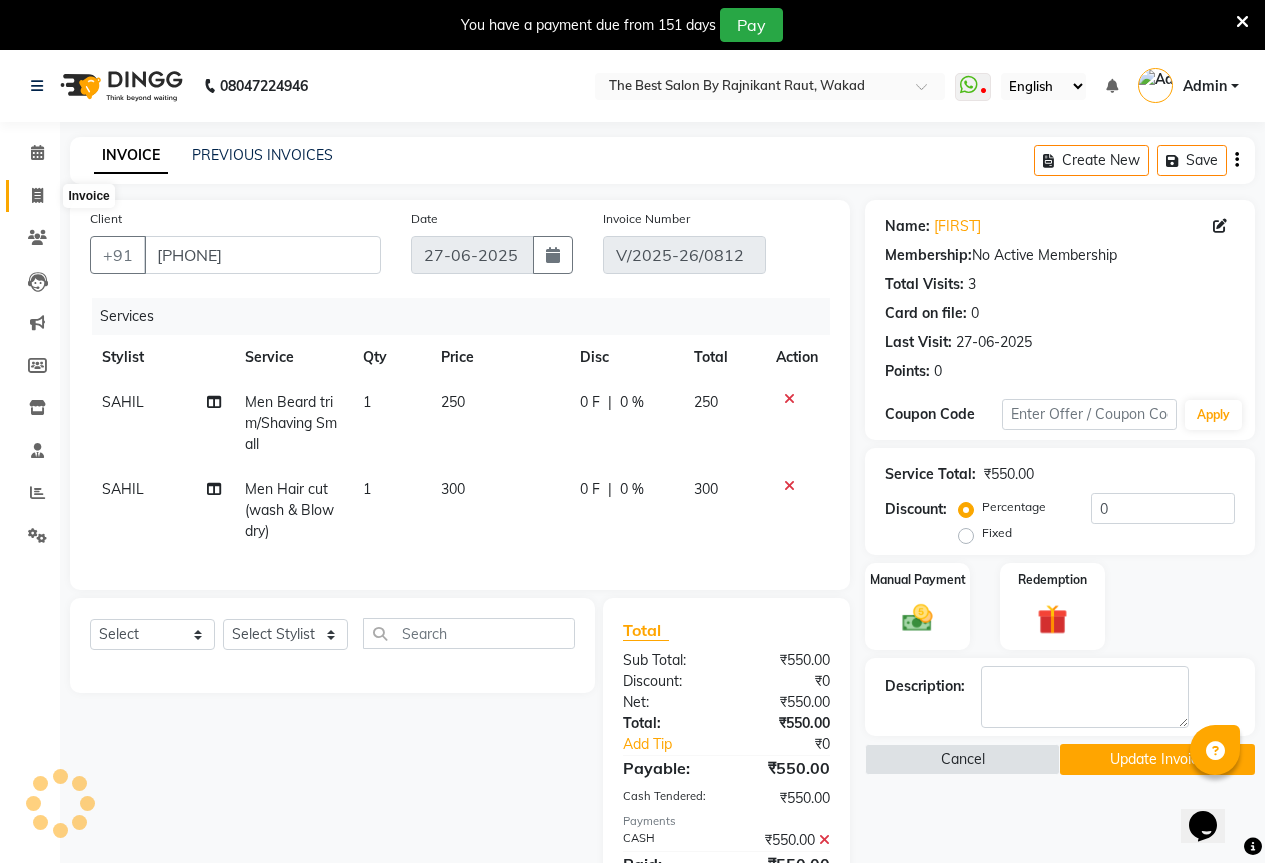 select on "7209" 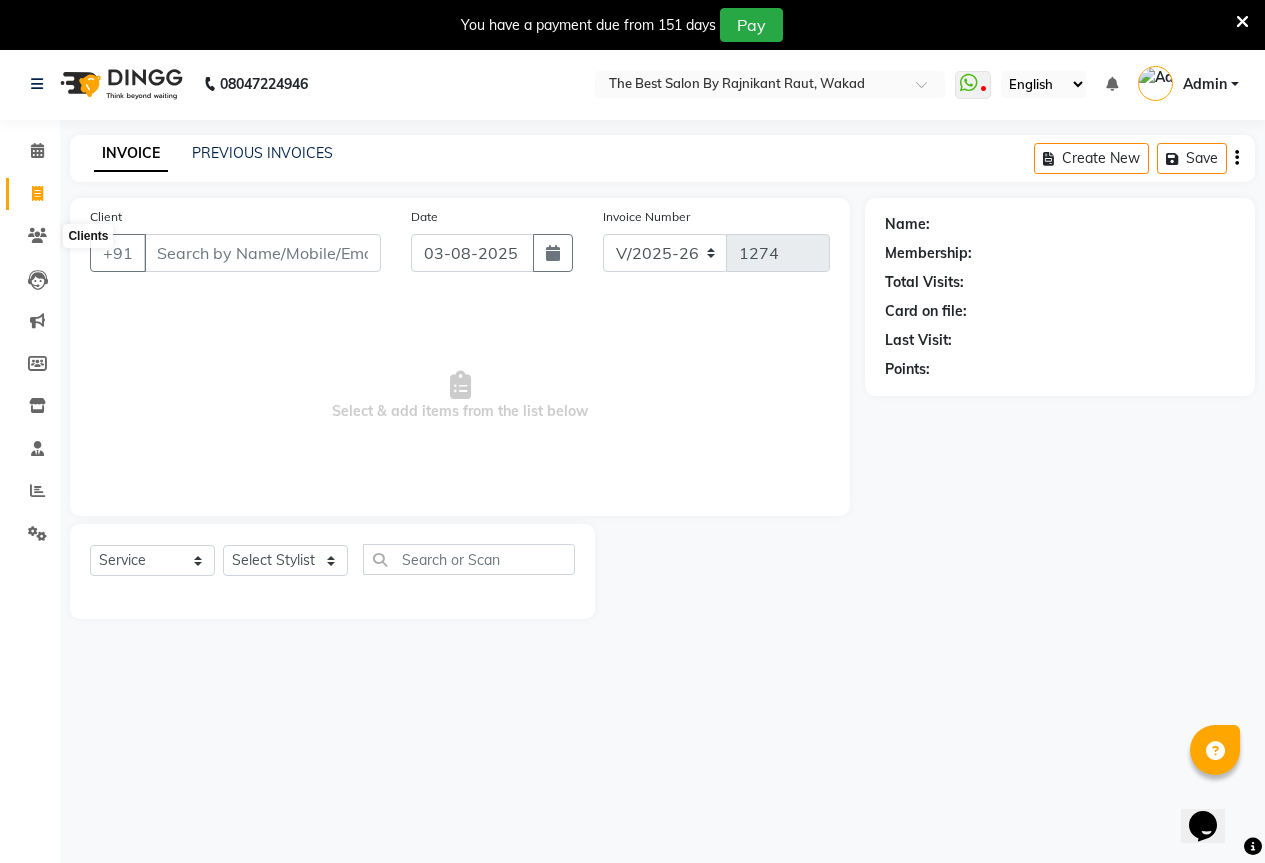 scroll, scrollTop: 50, scrollLeft: 0, axis: vertical 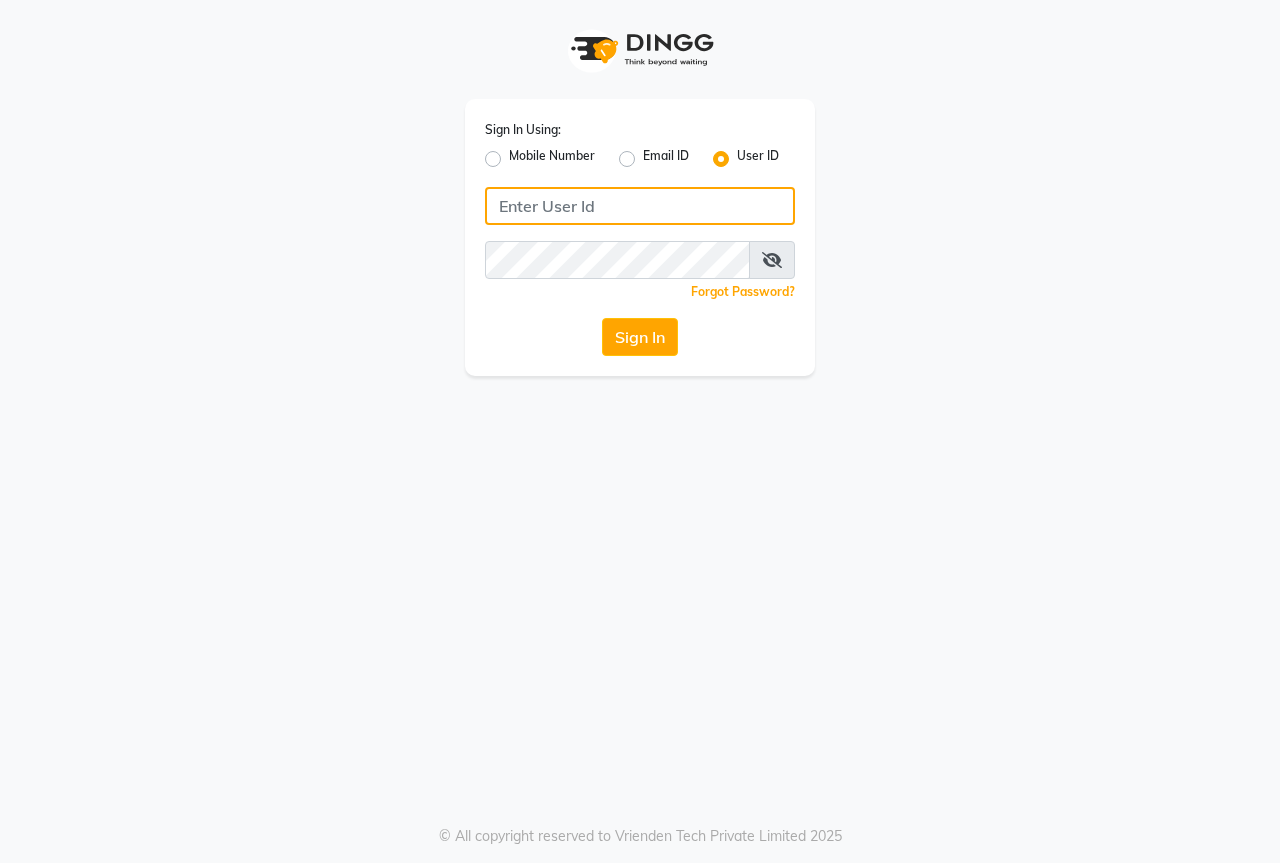 type on "thebestsalon" 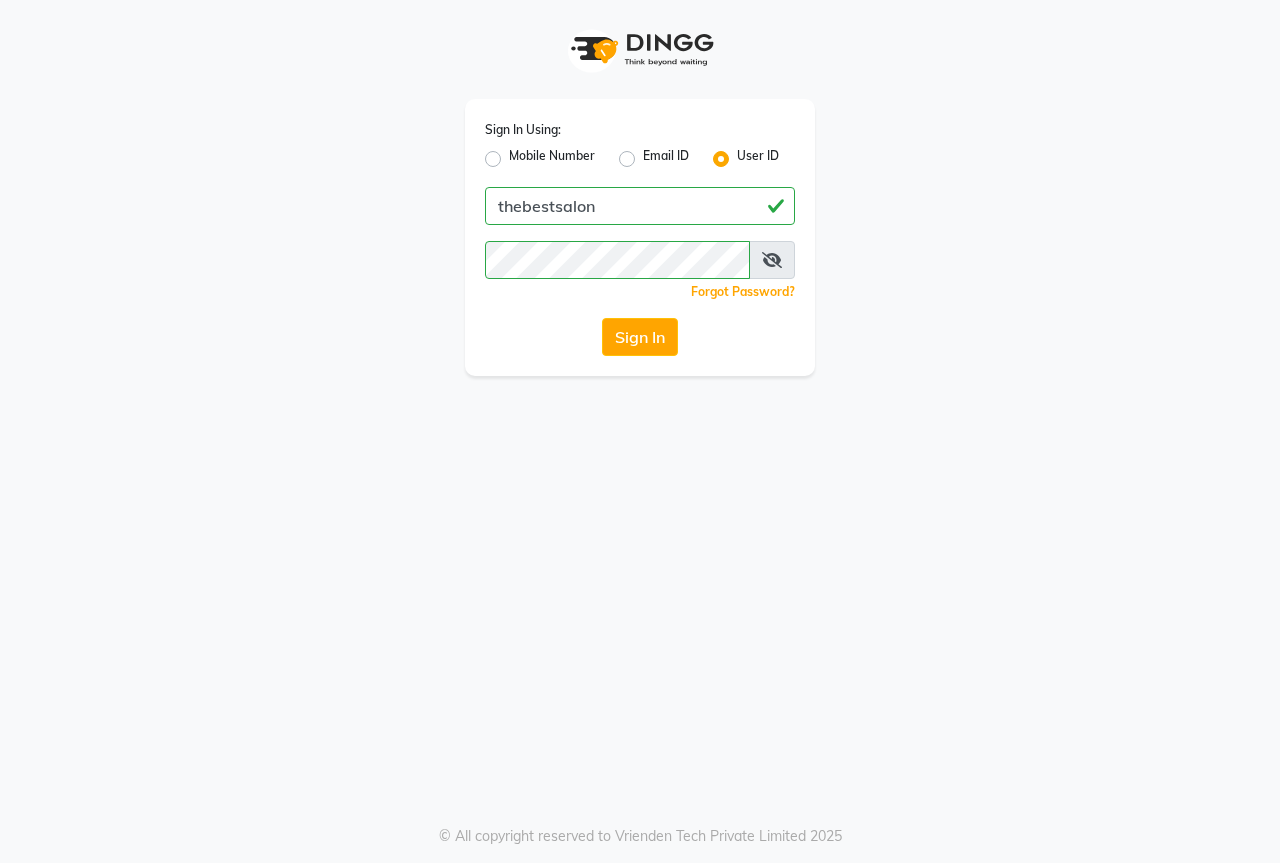 click at bounding box center [772, 260] 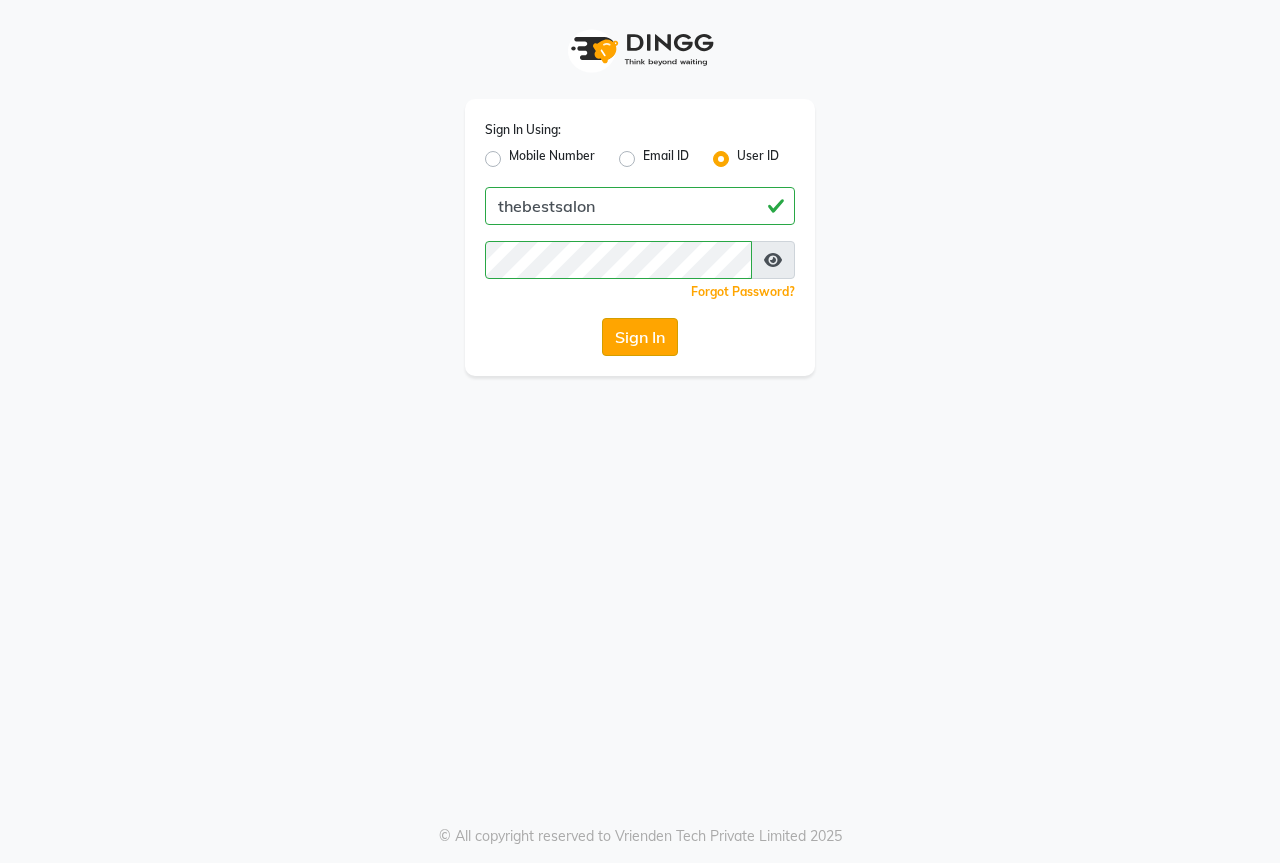 click on "Sign In" 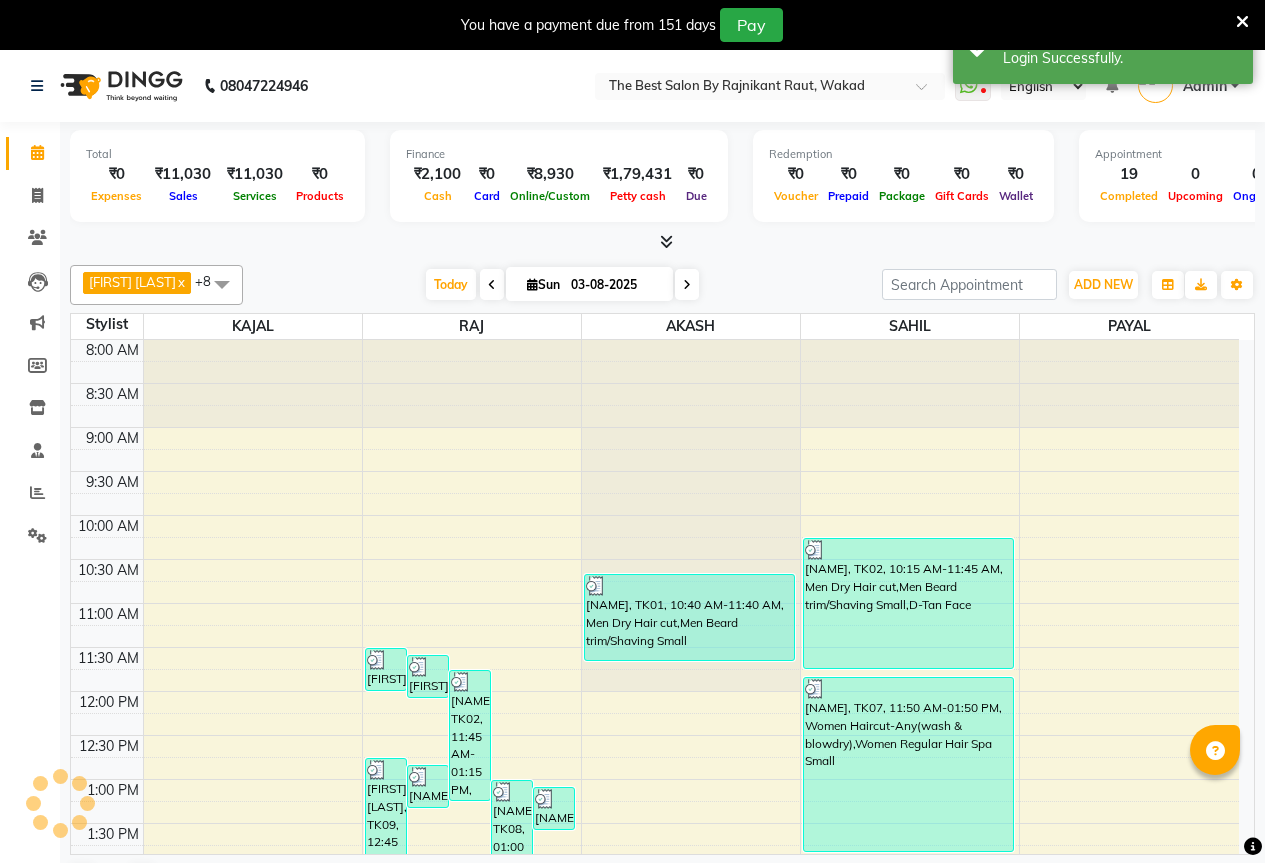 scroll, scrollTop: 705, scrollLeft: 0, axis: vertical 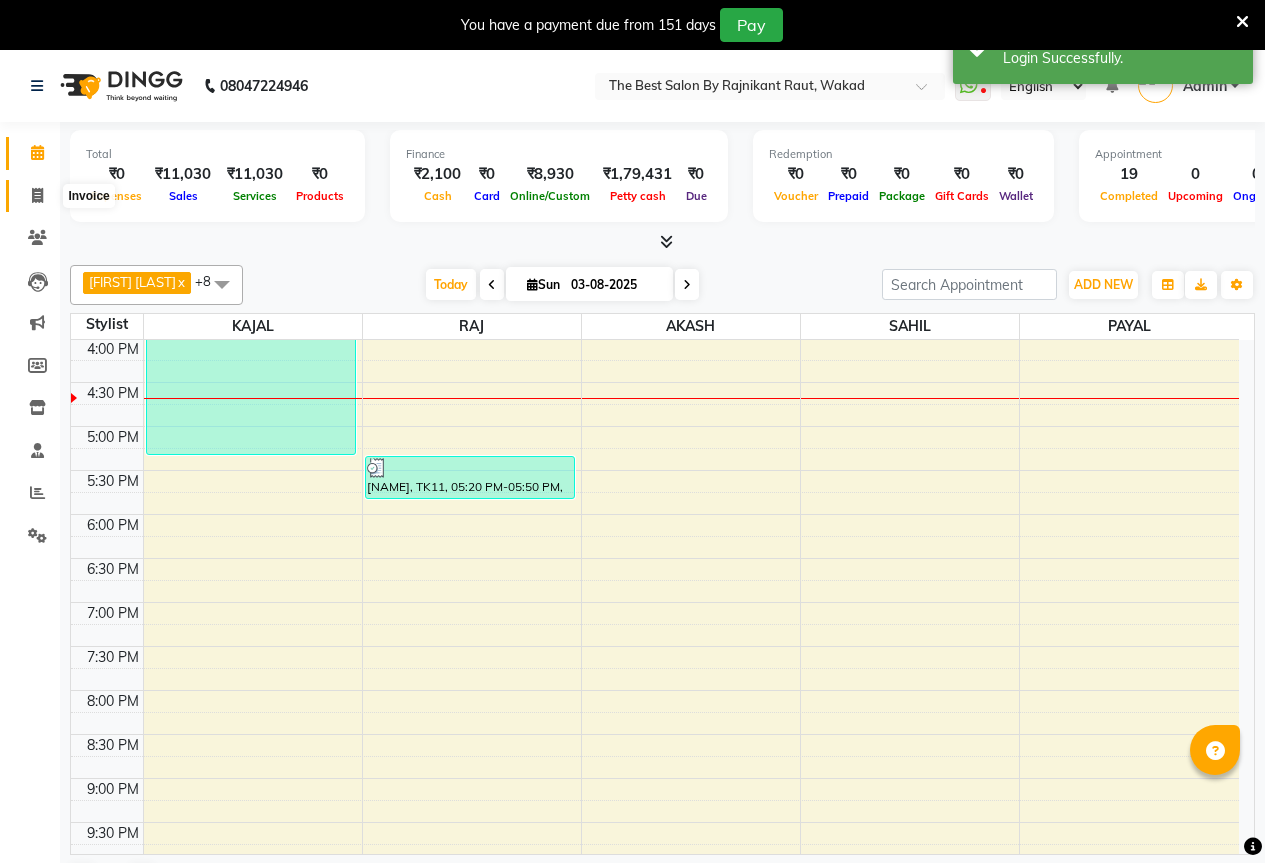 click 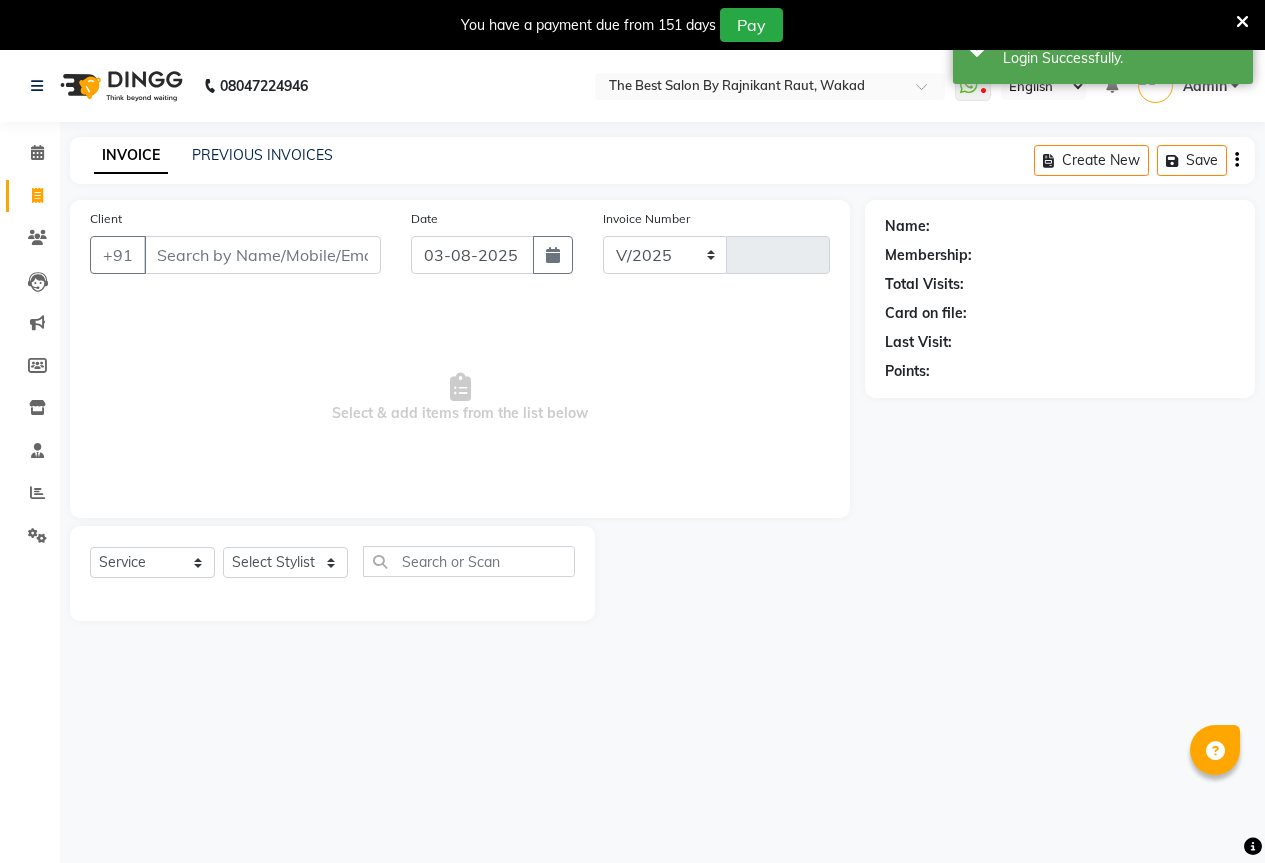 select on "7209" 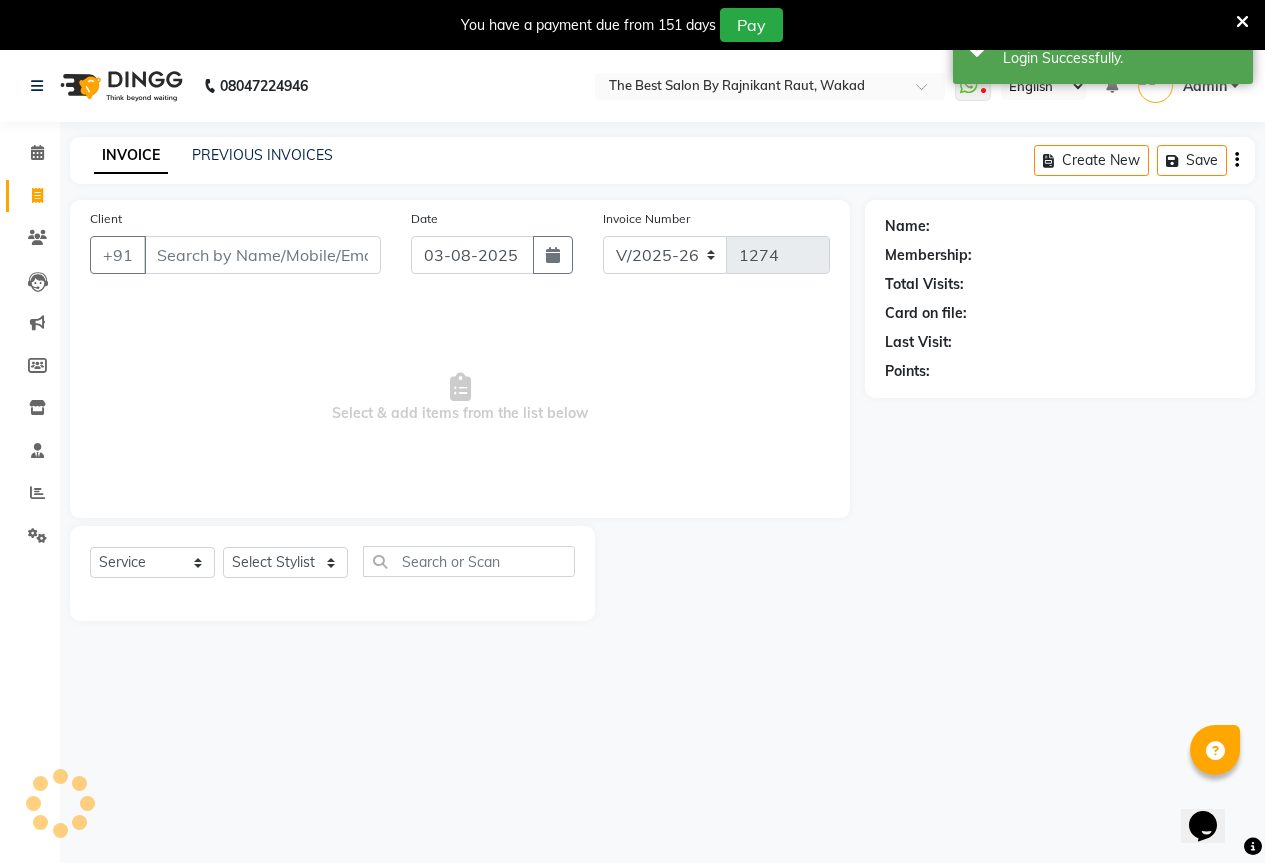 scroll, scrollTop: 0, scrollLeft: 0, axis: both 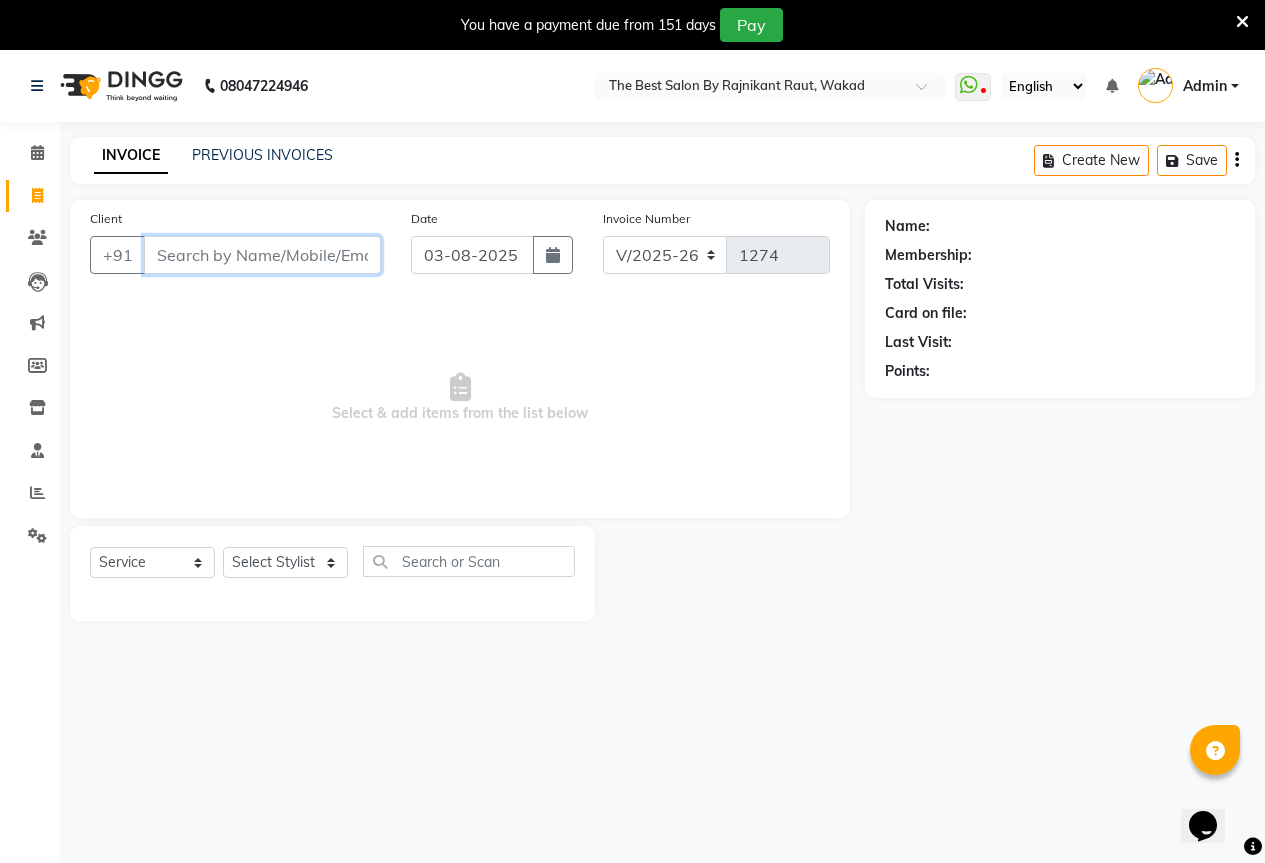 click on "Client" at bounding box center (262, 255) 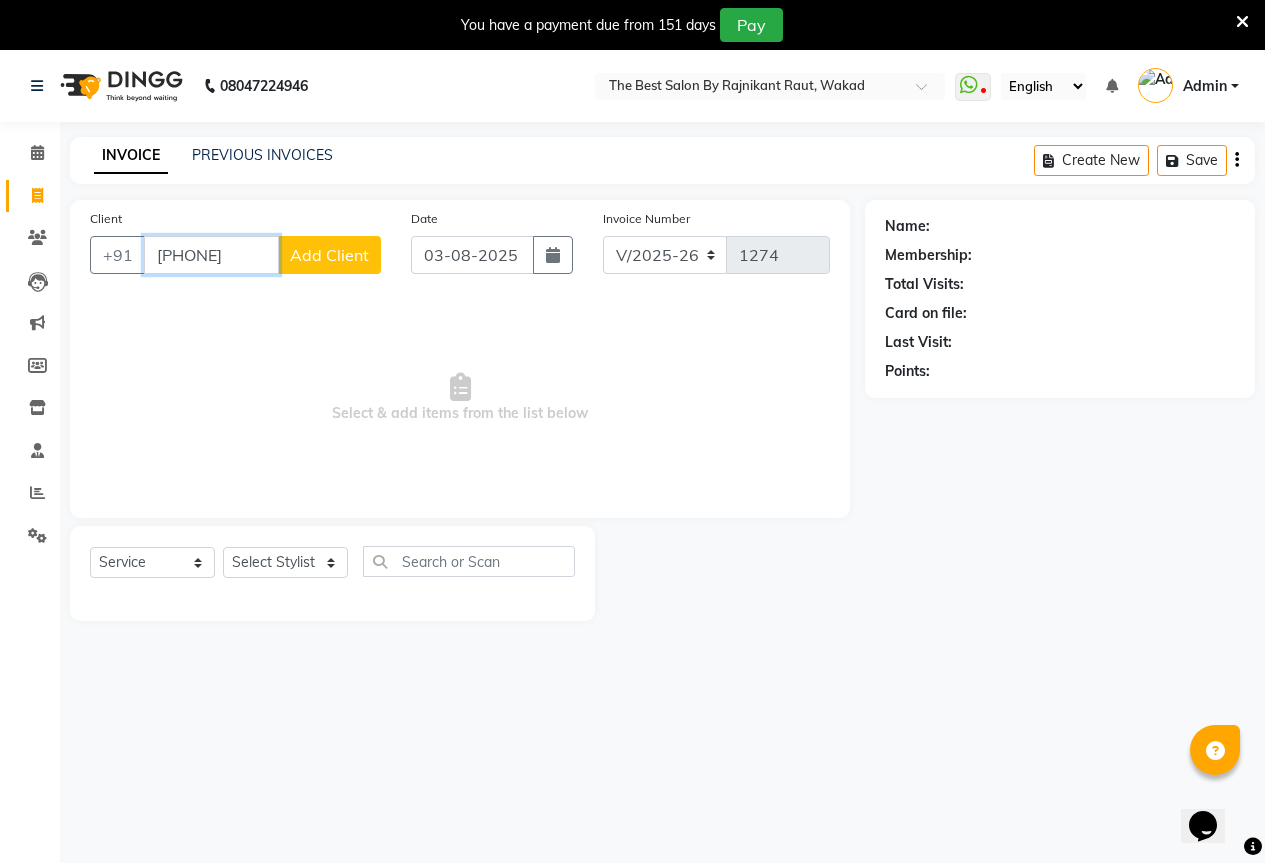 type on "[PHONE]" 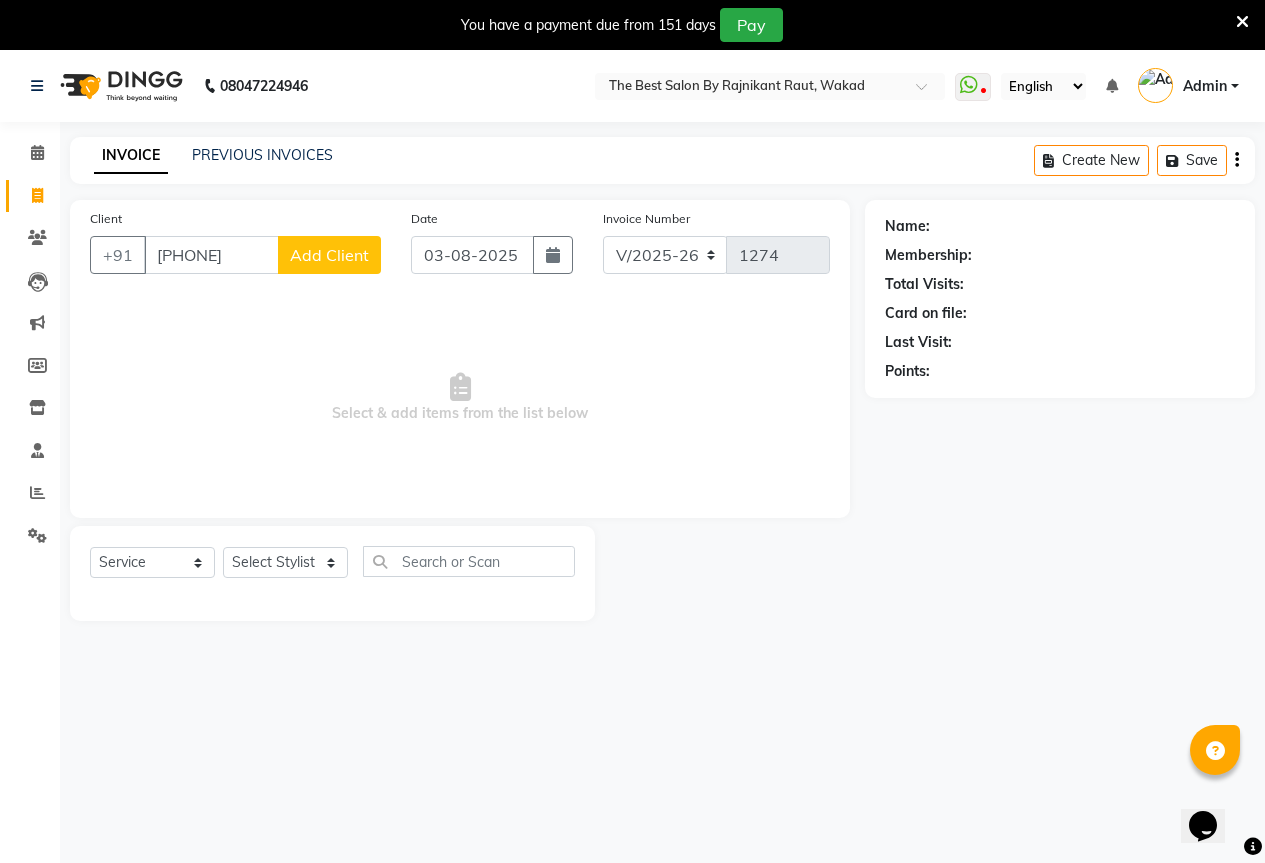 click on "Add Client" 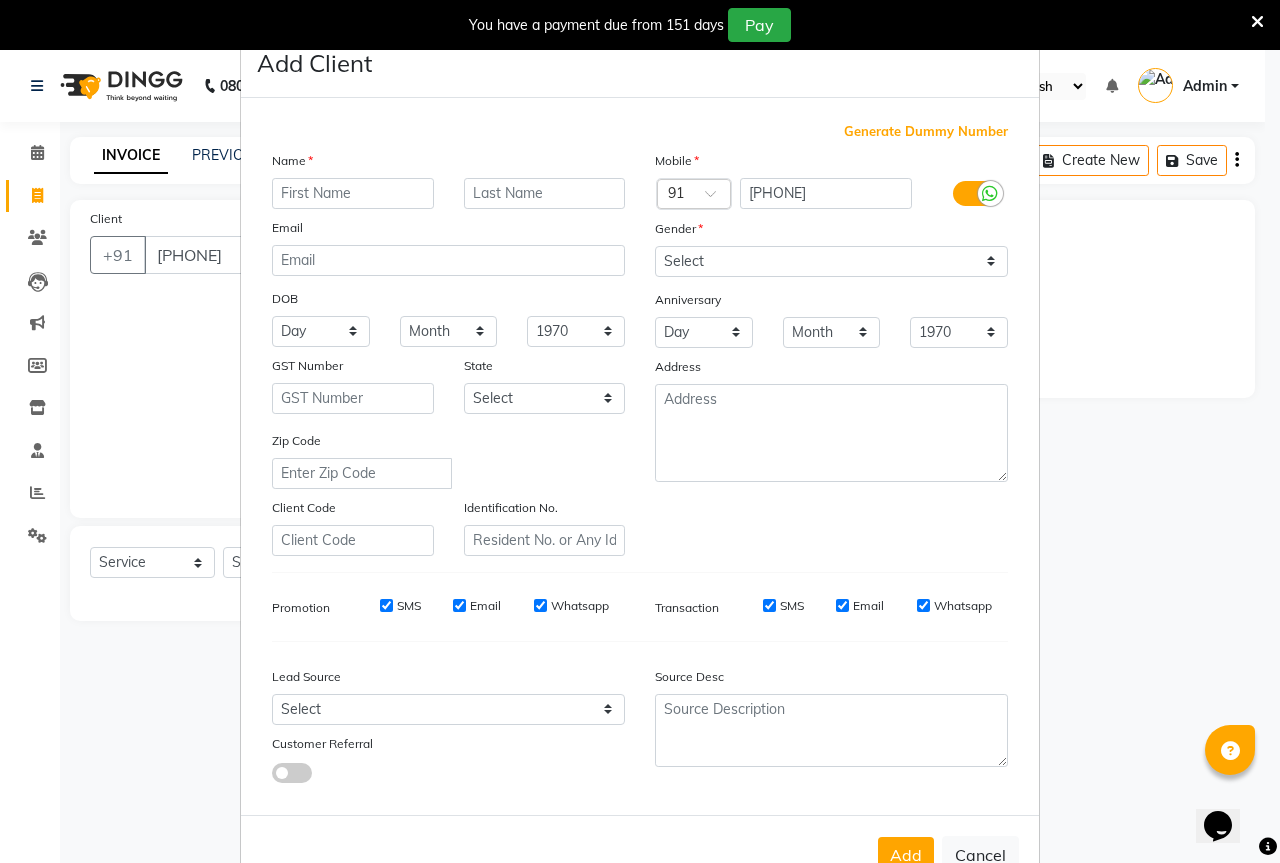 click at bounding box center (353, 193) 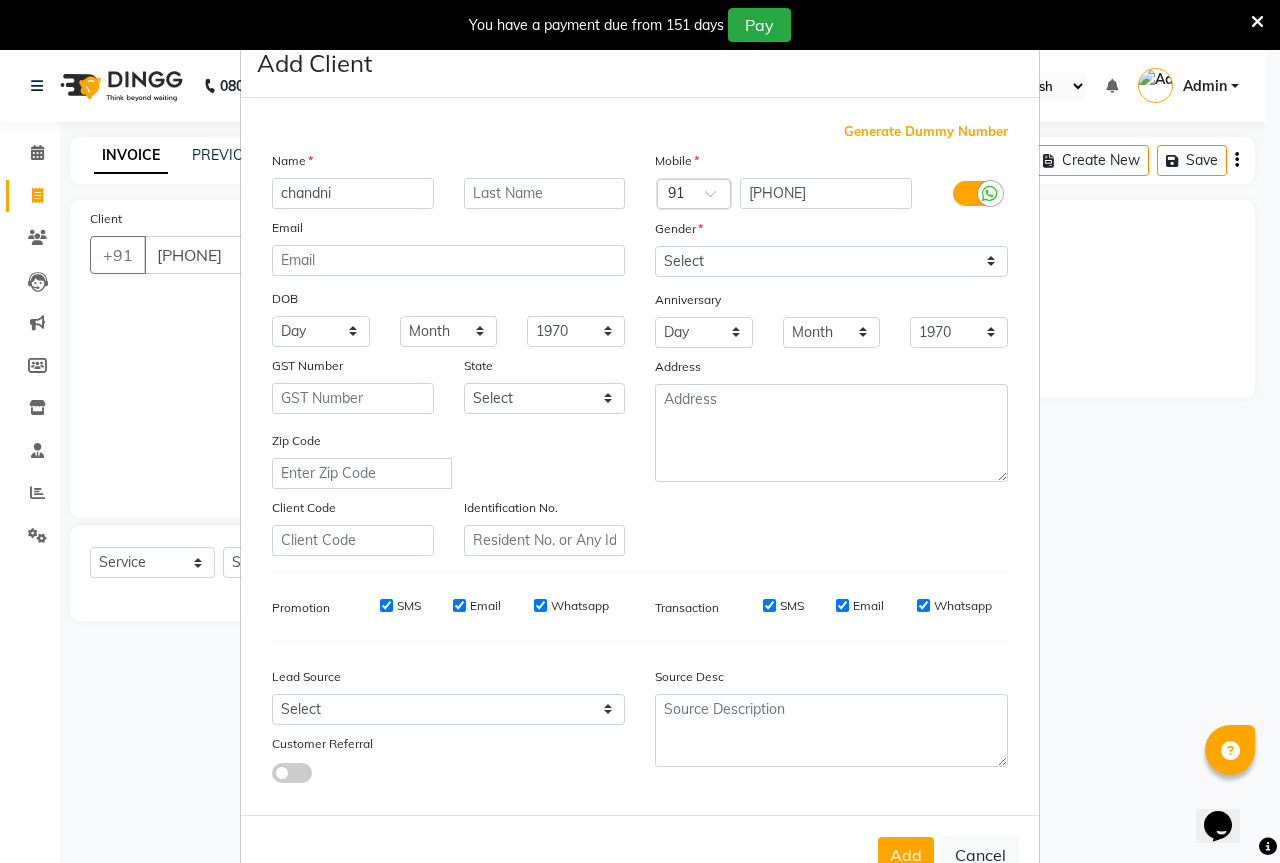 type on "chandni" 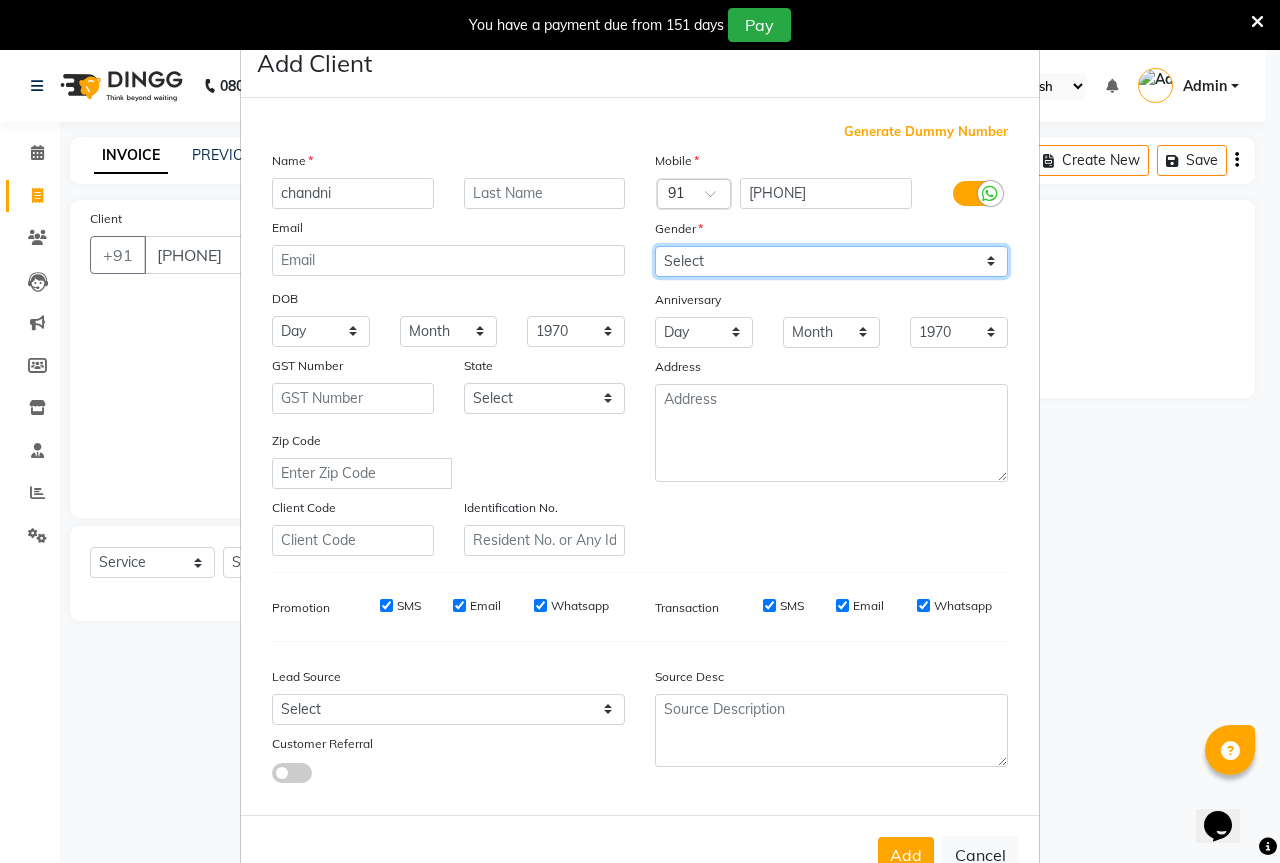click on "Select Male Female Other Prefer Not To Say" at bounding box center (831, 261) 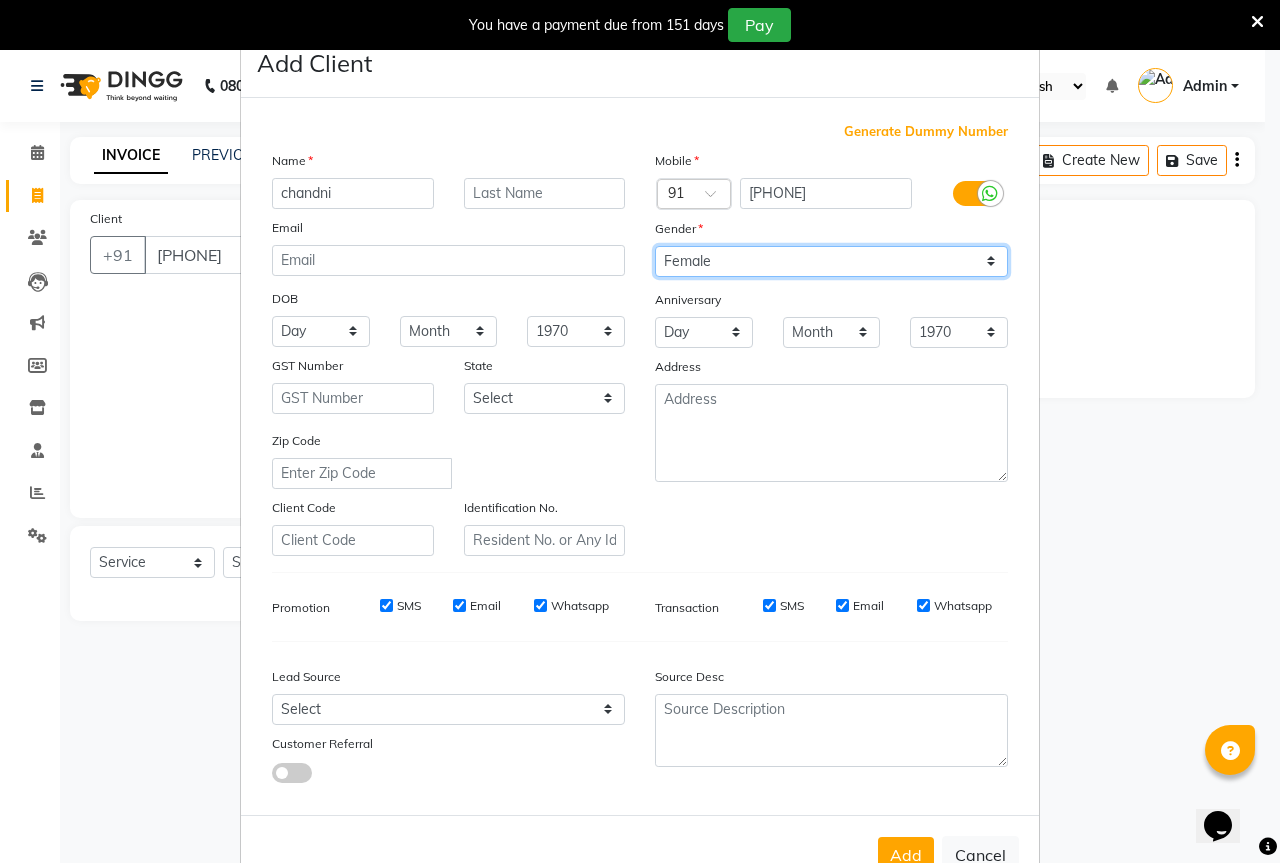 click on "Select Male Female Other Prefer Not To Say" at bounding box center [831, 261] 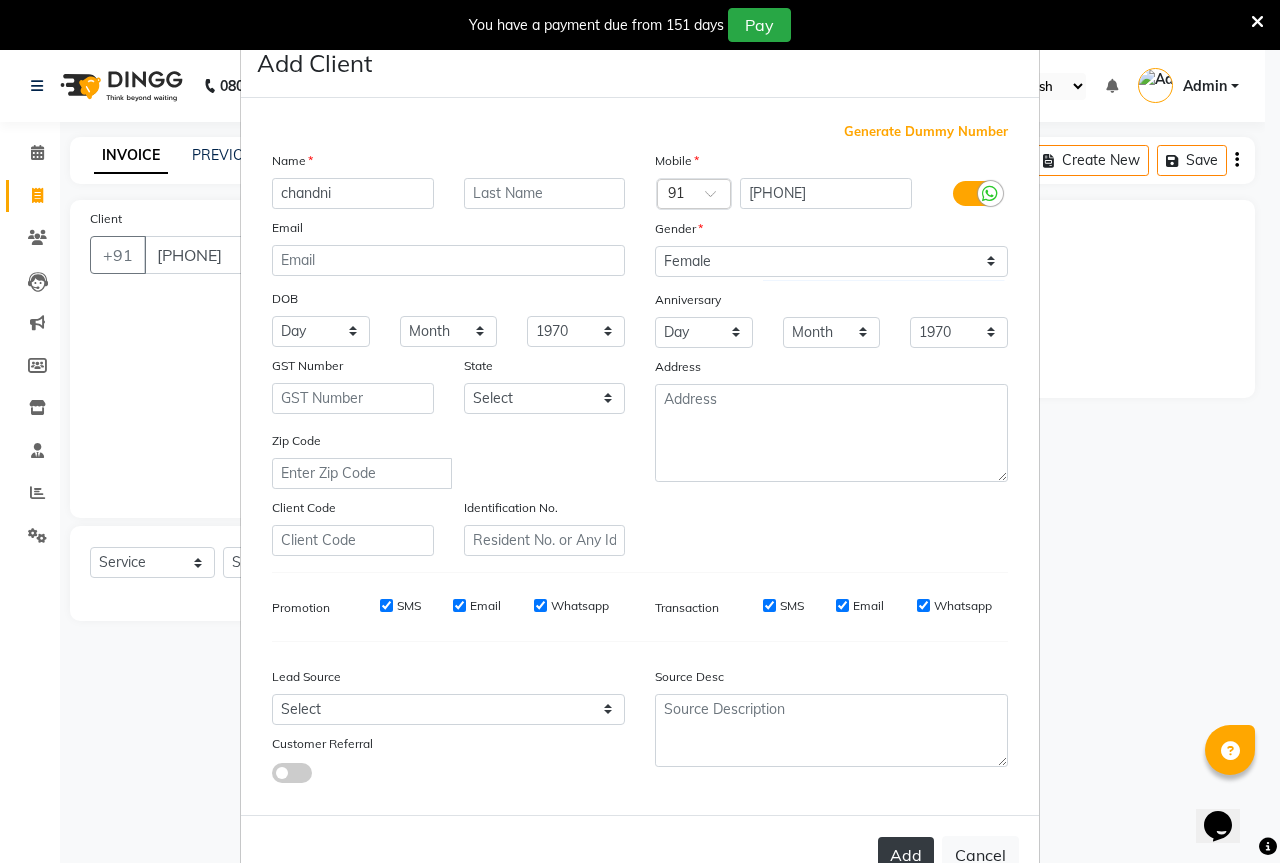 click on "Add" at bounding box center (906, 855) 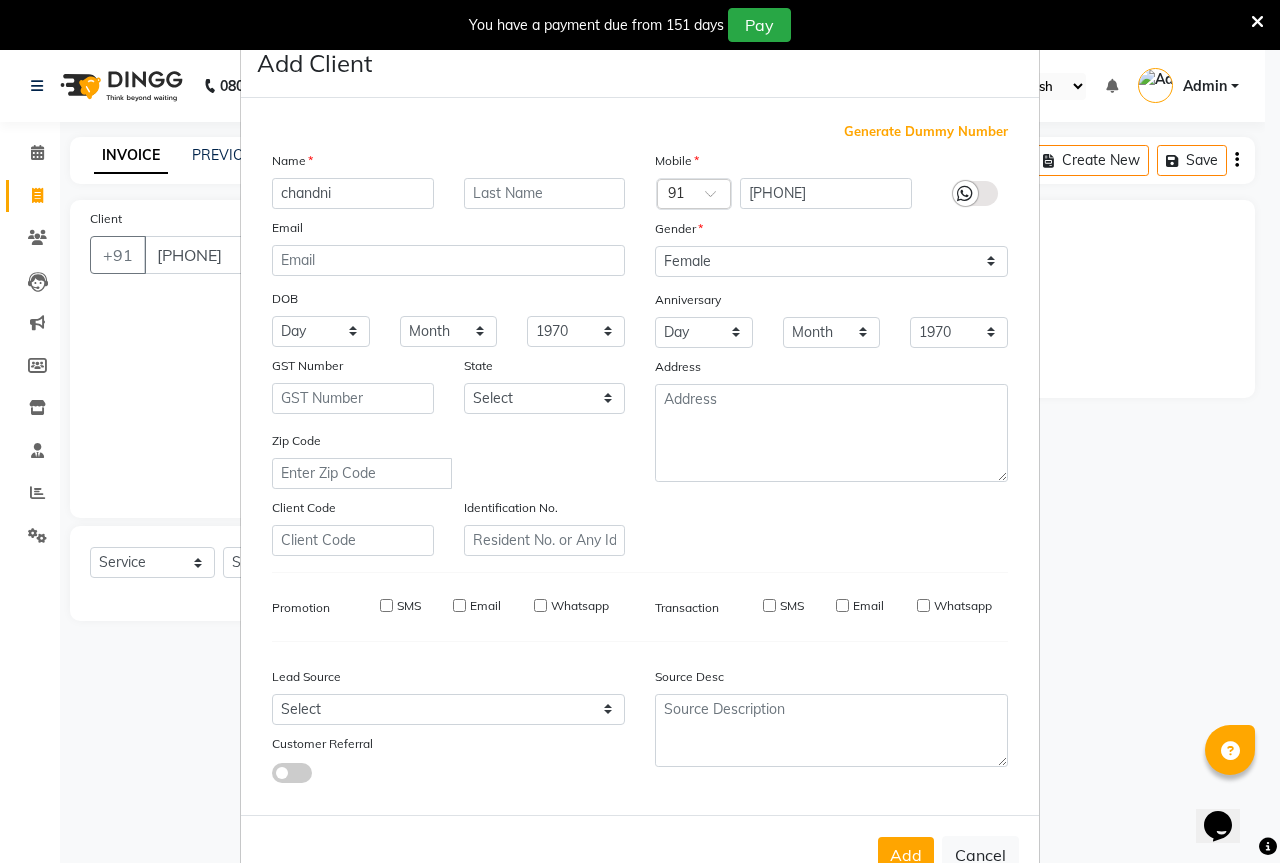 type 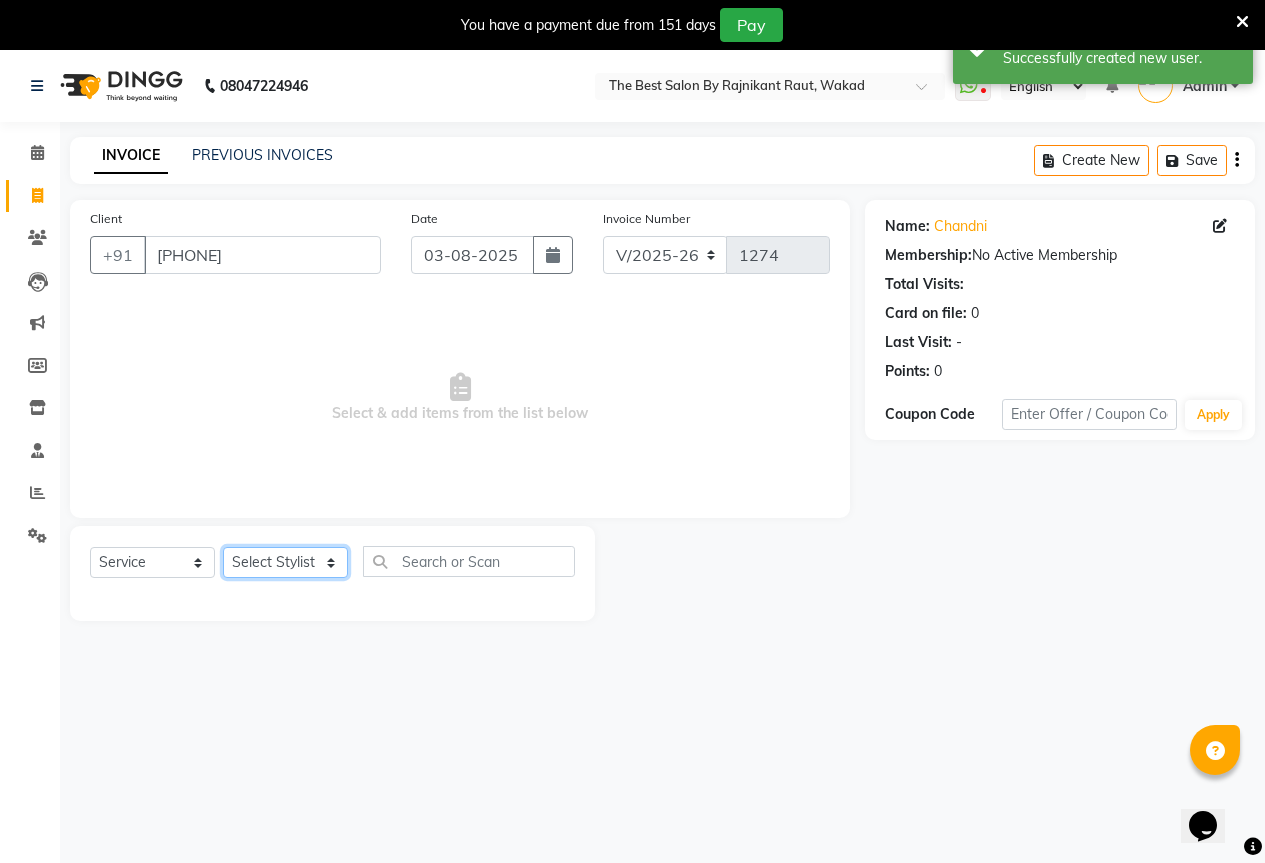 click on "Select Stylist AKASH KAJAL PAYAL RAJ RUTUJA SAHIL" 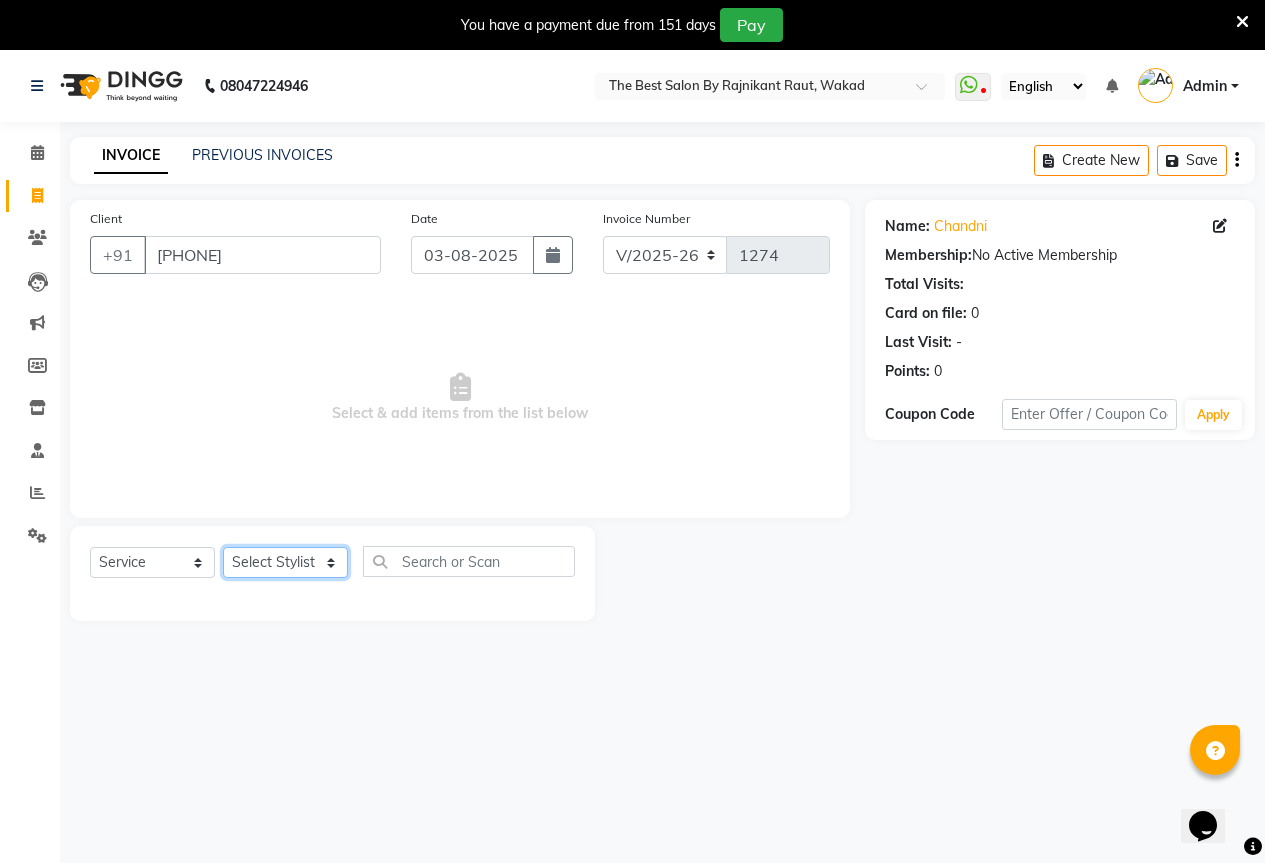 select on "70744" 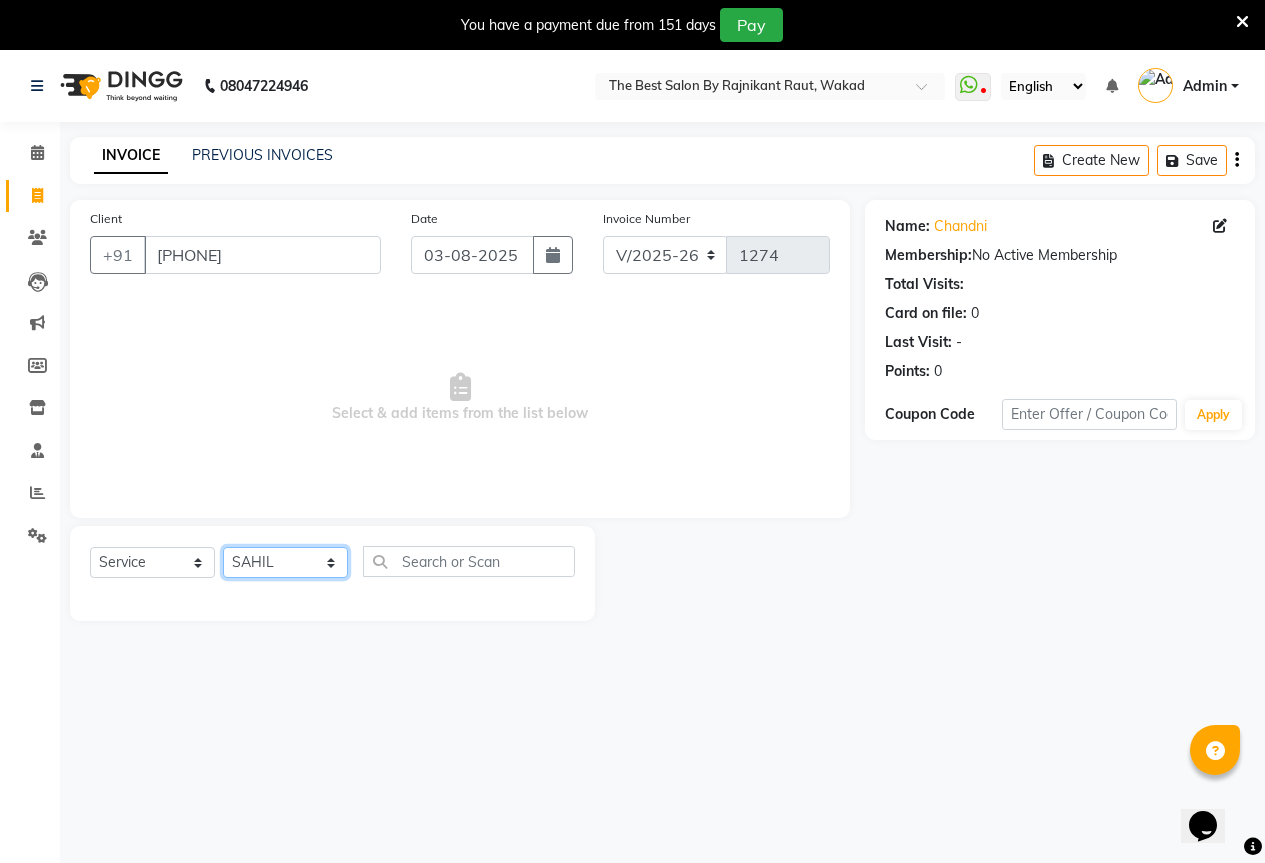 click on "Select Stylist AKASH KAJAL PAYAL RAJ RUTUJA SAHIL" 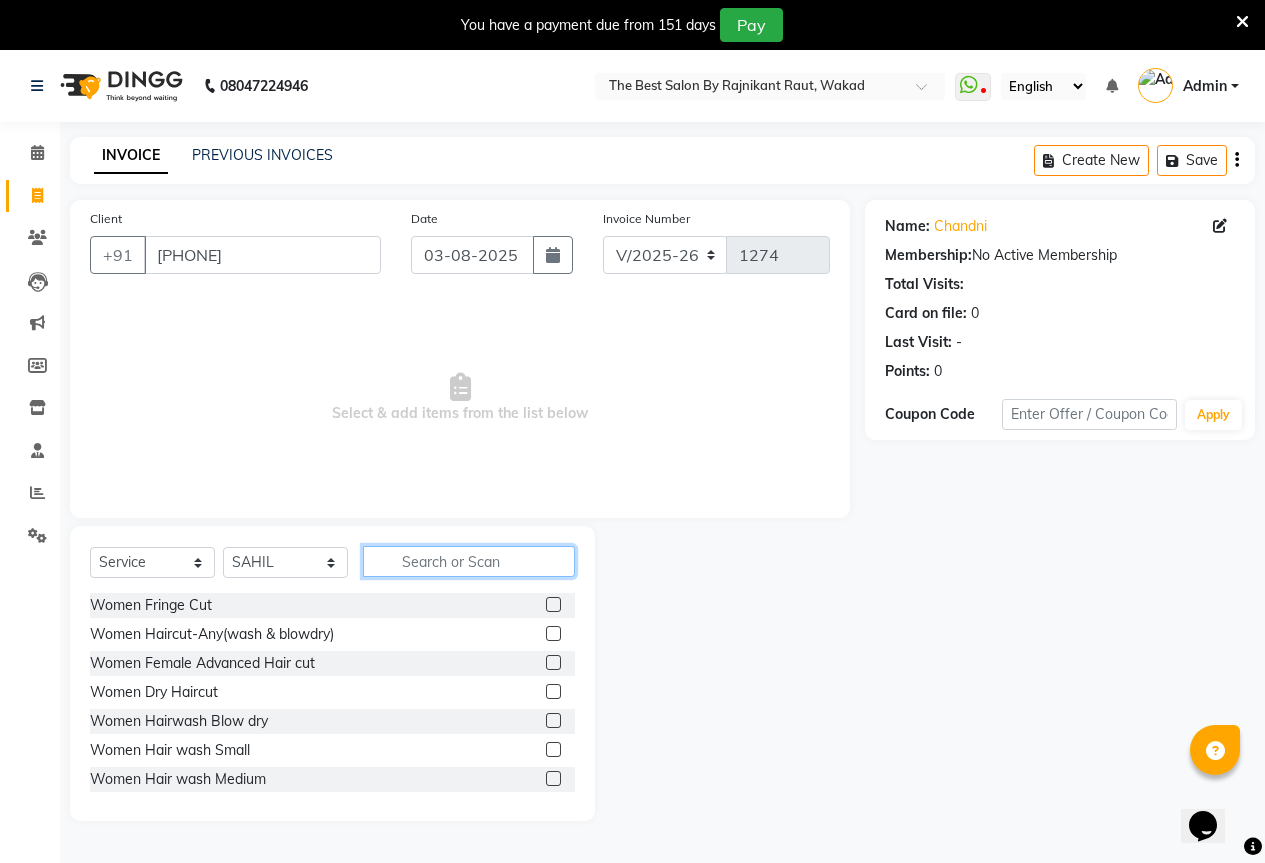 click 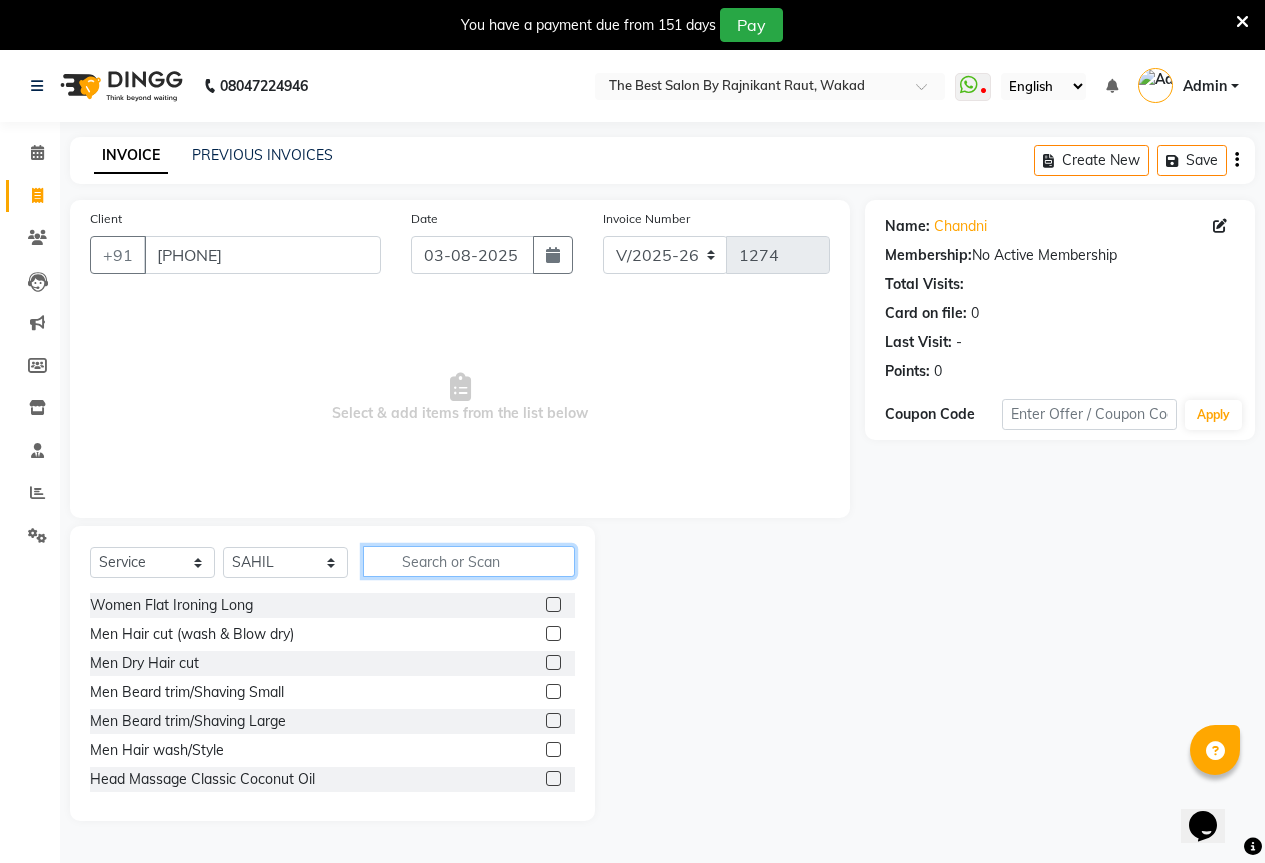 scroll, scrollTop: 500, scrollLeft: 0, axis: vertical 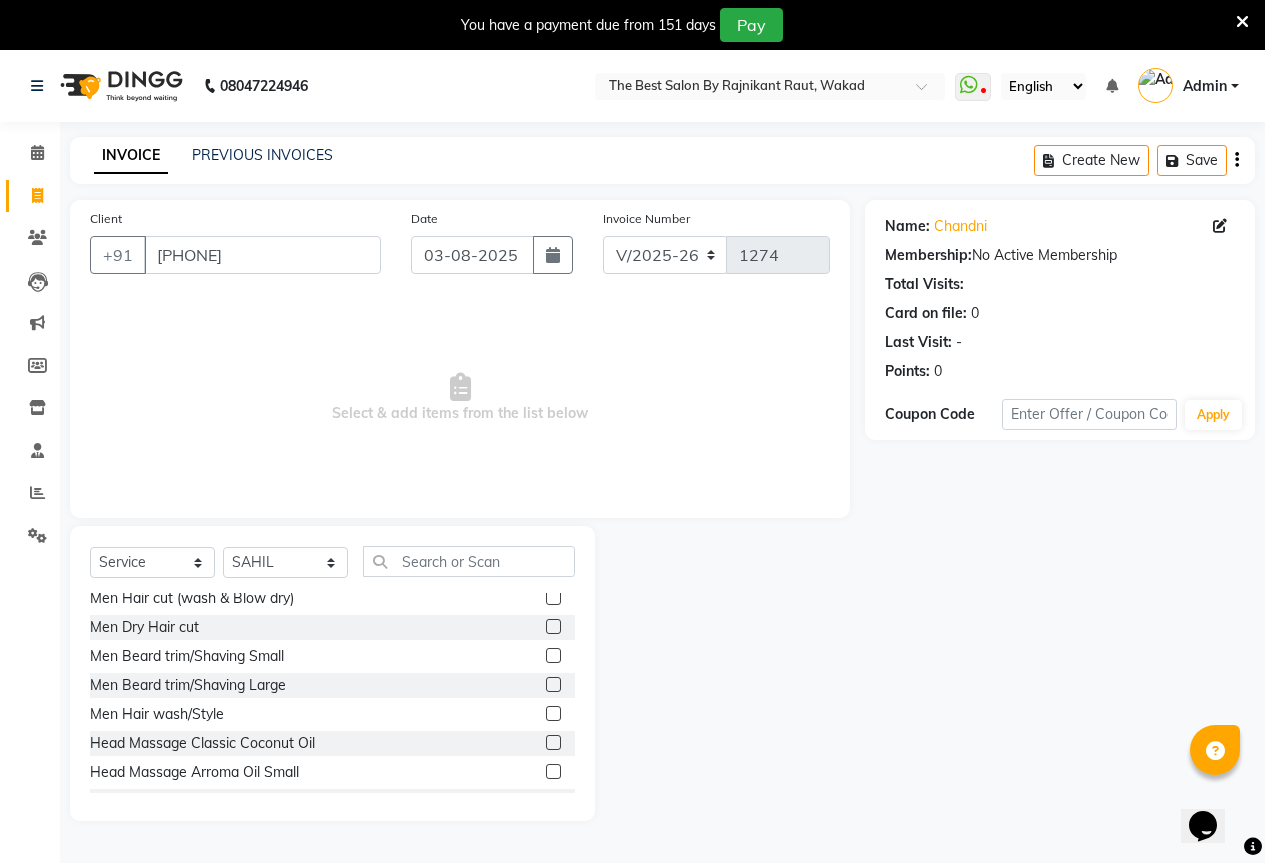 click 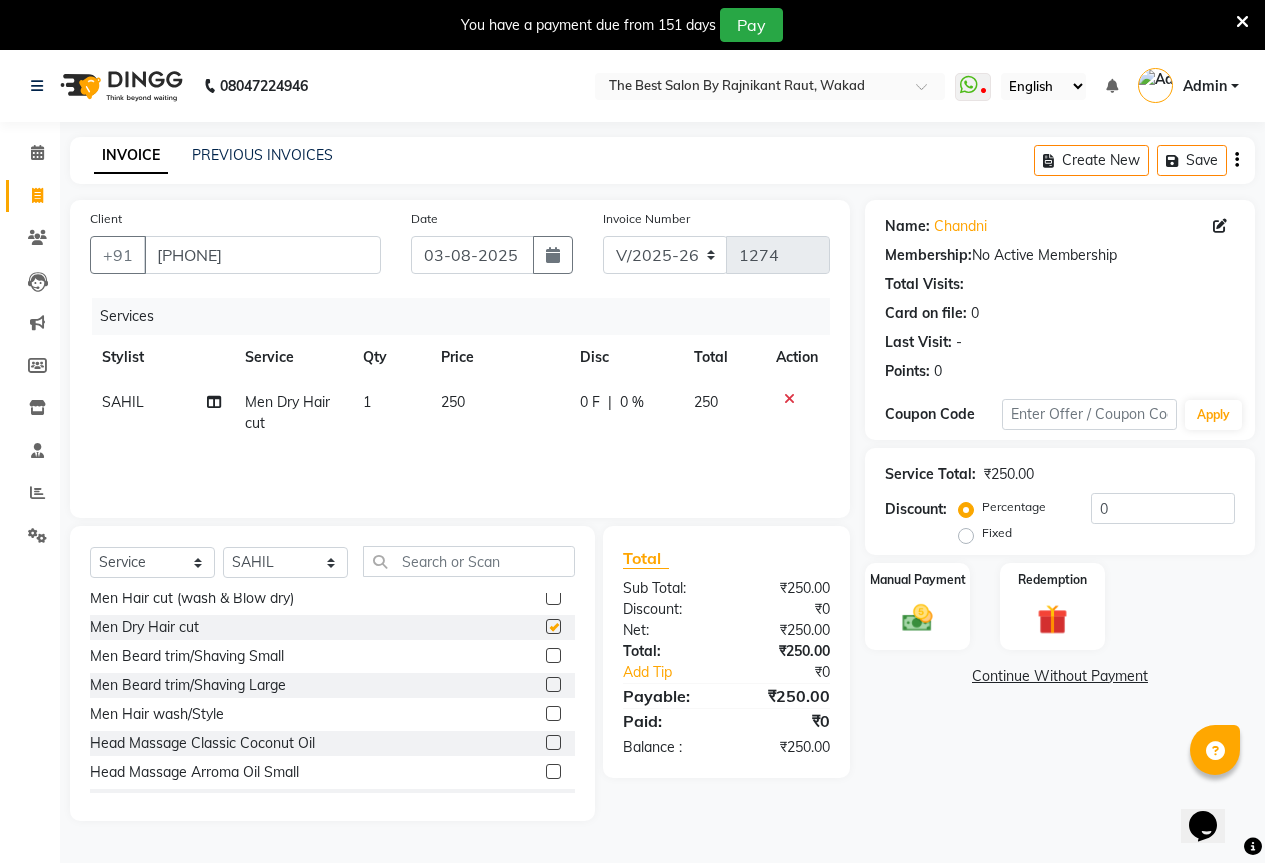 checkbox on "false" 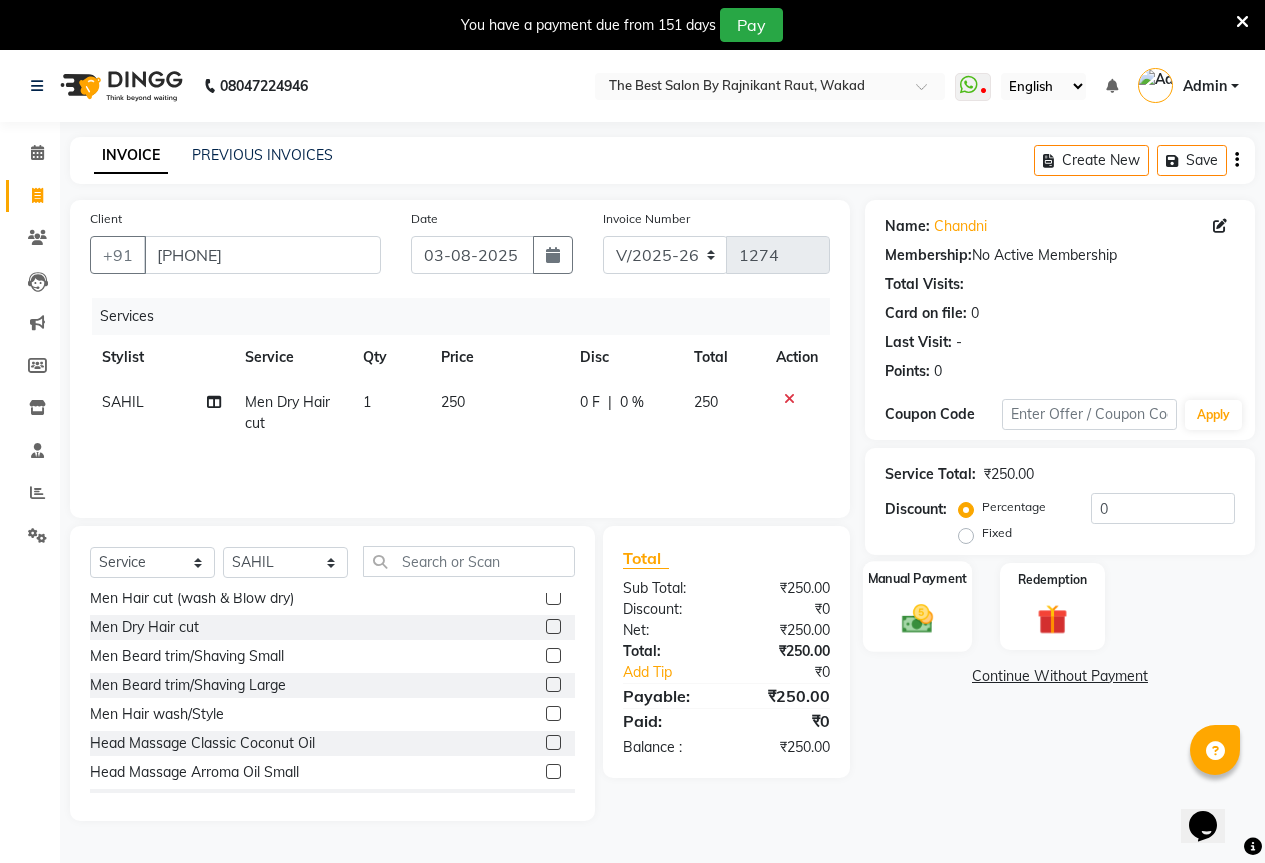 click 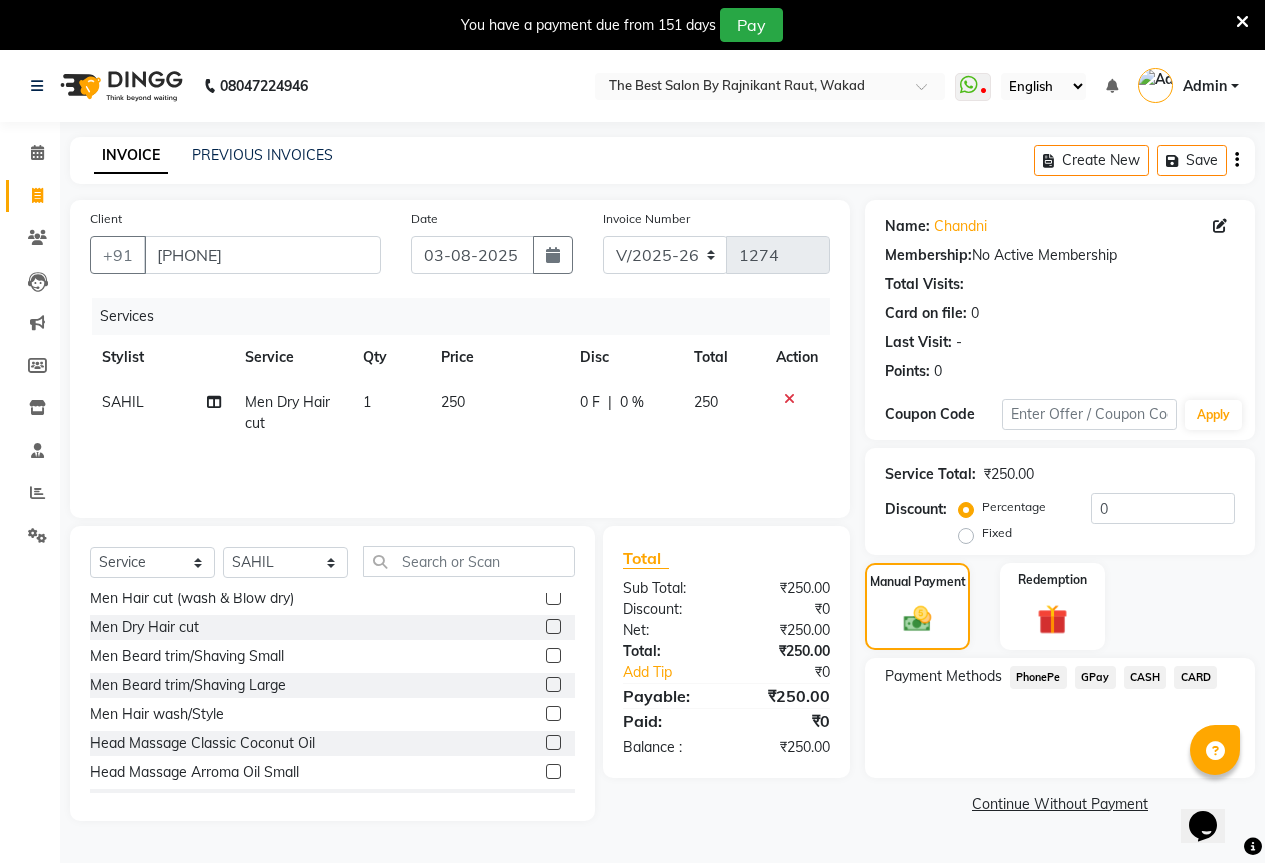 click on "GPay" 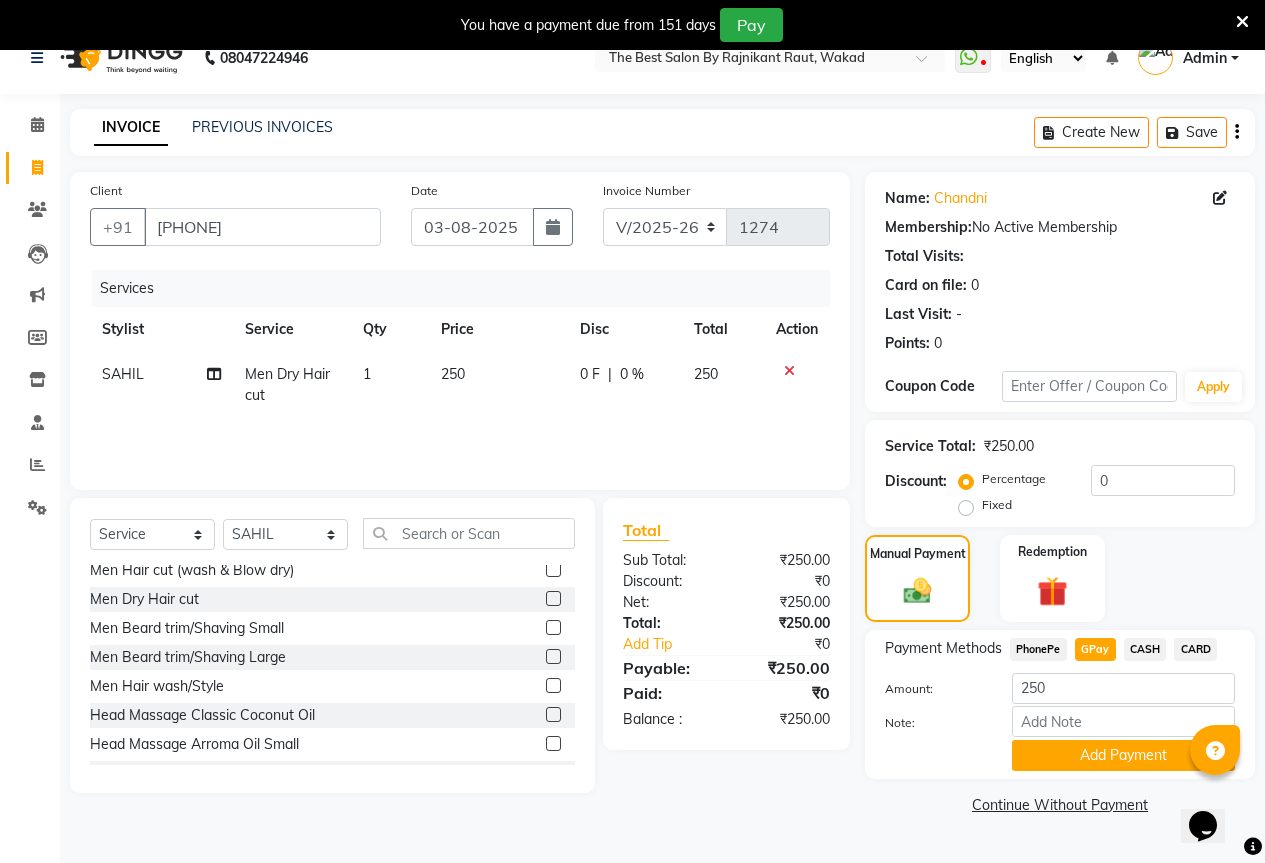 scroll, scrollTop: 50, scrollLeft: 0, axis: vertical 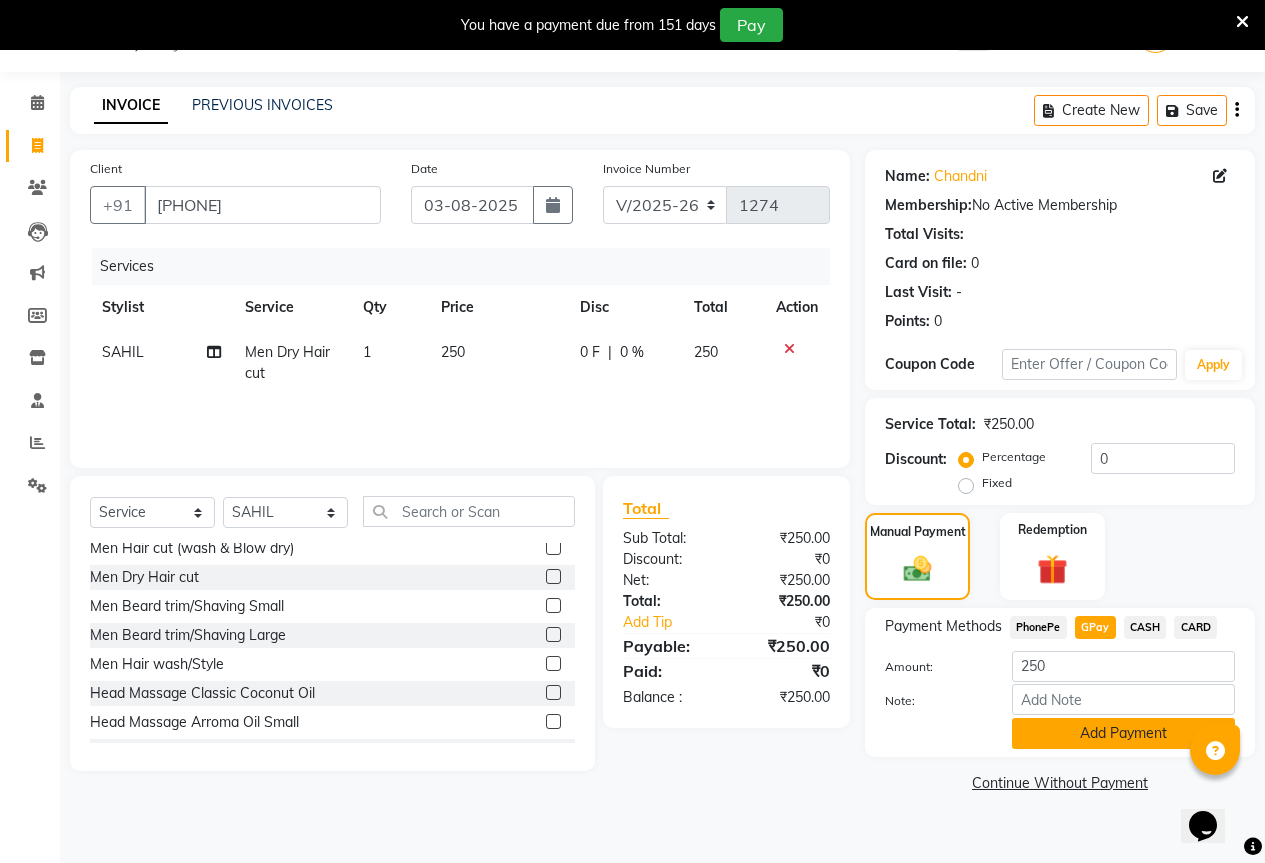 click on "Add Payment" 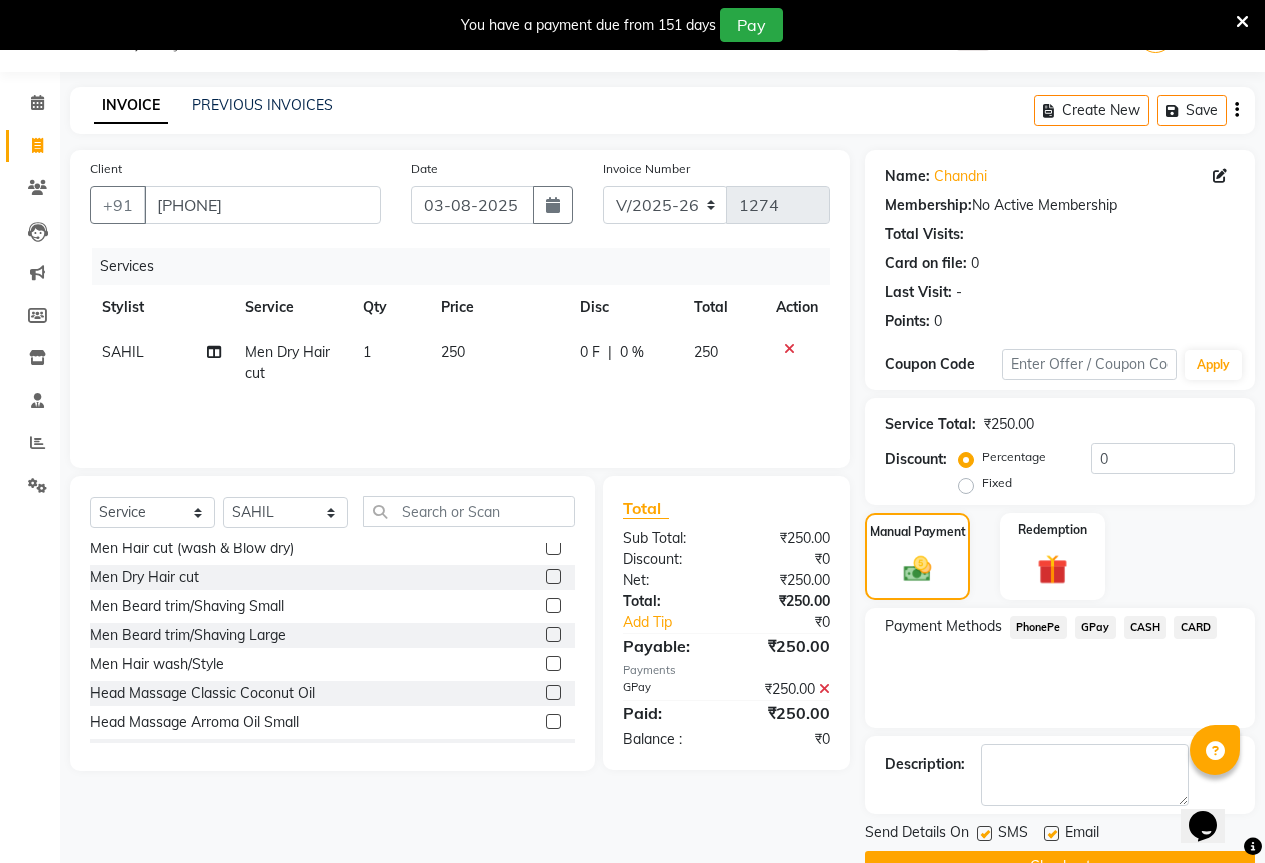 scroll, scrollTop: 99, scrollLeft: 0, axis: vertical 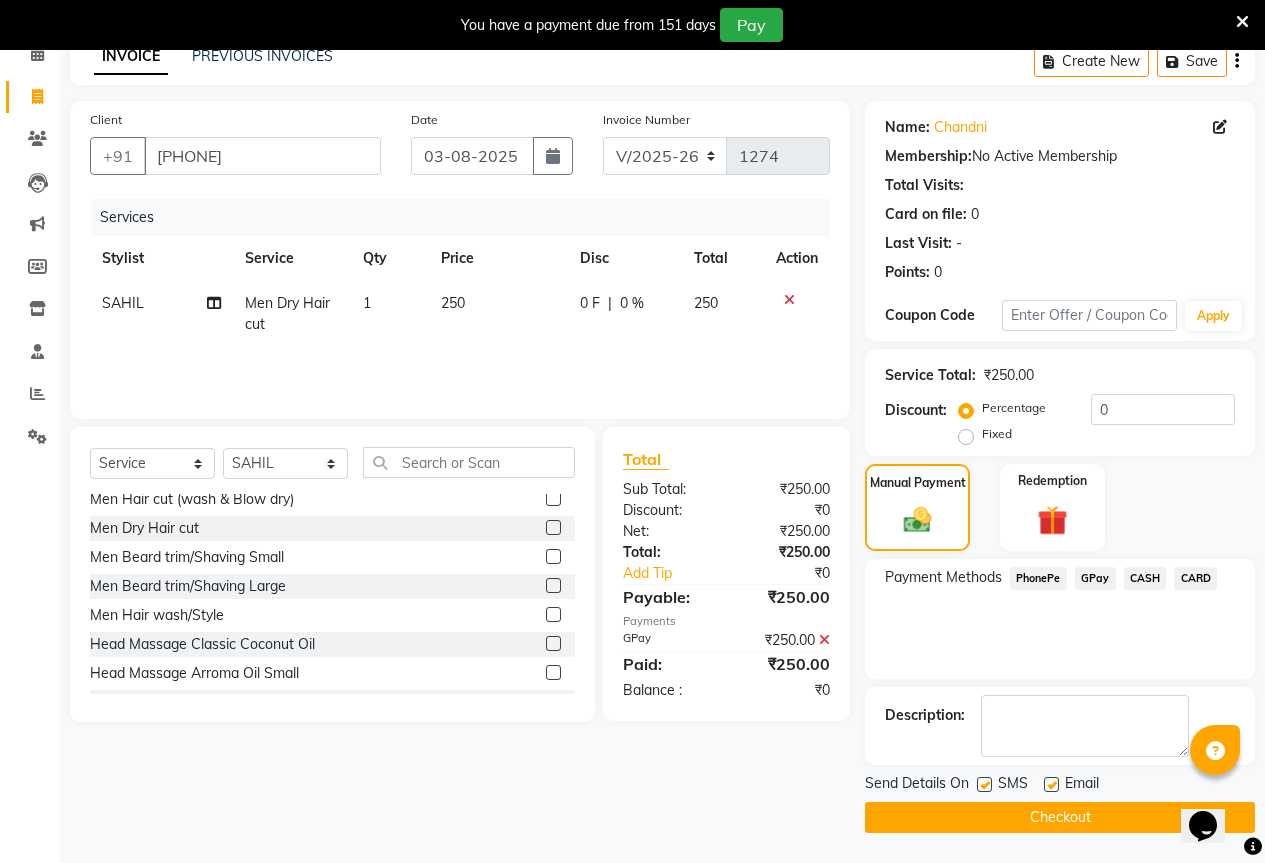 click on "Checkout" 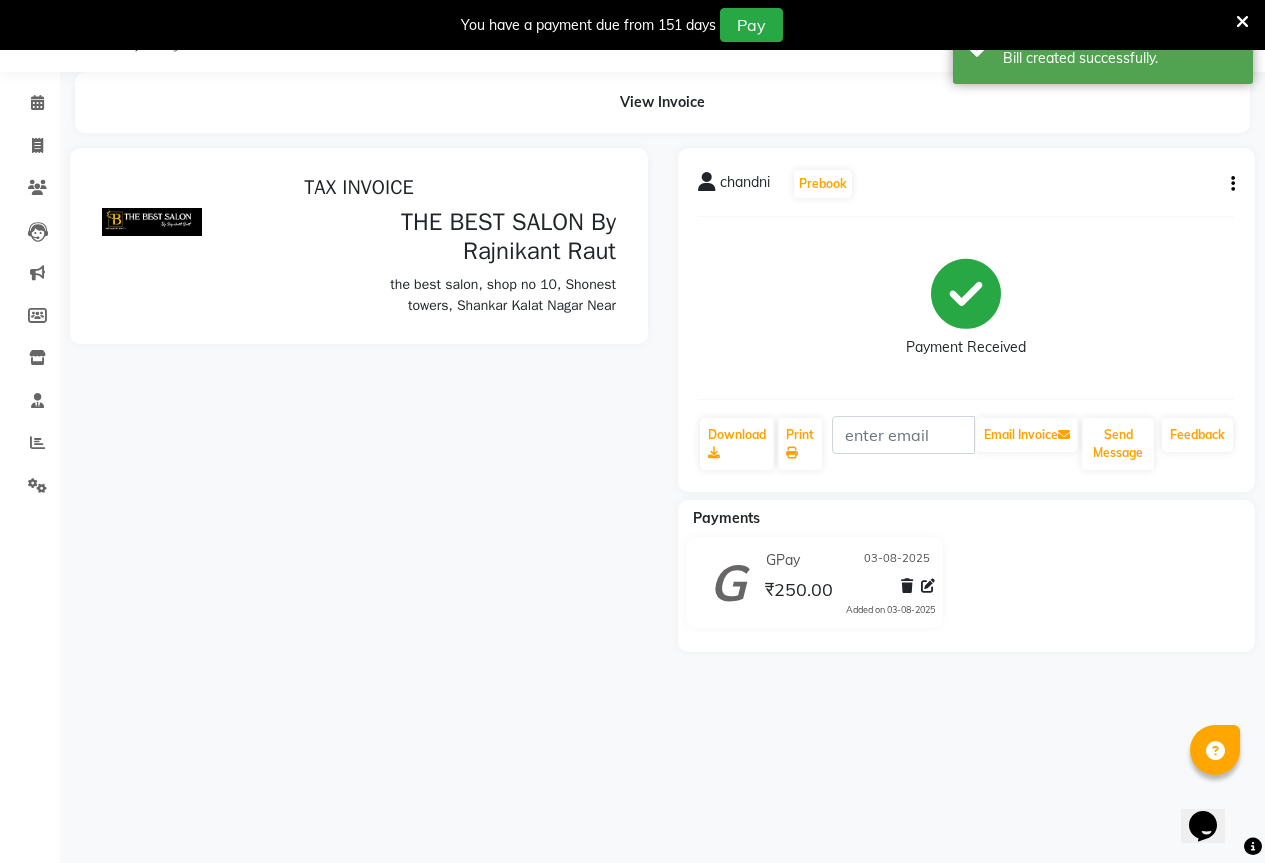scroll, scrollTop: 0, scrollLeft: 0, axis: both 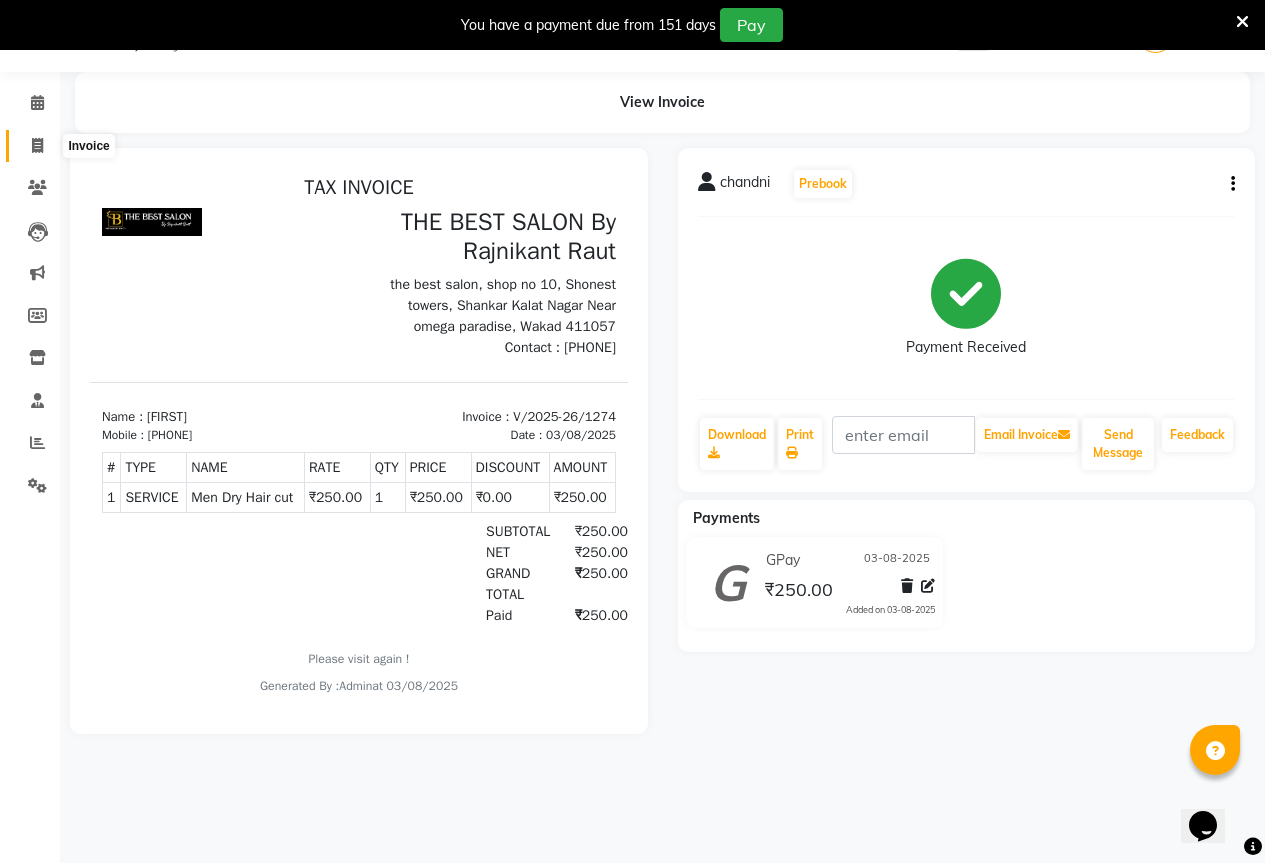 drag, startPoint x: 32, startPoint y: 140, endPoint x: 0, endPoint y: 158, distance: 36.71512 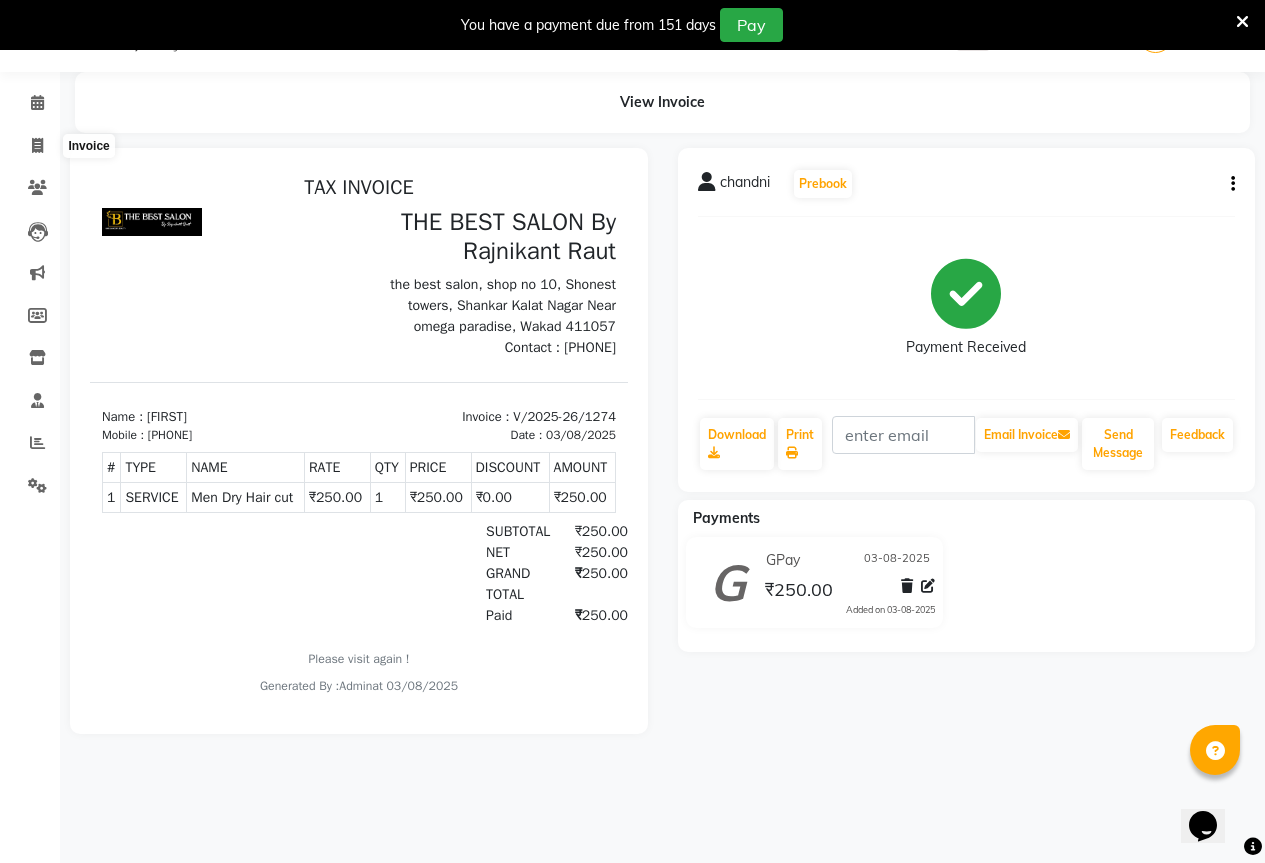 select on "7209" 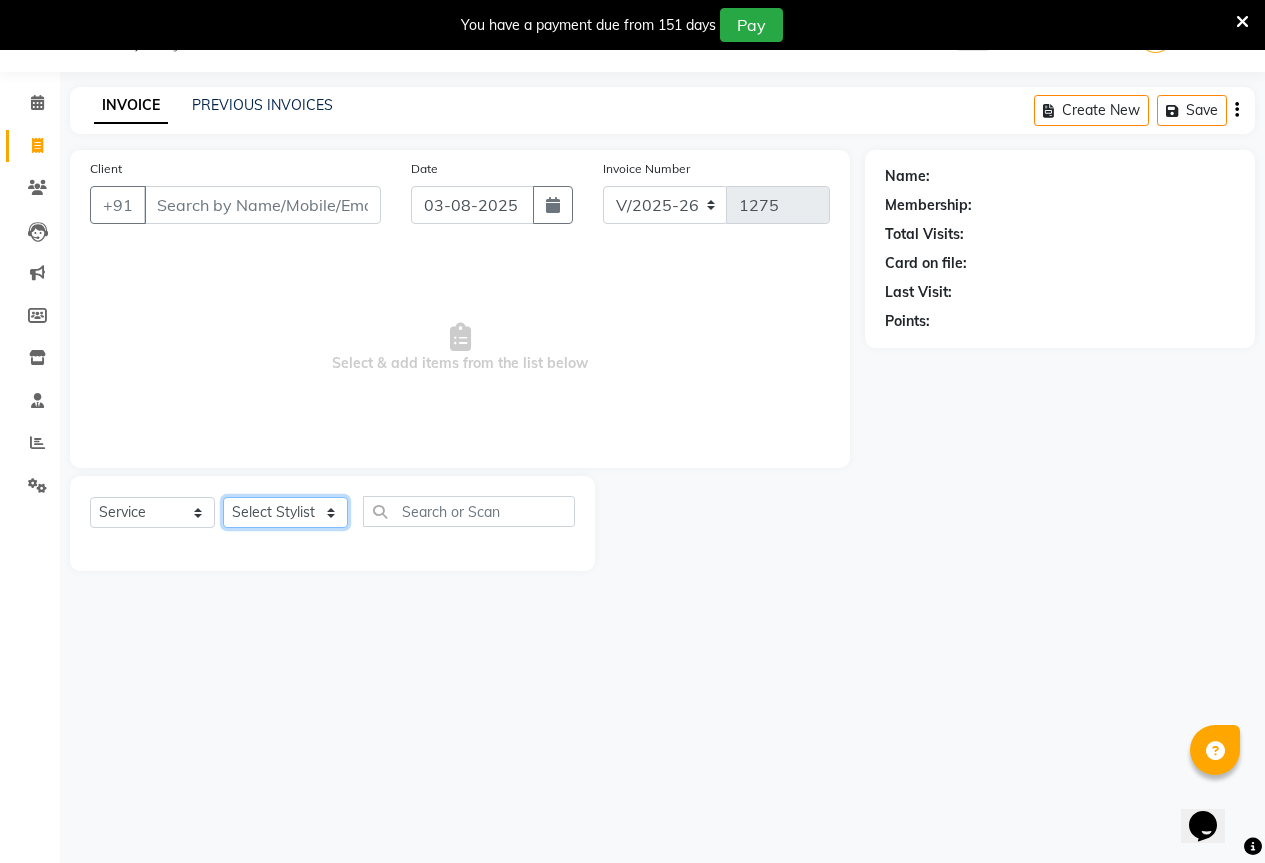 drag, startPoint x: 257, startPoint y: 515, endPoint x: 296, endPoint y: 516, distance: 39.012817 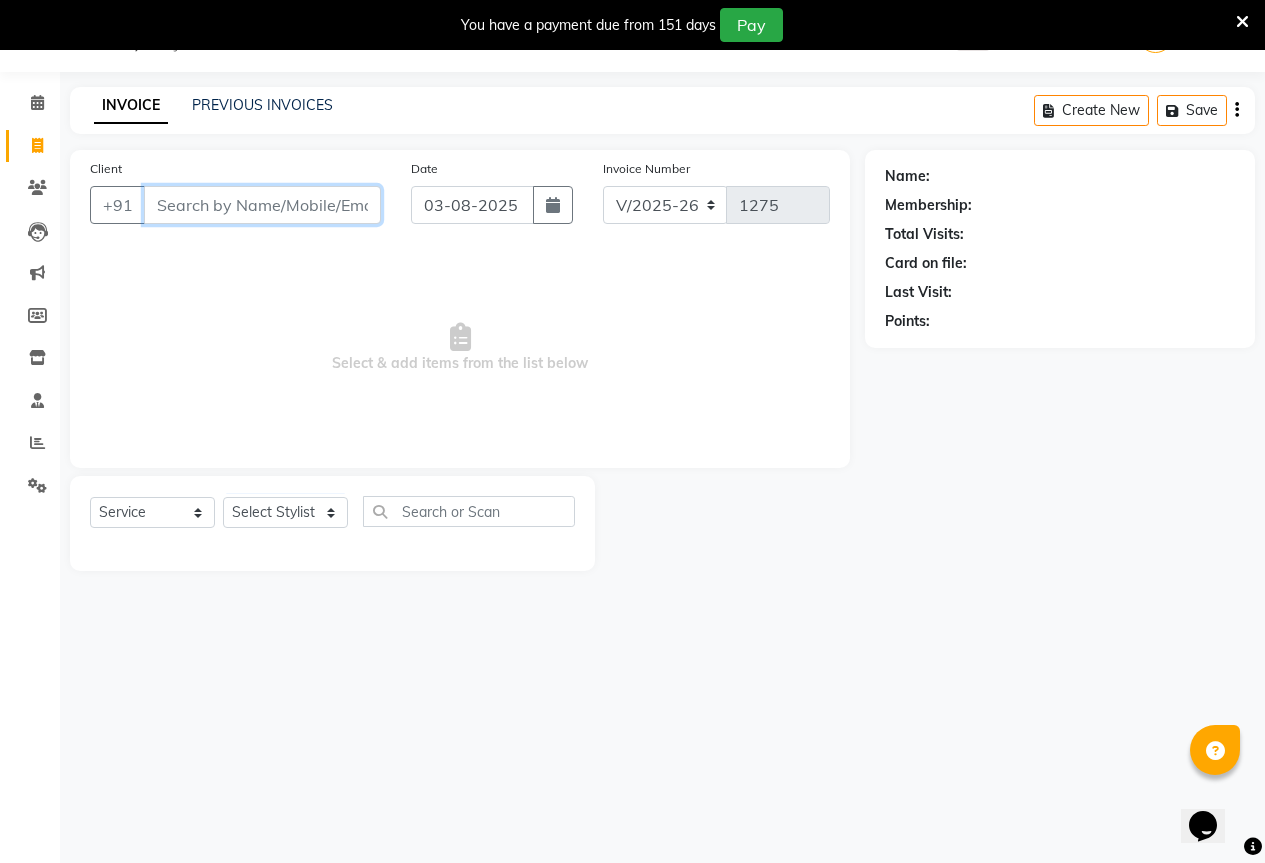 click on "Client" at bounding box center (262, 205) 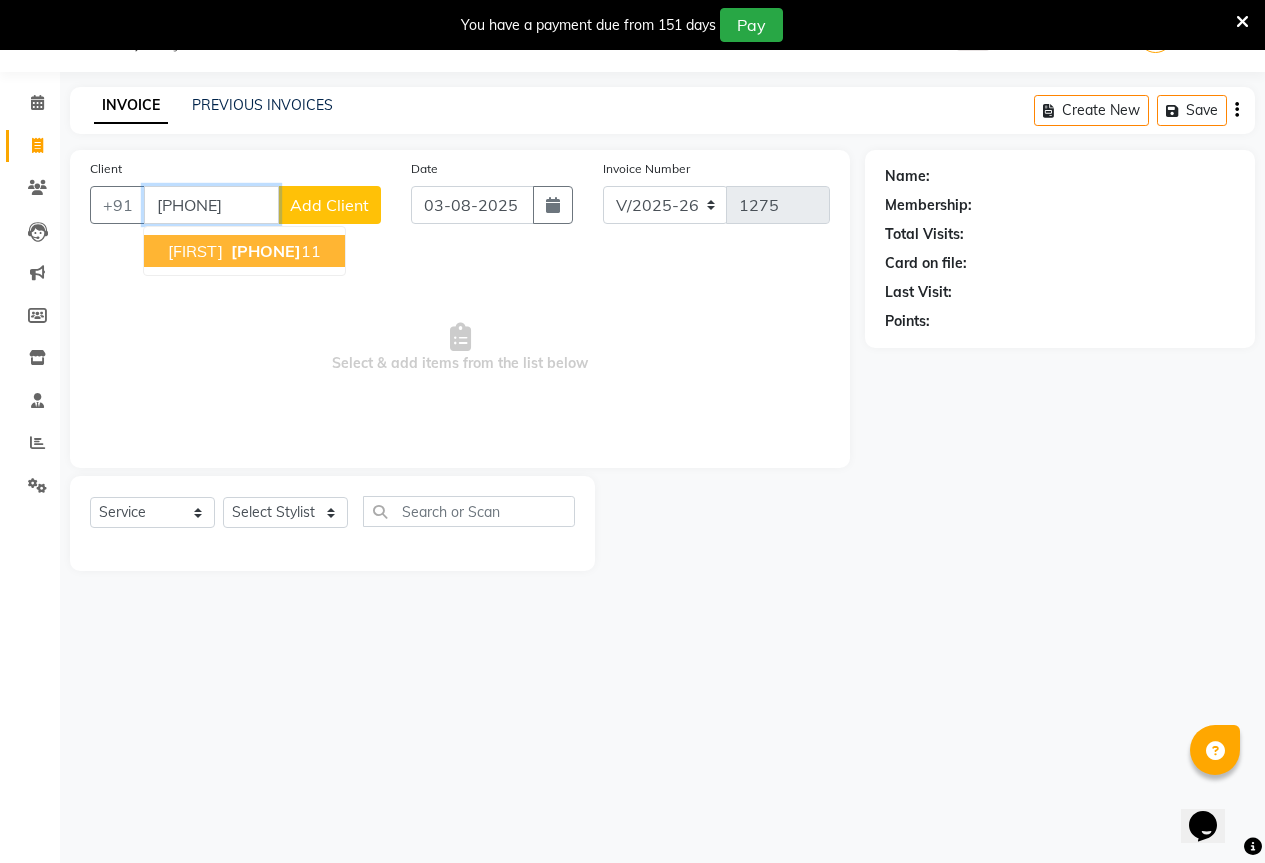 click on "95884107" at bounding box center [266, 251] 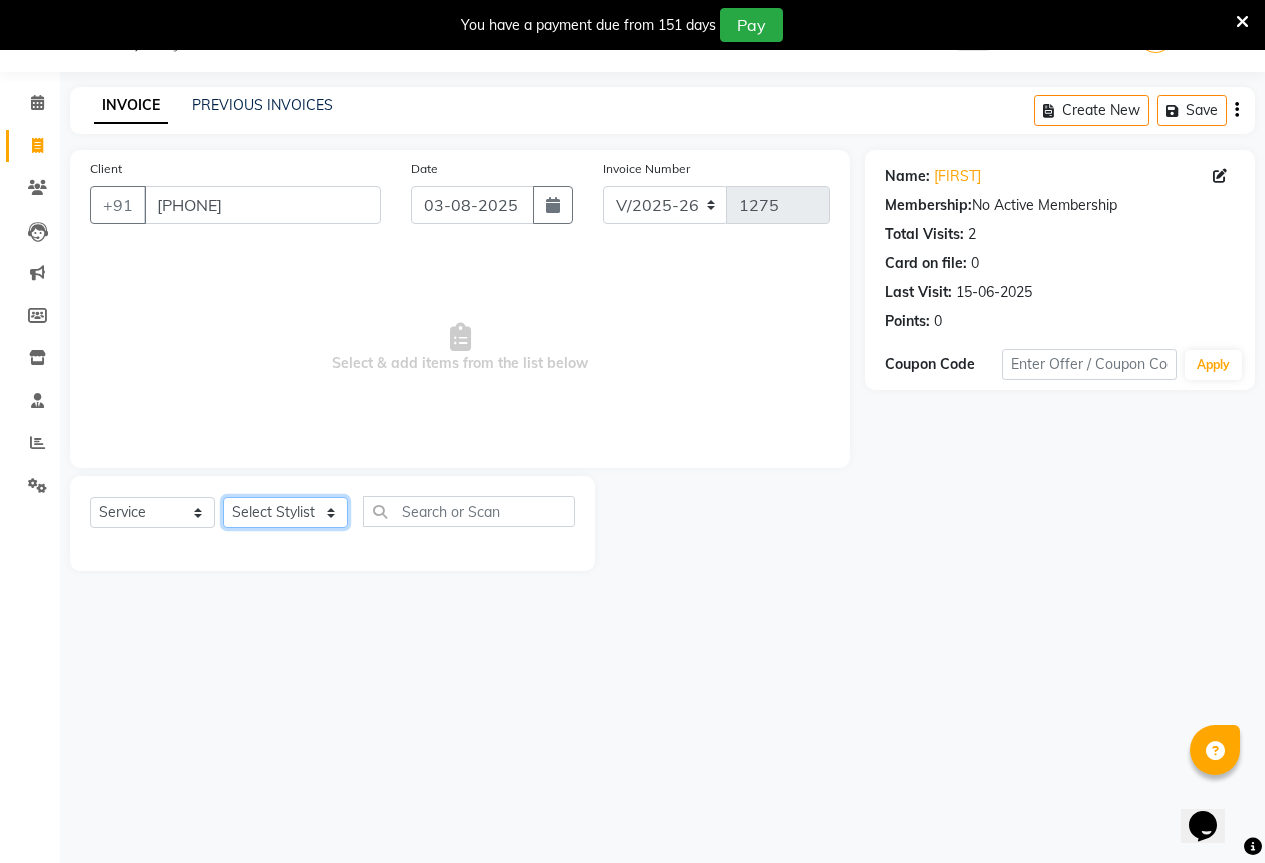 click on "Select Stylist AKASH KAJAL PAYAL RAJ RUTUJA SAHIL" 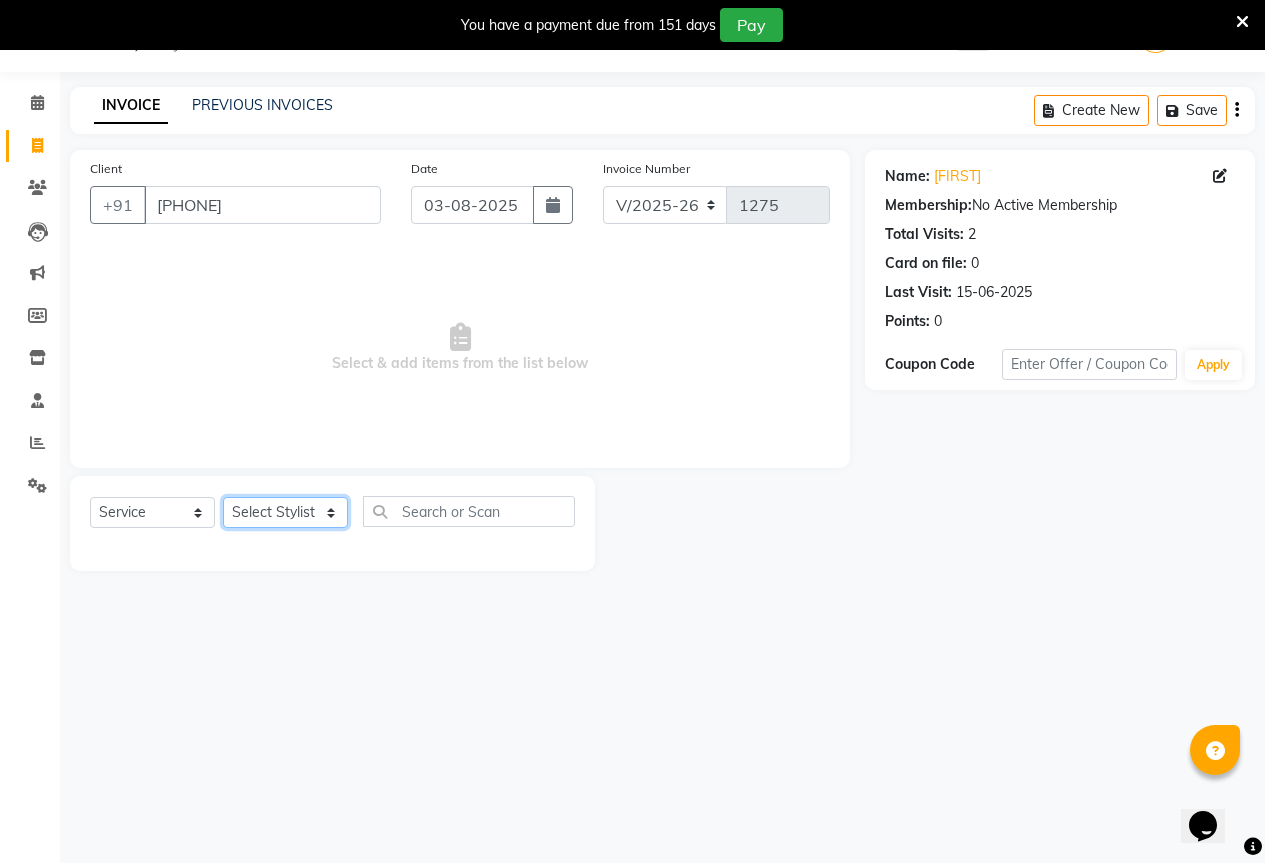 select on "85284" 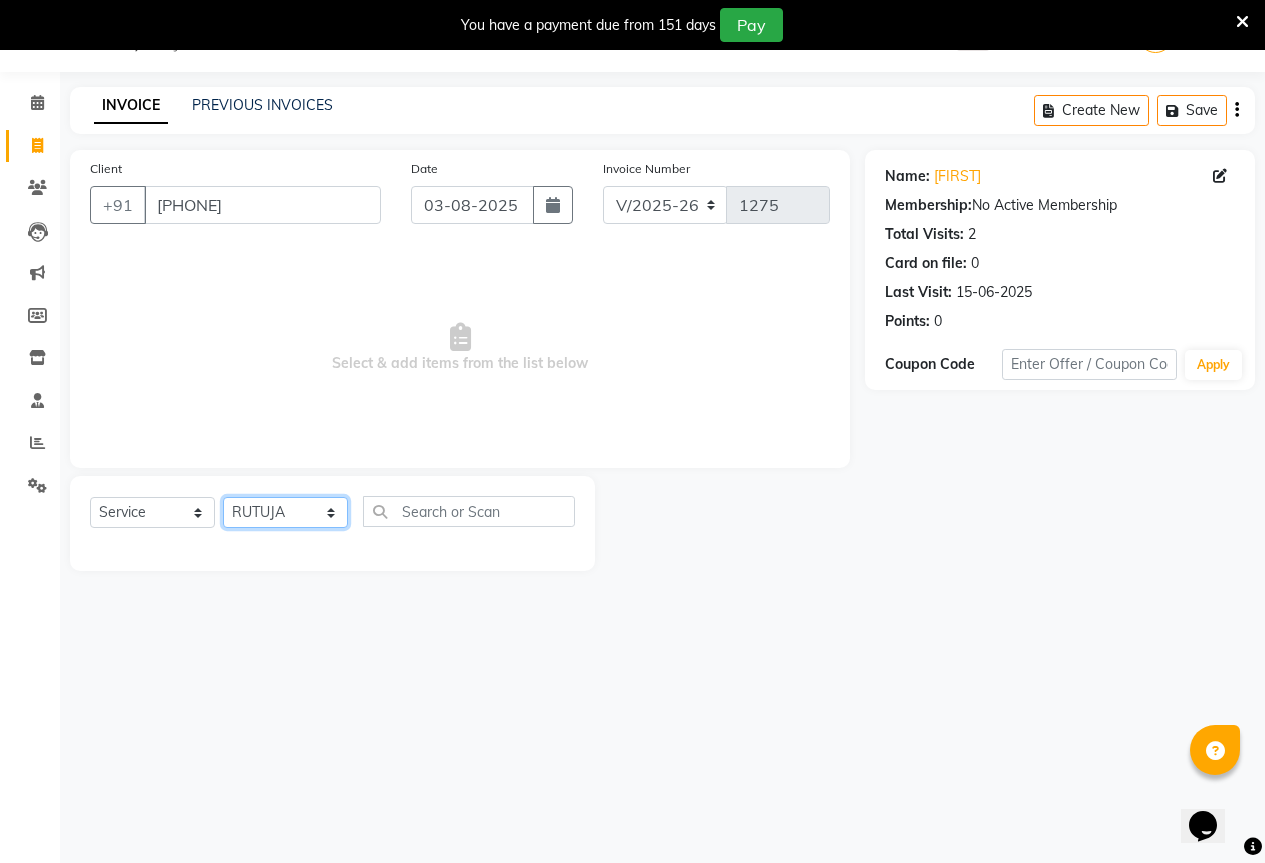 click on "Select Stylist AKASH KAJAL PAYAL RAJ RUTUJA SAHIL" 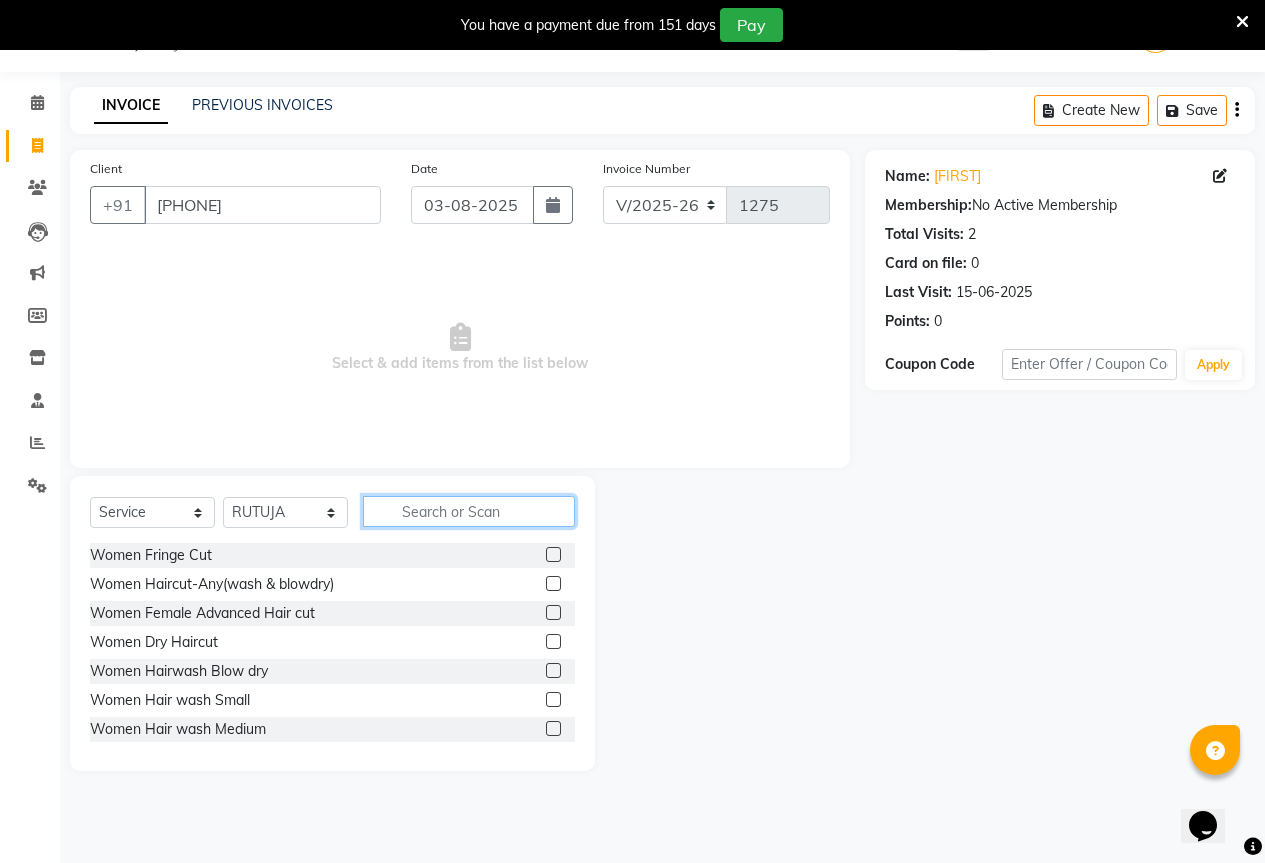 click 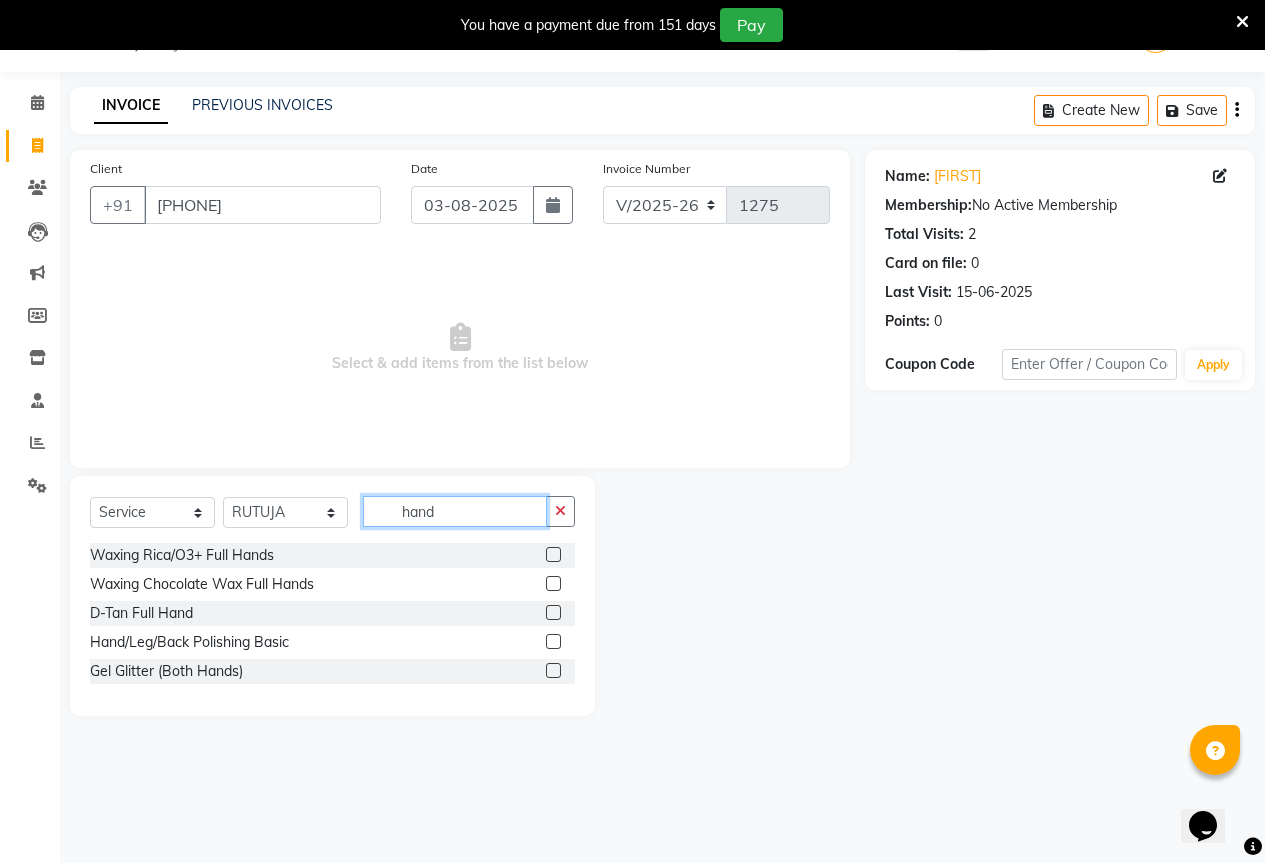 type on "hand" 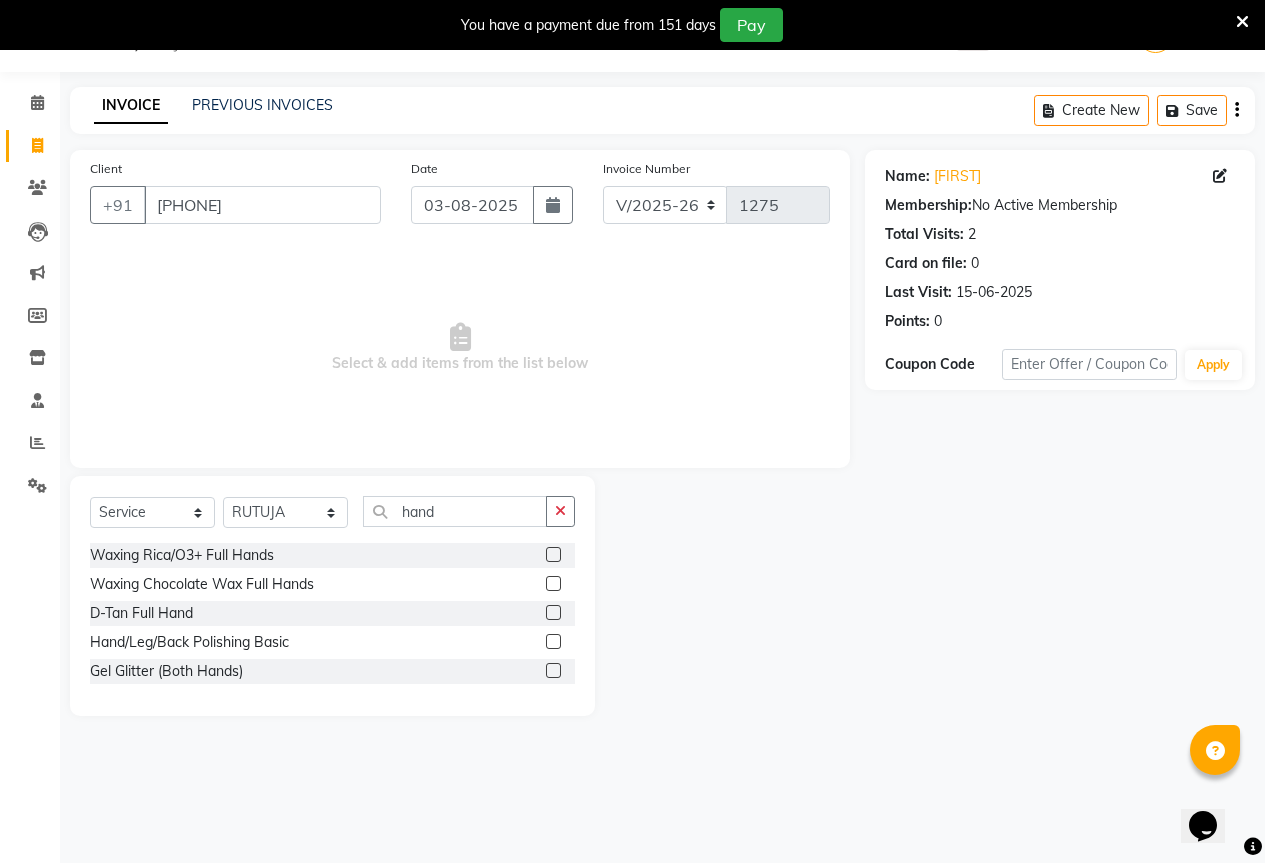 click 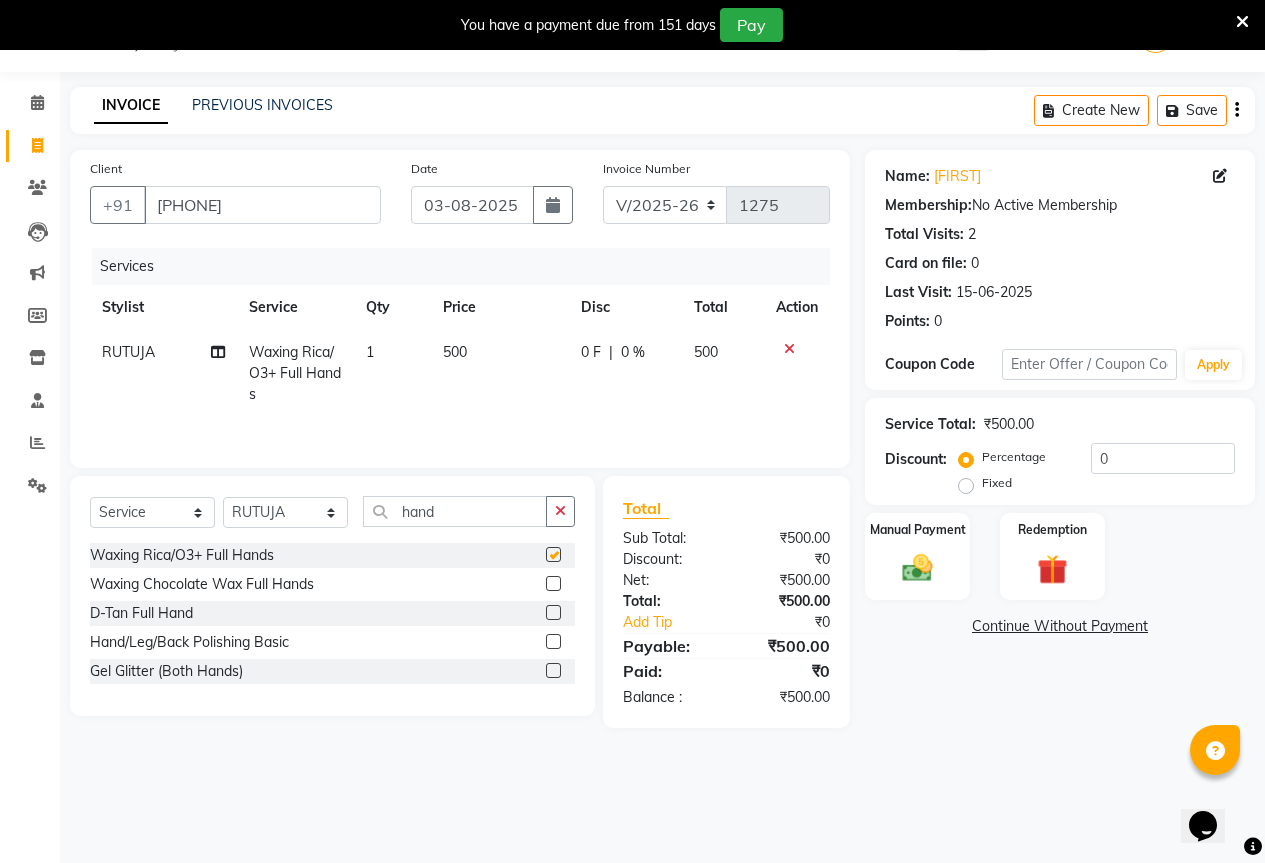 checkbox on "false" 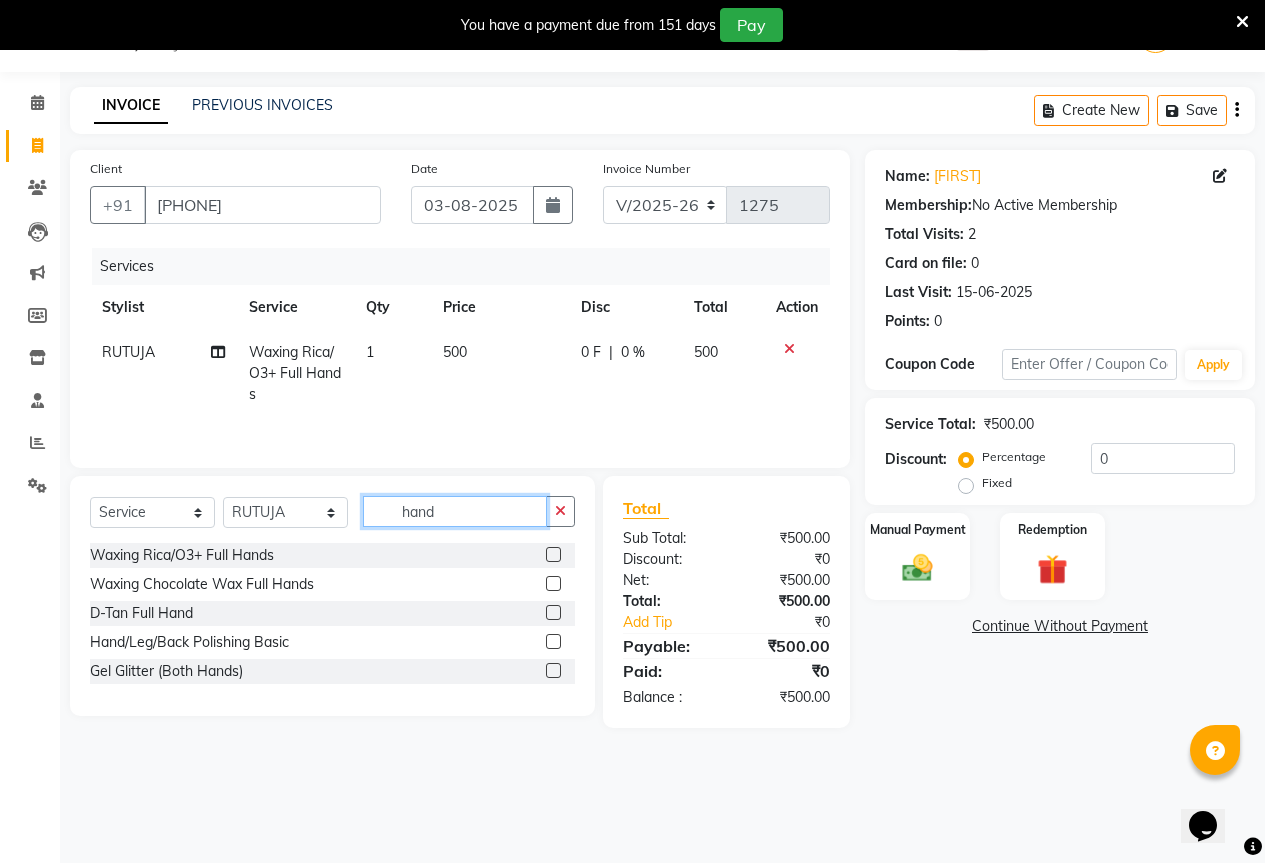 click on "hand" 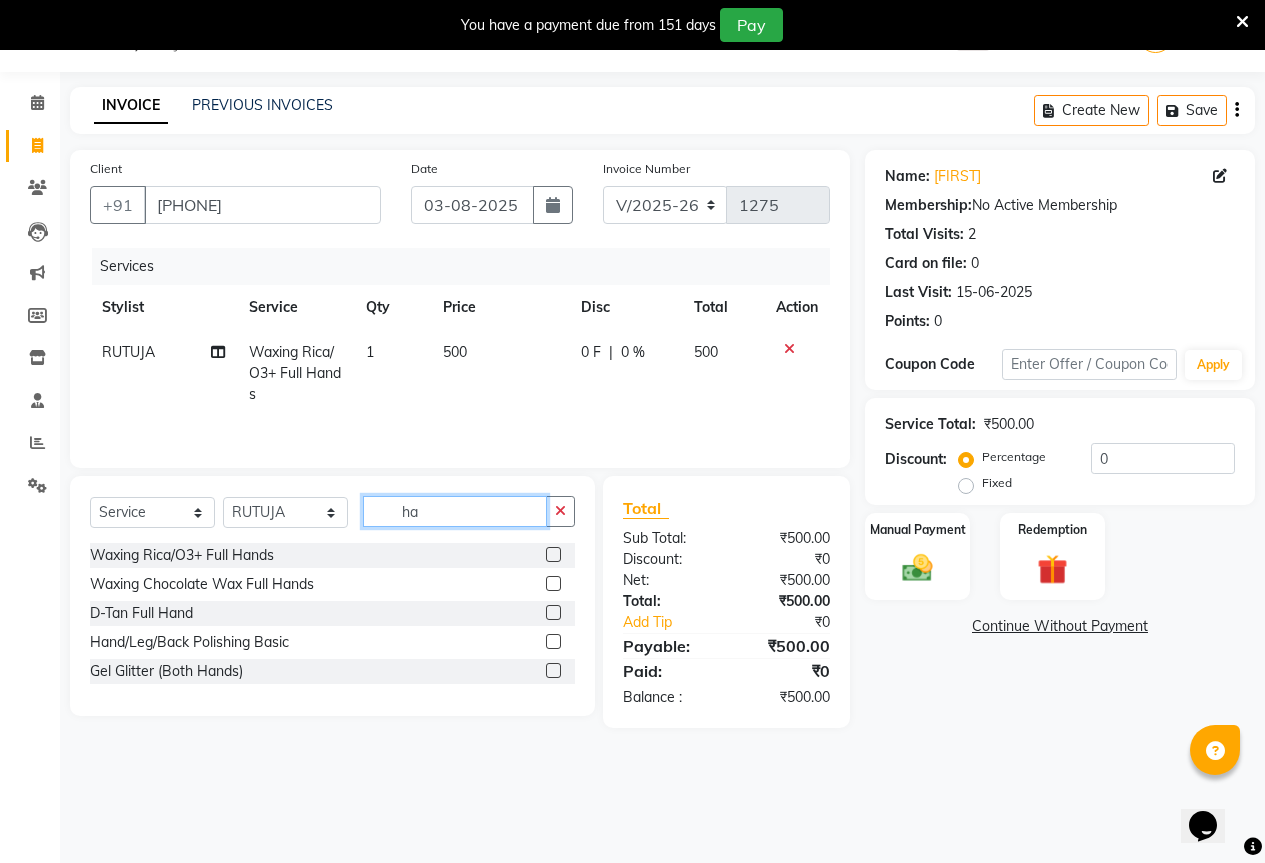 type on "h" 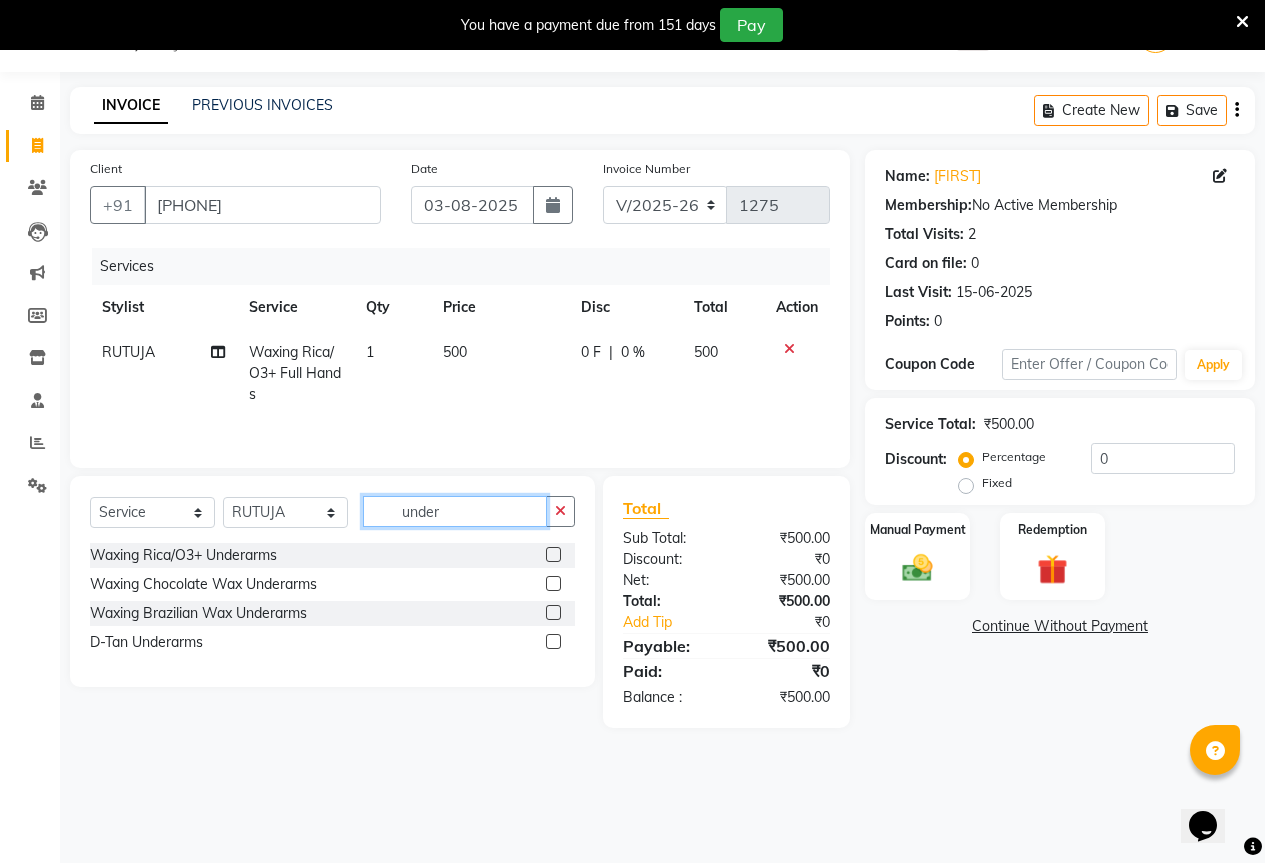 type on "under" 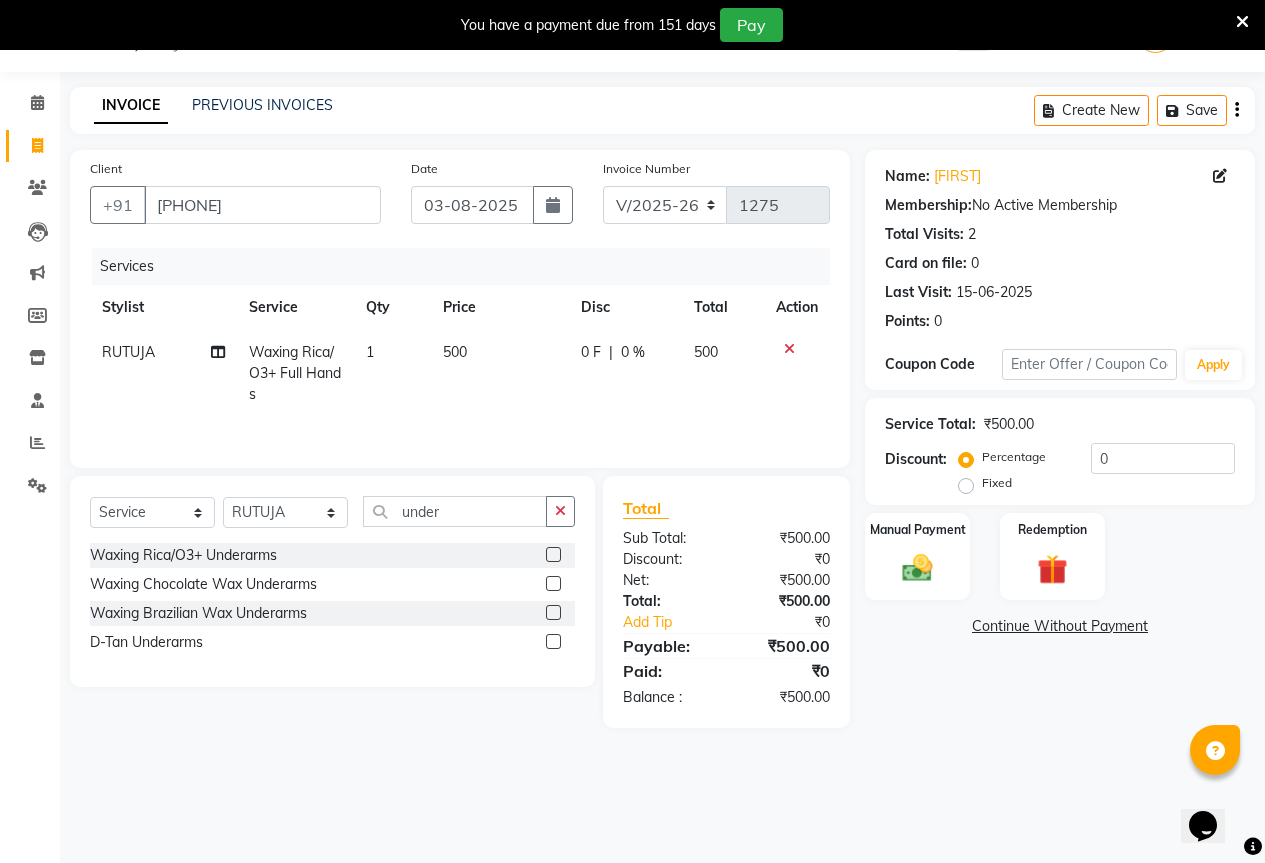 click 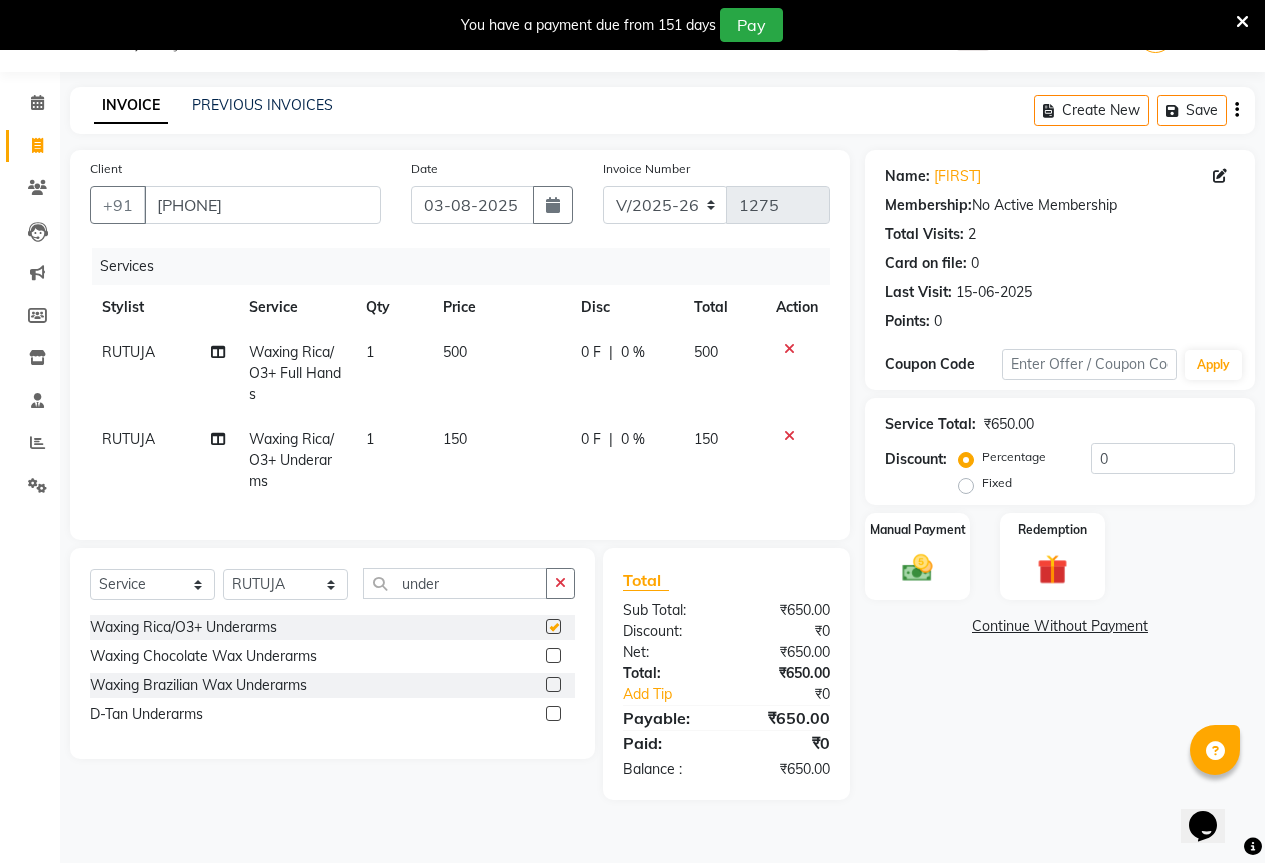 checkbox on "false" 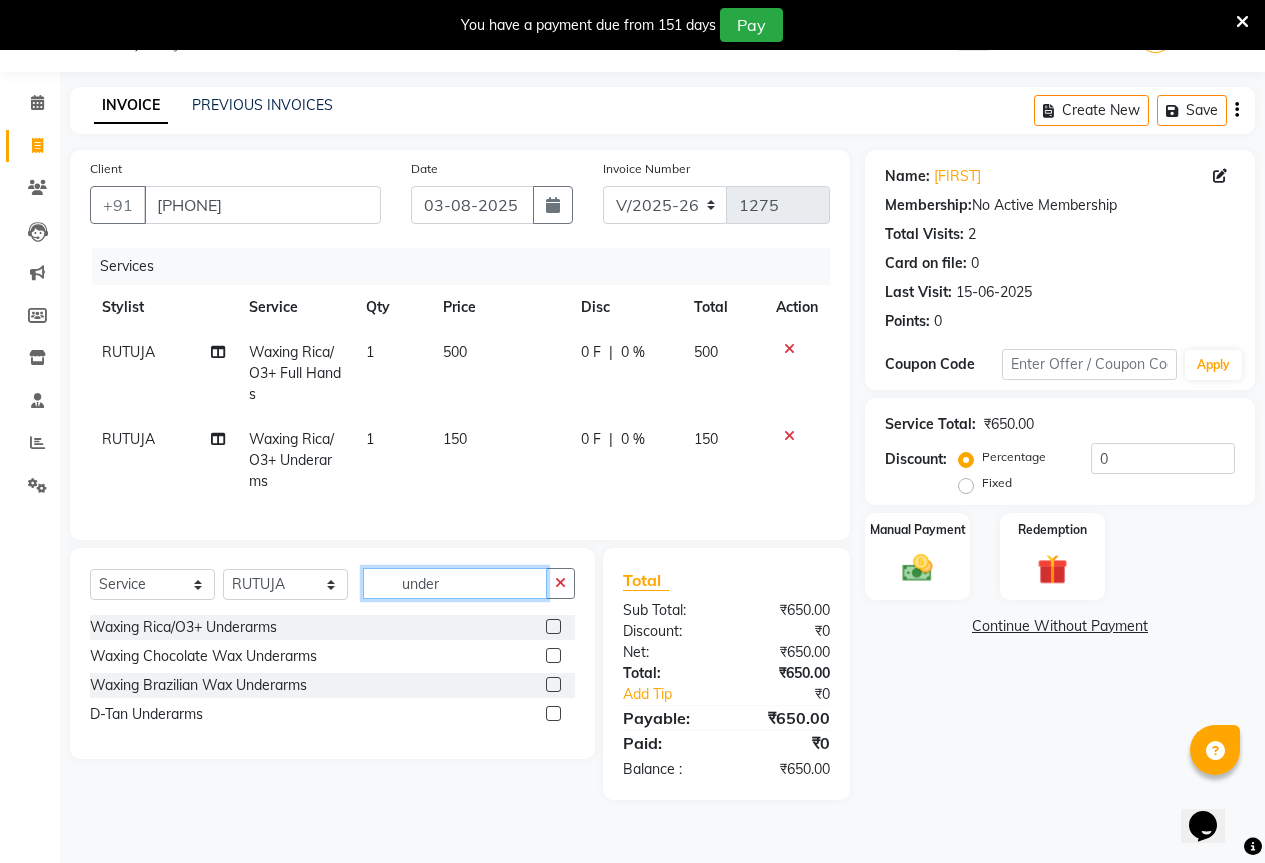 click on "under" 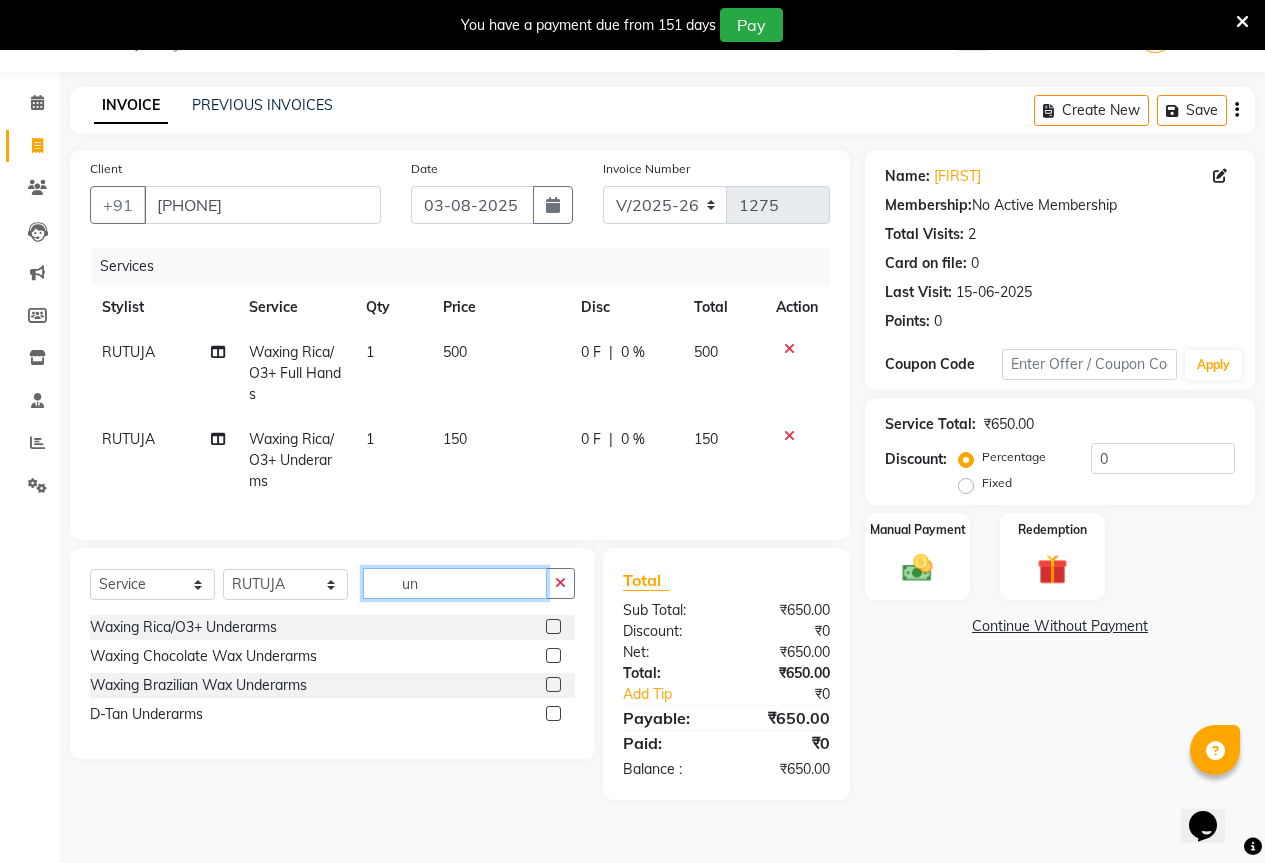 type on "u" 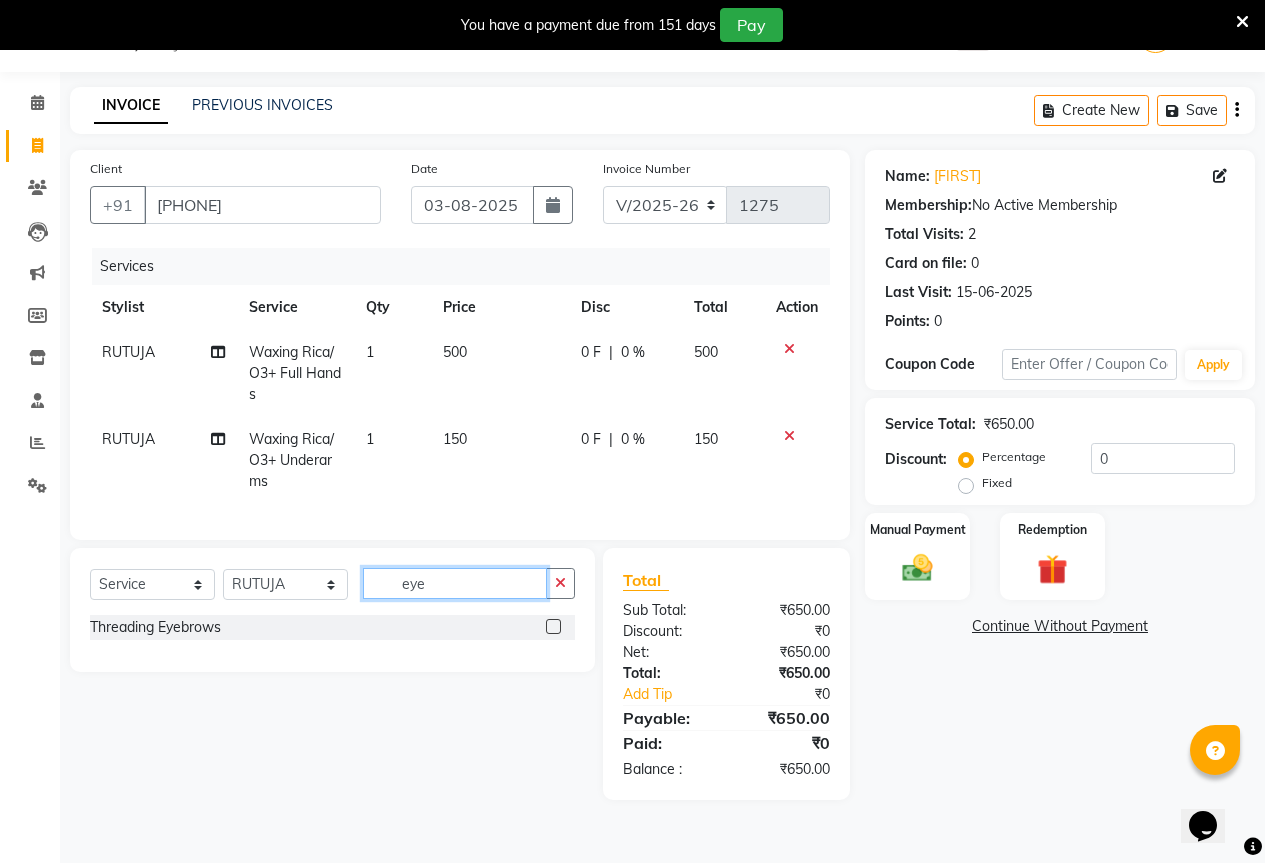 type on "eye" 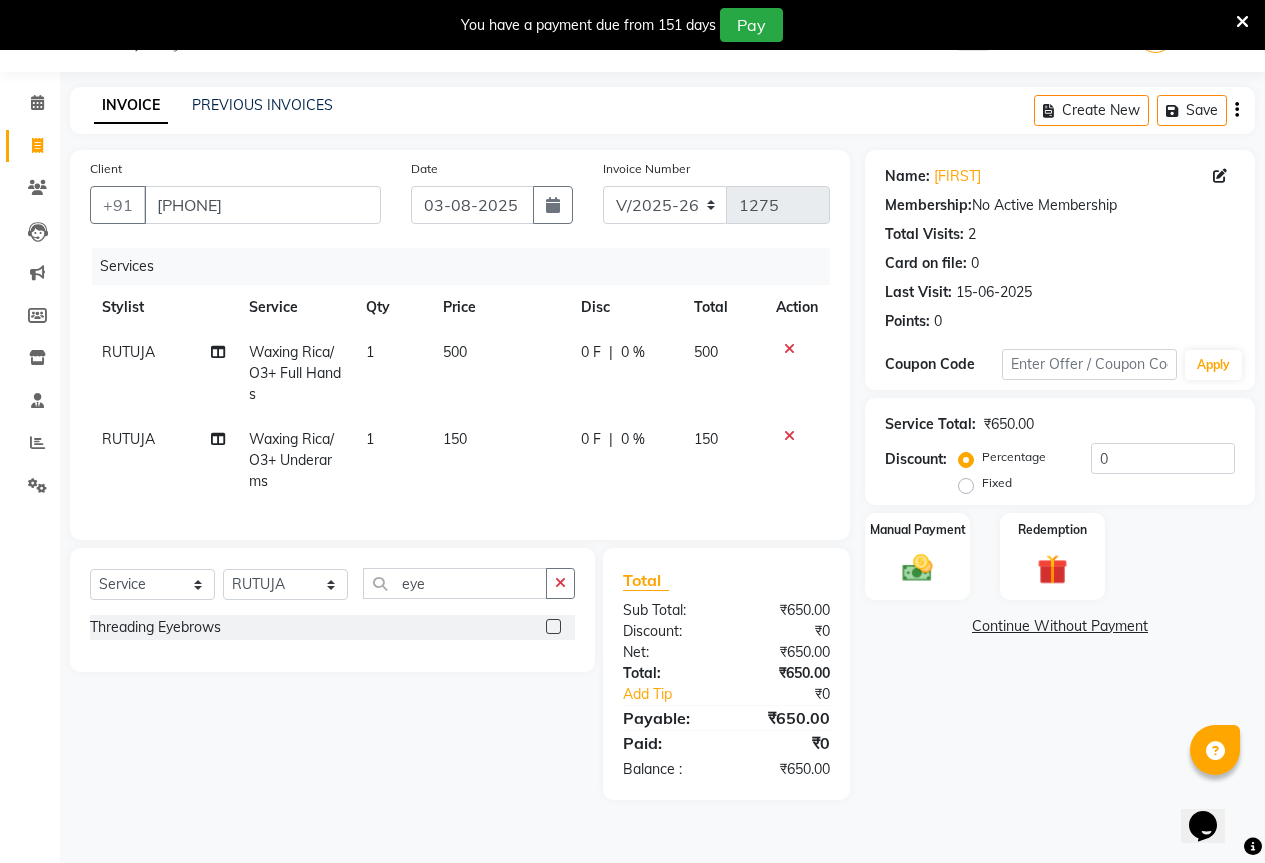 click 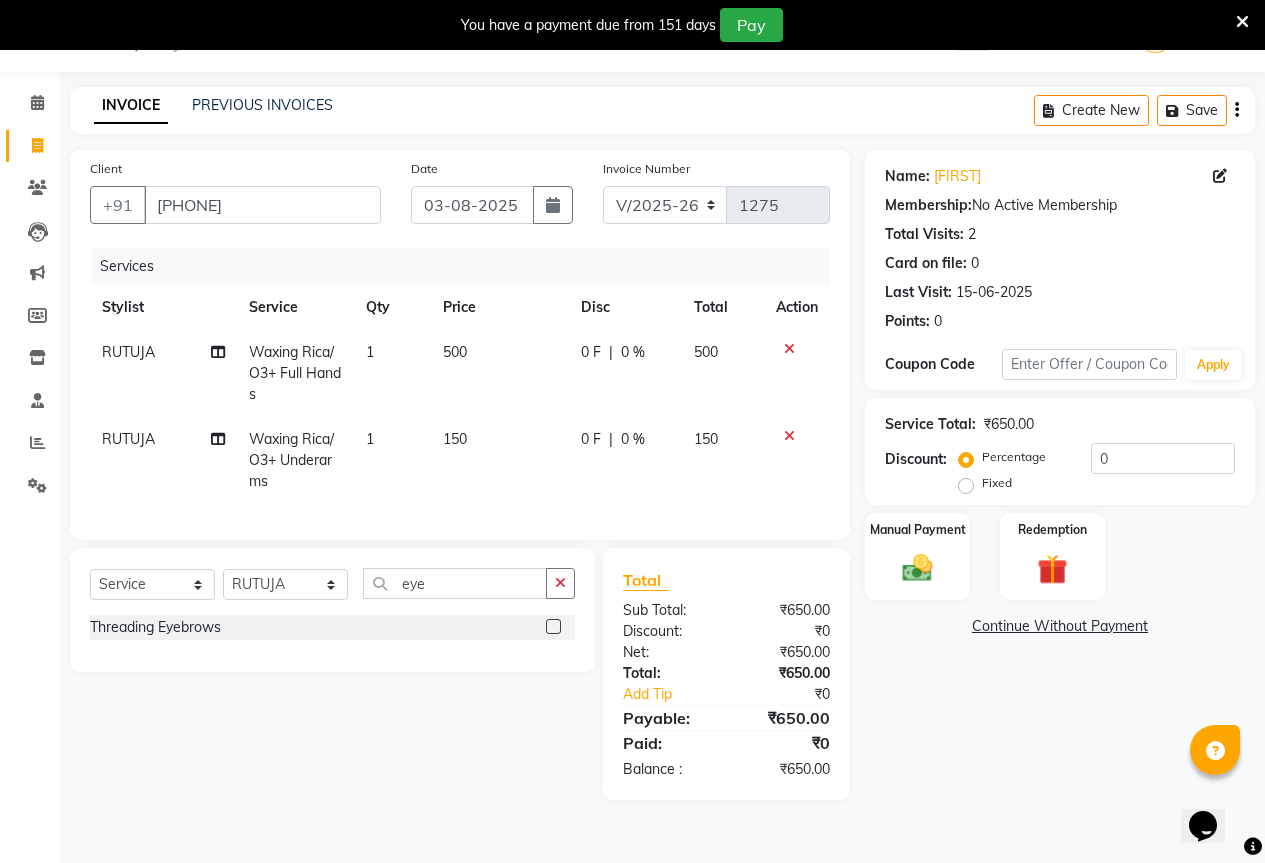 click 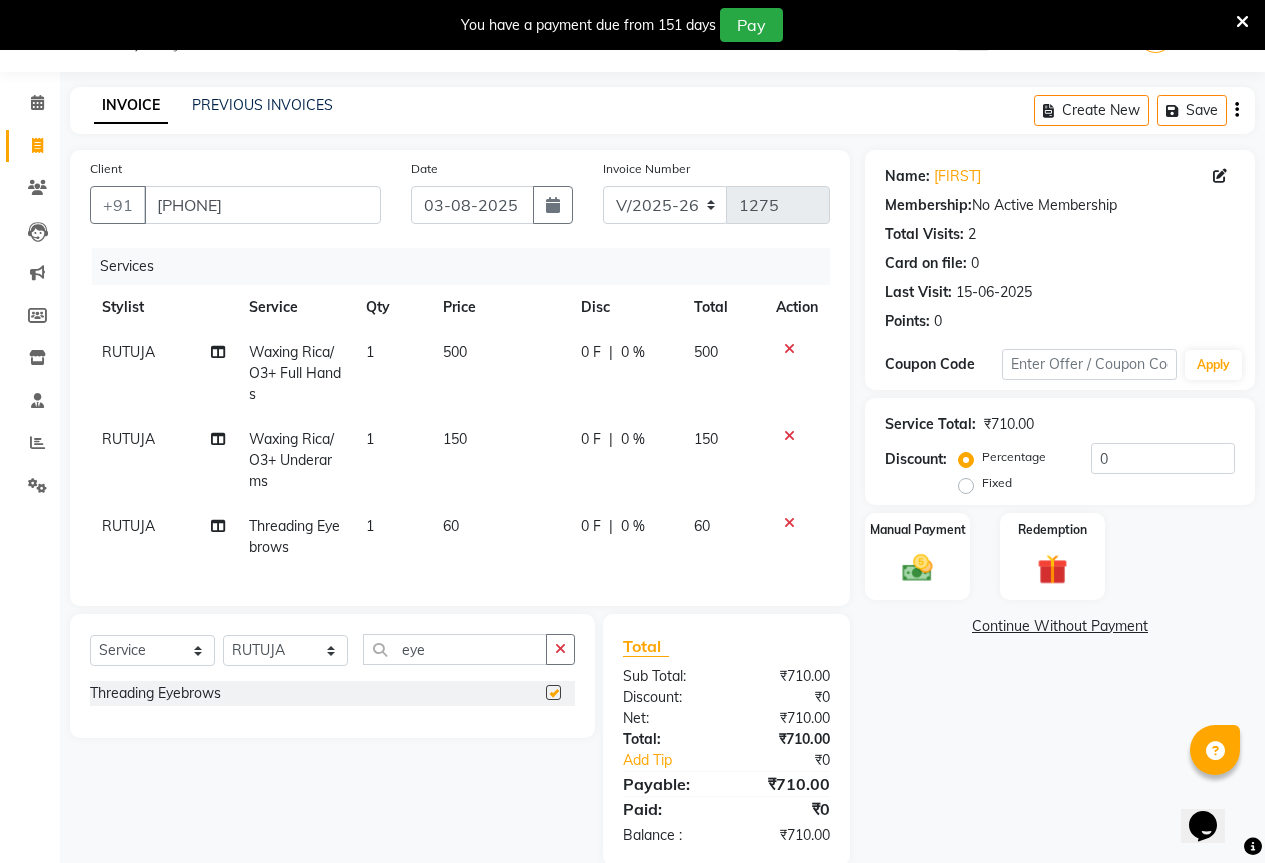 checkbox on "false" 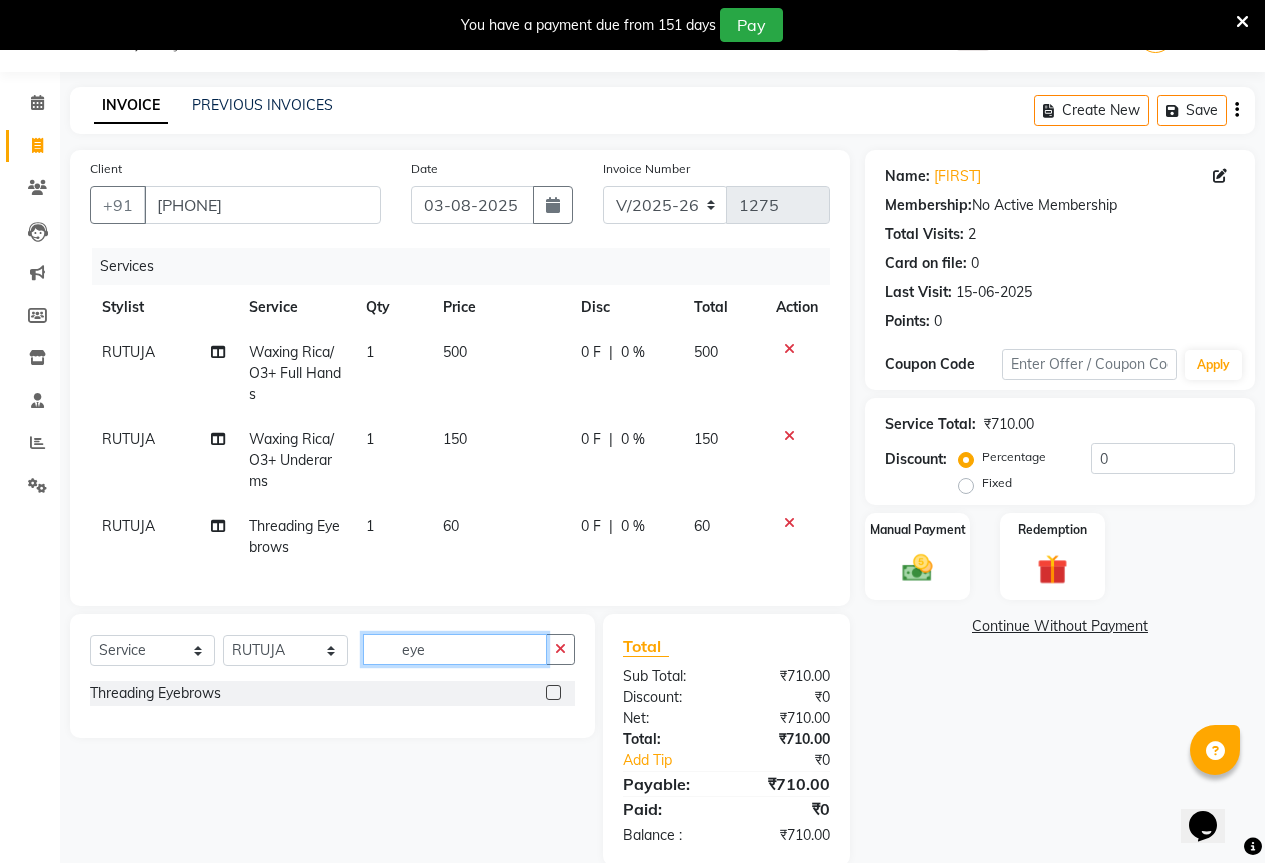 click on "eye" 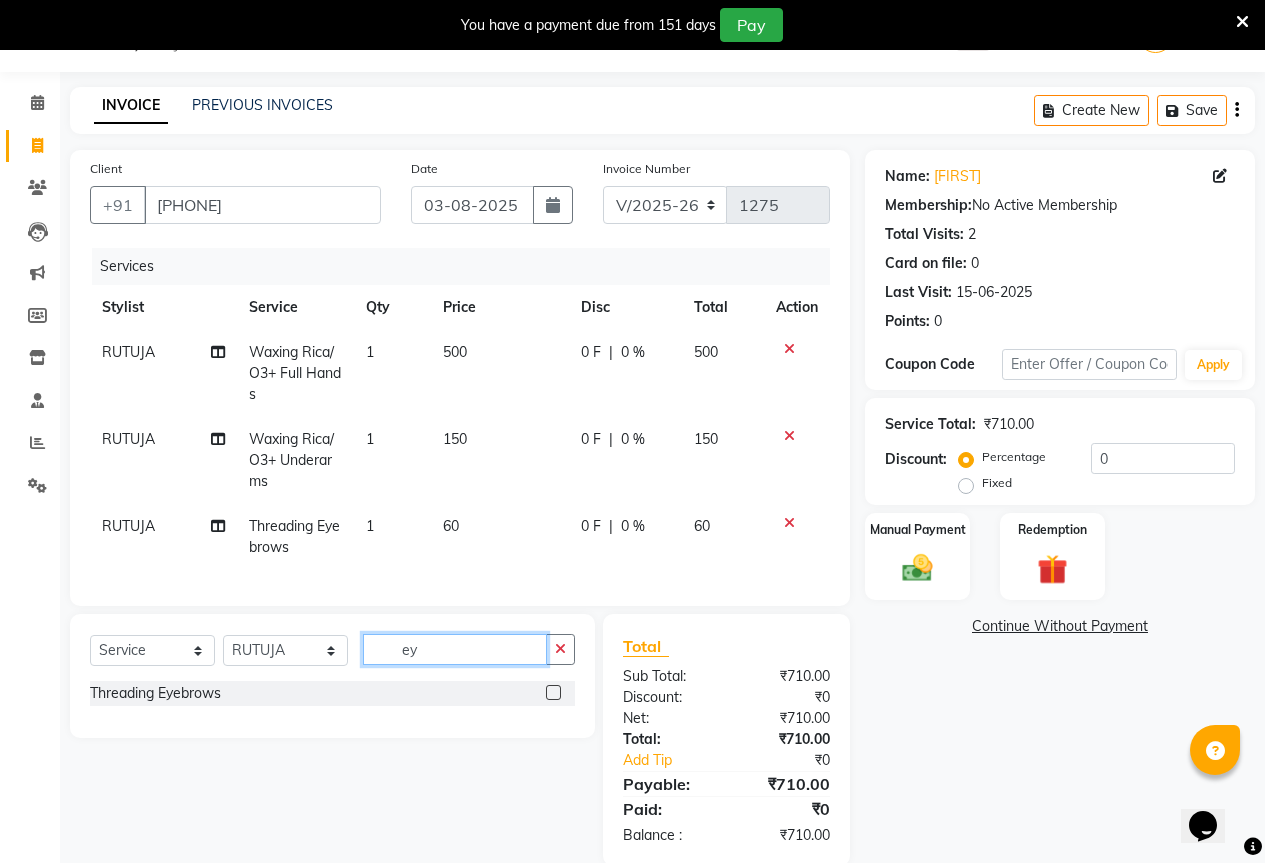 type on "e" 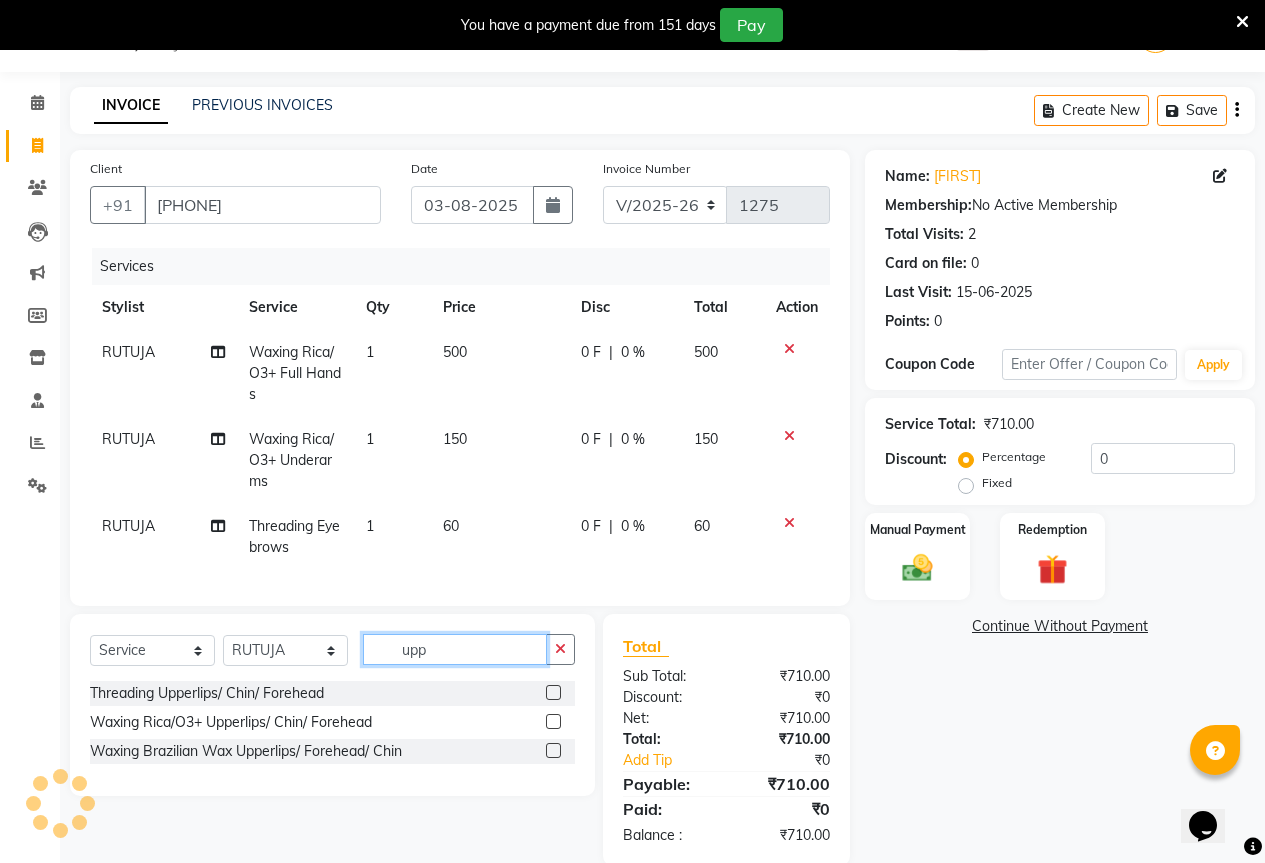 type on "upp" 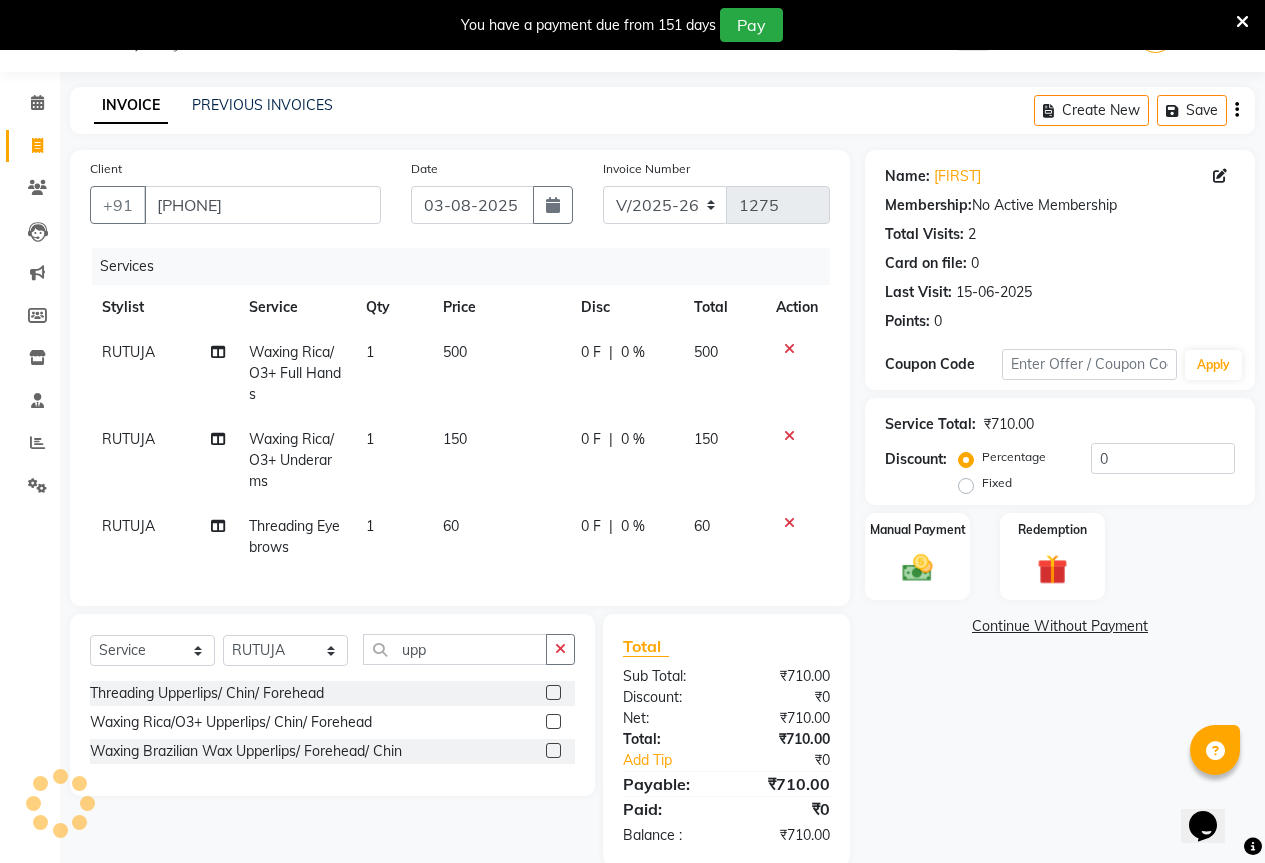 click 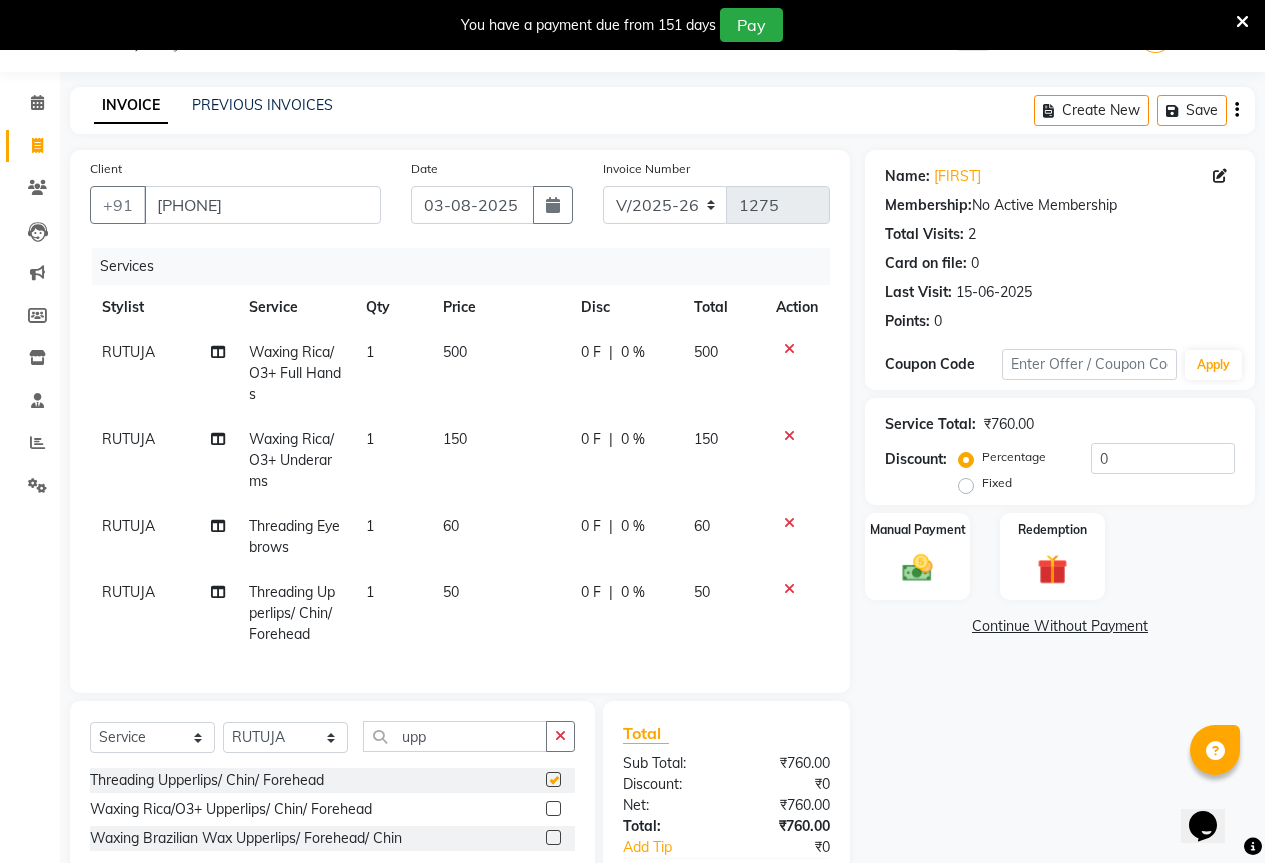 checkbox on "false" 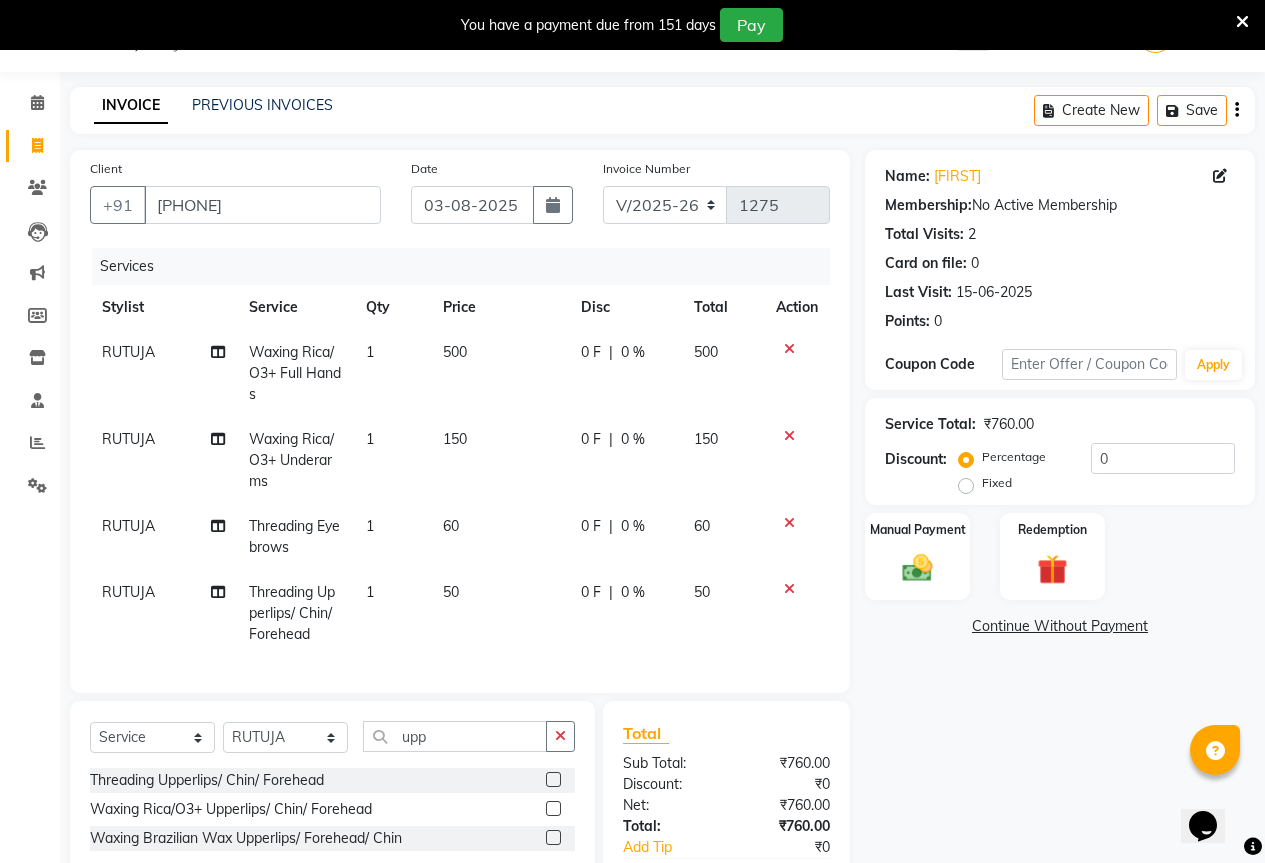 scroll, scrollTop: 185, scrollLeft: 0, axis: vertical 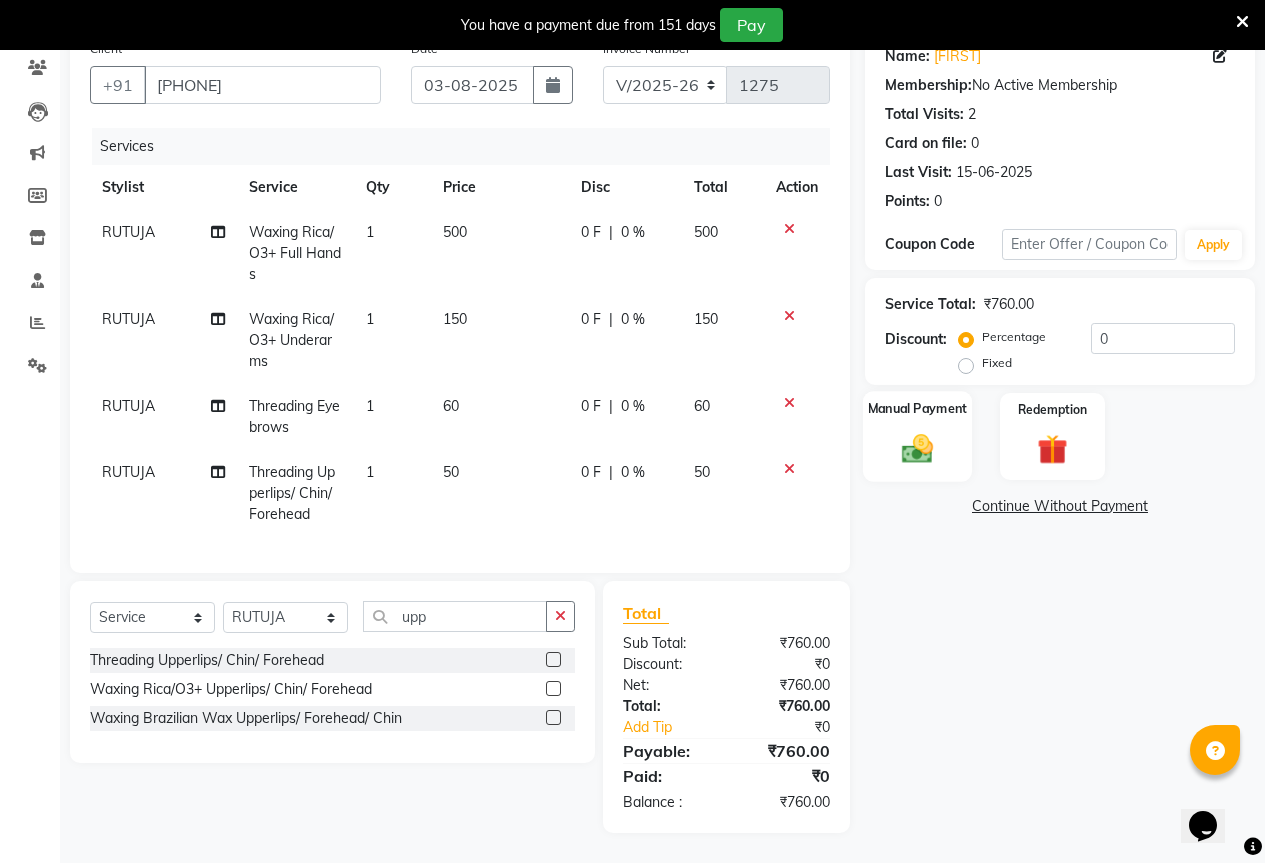 click 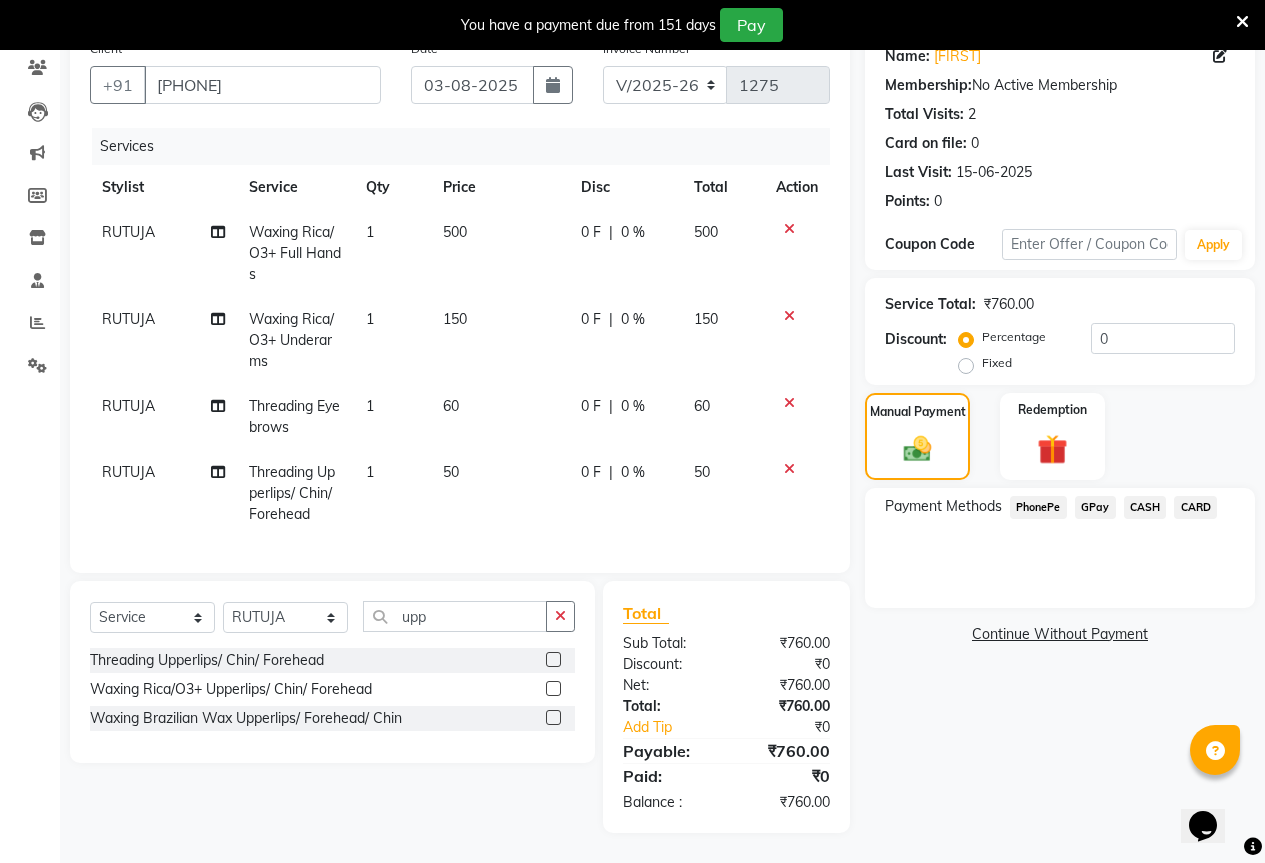 click on "GPay" 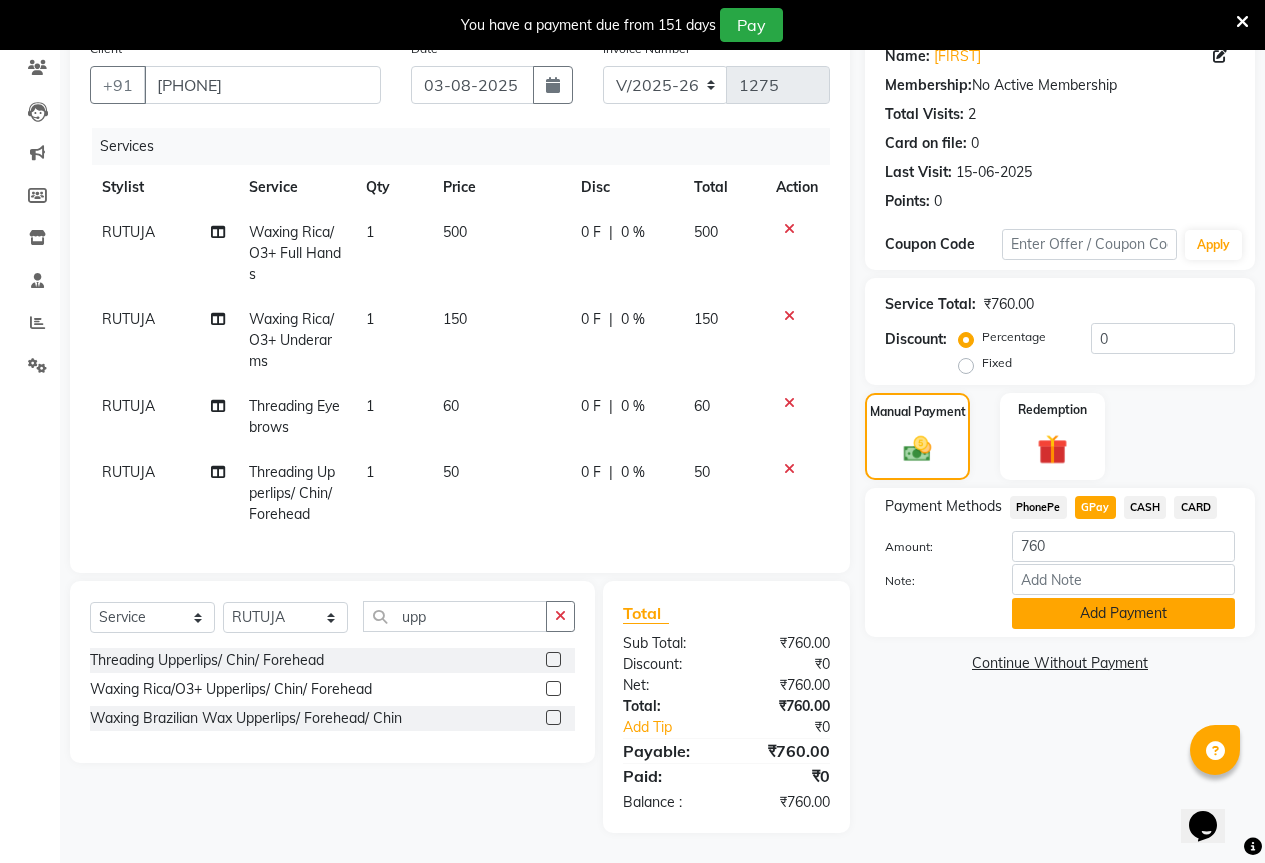 click on "Add Payment" 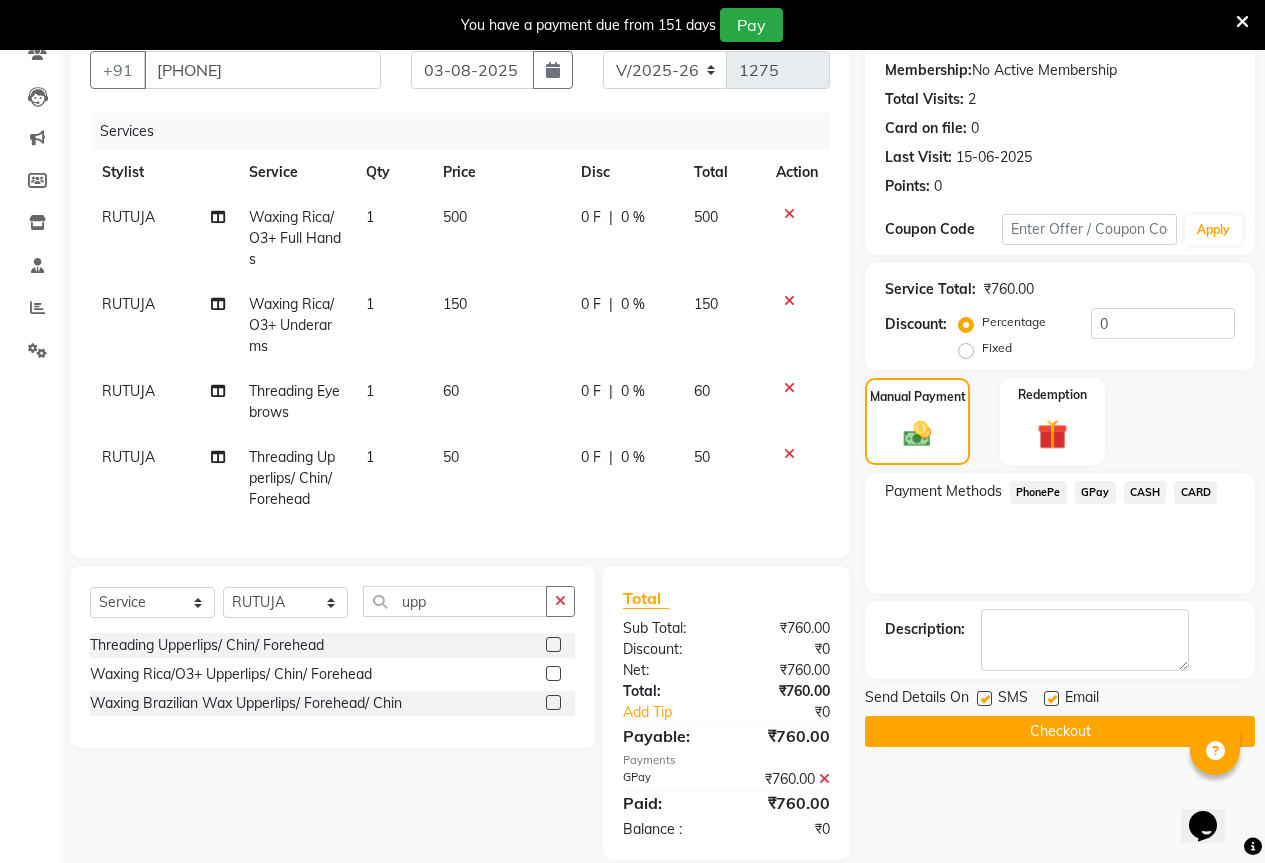 click on "Checkout" 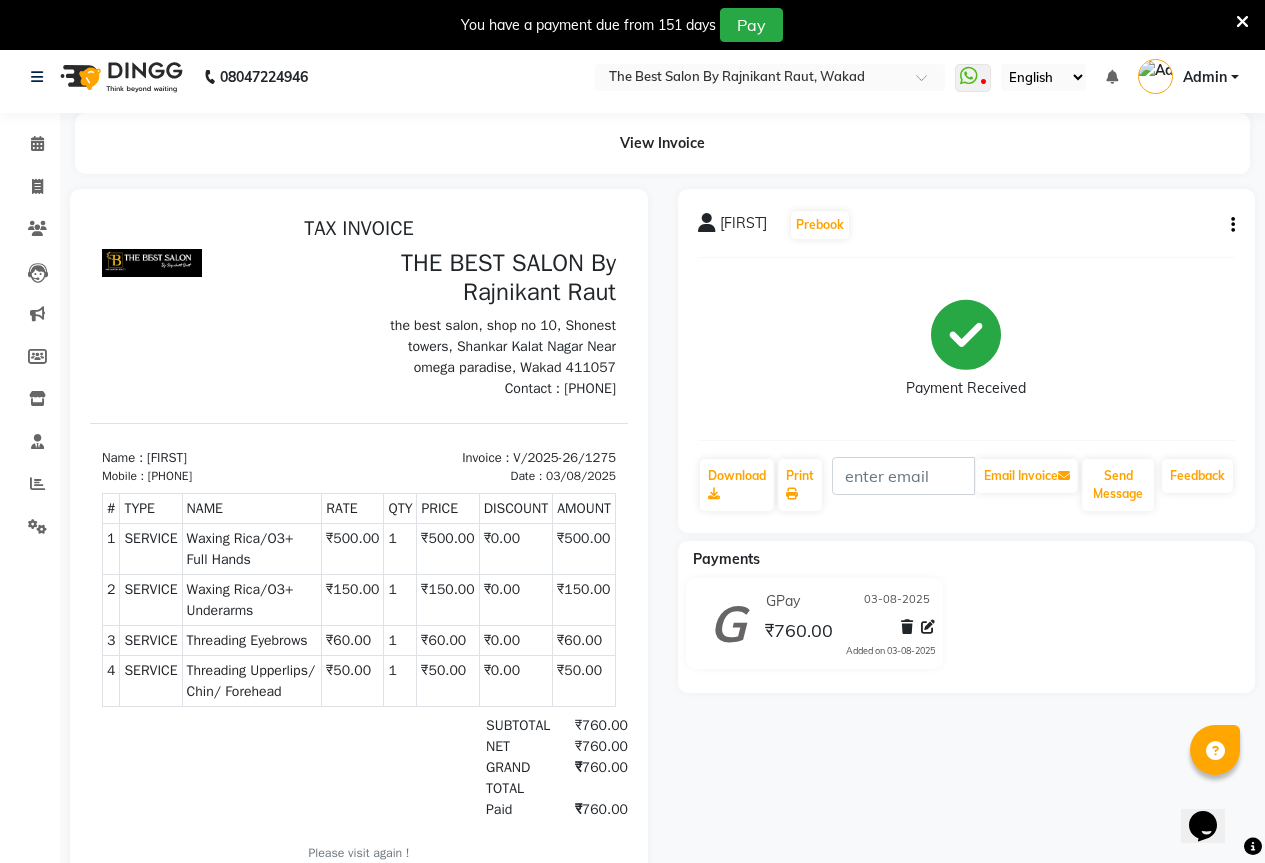 scroll, scrollTop: 0, scrollLeft: 0, axis: both 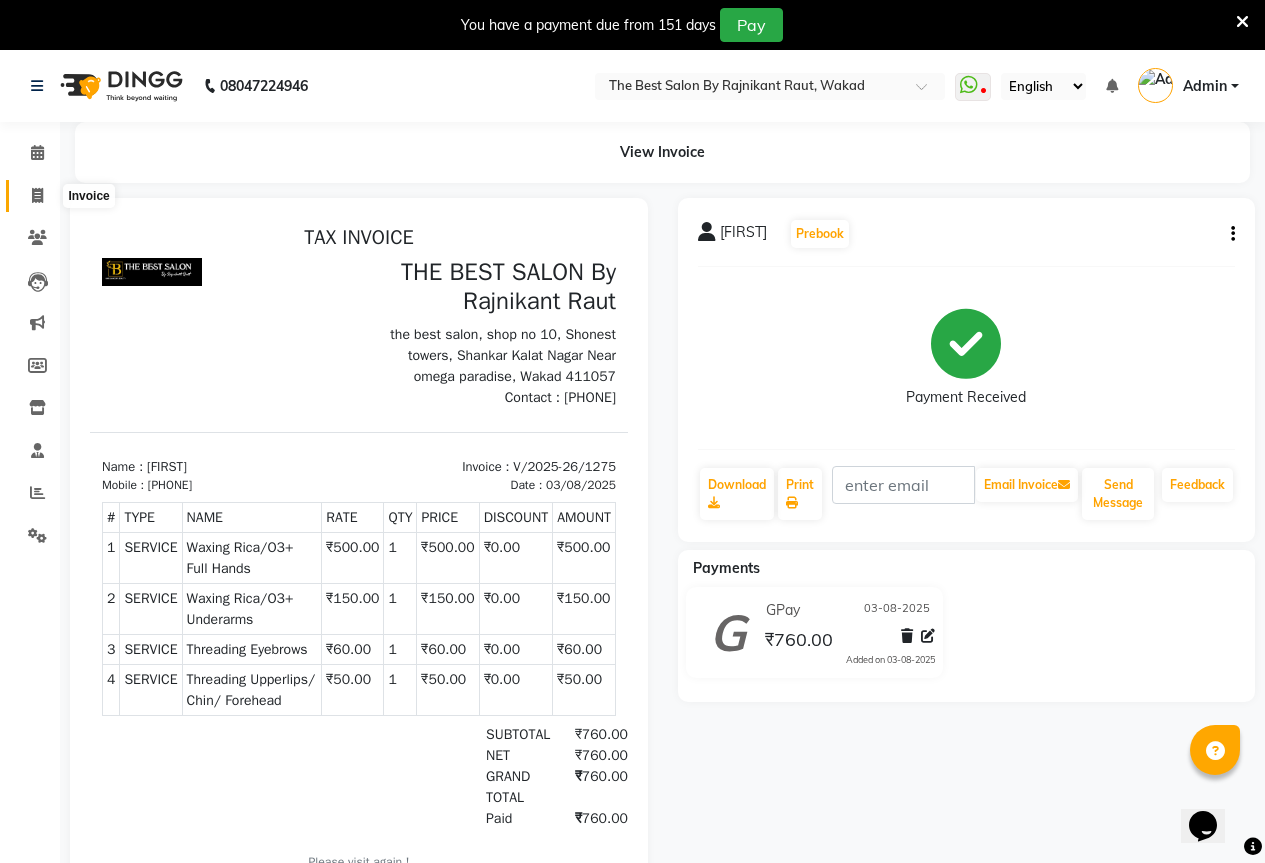 click 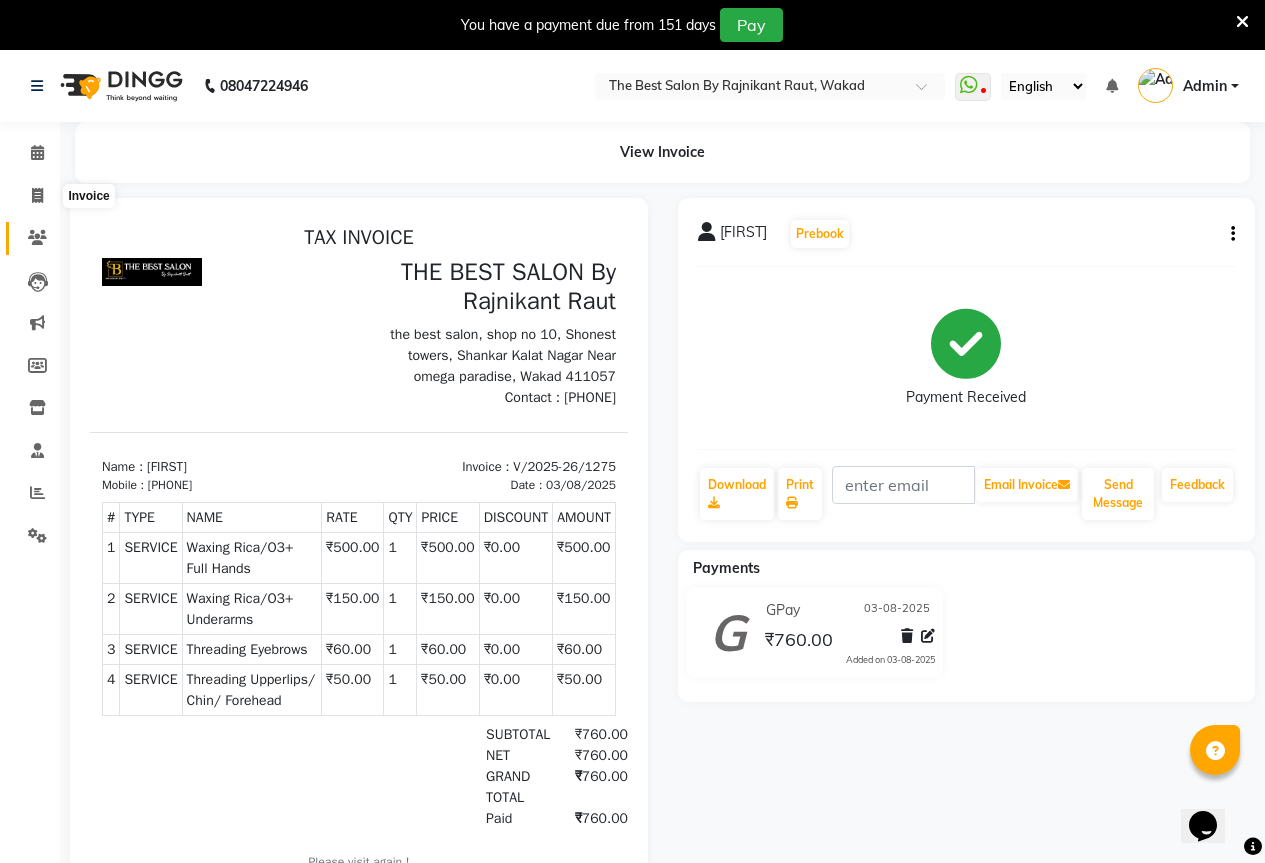 select on "7209" 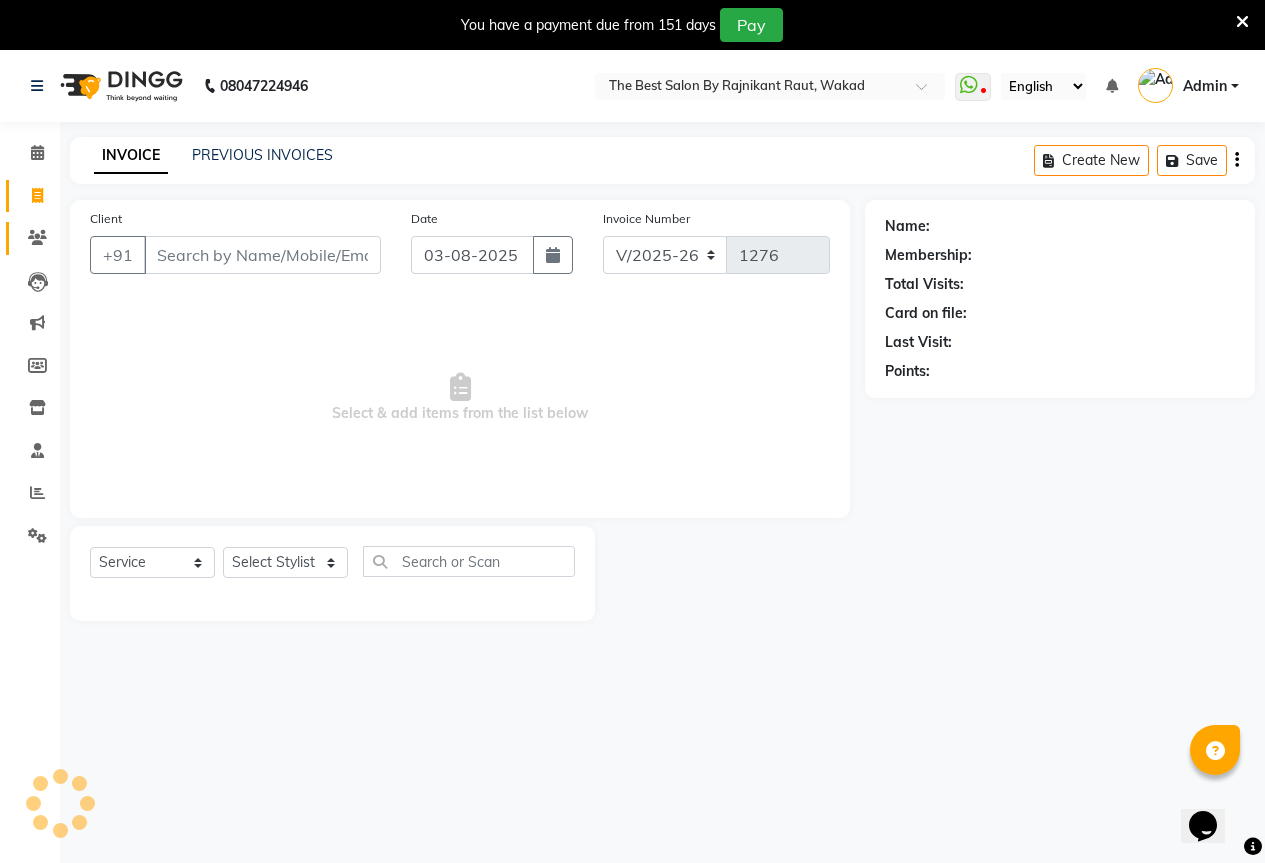 scroll, scrollTop: 50, scrollLeft: 0, axis: vertical 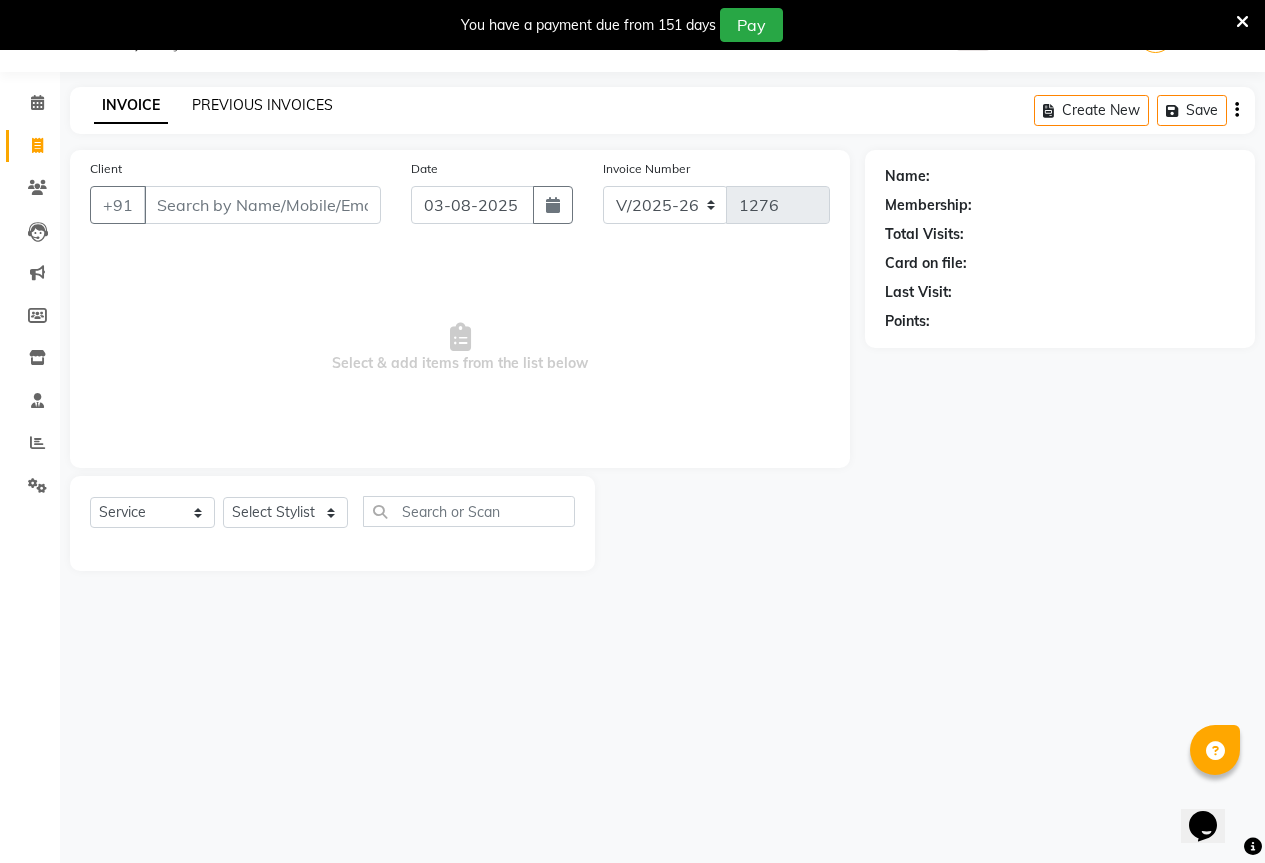 click on "PREVIOUS INVOICES" 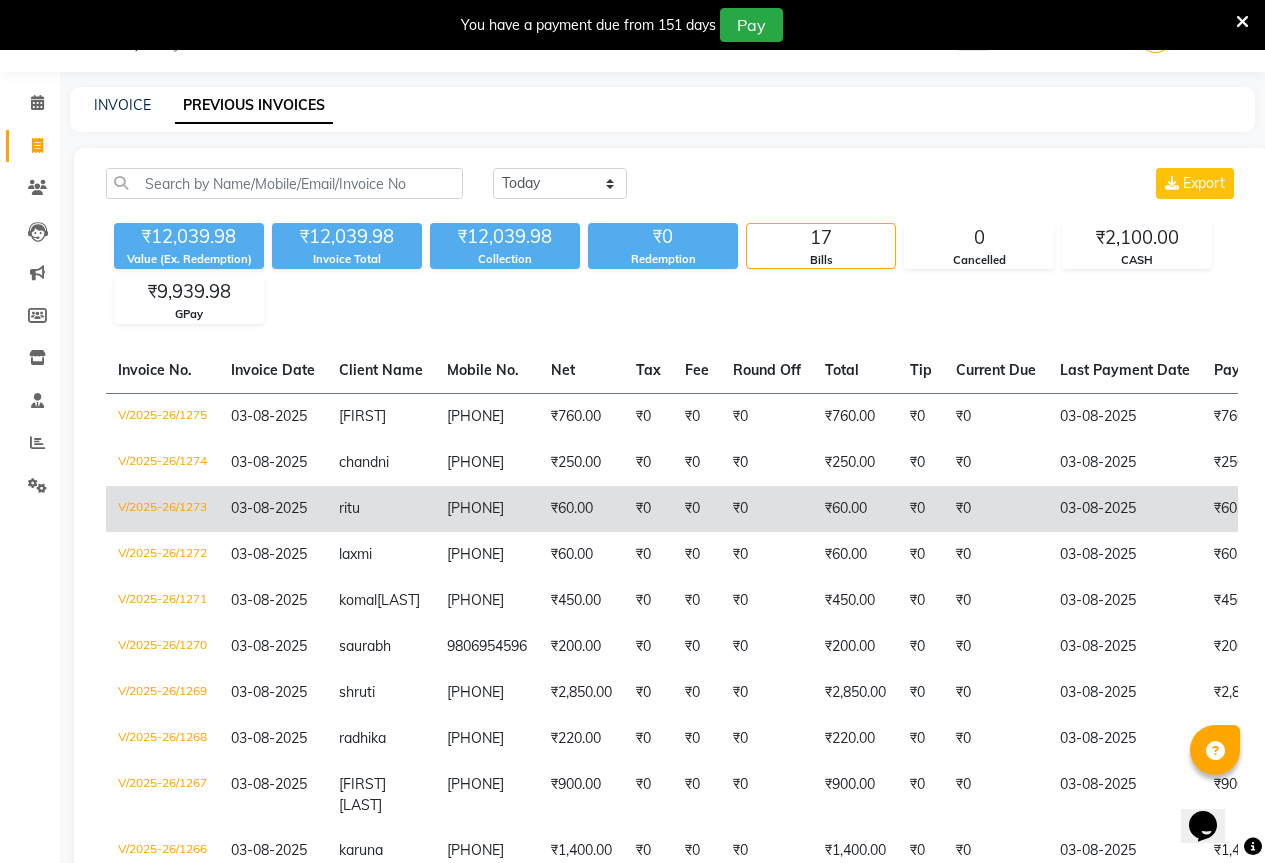 click on "ritu" 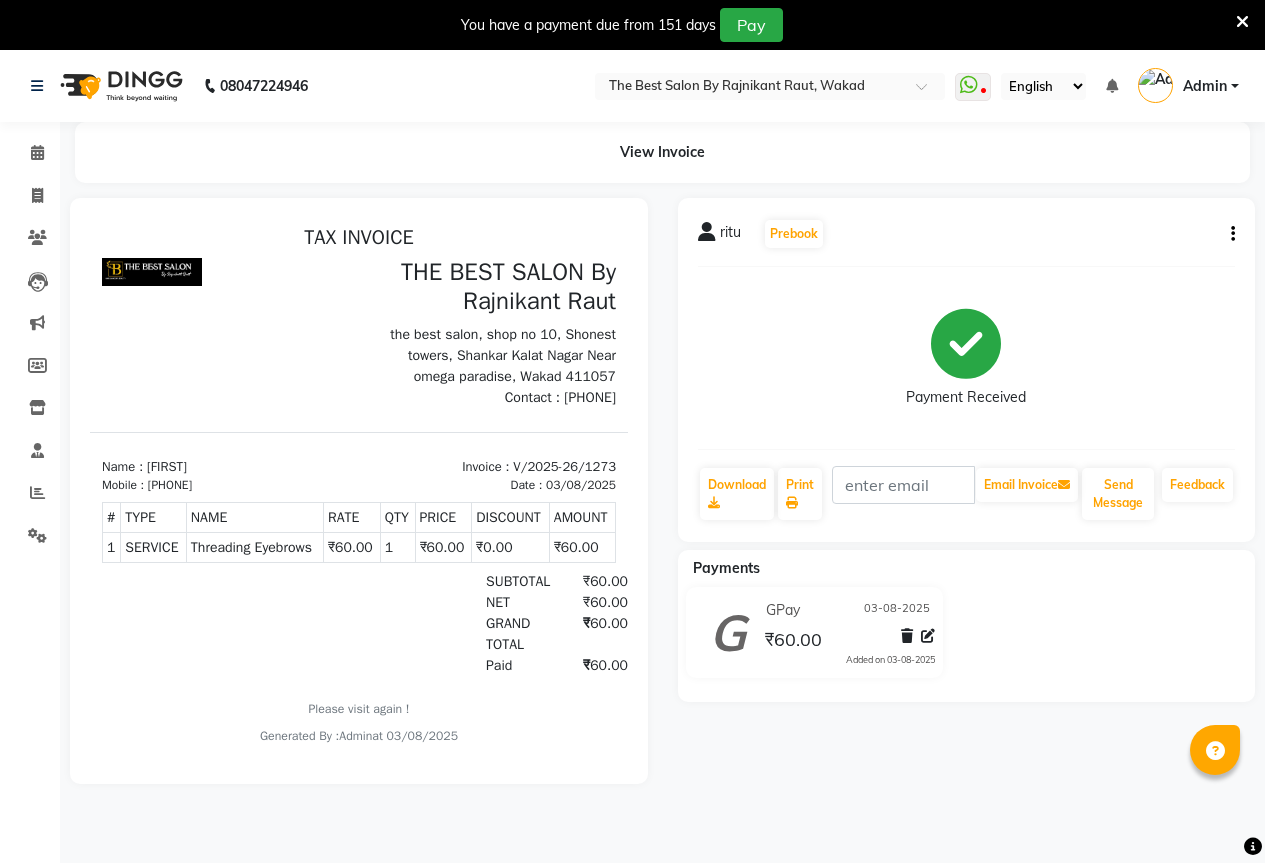 scroll, scrollTop: 0, scrollLeft: 0, axis: both 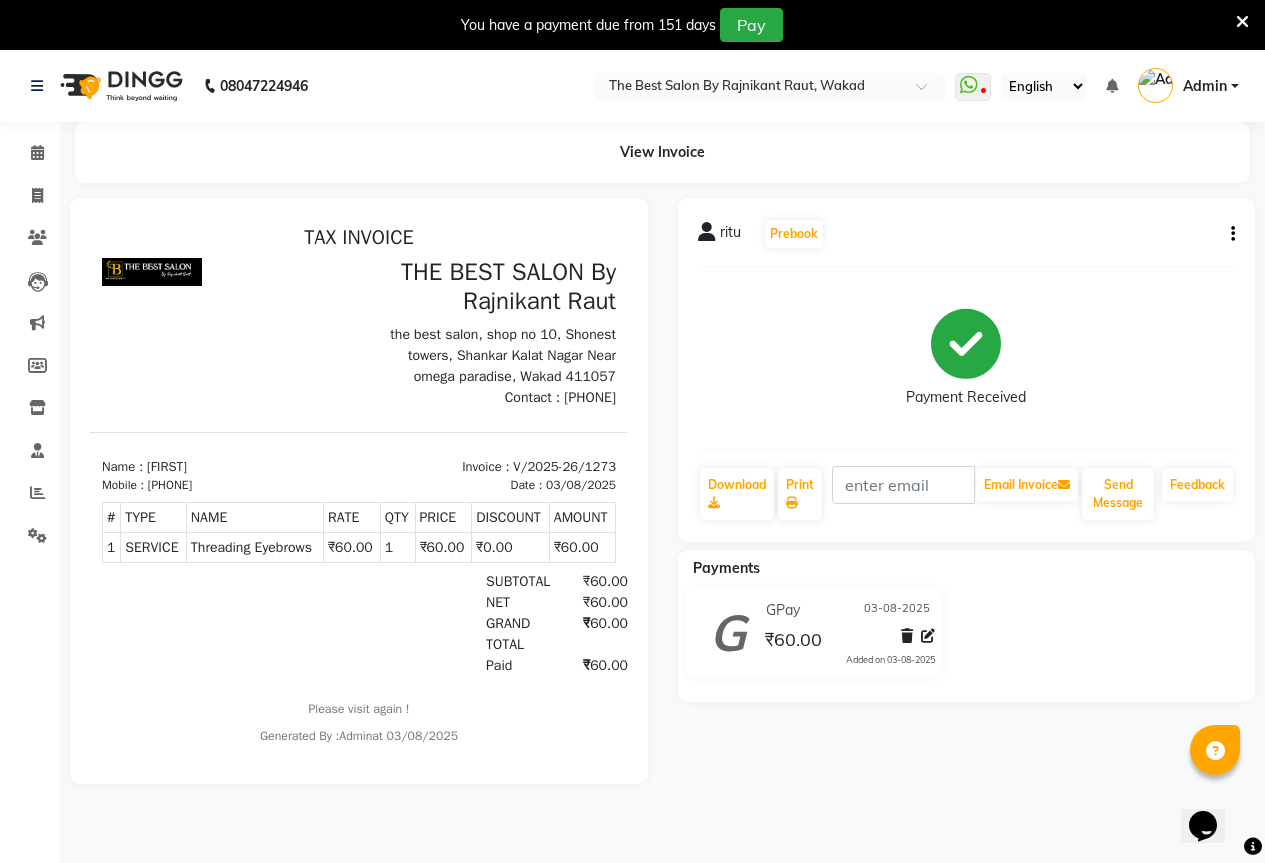 click 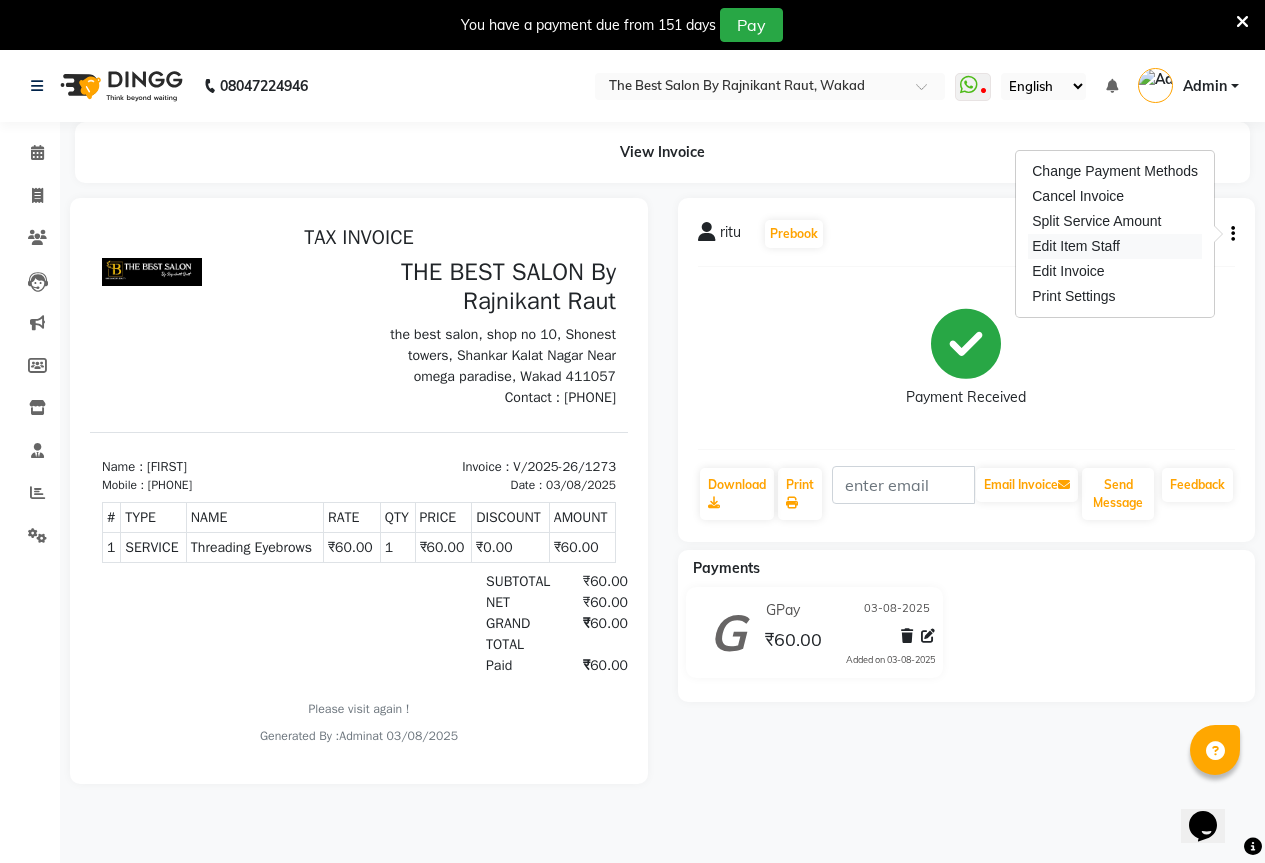 click on "Edit Item Staff" at bounding box center [1115, 246] 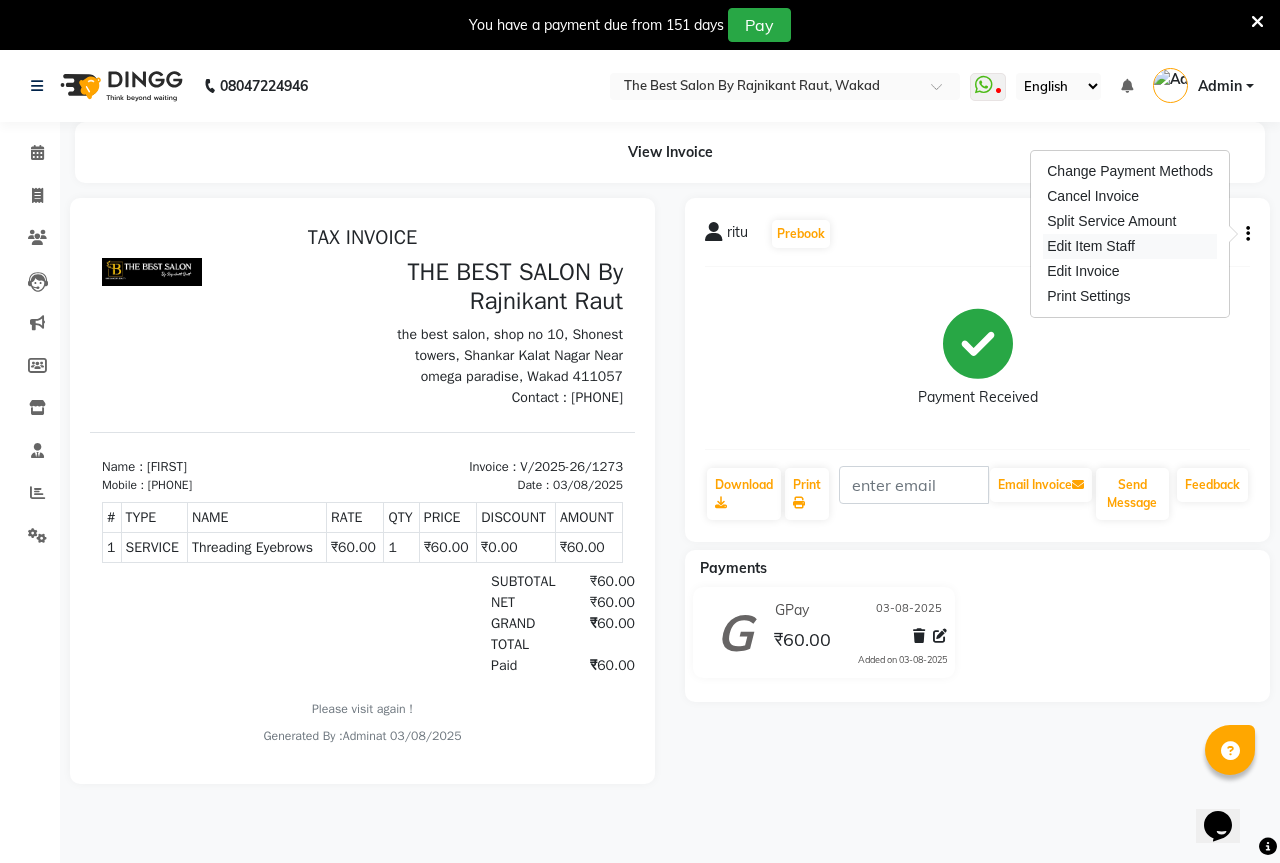 select on "85284" 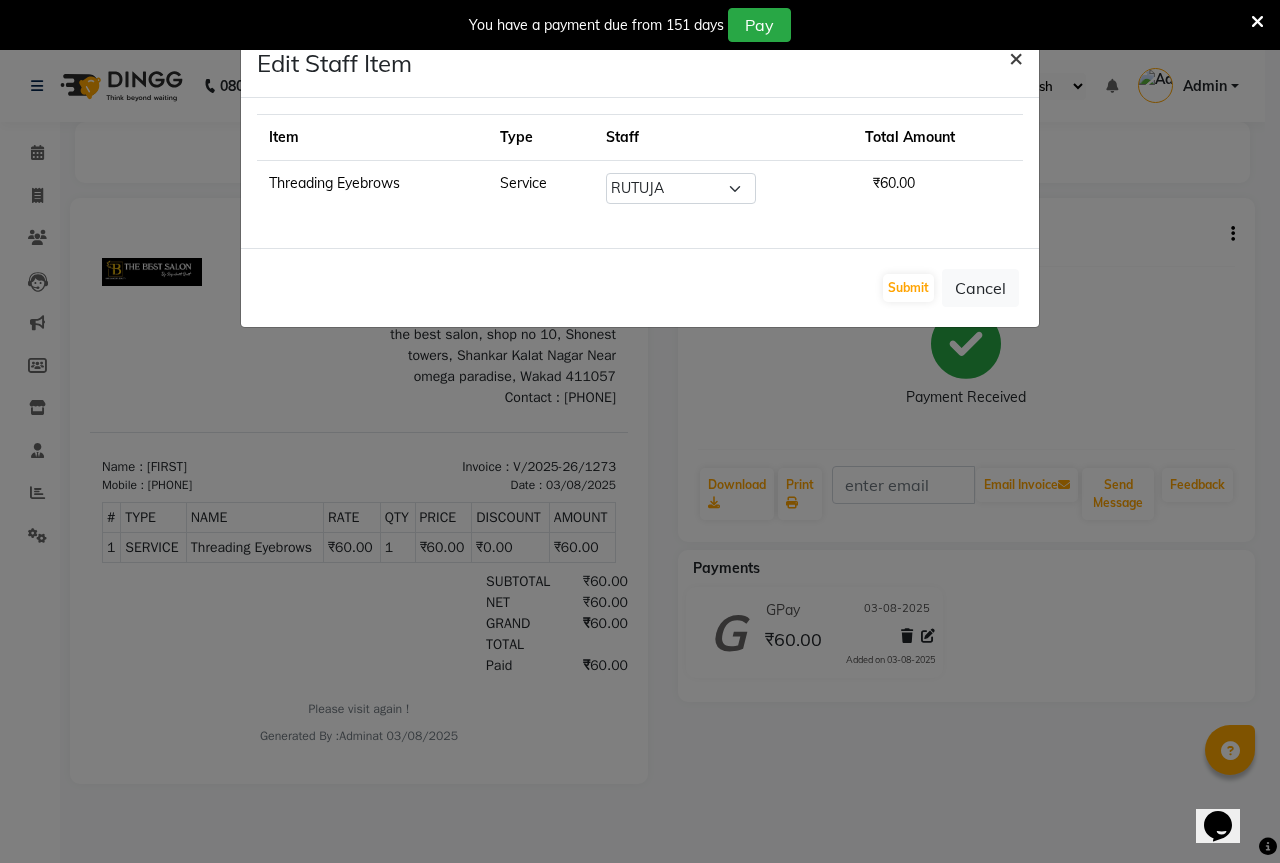 click on "×" 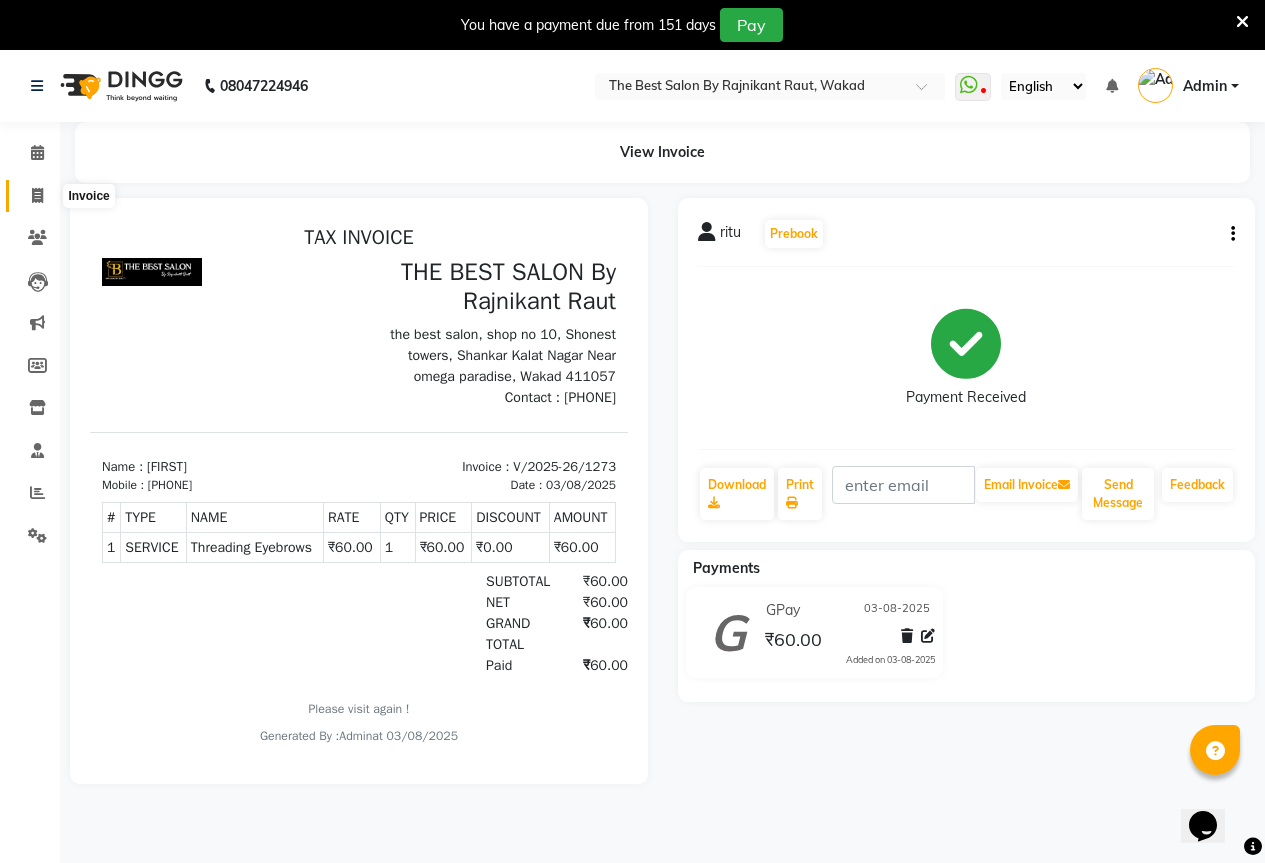 click 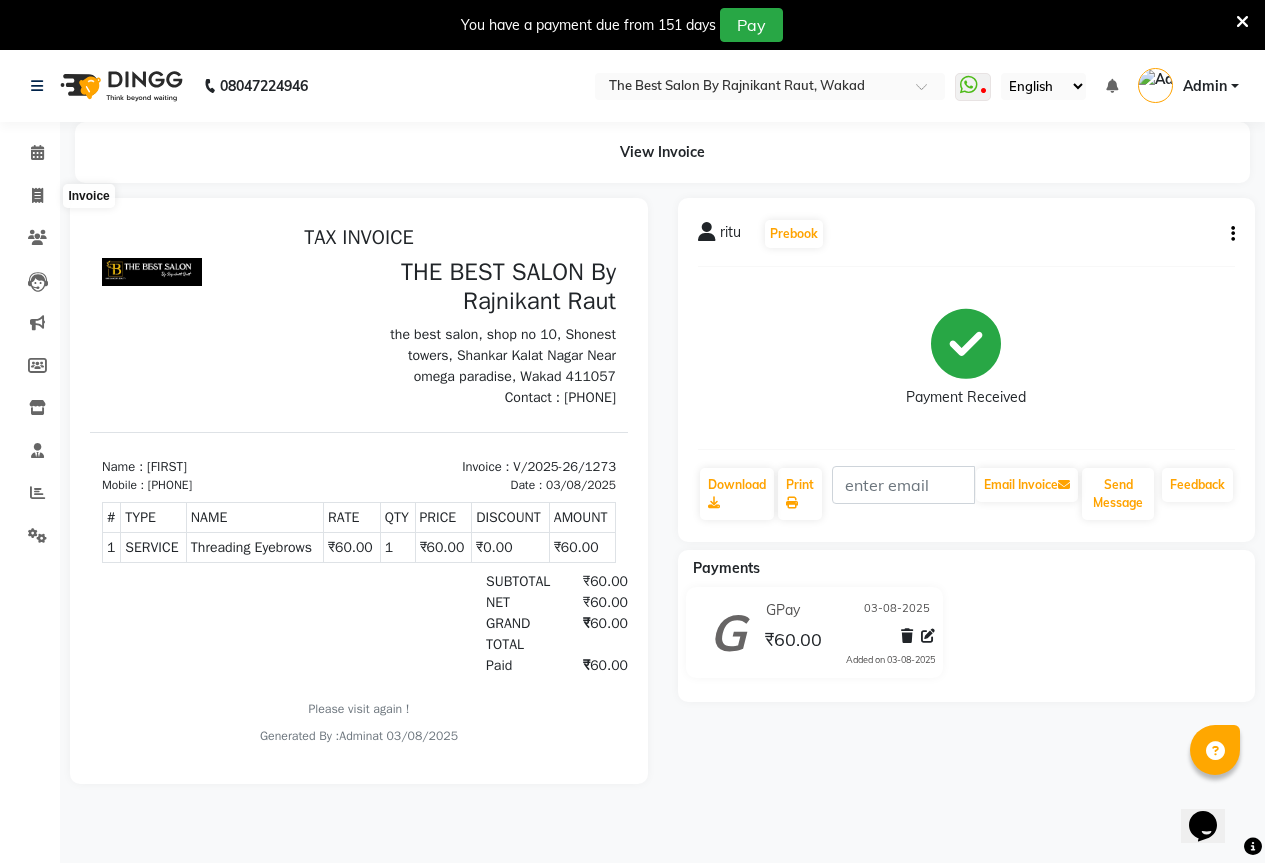 select on "service" 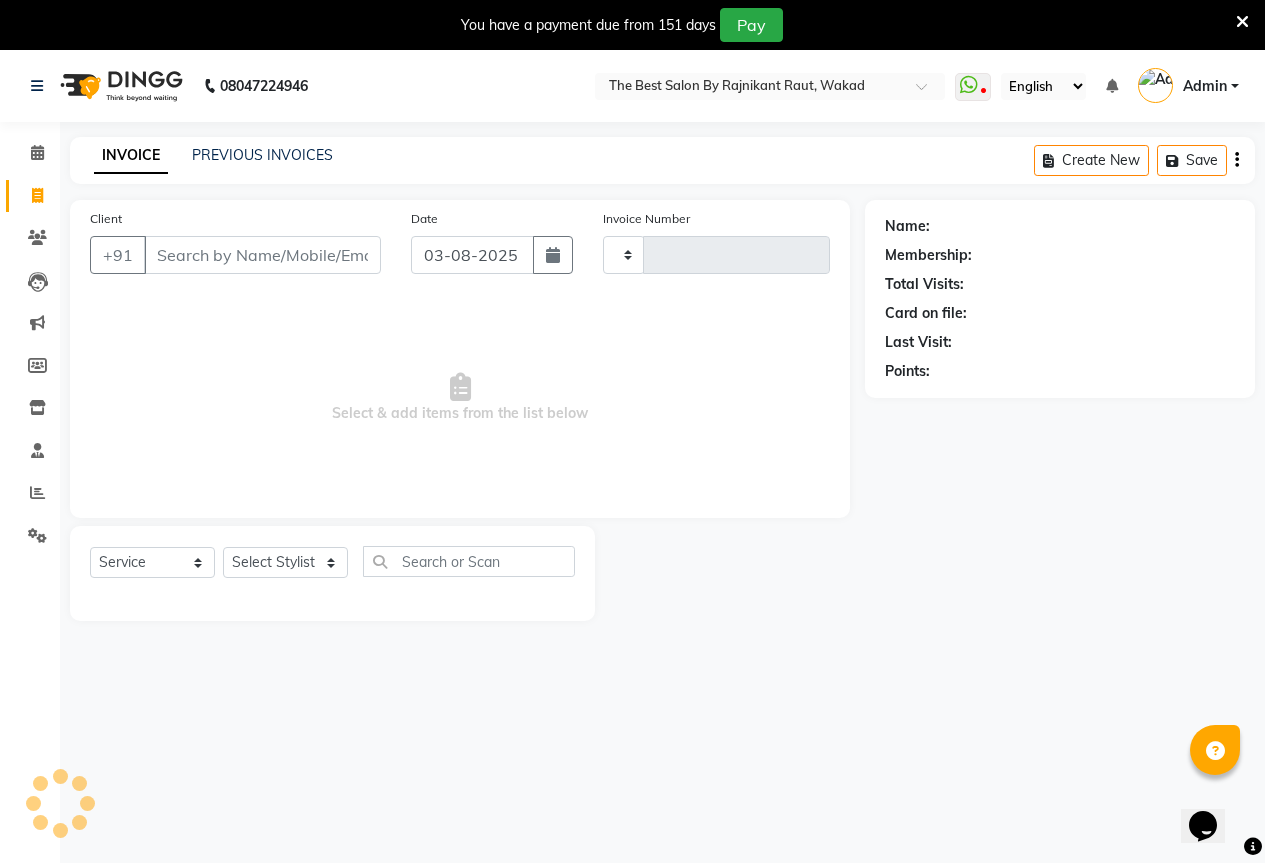 scroll, scrollTop: 50, scrollLeft: 0, axis: vertical 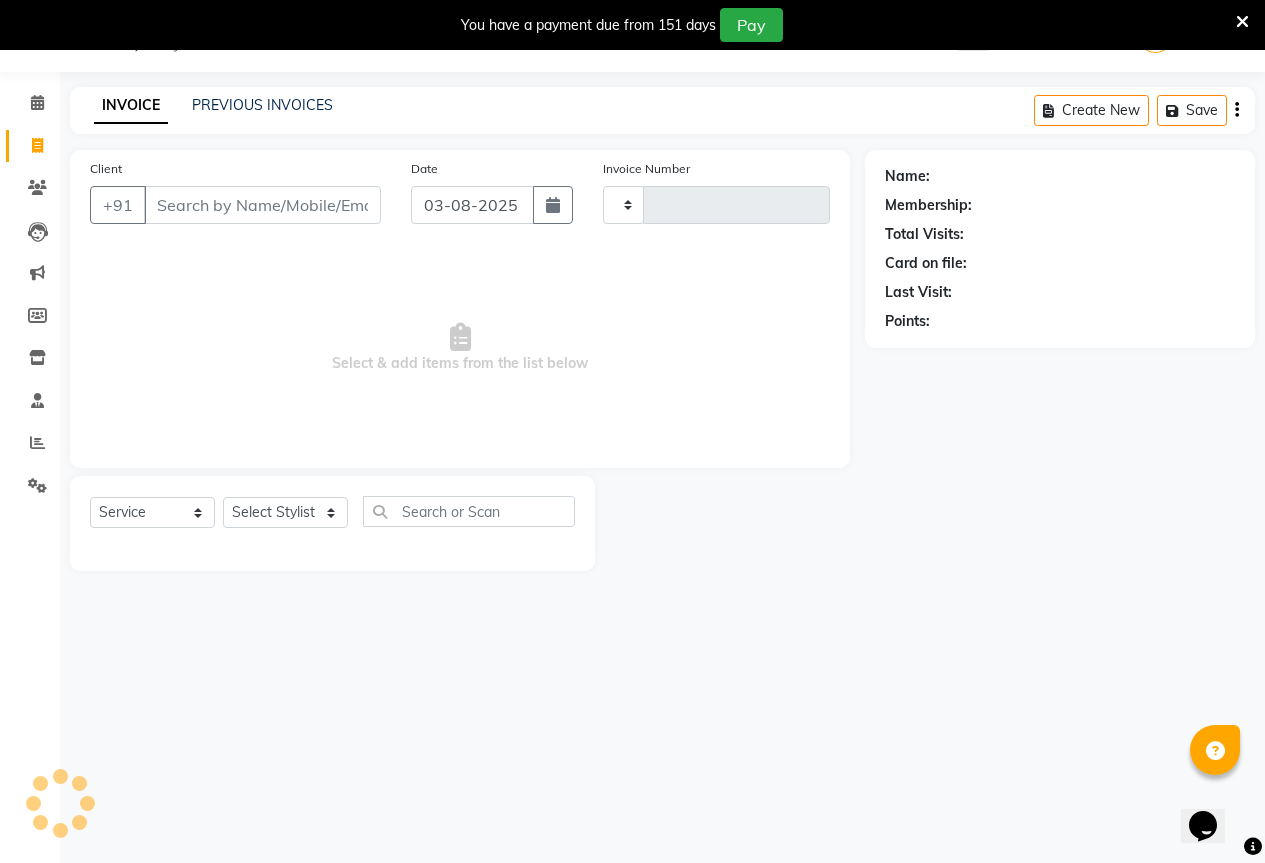 type on "1276" 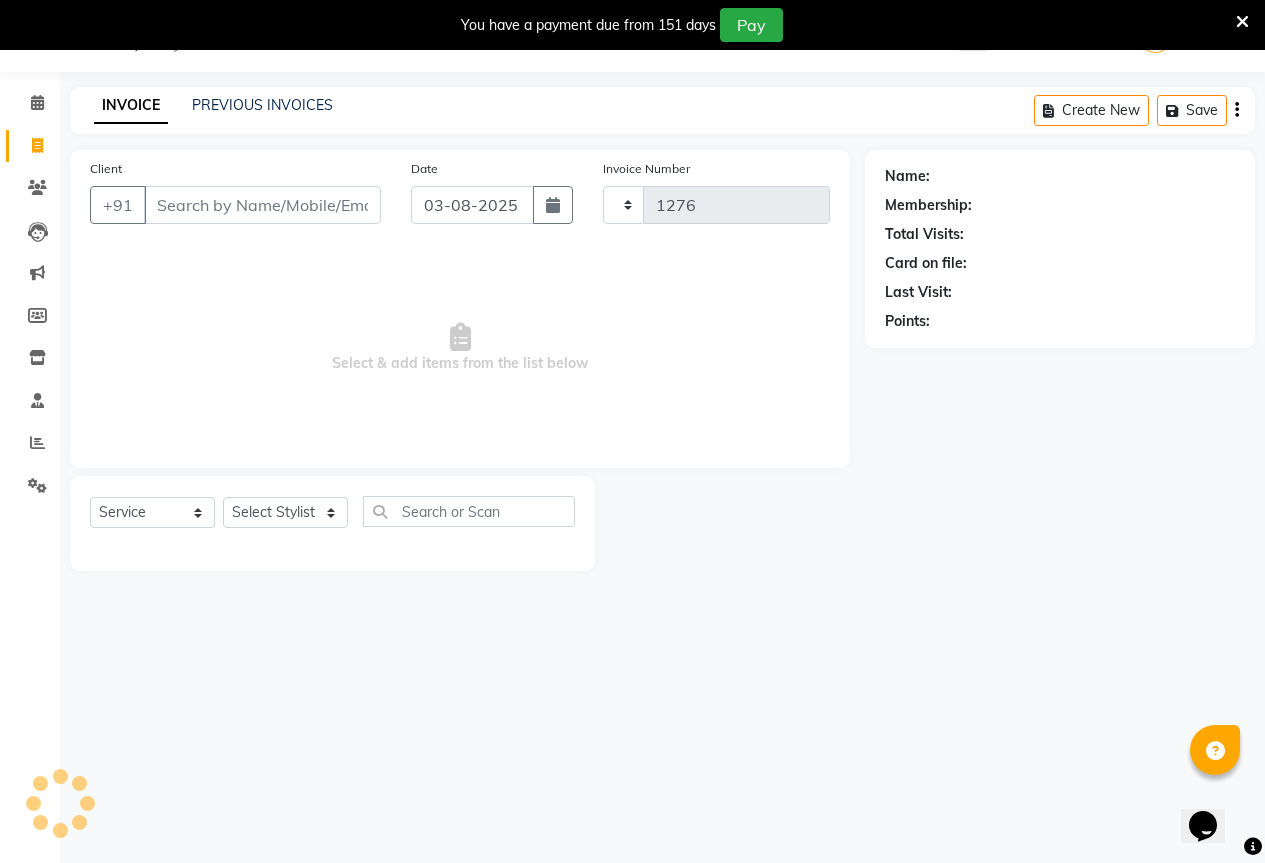 select on "7209" 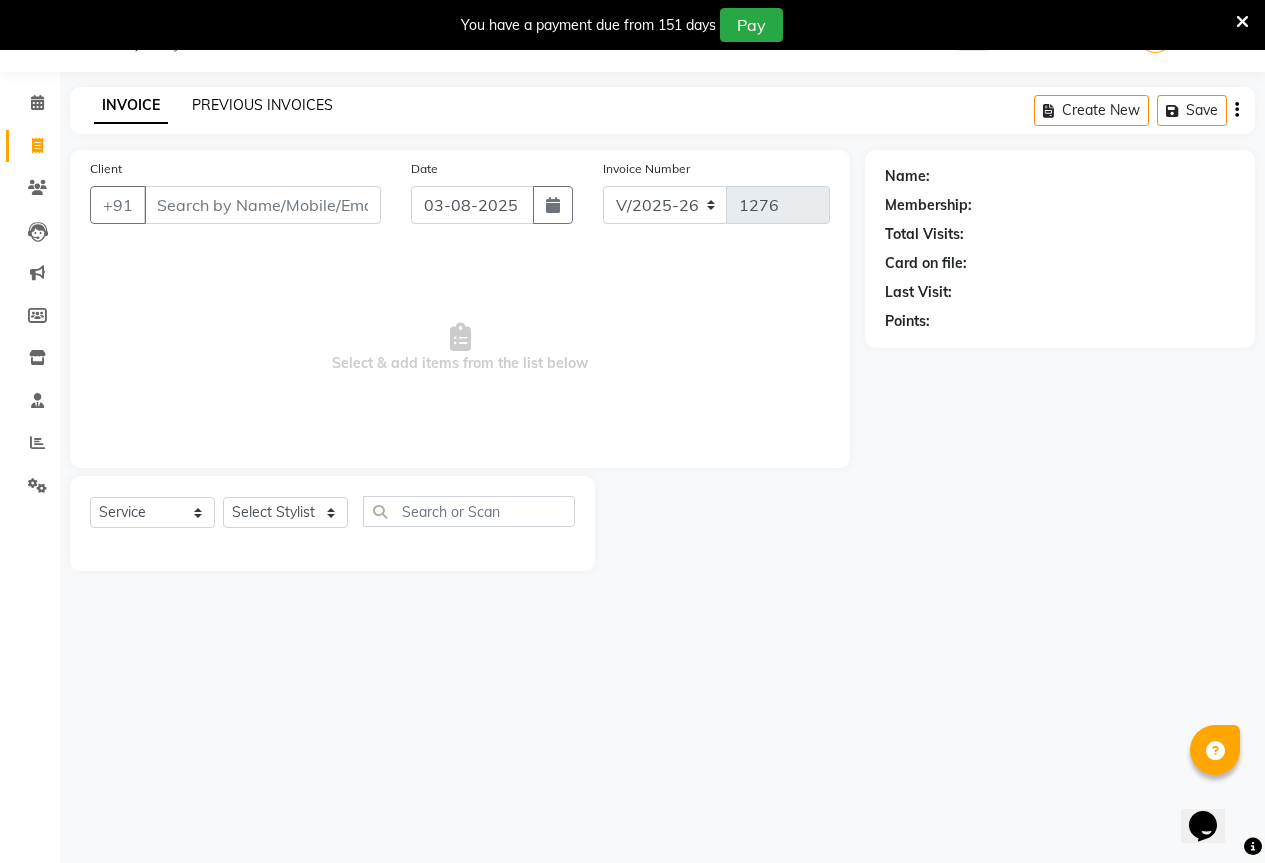 click on "PREVIOUS INVOICES" 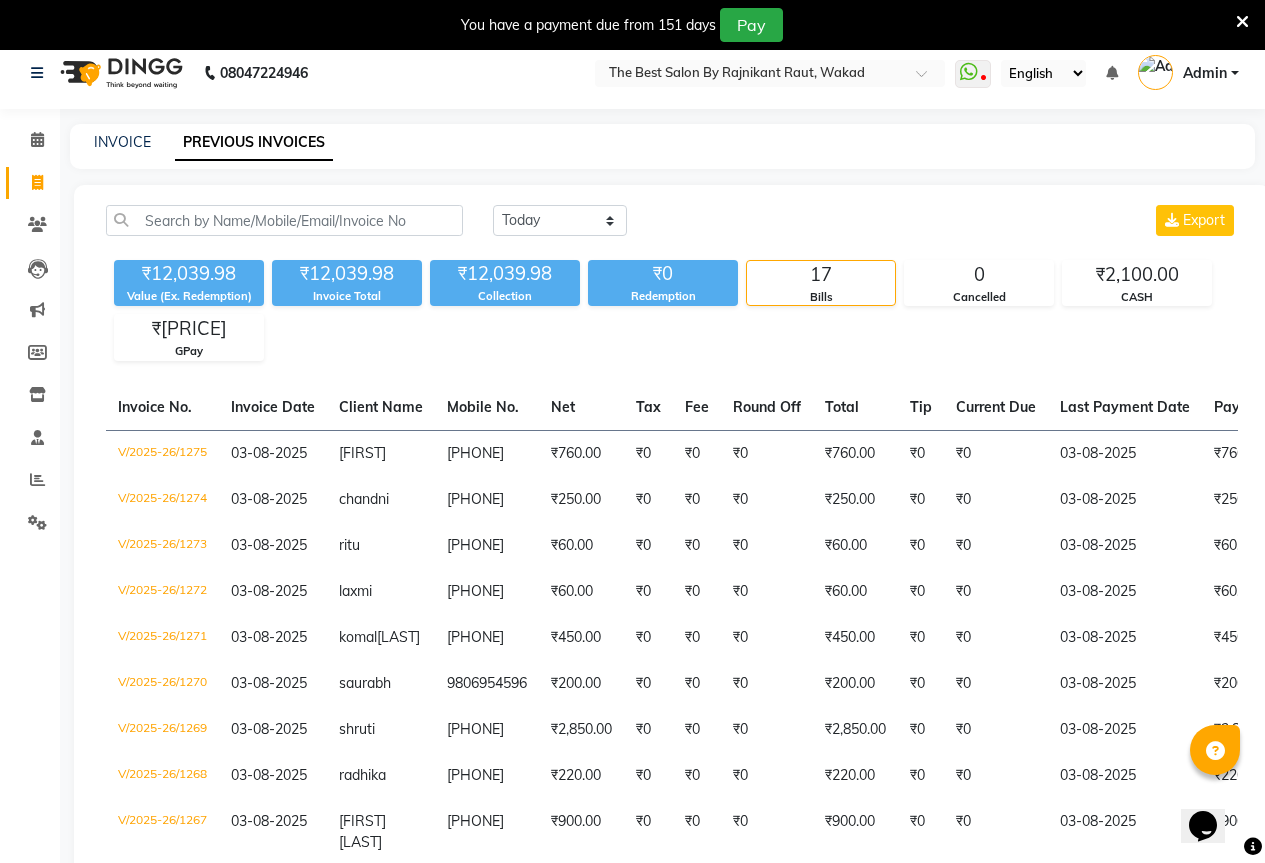 scroll, scrollTop: 0, scrollLeft: 0, axis: both 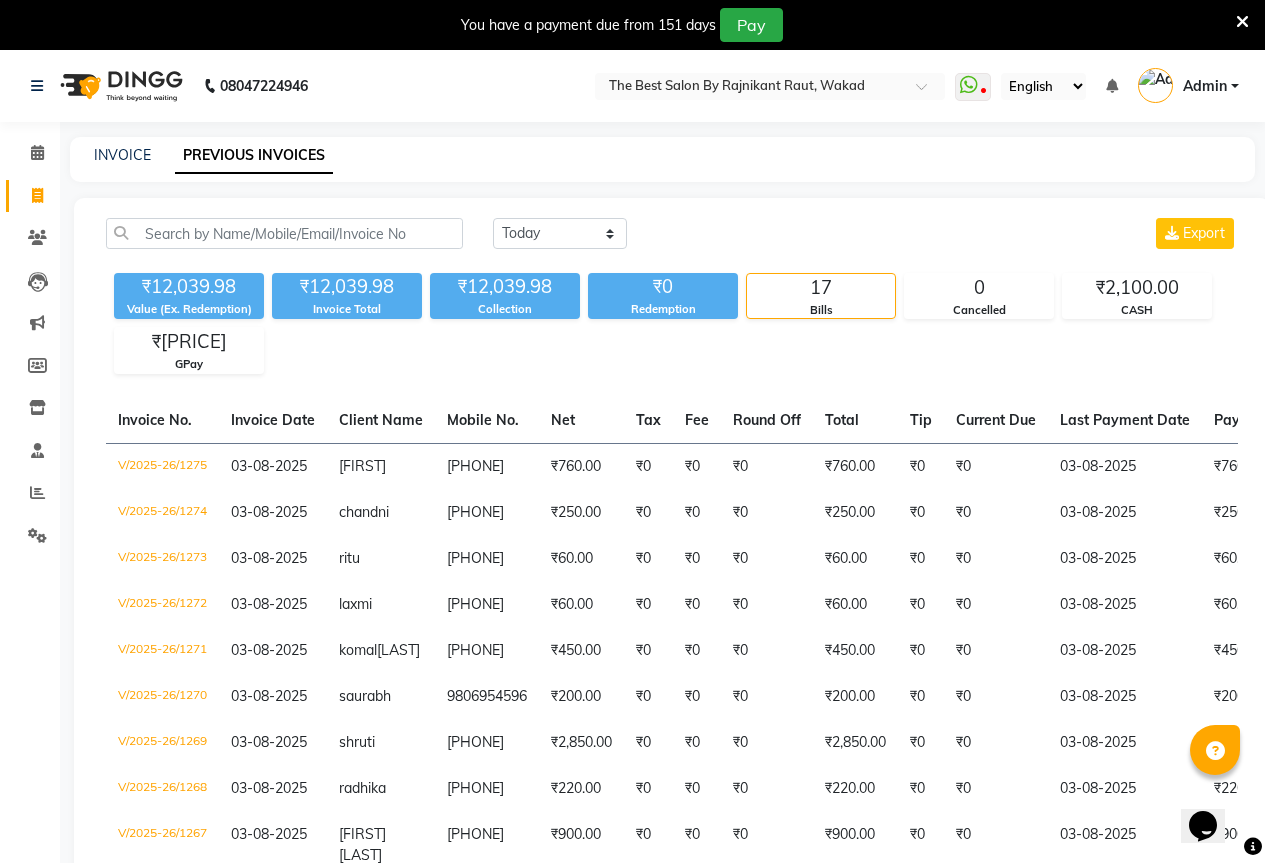 click on "INVOICE PREVIOUS INVOICES" 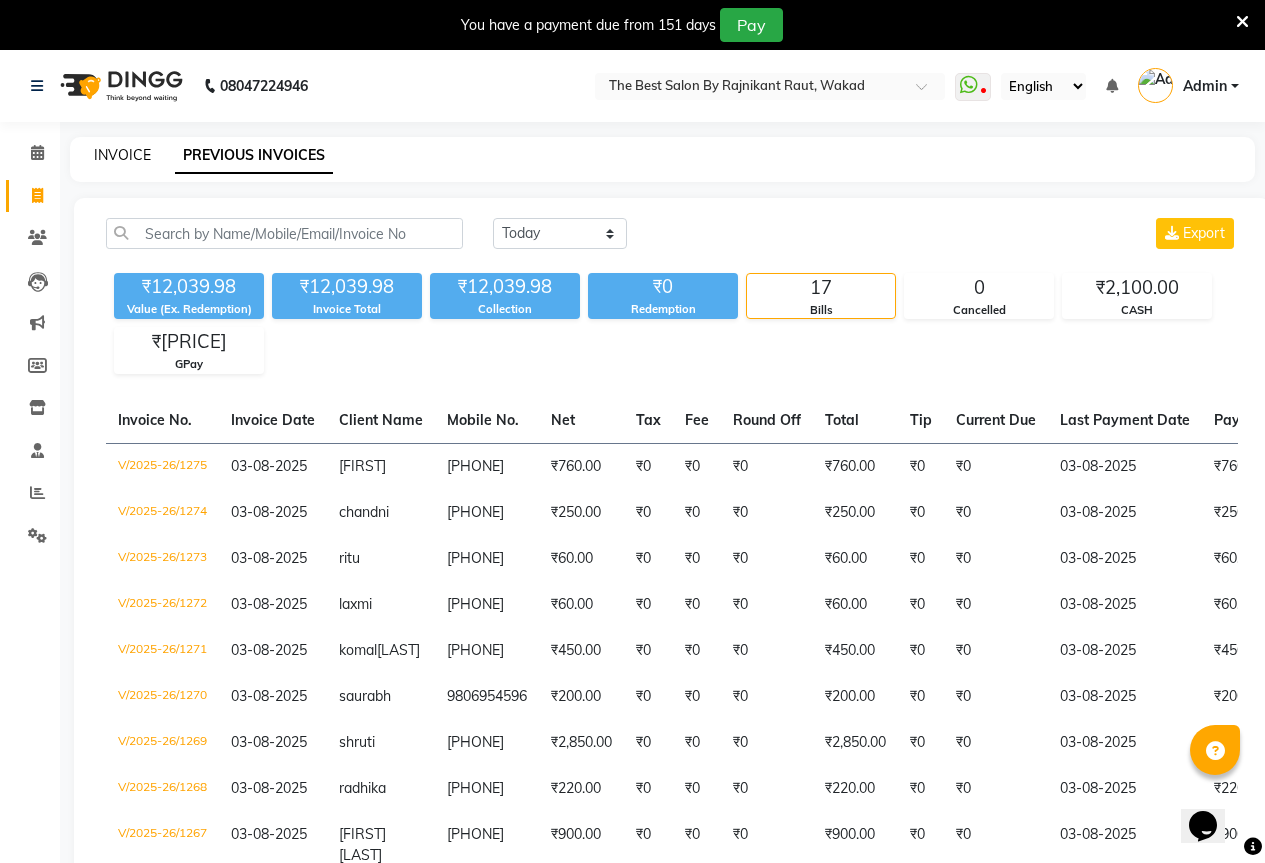 click on "INVOICE" 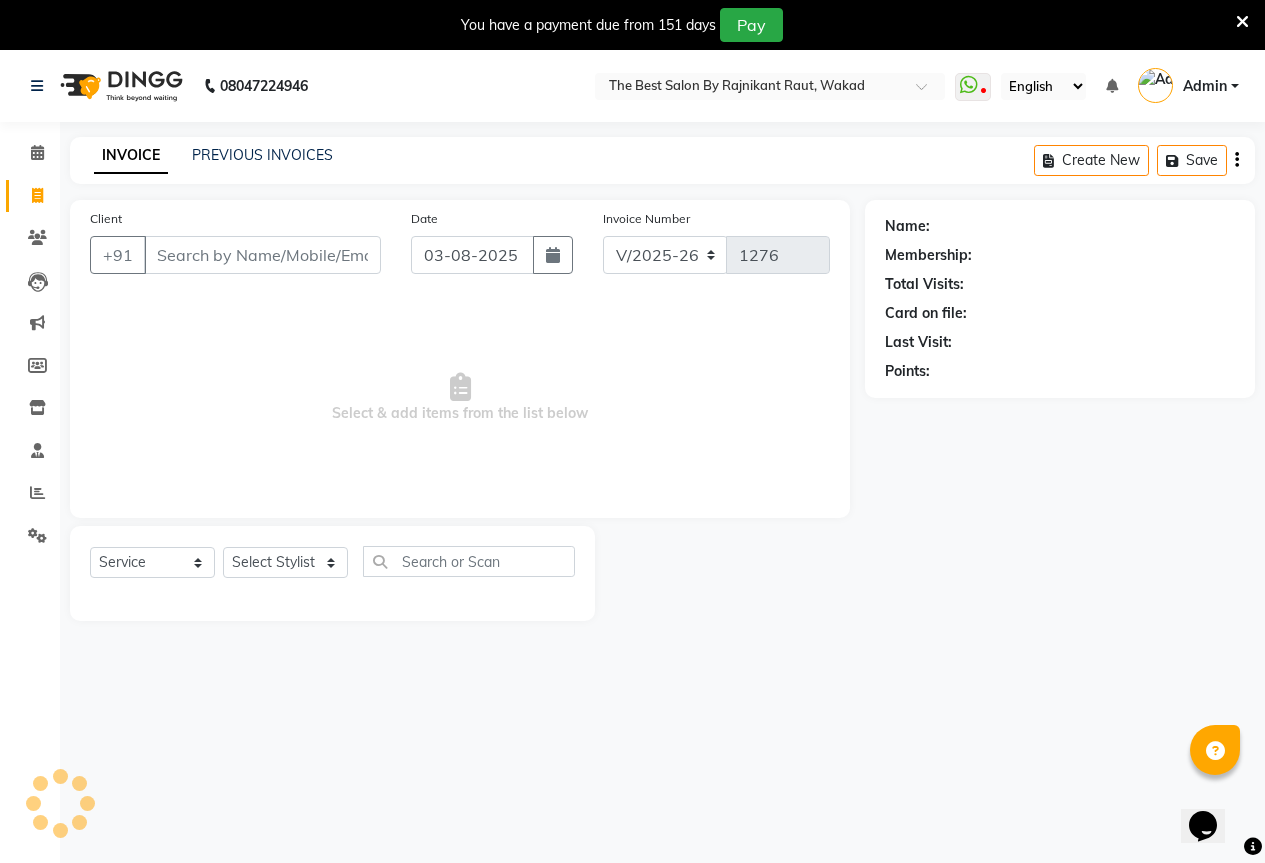 scroll, scrollTop: 50, scrollLeft: 0, axis: vertical 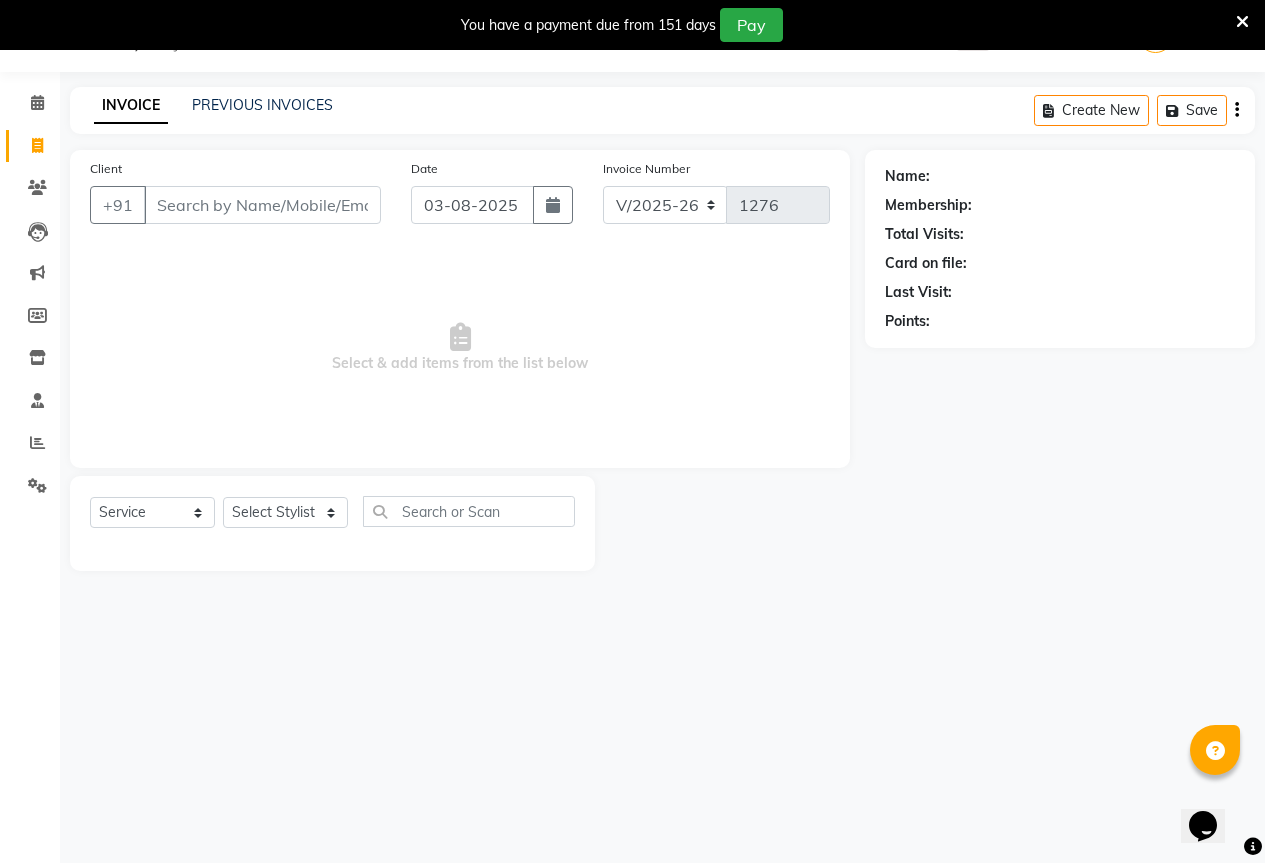 click on "Client" at bounding box center (262, 205) 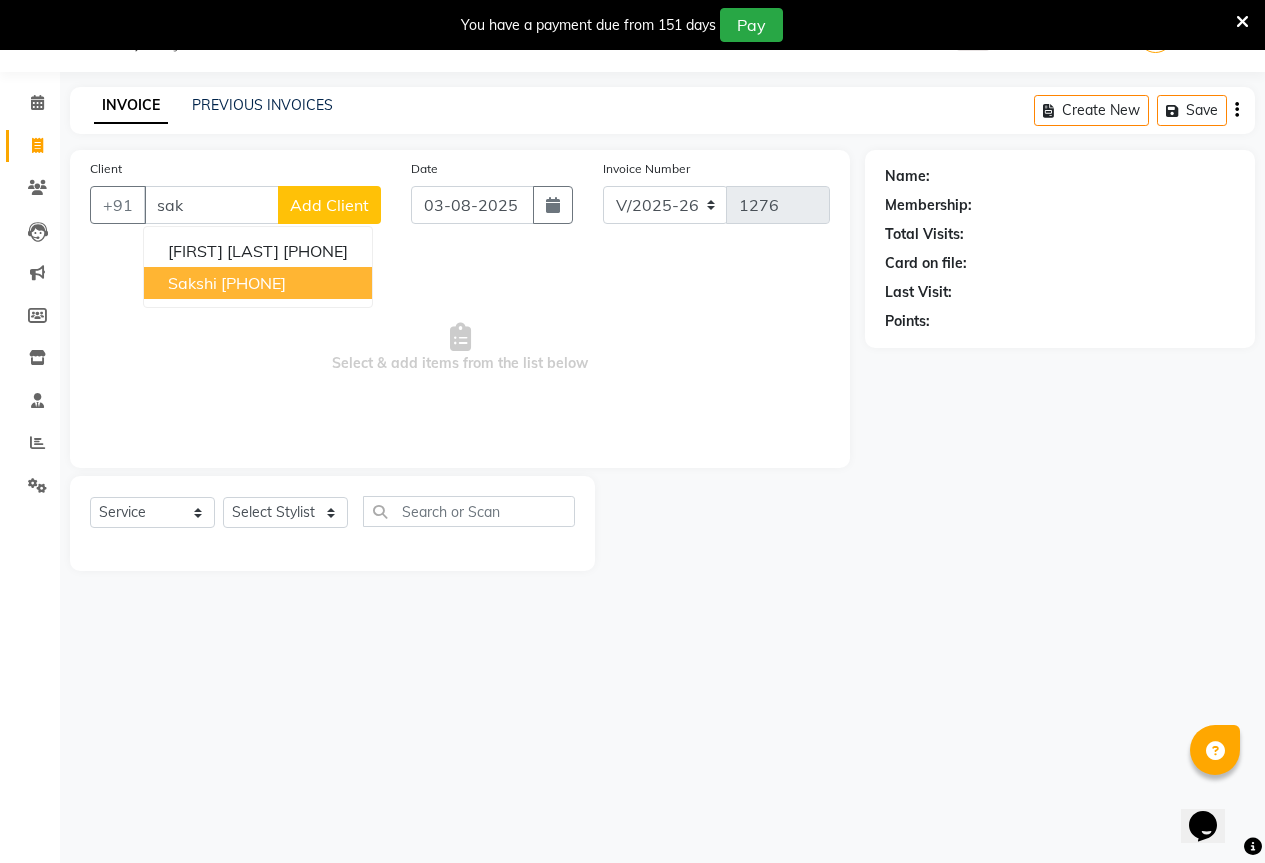 click on "[PHONE]" at bounding box center [253, 283] 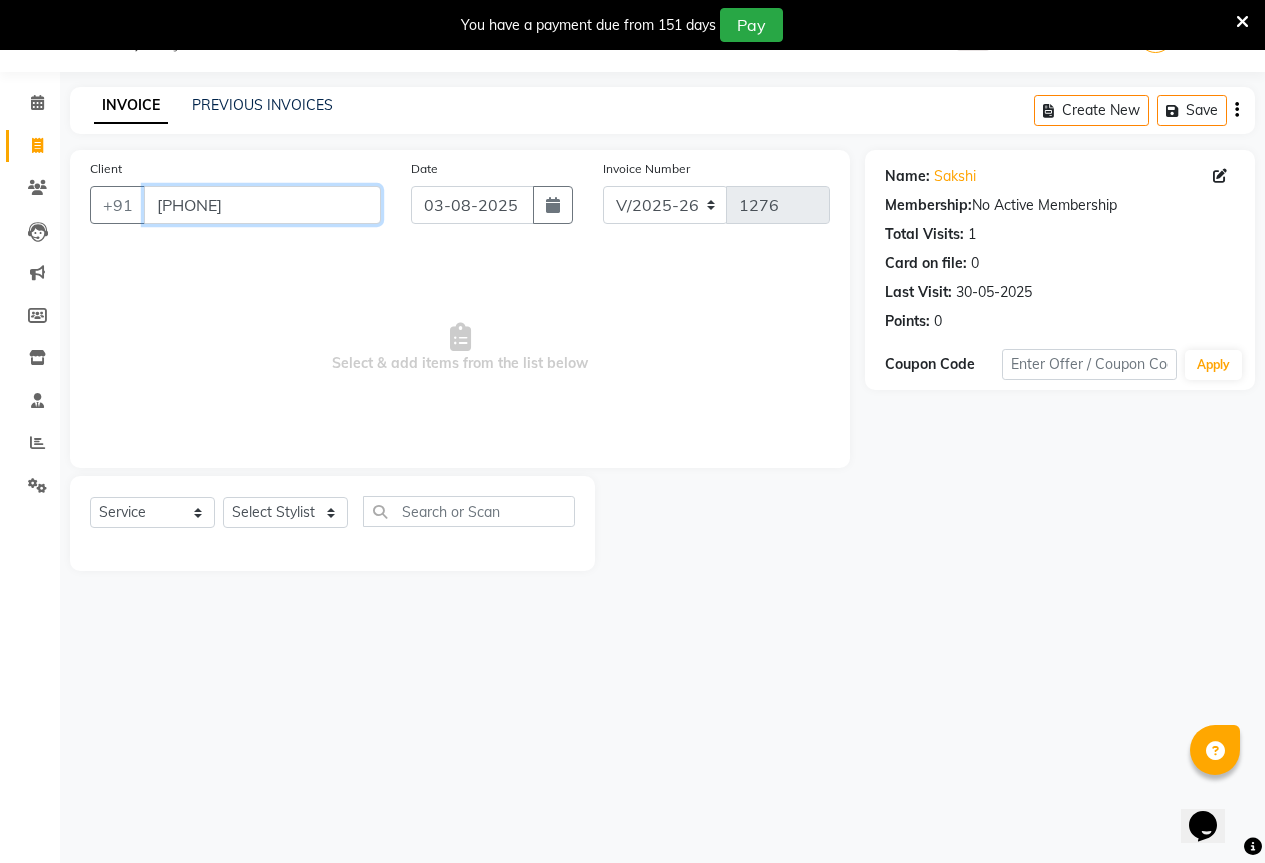click on "[PHONE]" at bounding box center (262, 205) 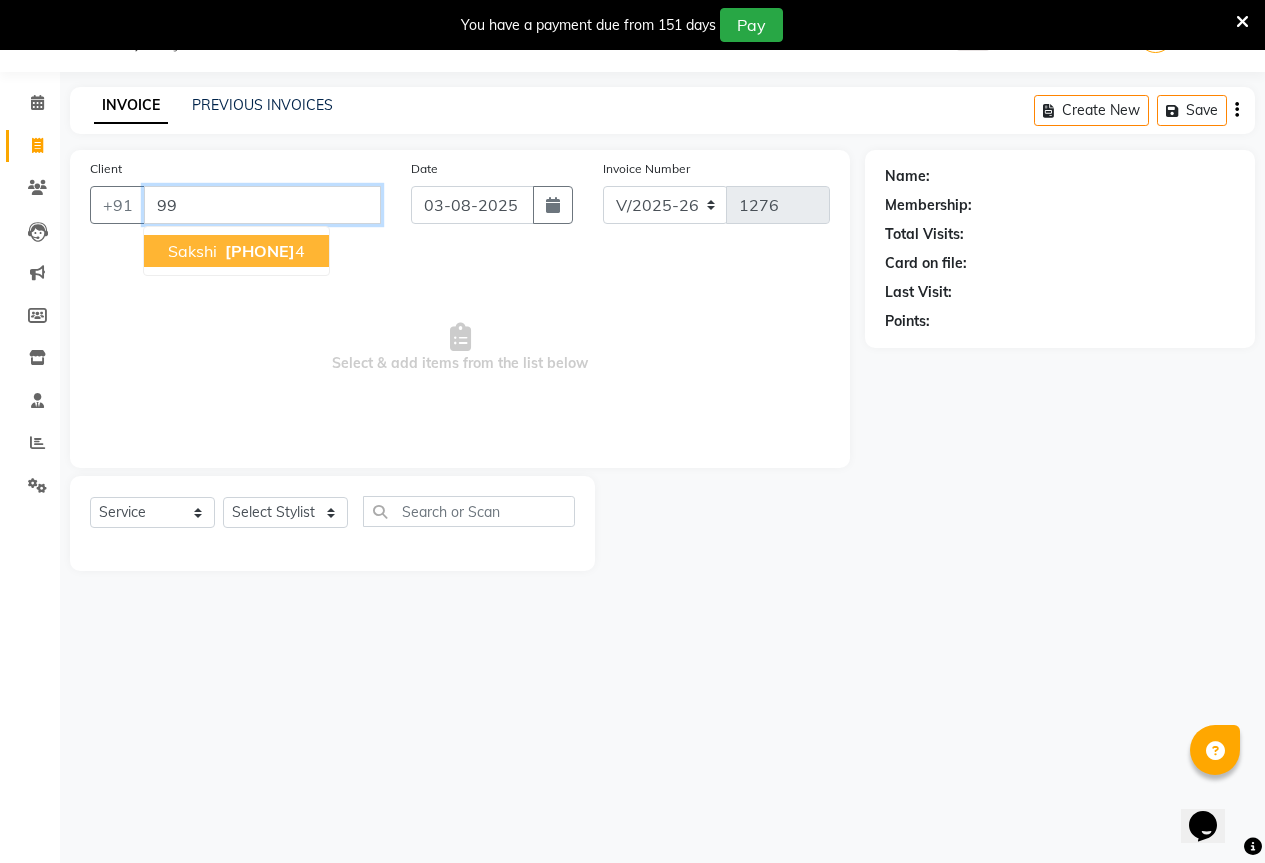 type on "9" 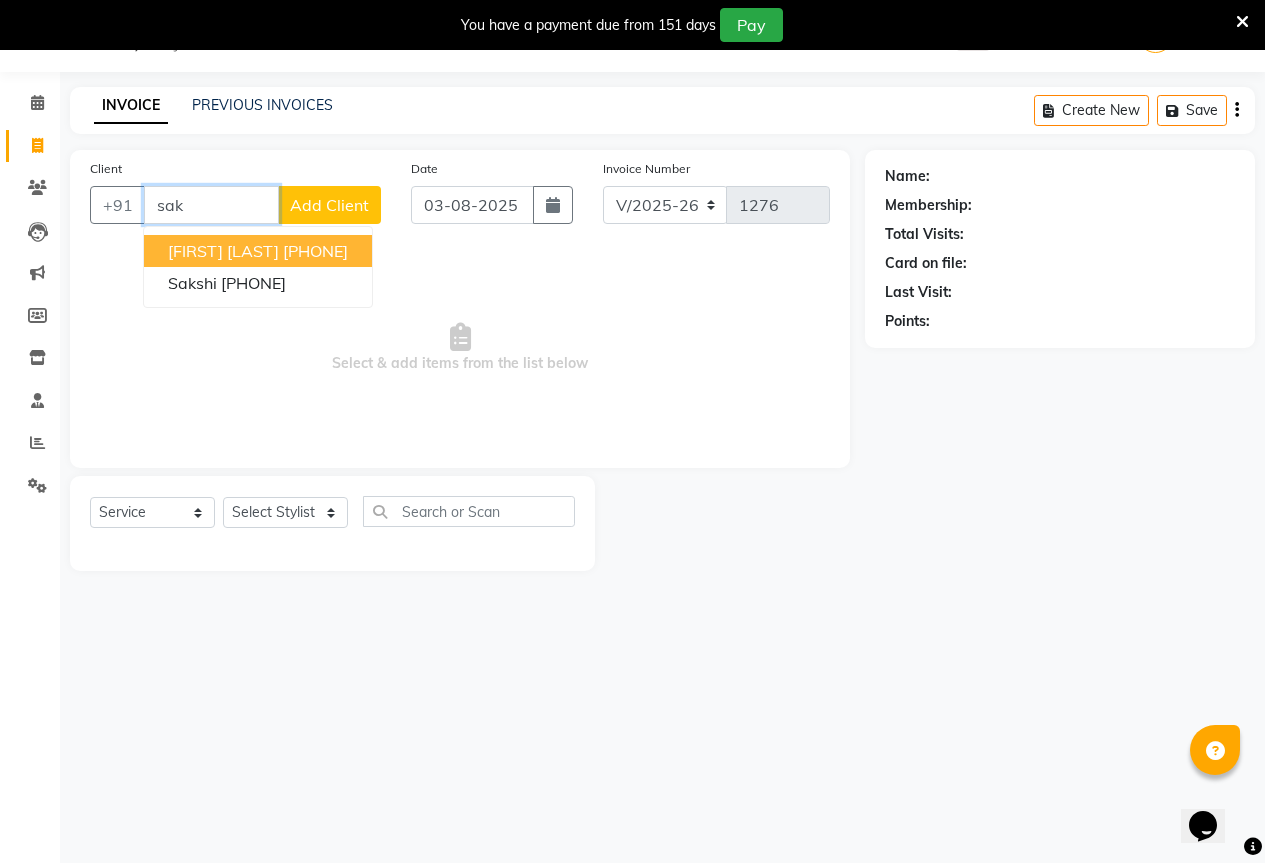 click on "[FIRST] [LAST]" at bounding box center [223, 251] 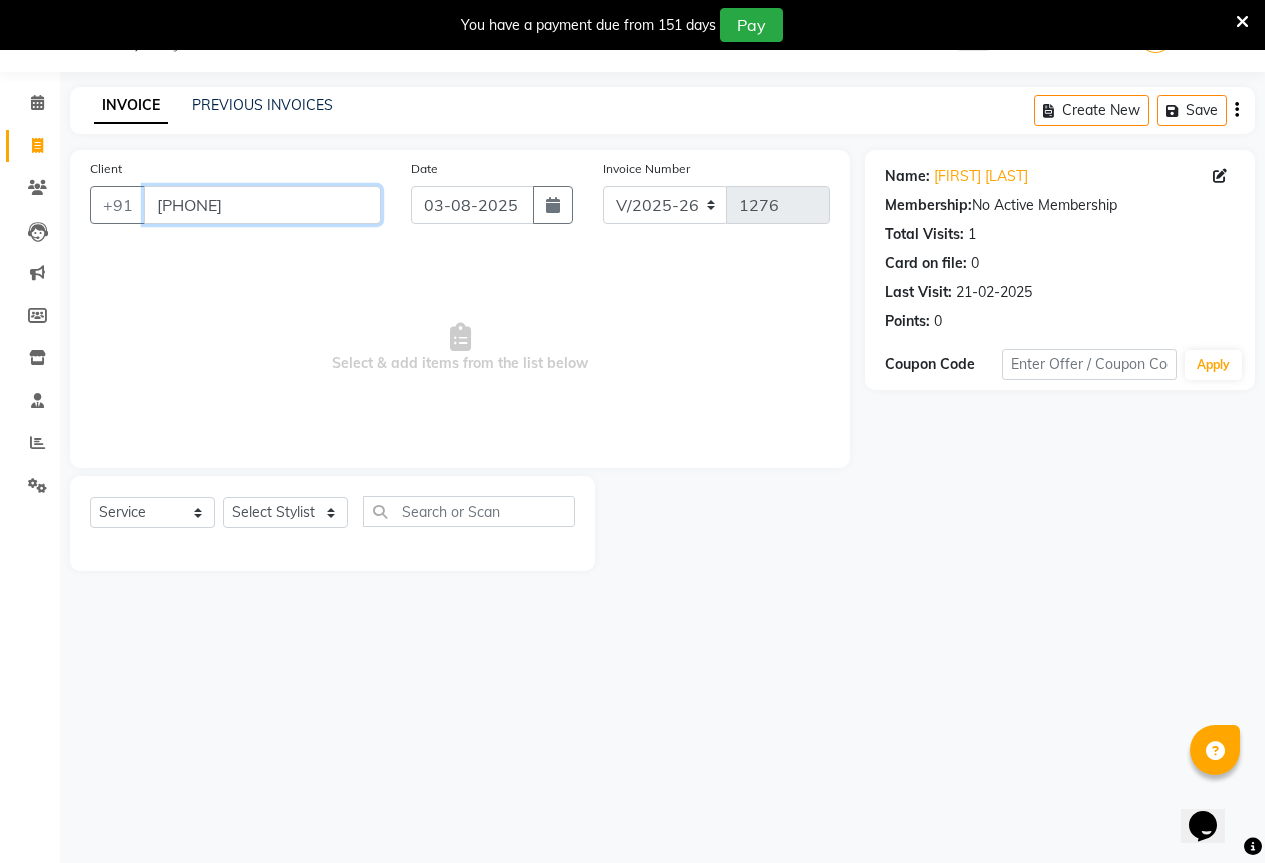 click on "[PHONE]" at bounding box center (262, 205) 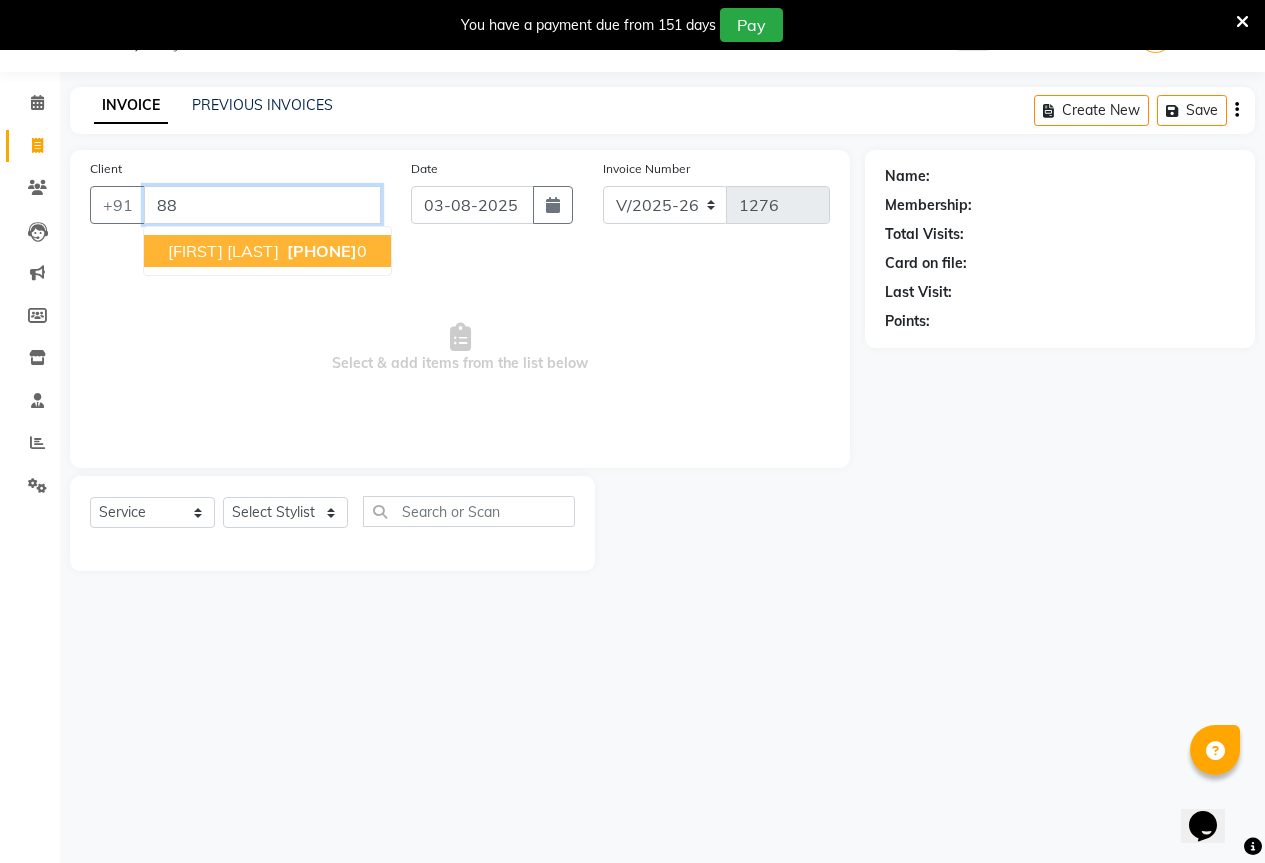 type on "8" 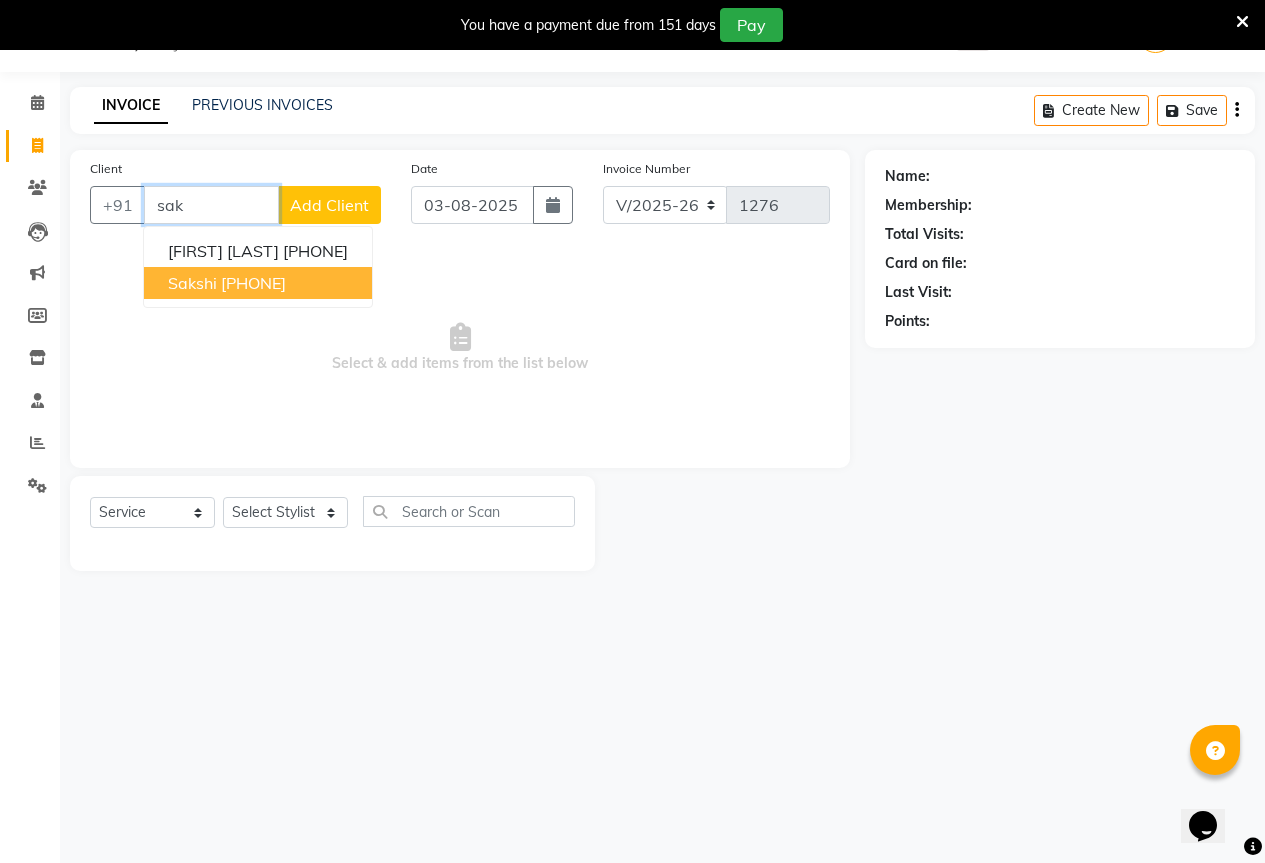 click on "[PHONE]" at bounding box center (253, 283) 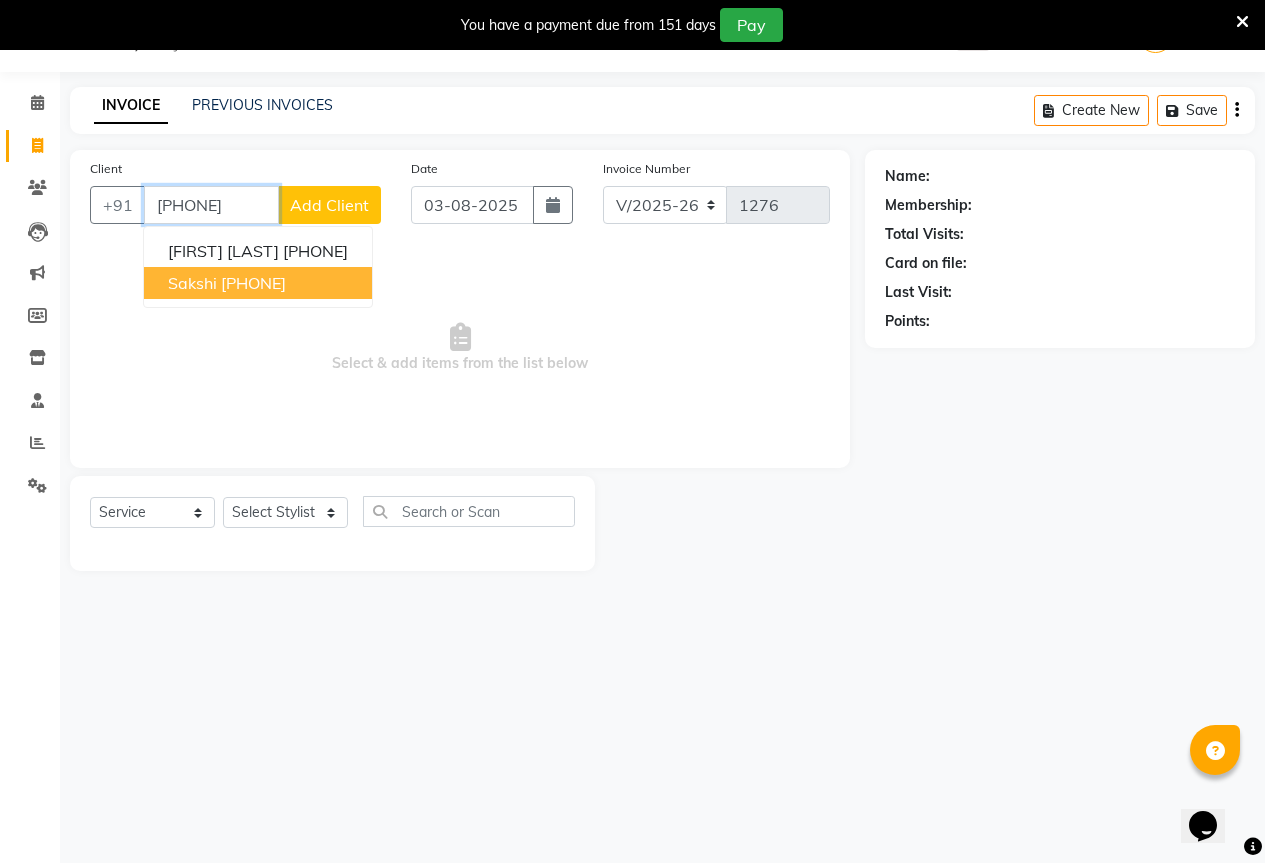 type on "[PHONE]" 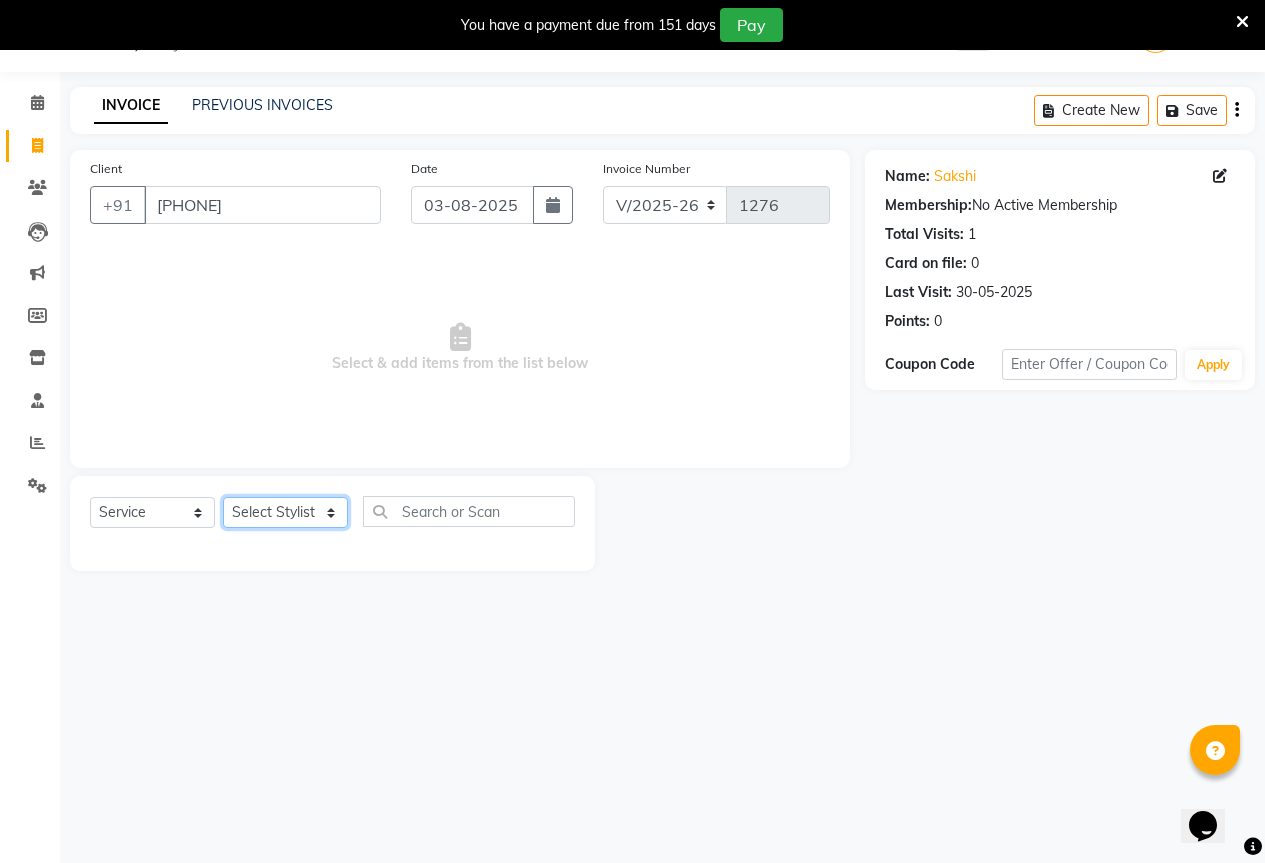 click on "Select Stylist AKASH KAJAL PAYAL RAJ RUTUJA SAHIL" 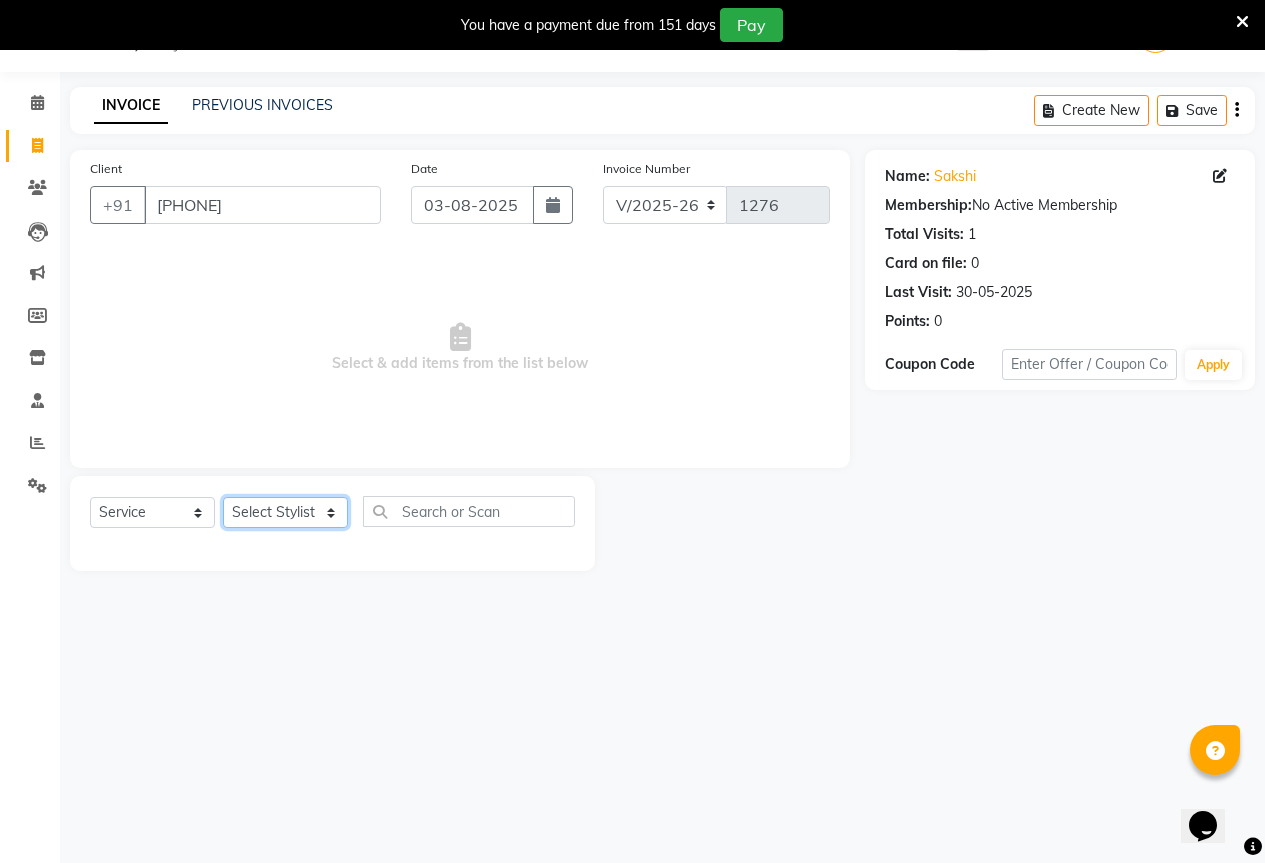 select on "61550" 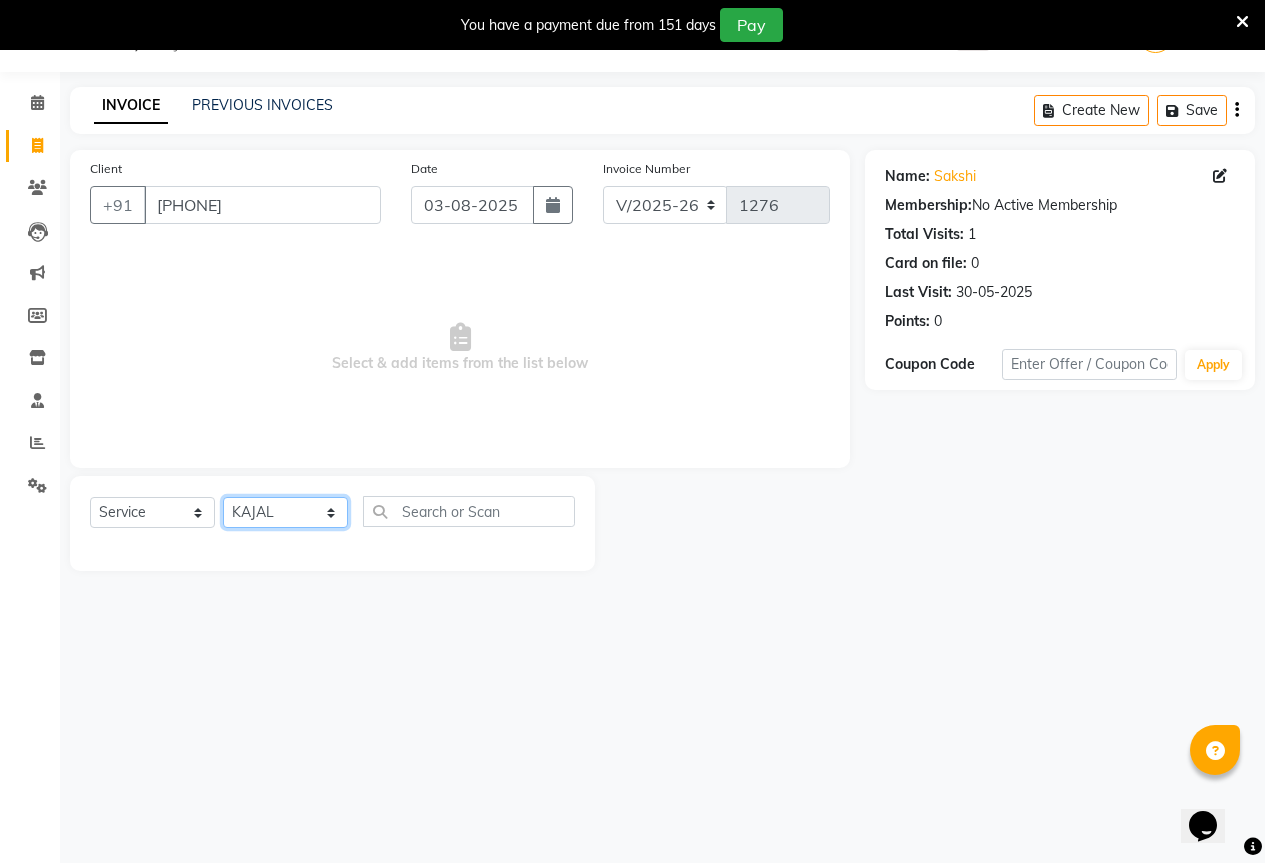 click on "Select Stylist AKASH KAJAL PAYAL RAJ RUTUJA SAHIL" 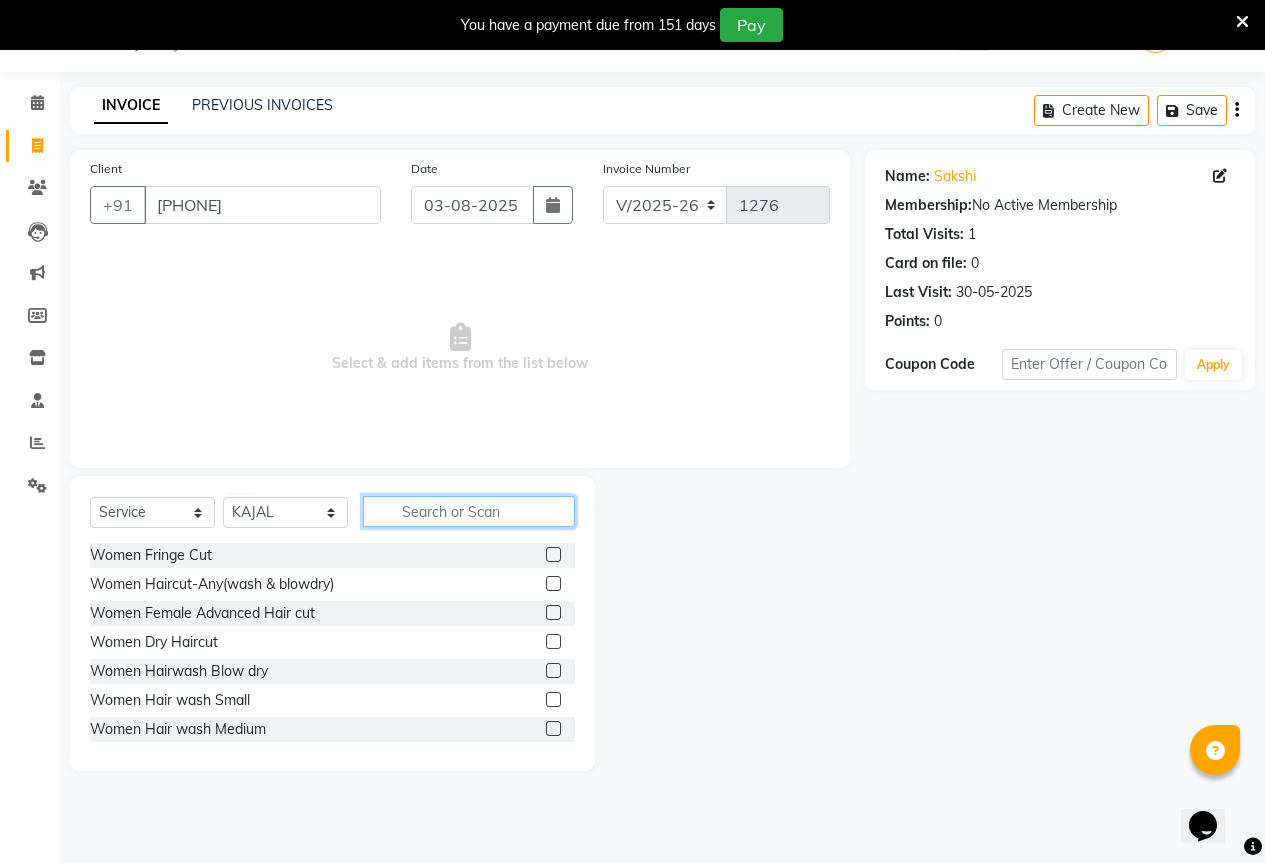 click 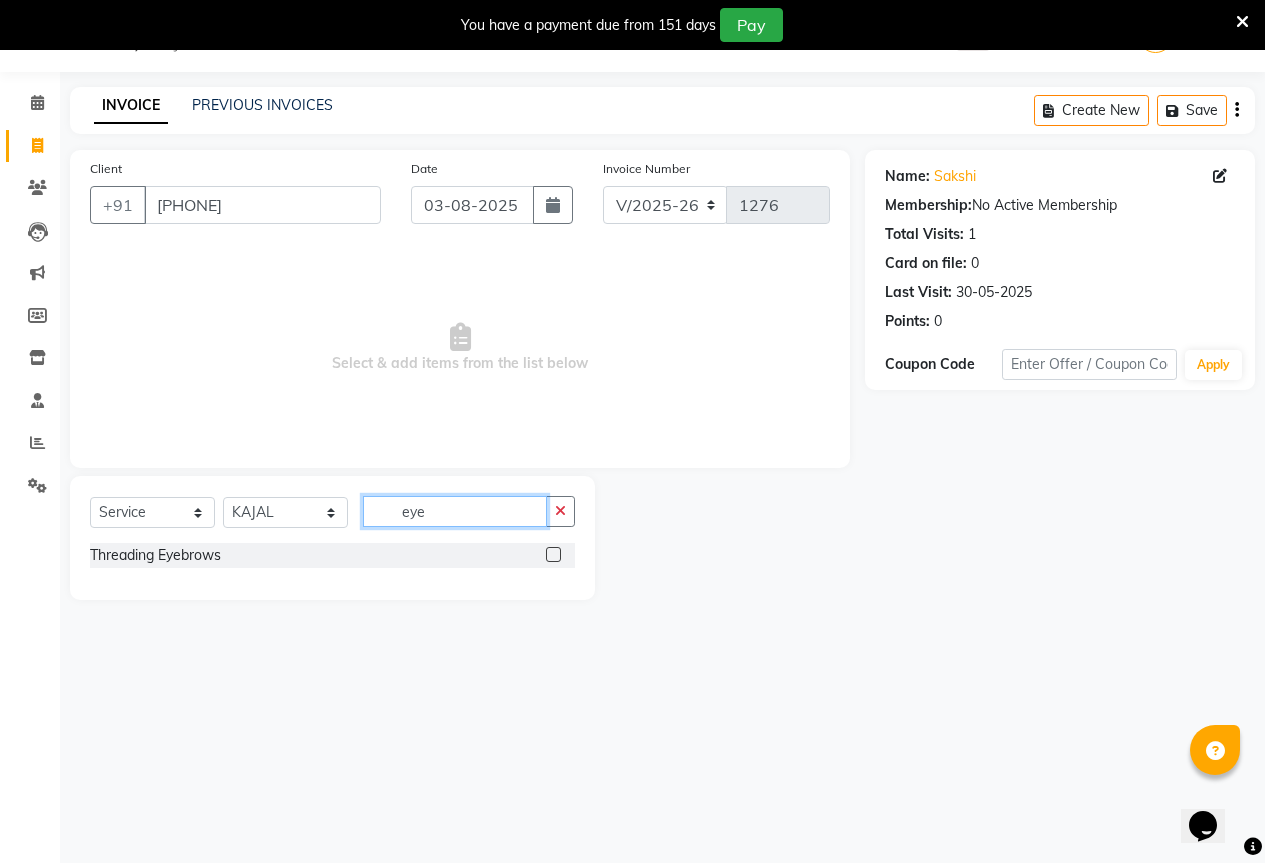 type on "eye" 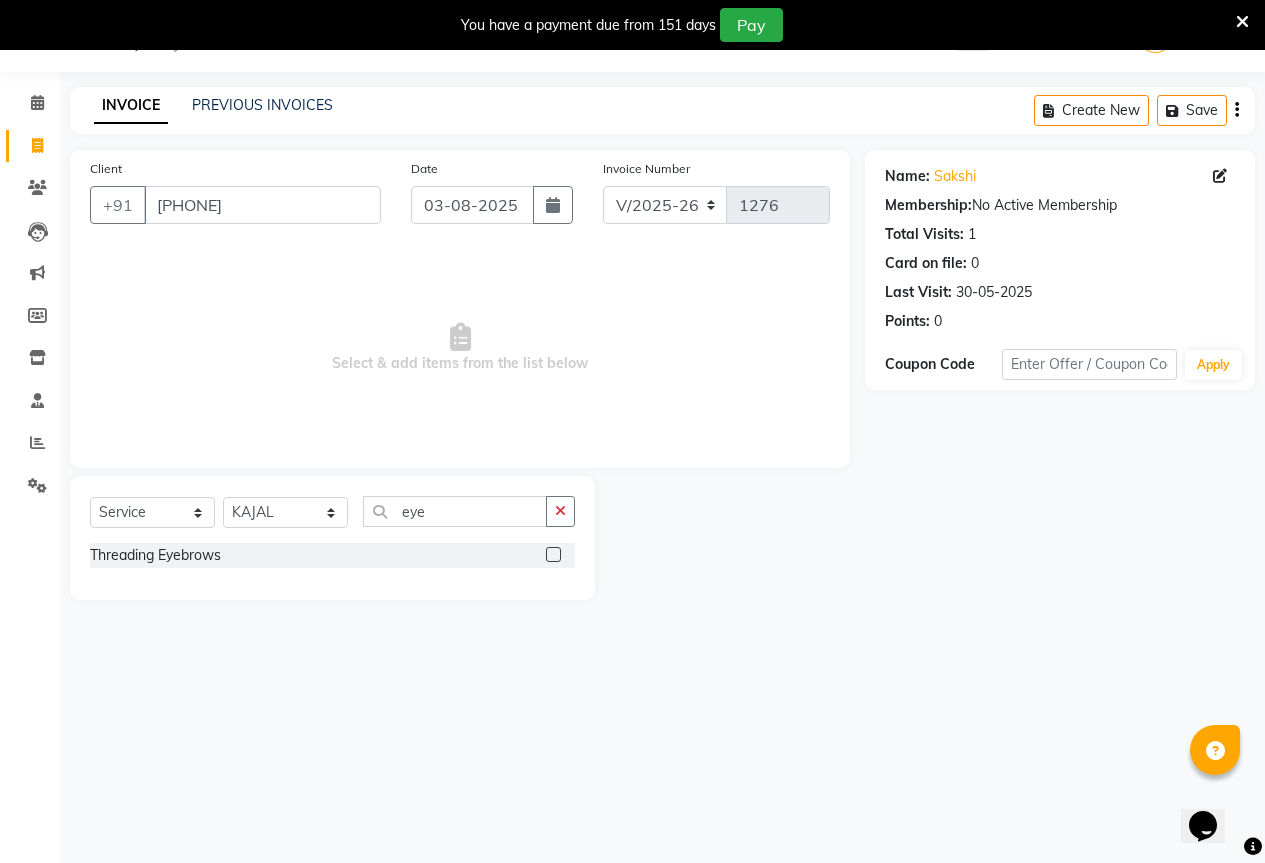 click 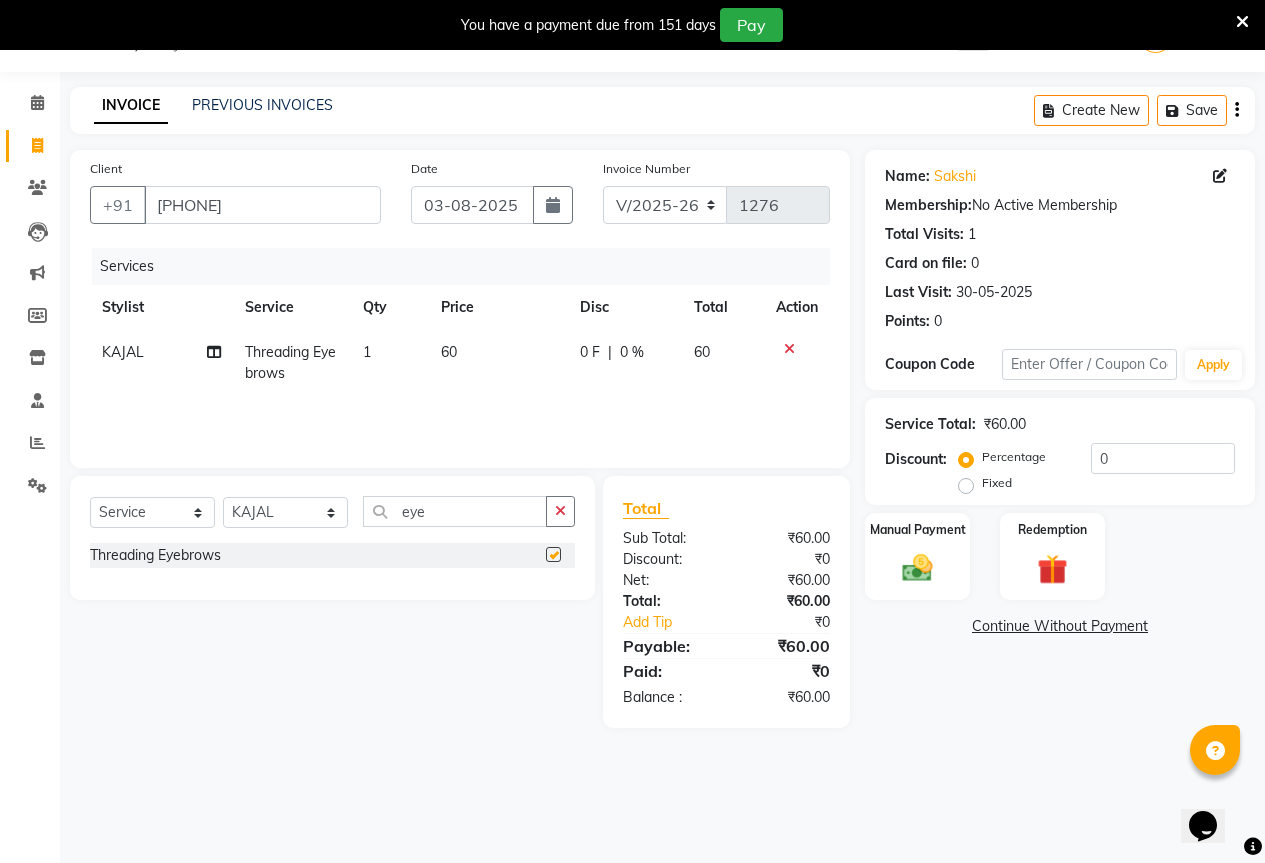 checkbox on "false" 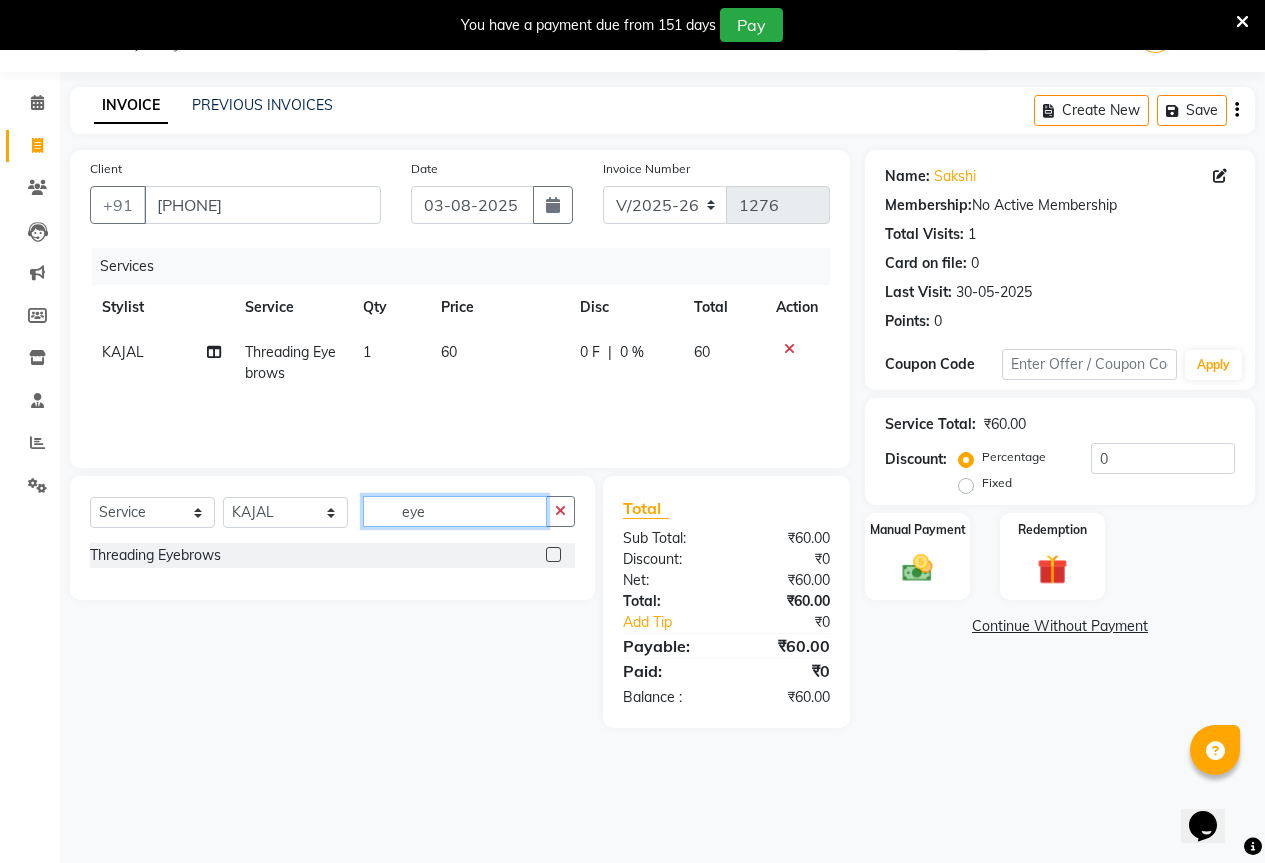 click on "eye" 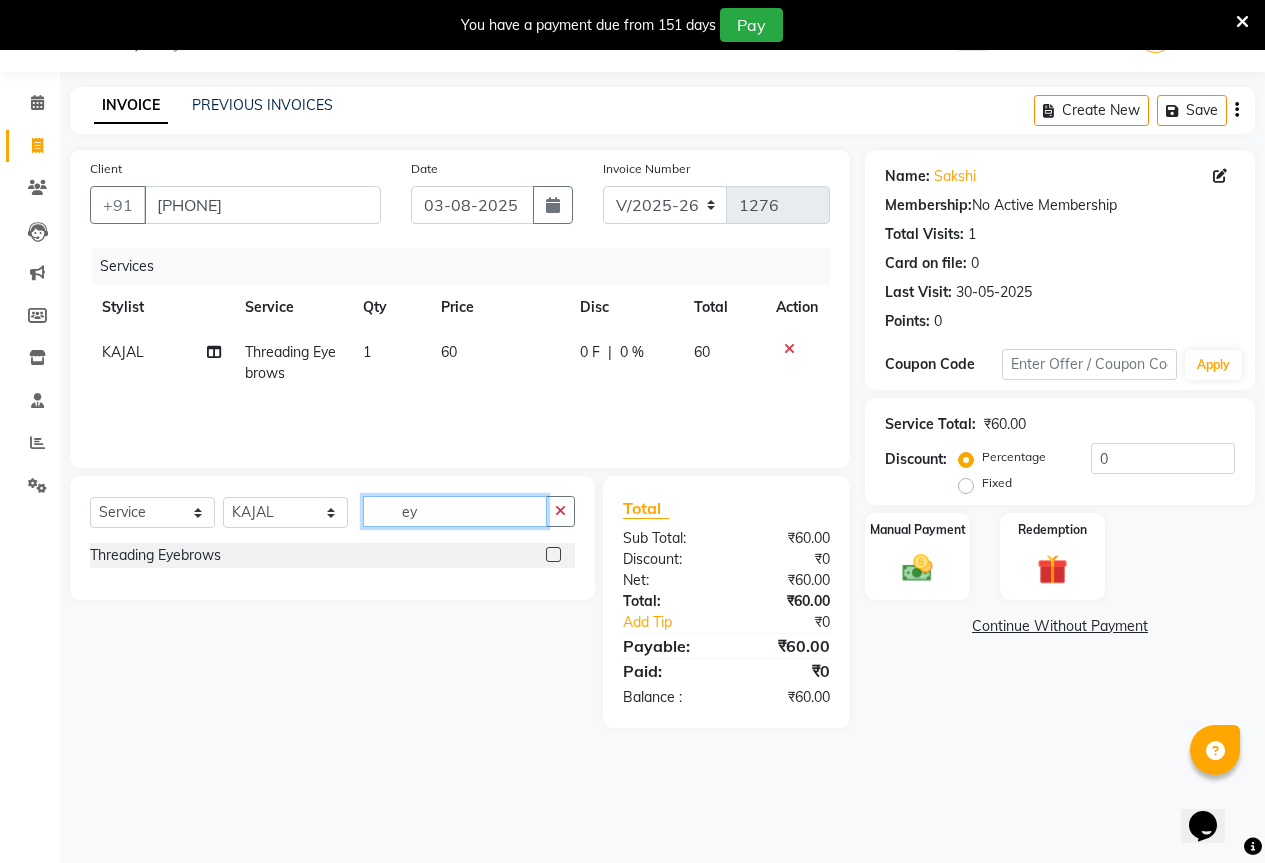 type on "e" 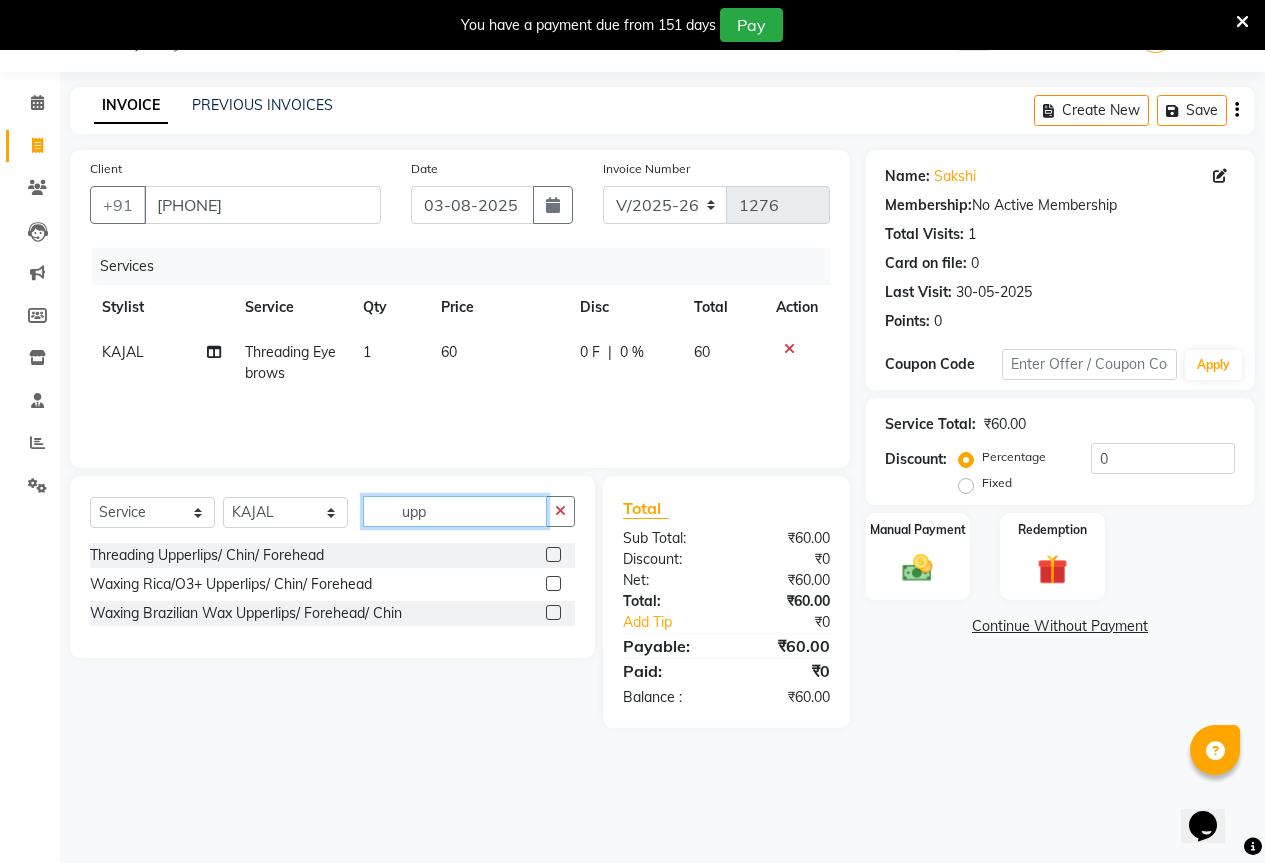 type on "upp" 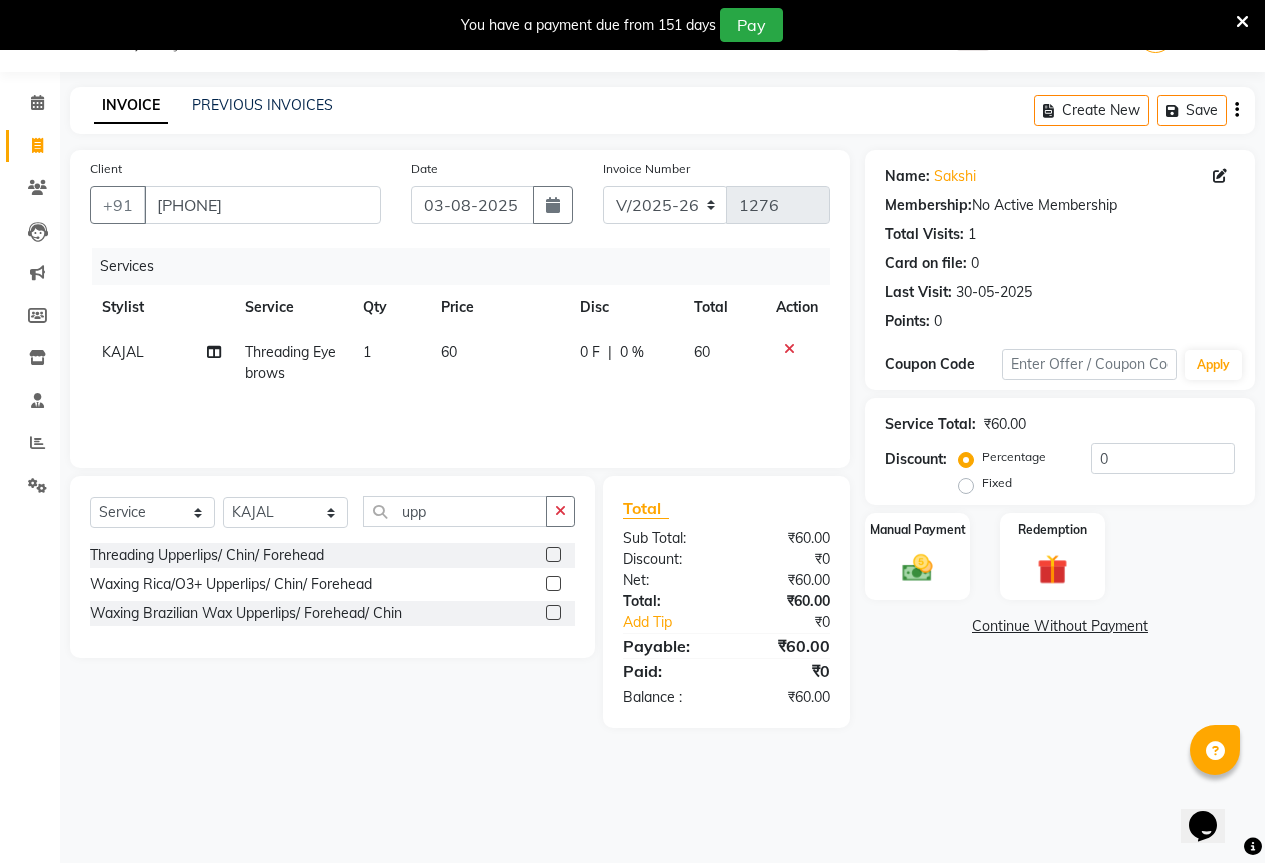 click 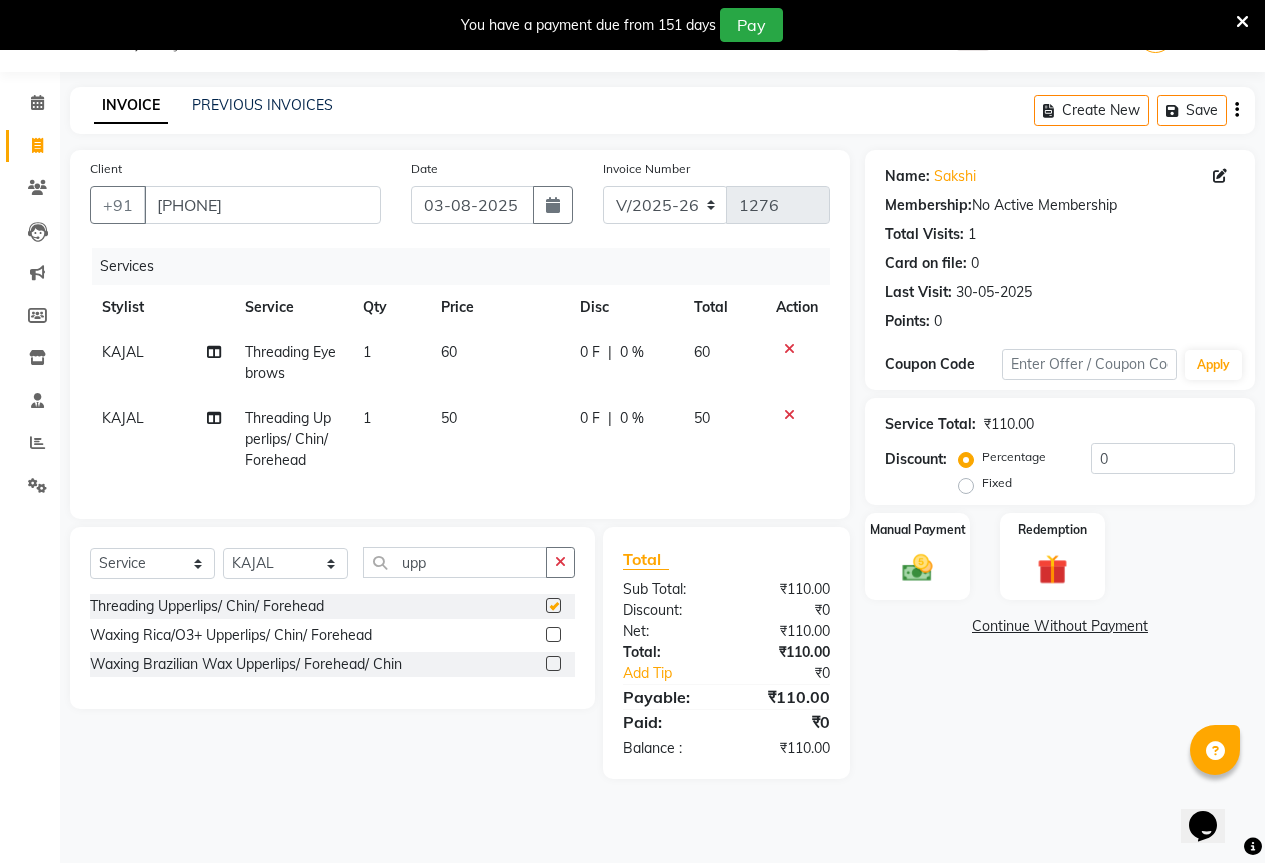 checkbox on "false" 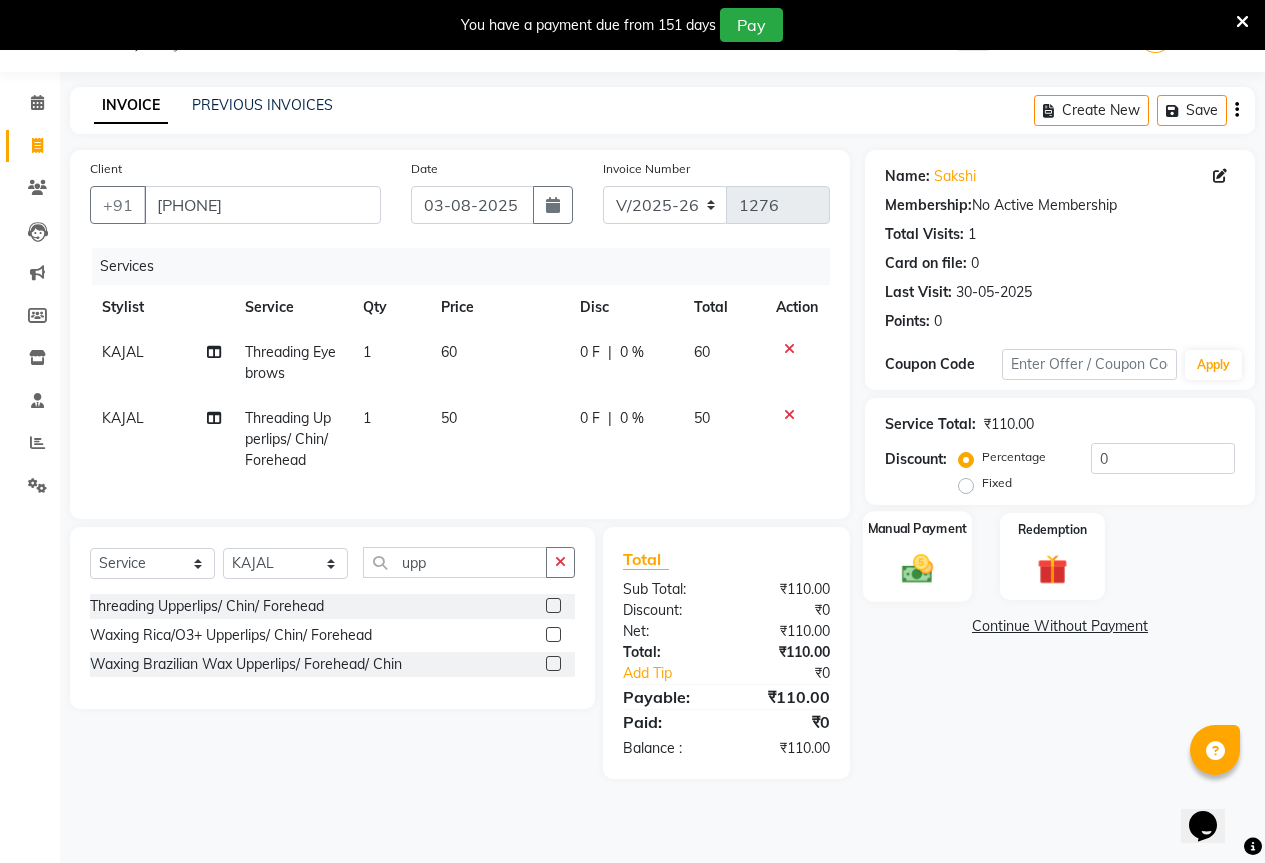 click 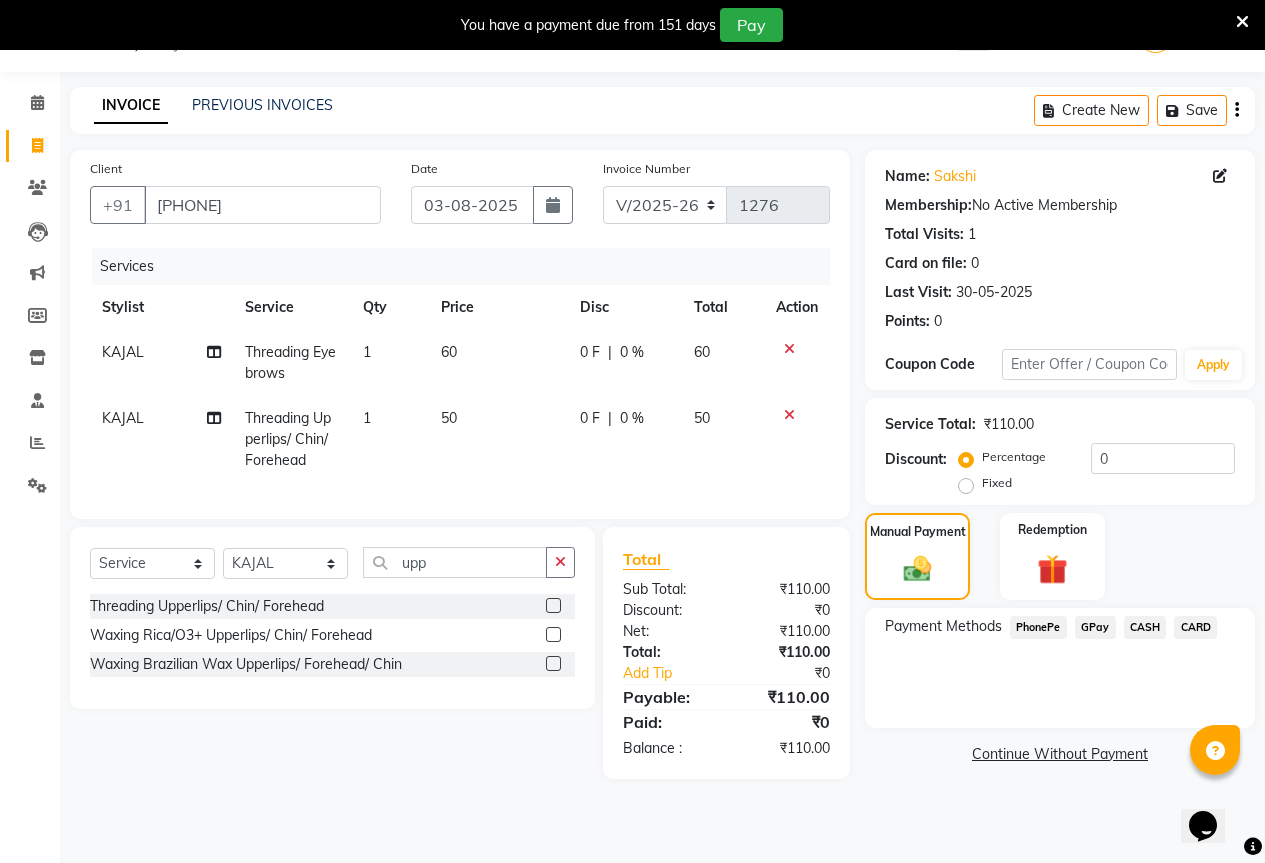 click on "GPay" 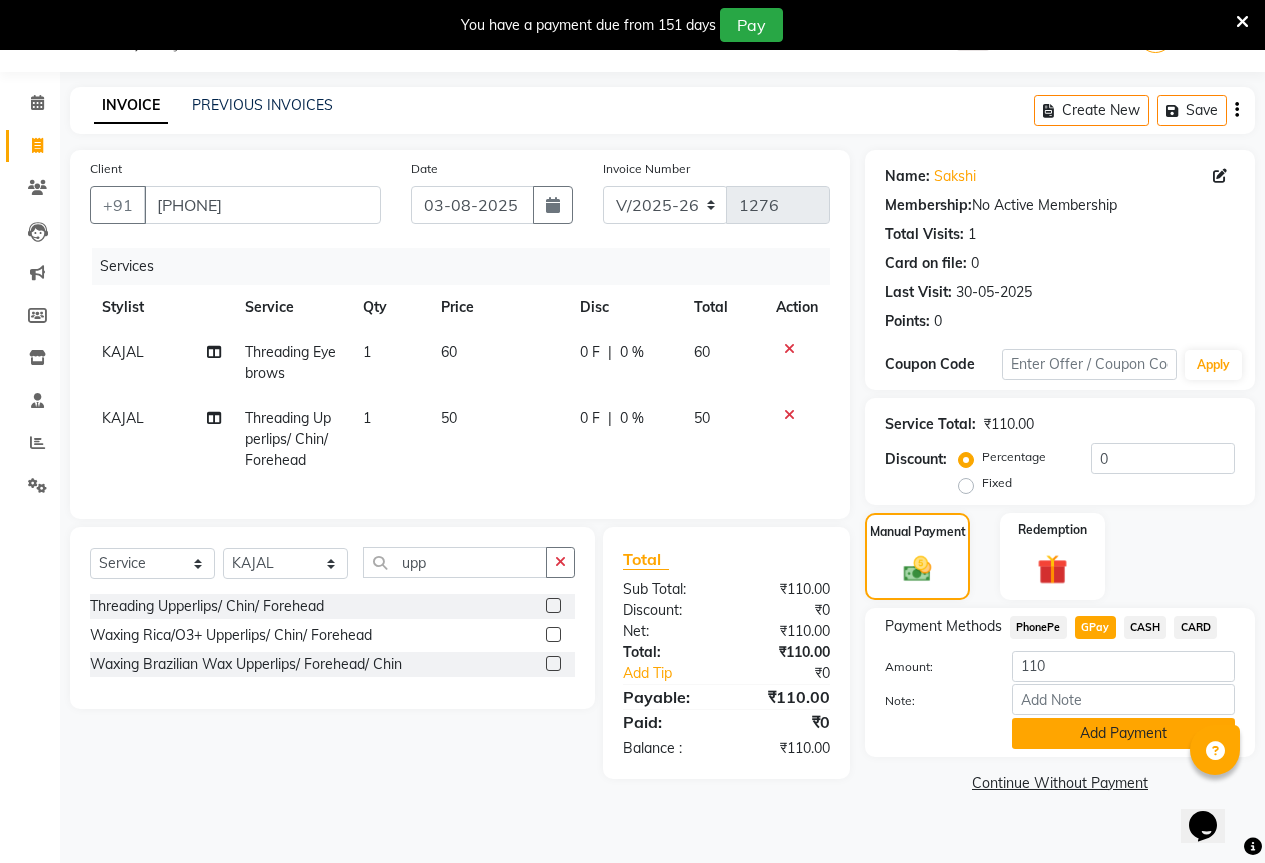 click on "Add Payment" 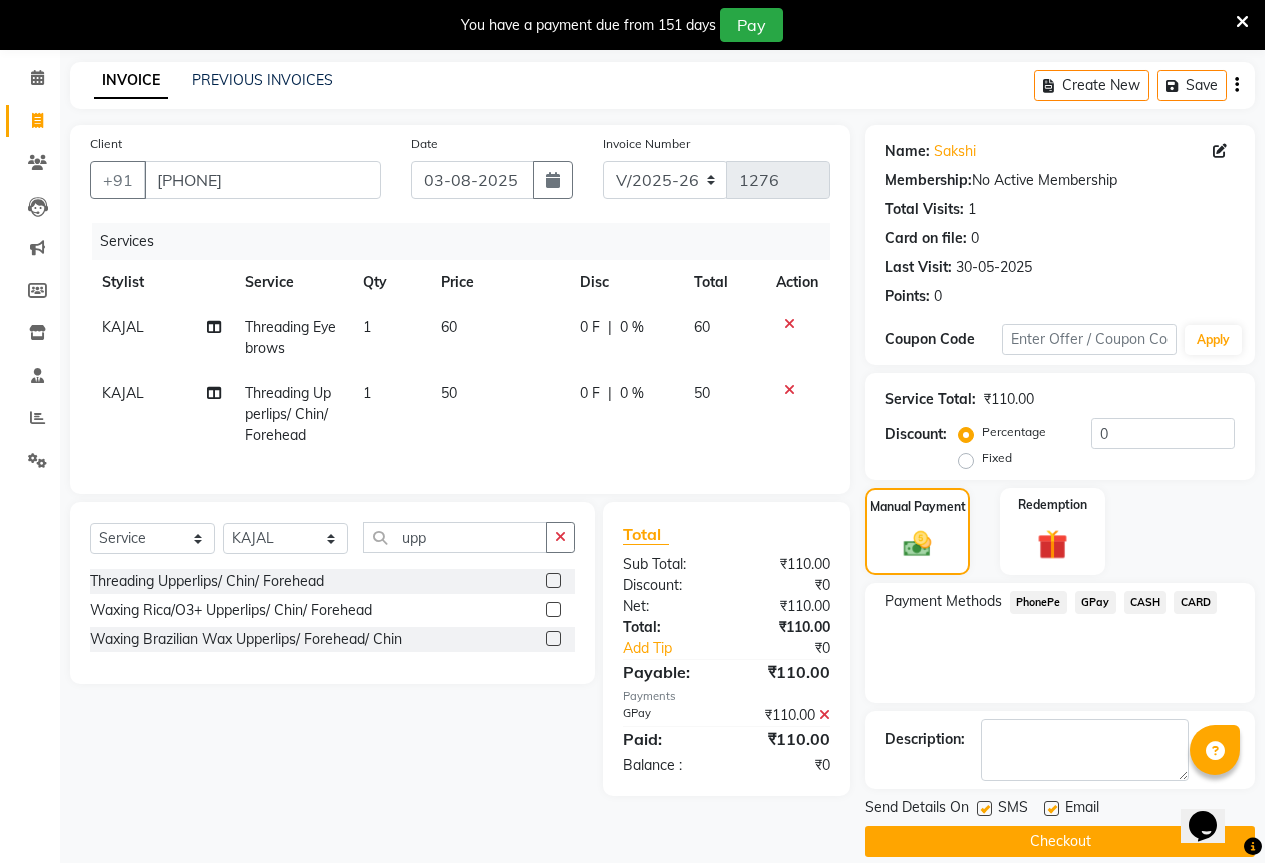 scroll, scrollTop: 99, scrollLeft: 0, axis: vertical 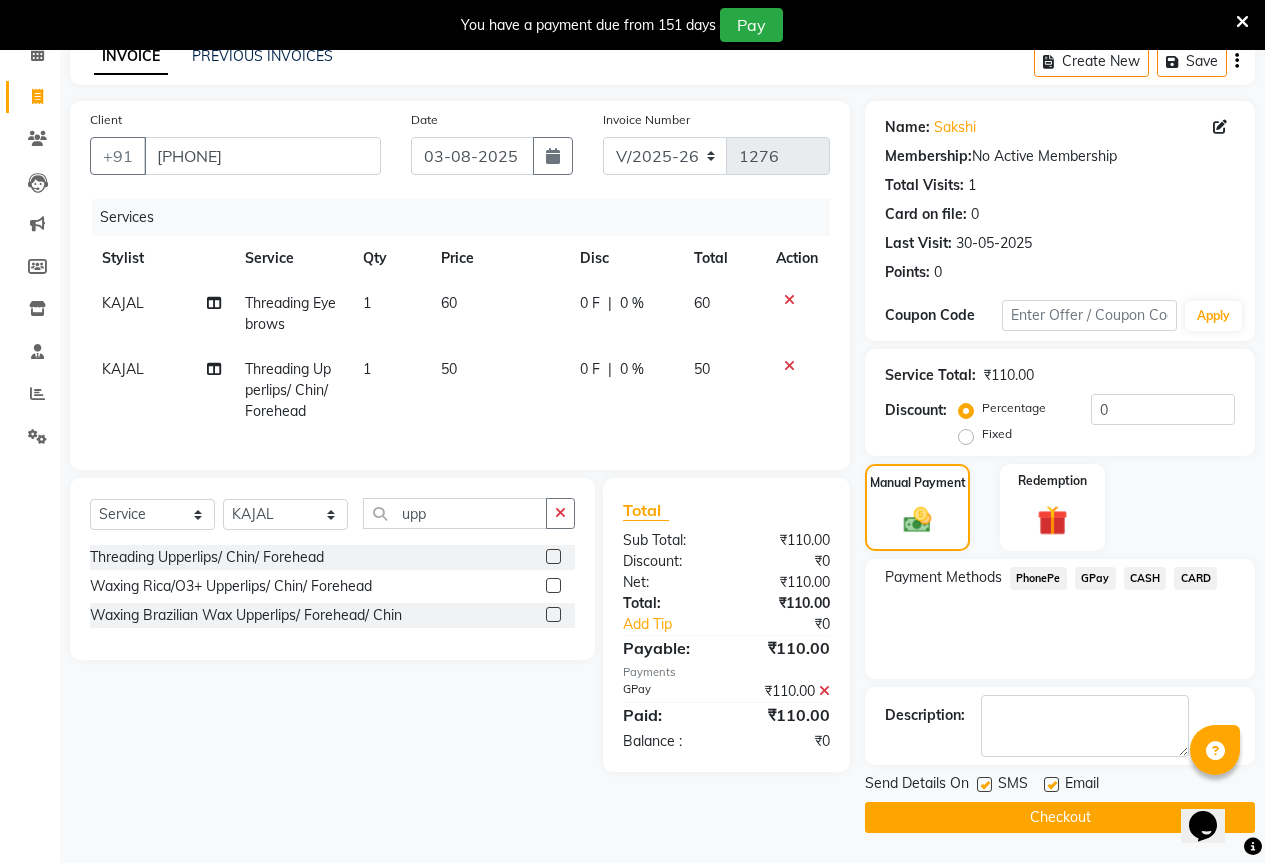 click on "Checkout" 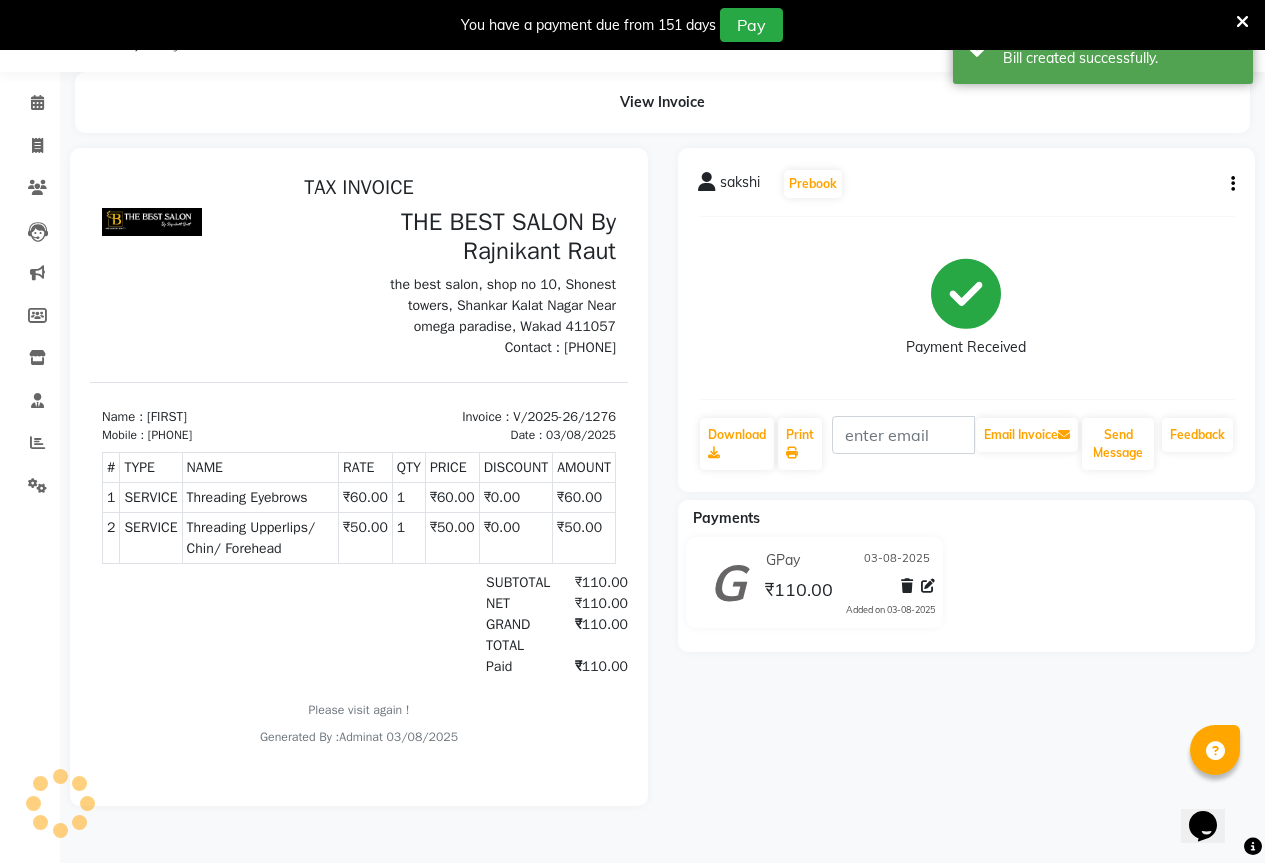 scroll, scrollTop: 0, scrollLeft: 0, axis: both 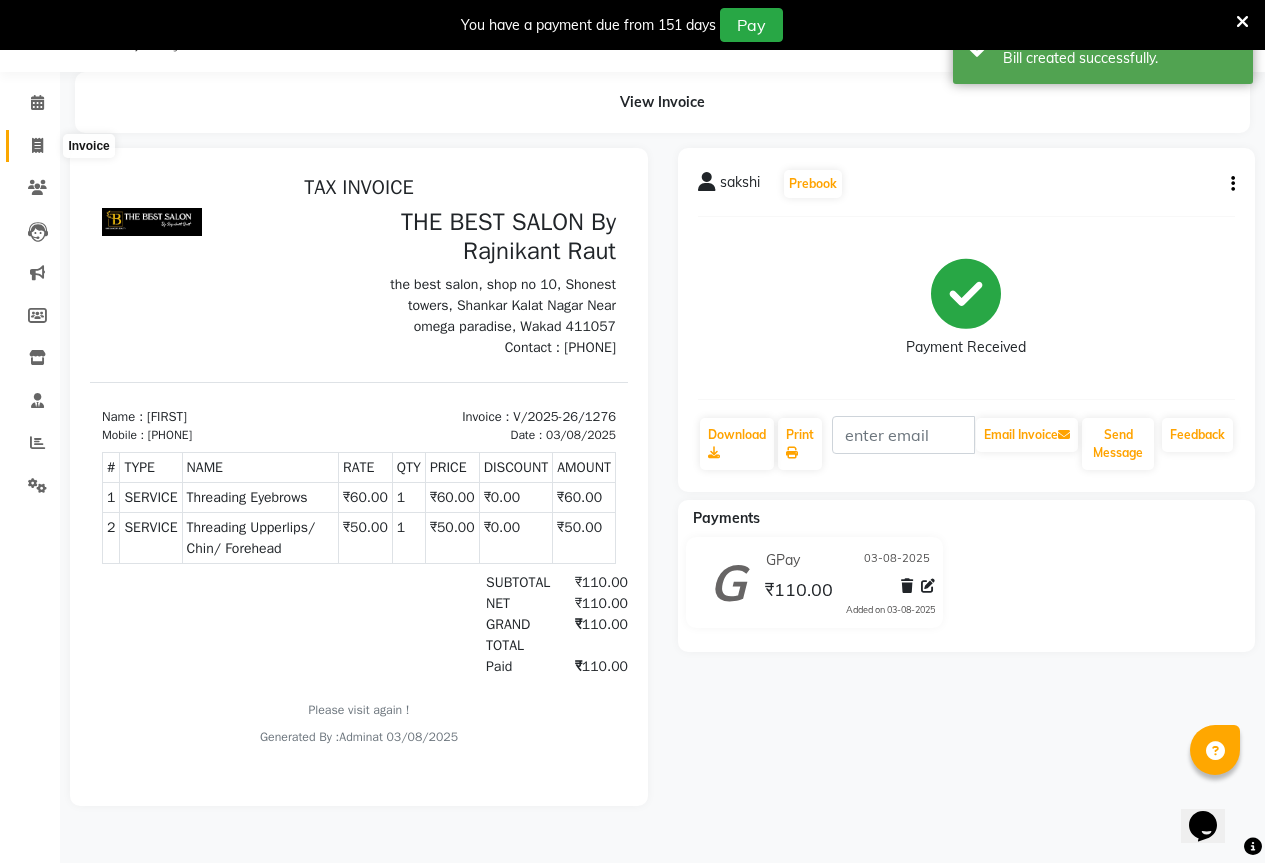 click 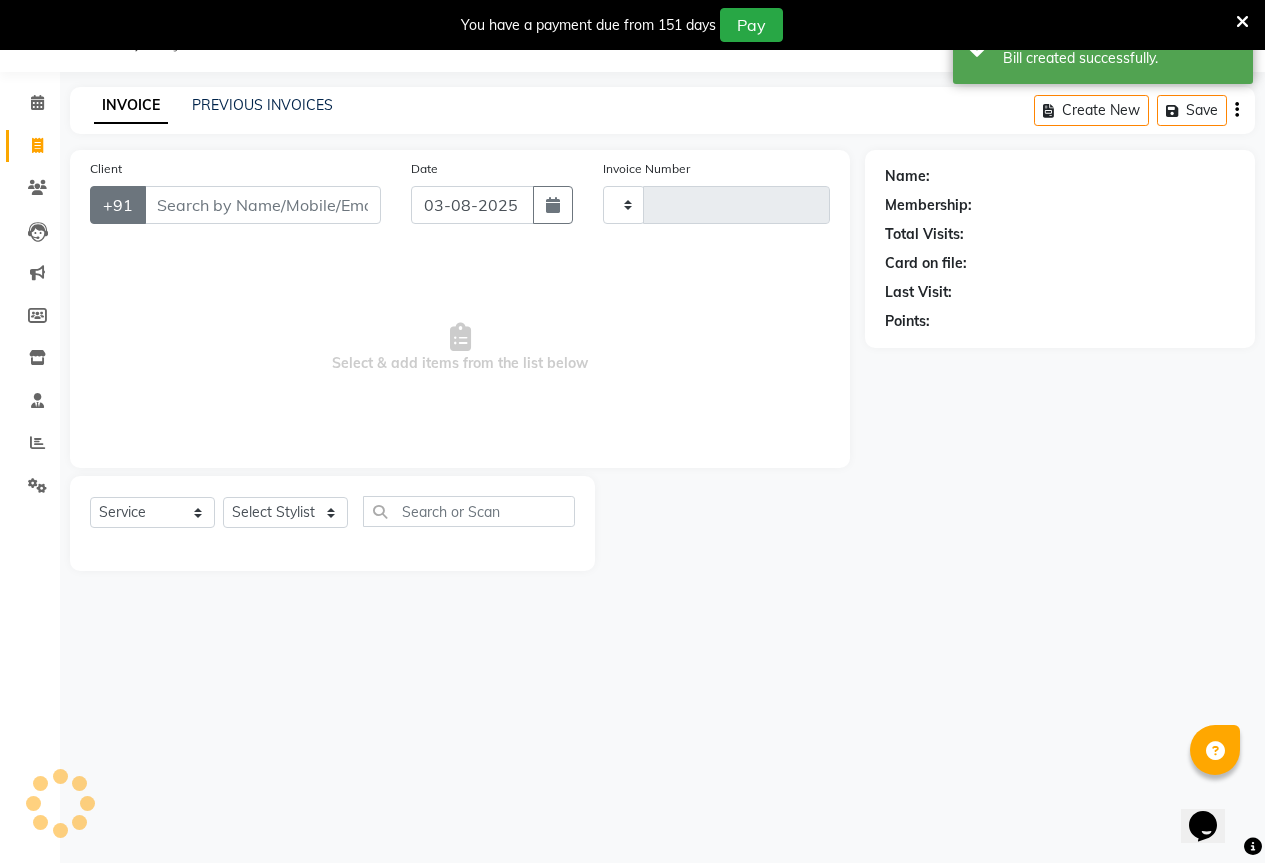 type on "1277" 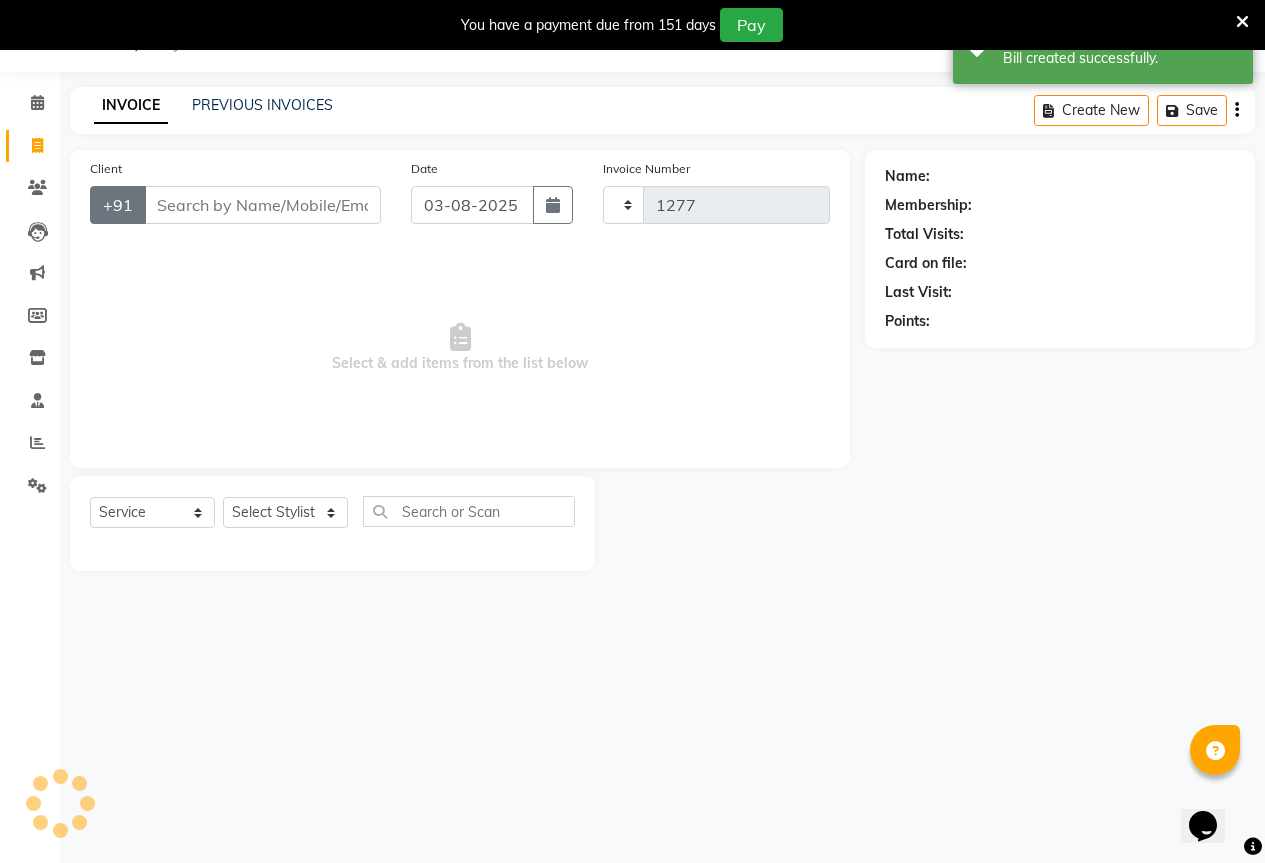 select on "7209" 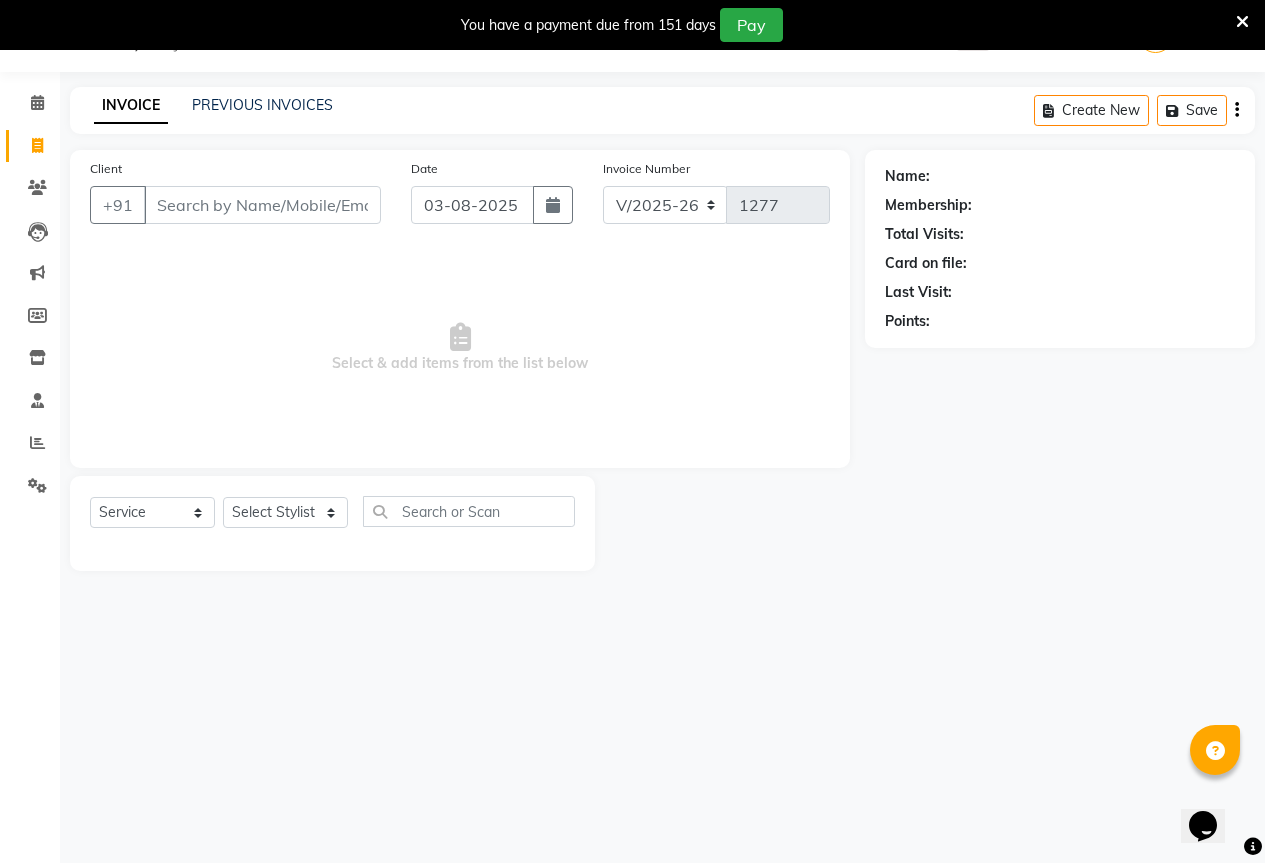 click on "INVOICE PREVIOUS INVOICES Create New   Save" 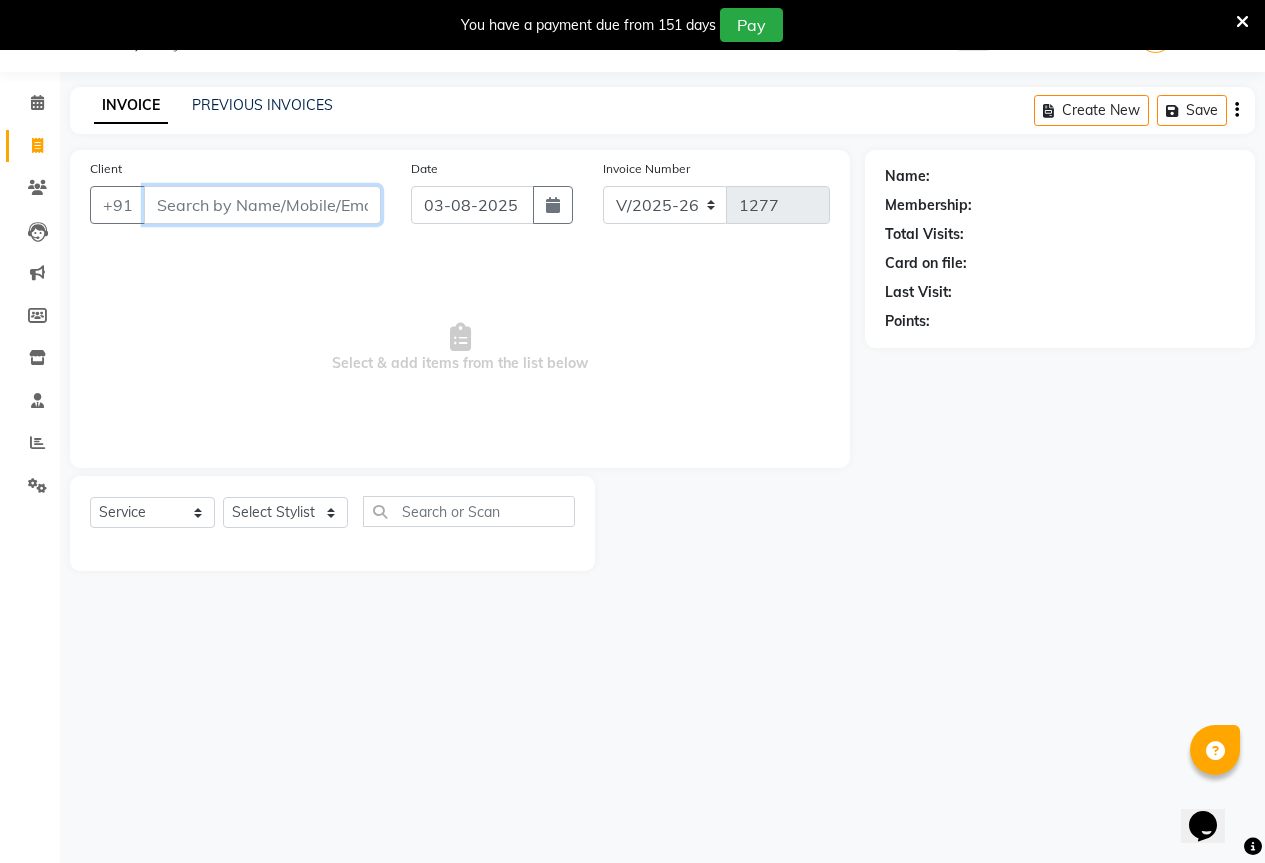 click on "Client" at bounding box center (262, 205) 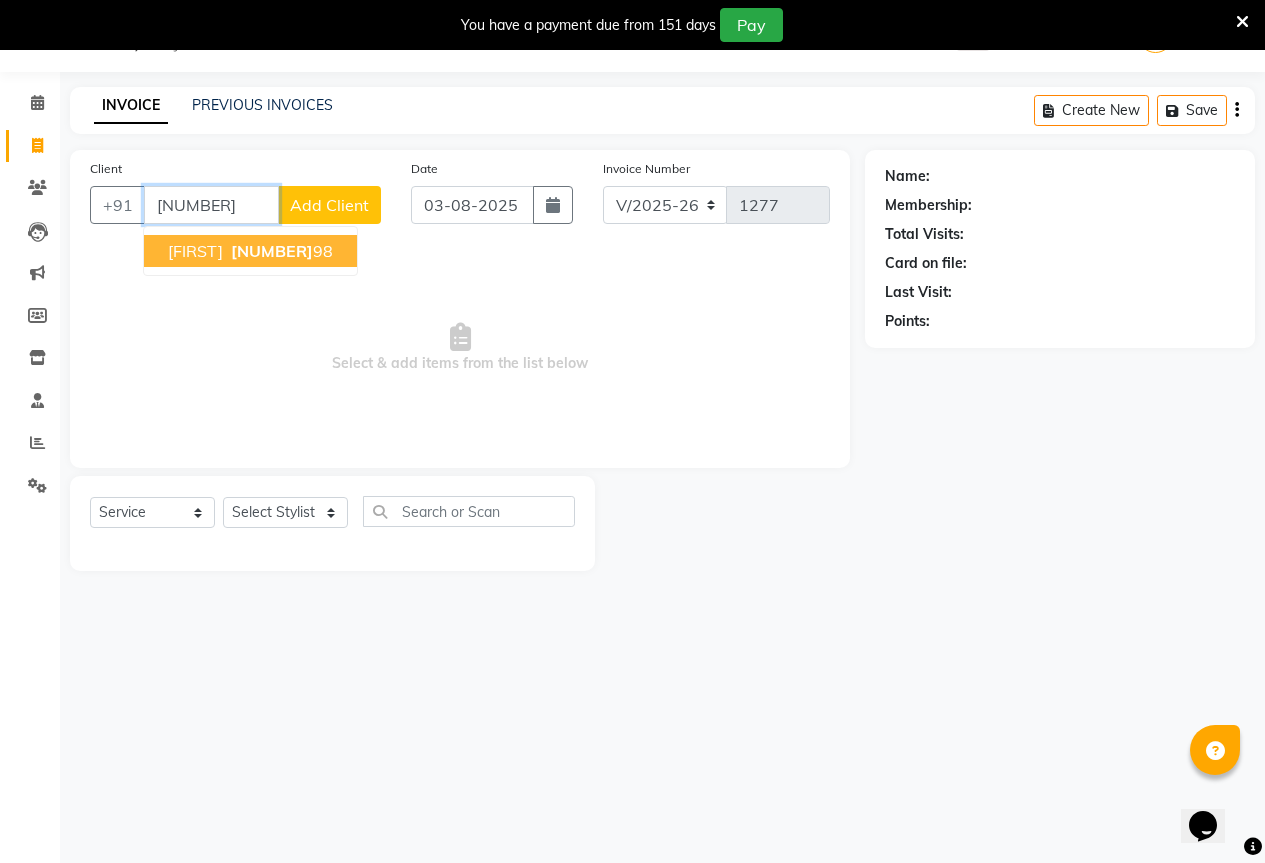 click on "99238504 98" at bounding box center (280, 251) 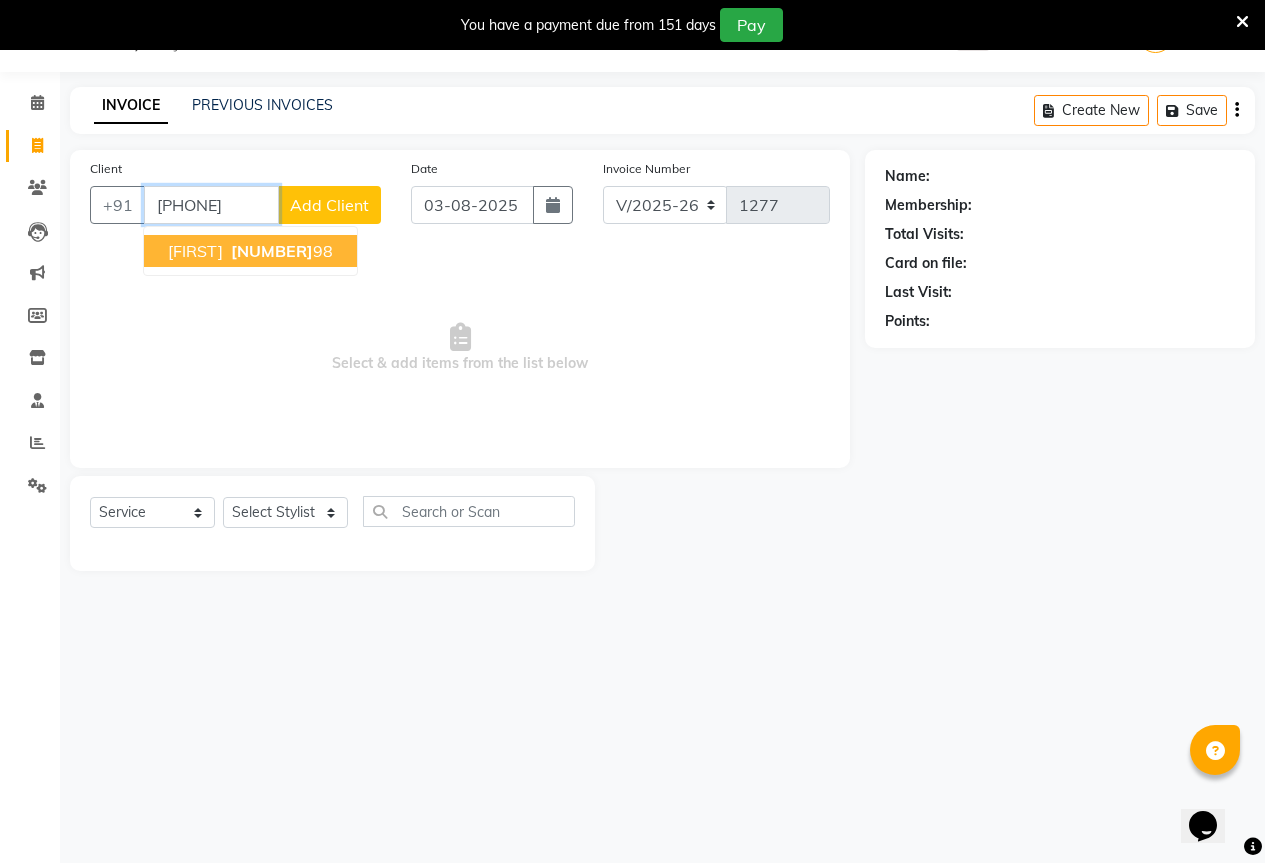 type on "9923850498" 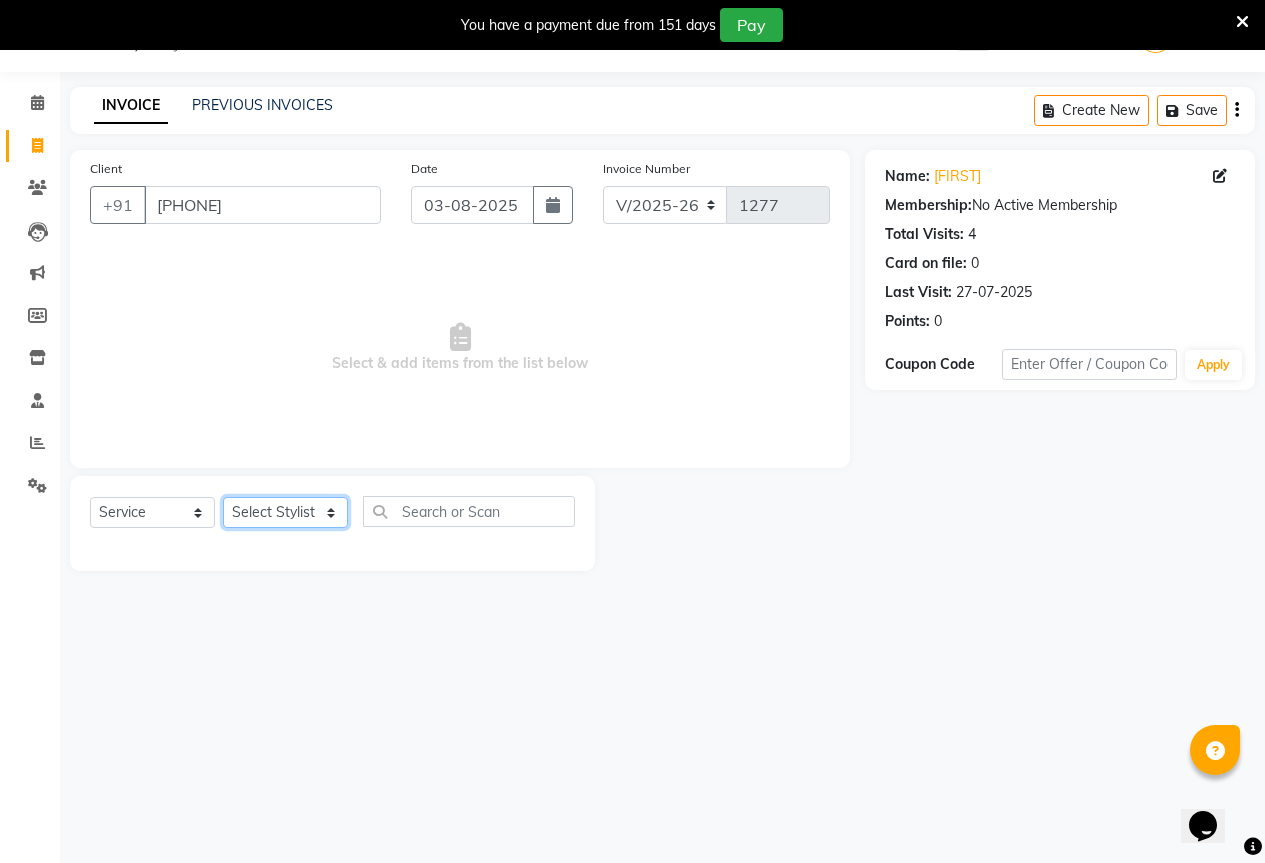 click on "Select Stylist AKASH KAJAL PAYAL RAJ RUTUJA SAHIL" 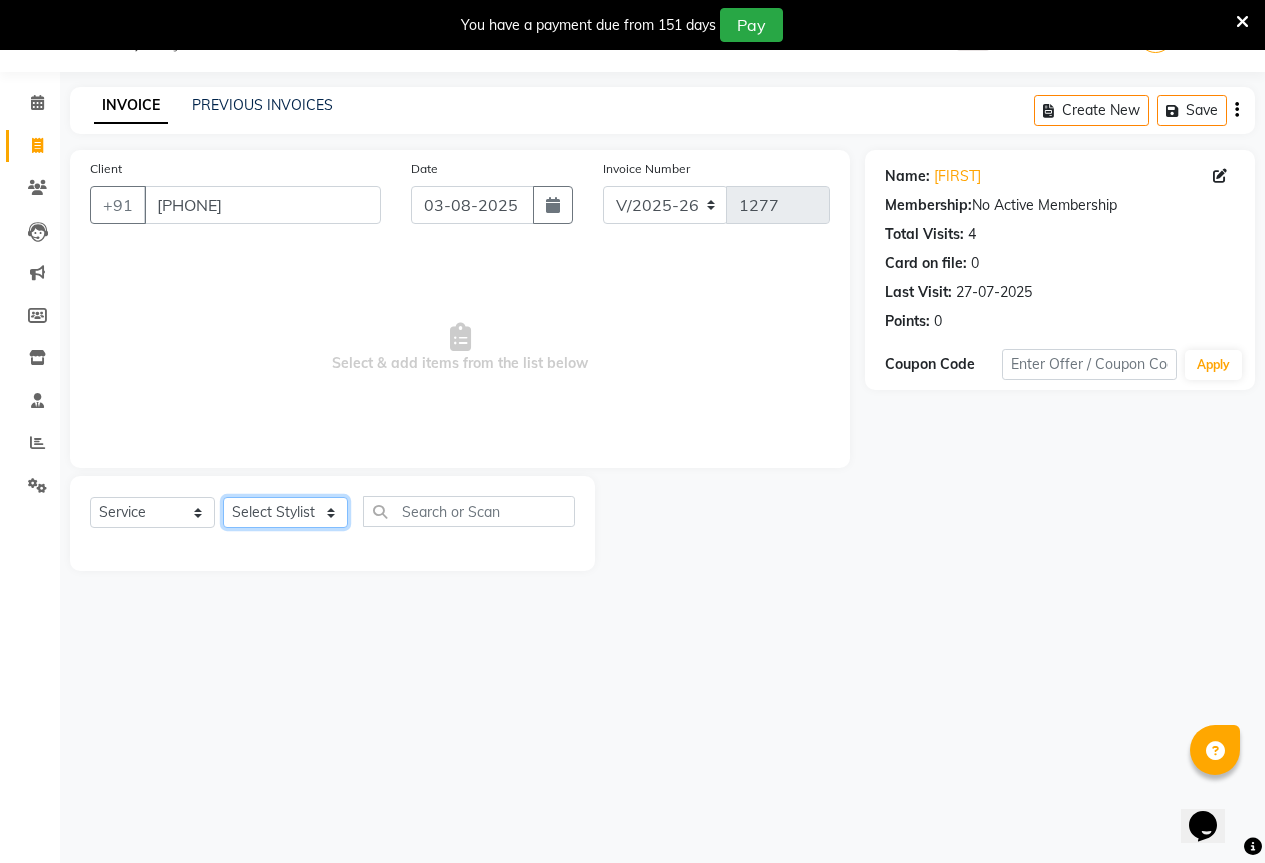 select on "61550" 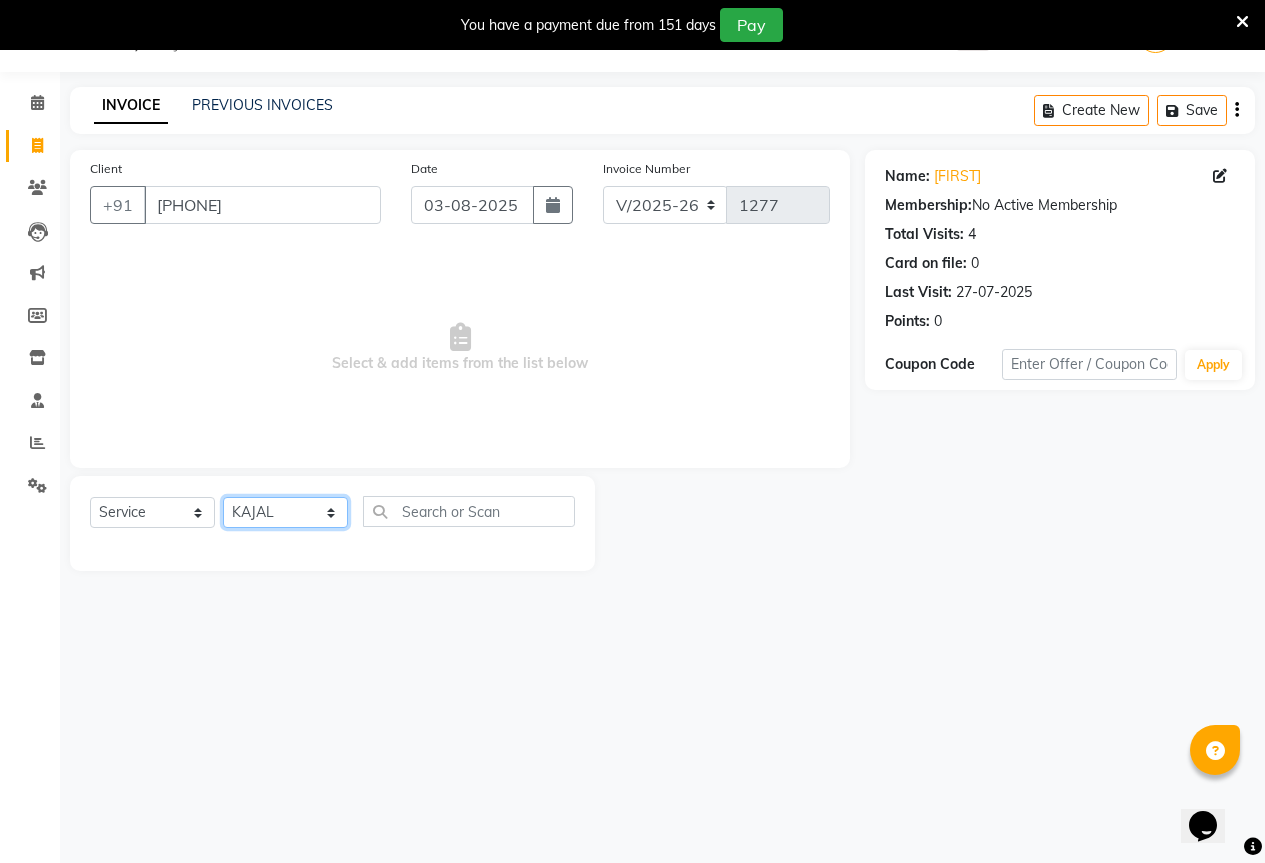 click on "Select Stylist AKASH KAJAL PAYAL RAJ RUTUJA SAHIL" 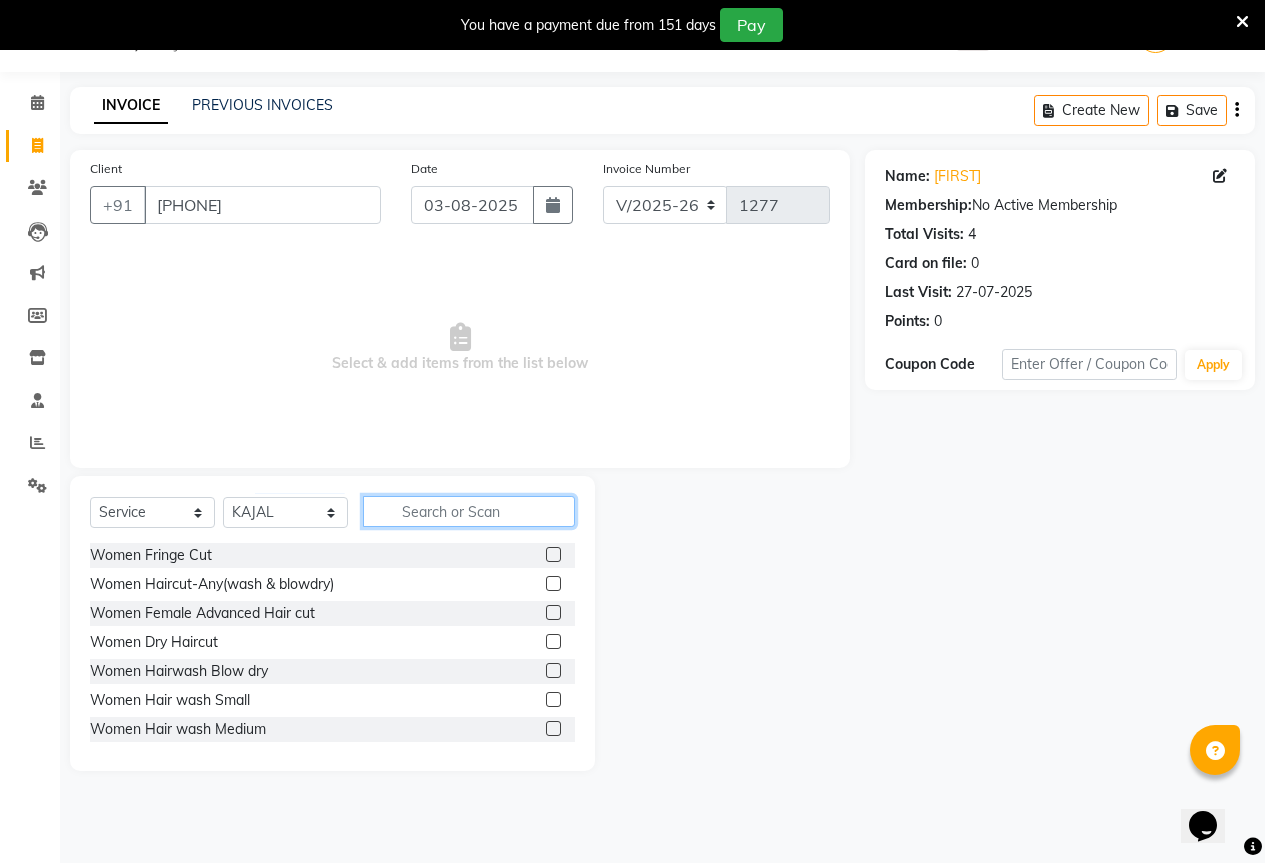 click 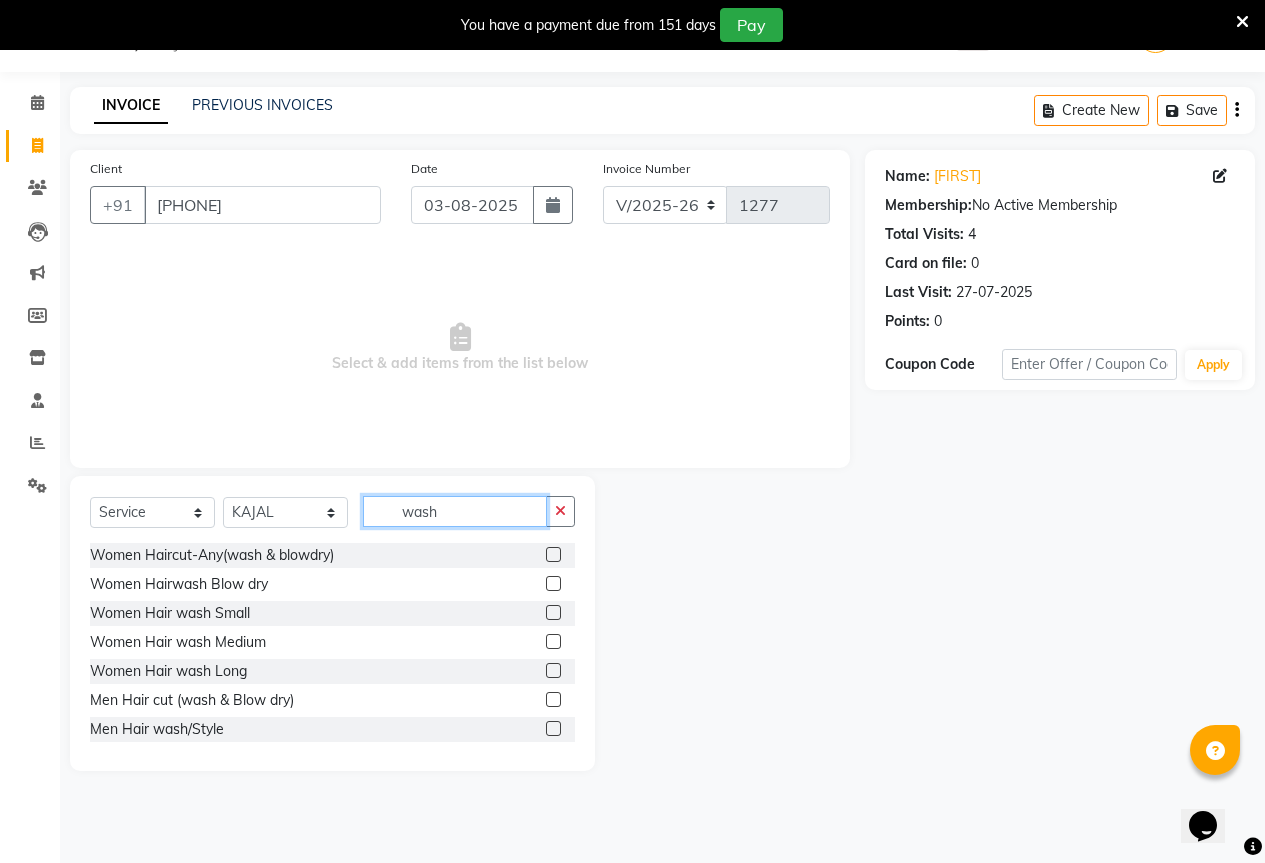 type on "wash" 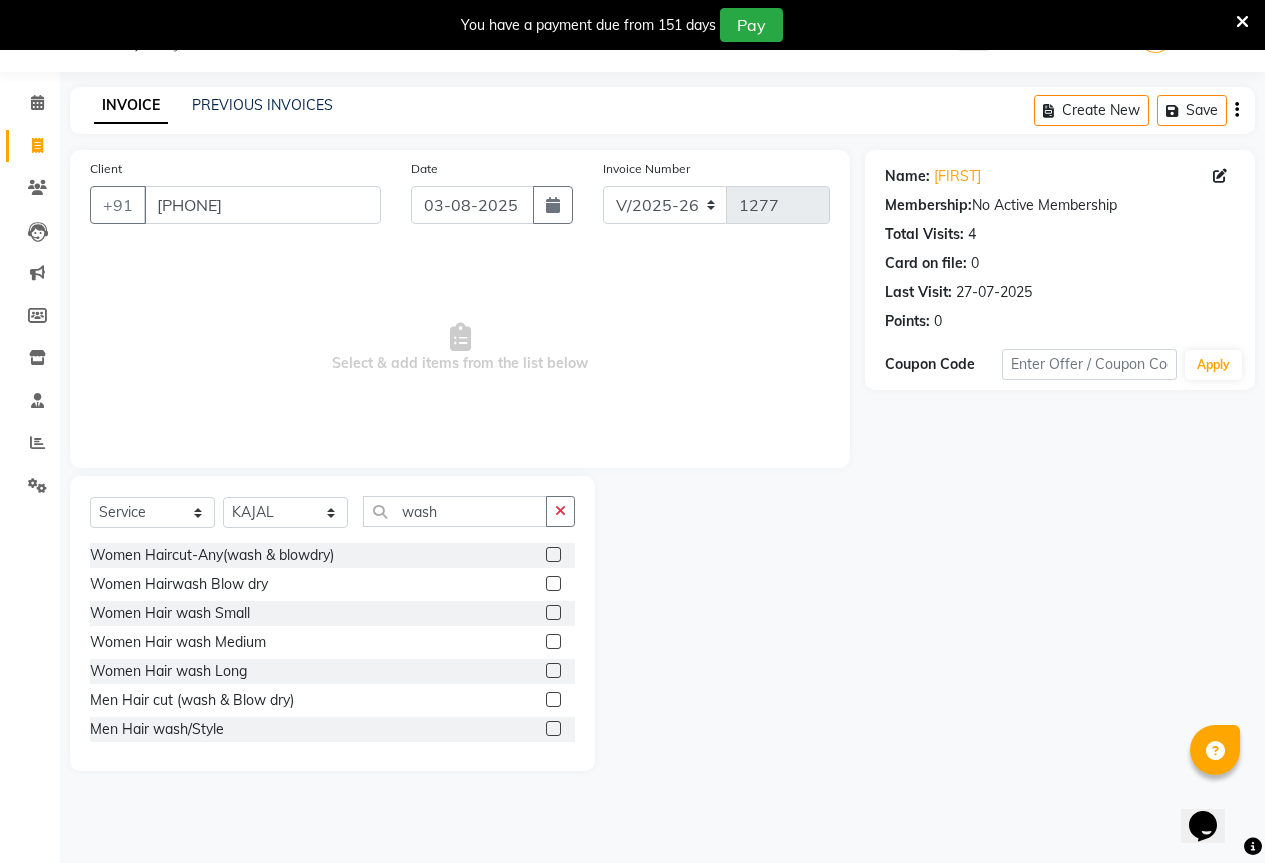 click 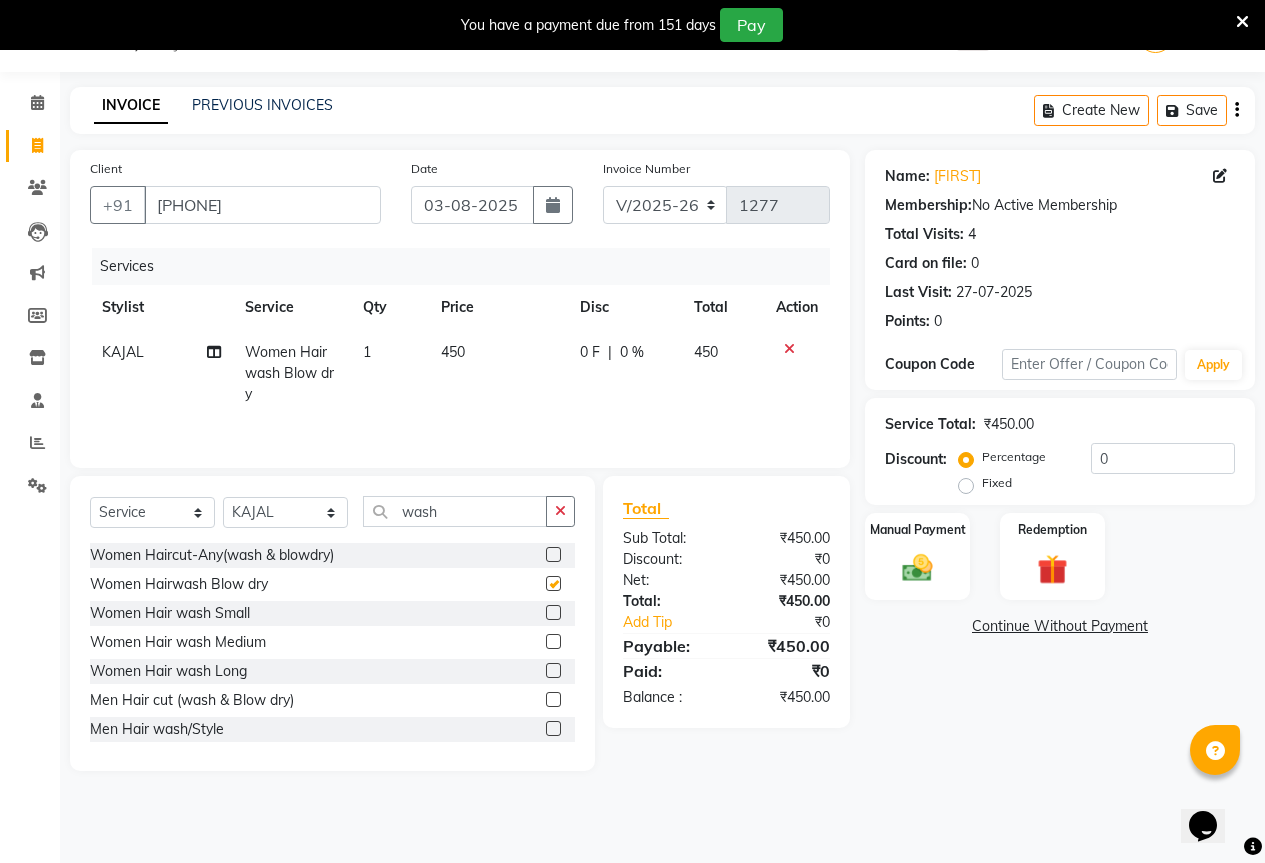 checkbox on "false" 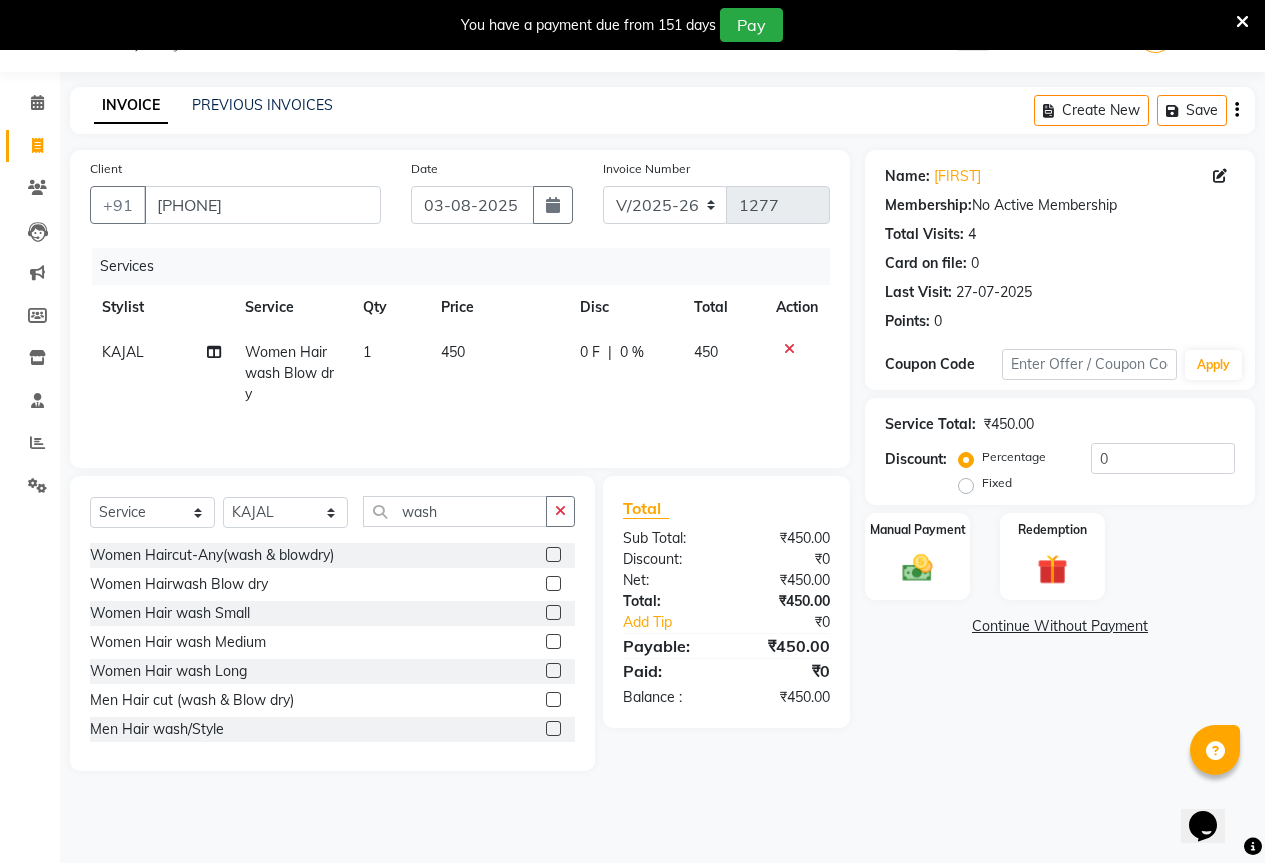 click 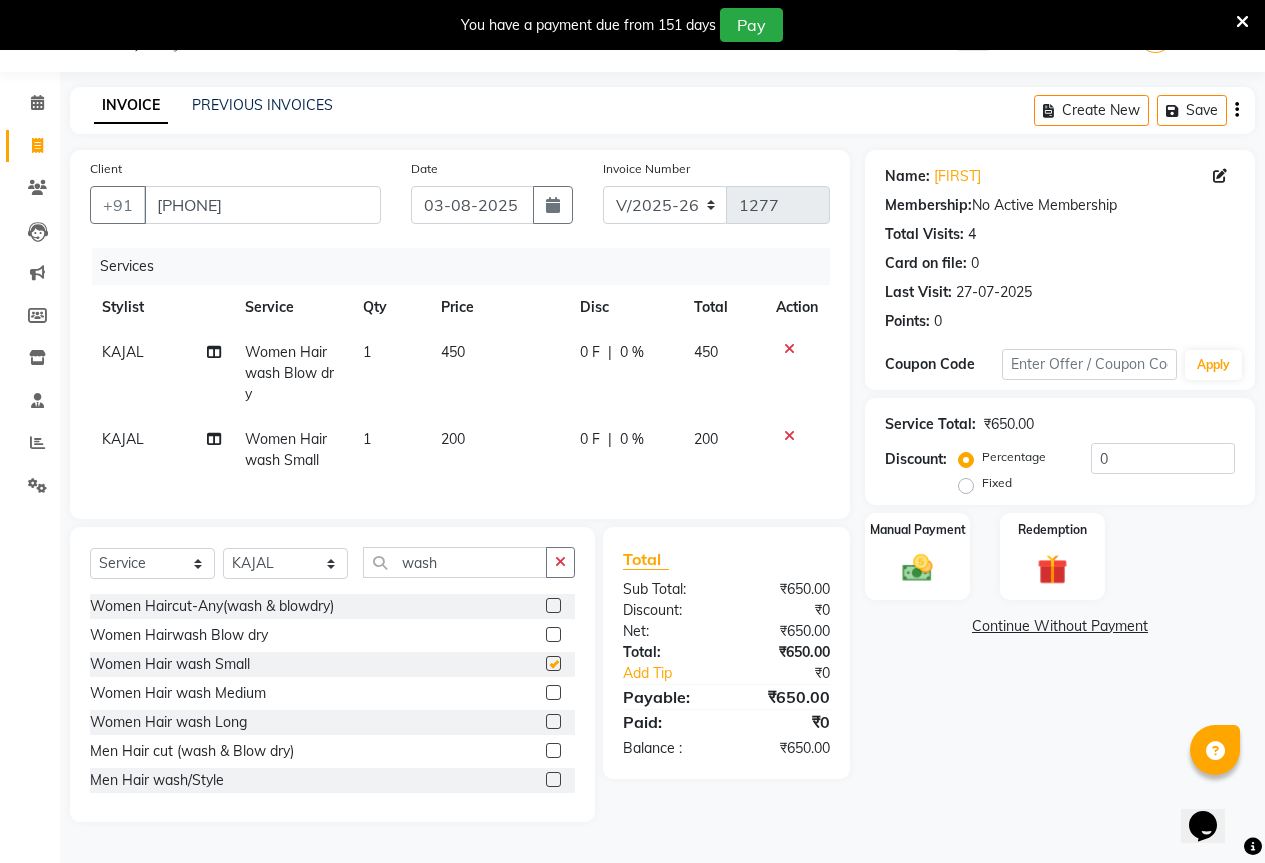 checkbox on "false" 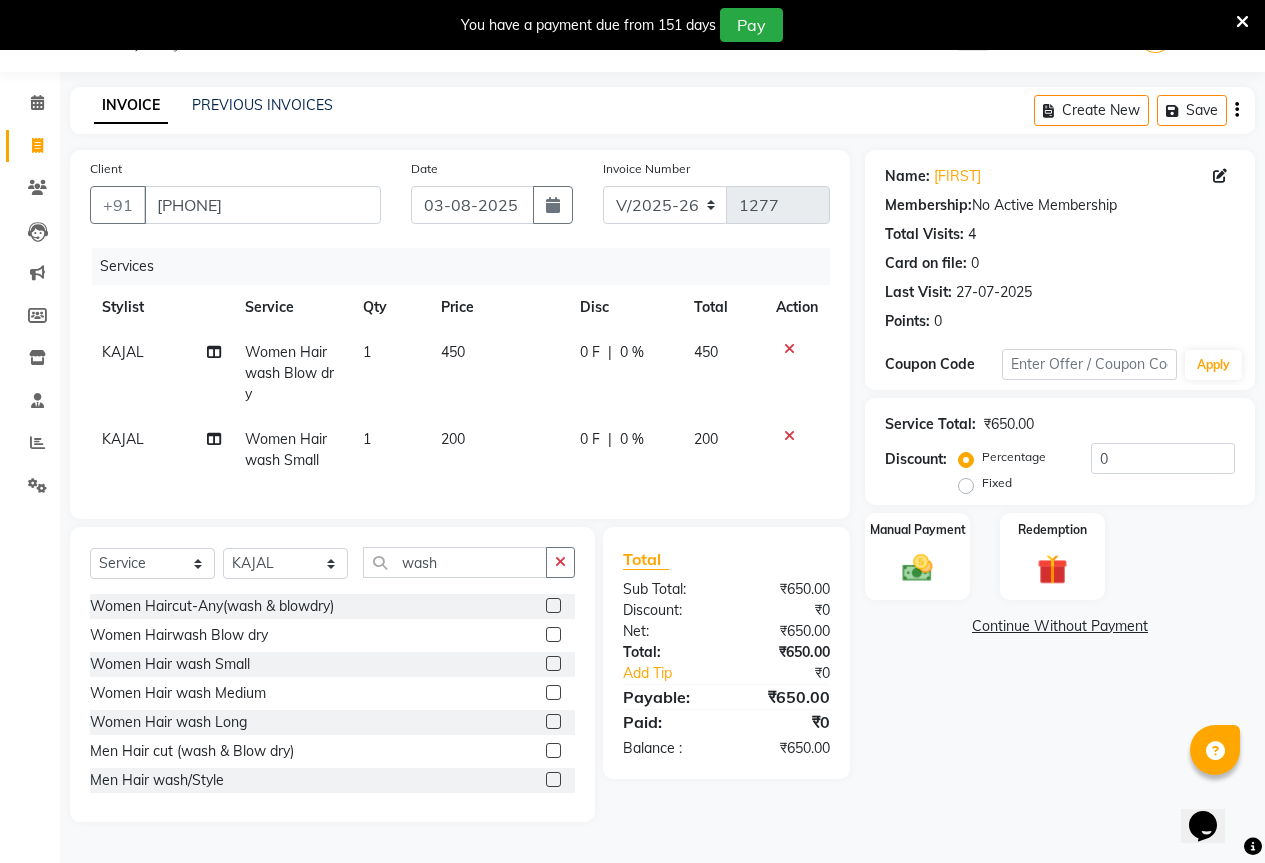 click 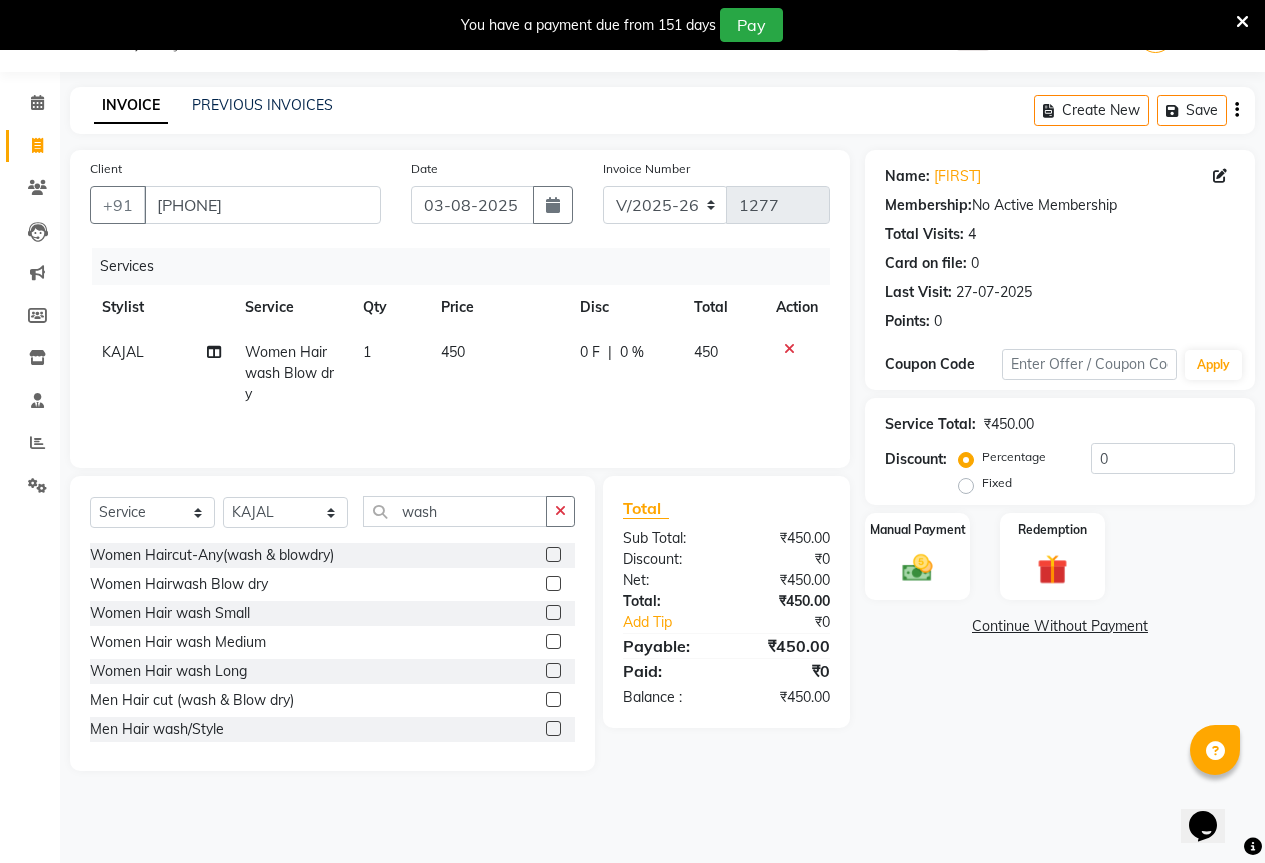 click on "Fixed" 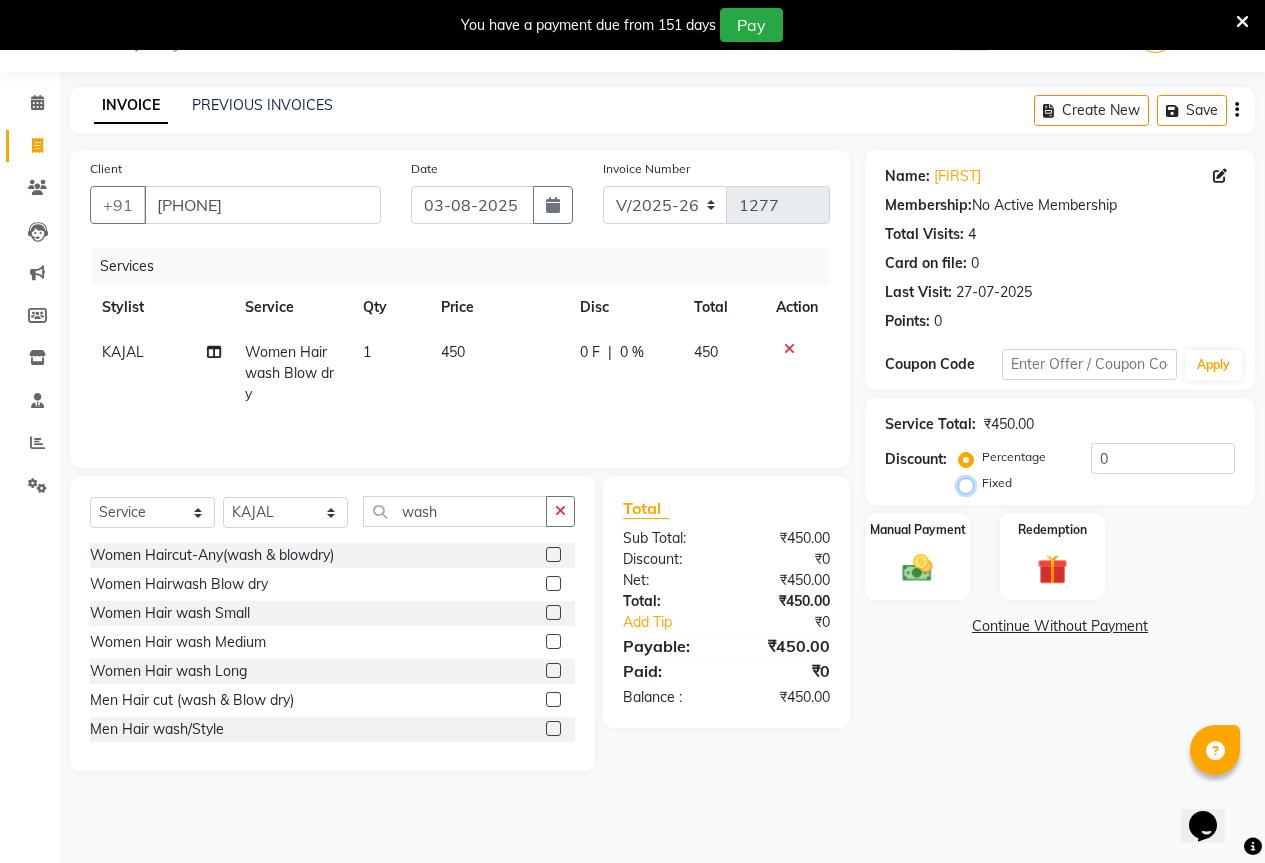 click on "Fixed" at bounding box center [970, 483] 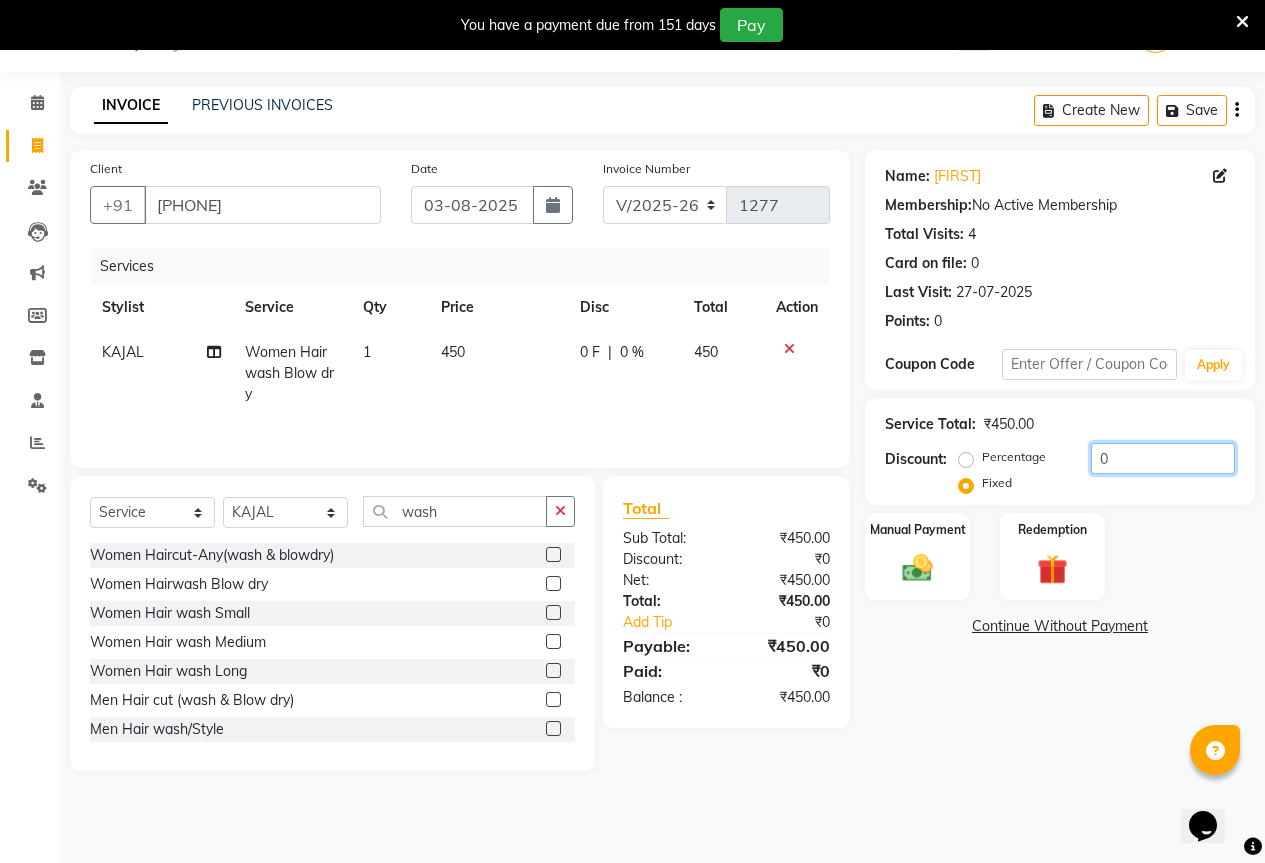 drag, startPoint x: 1125, startPoint y: 459, endPoint x: 1096, endPoint y: 406, distance: 60.41523 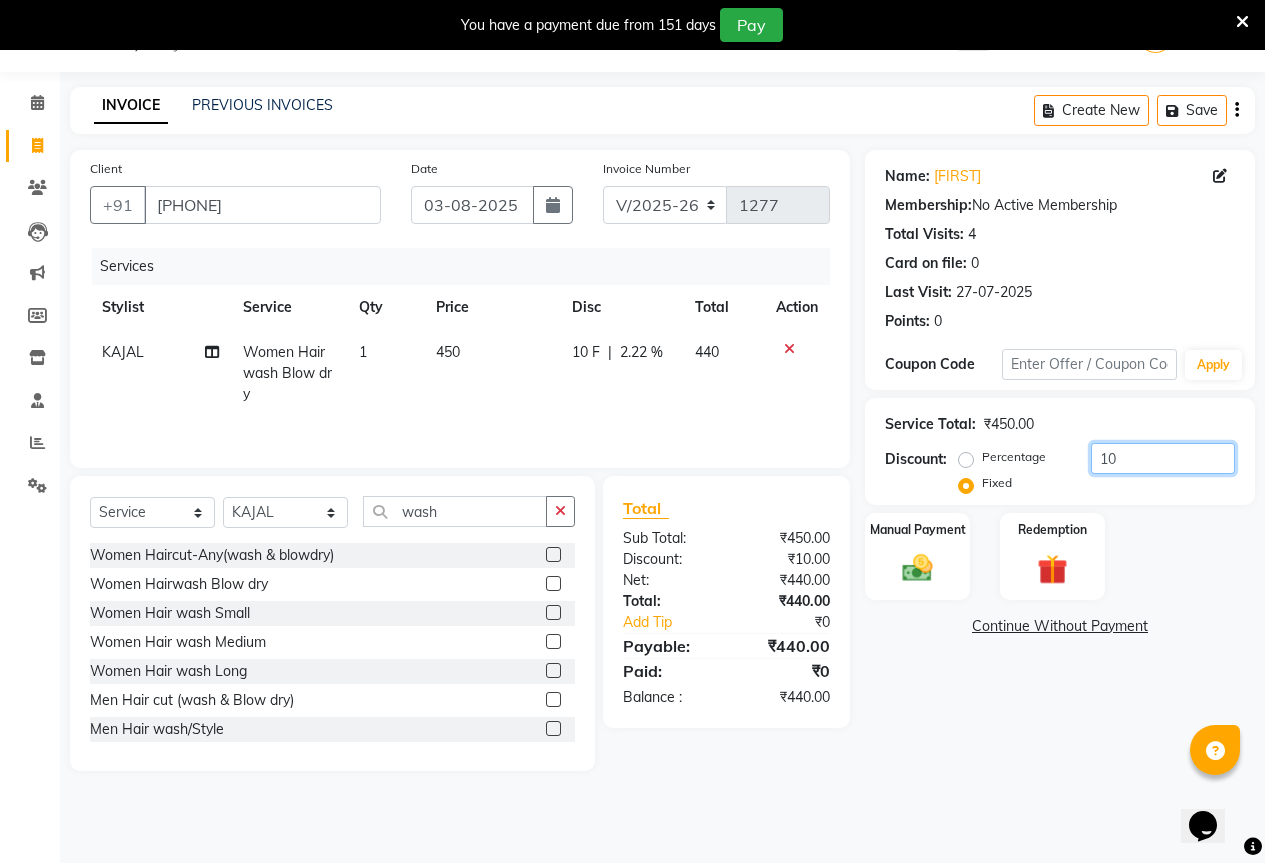 type on "10" 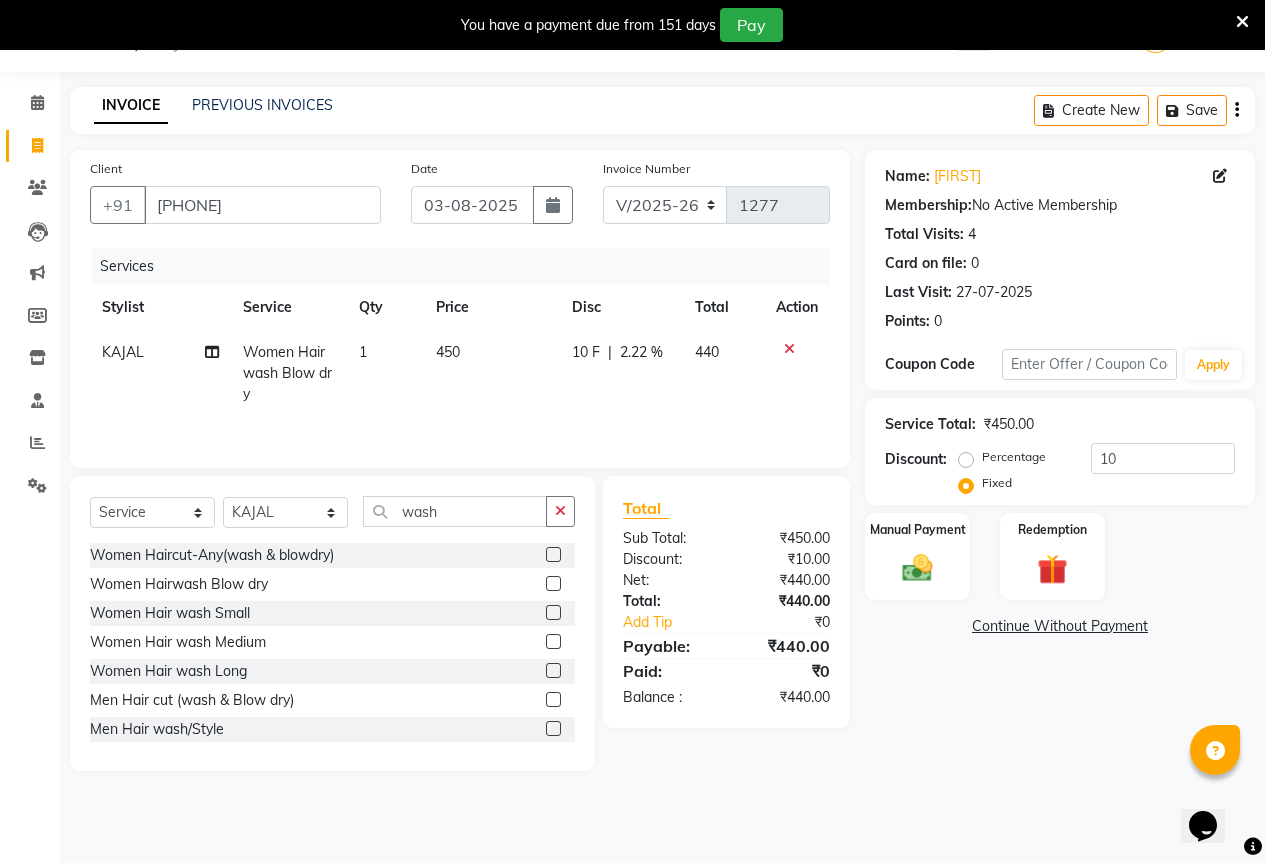 click on "10 F" 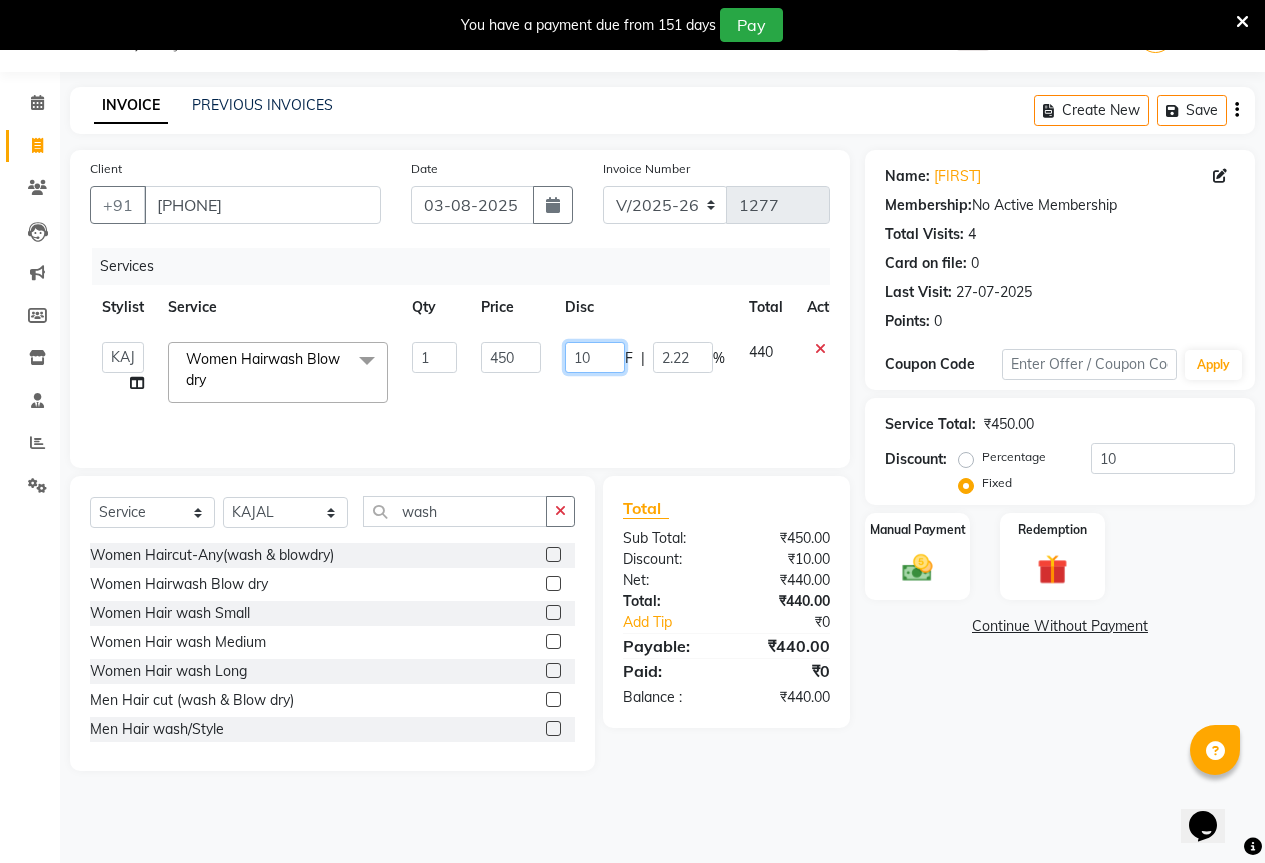 click on "10" 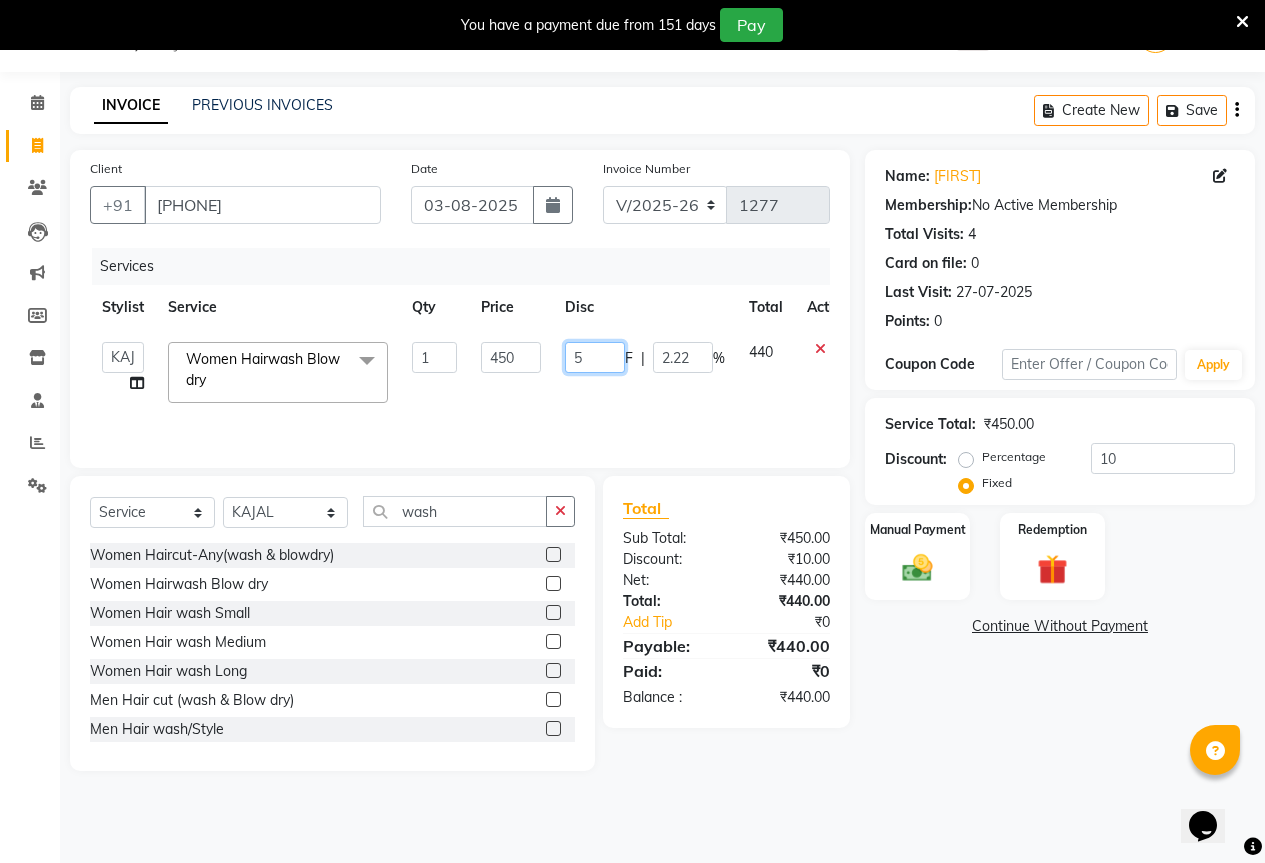 type on "50" 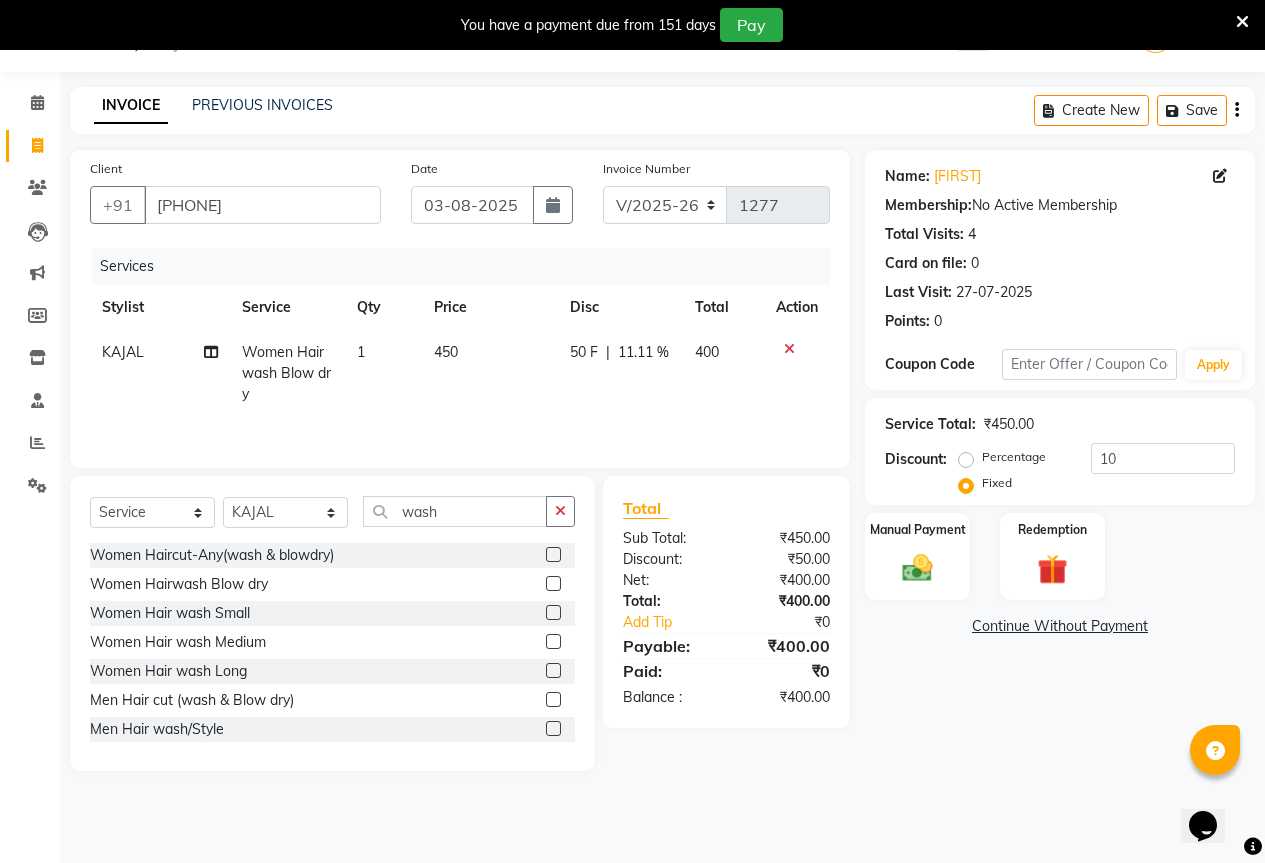 click on "Percentage" 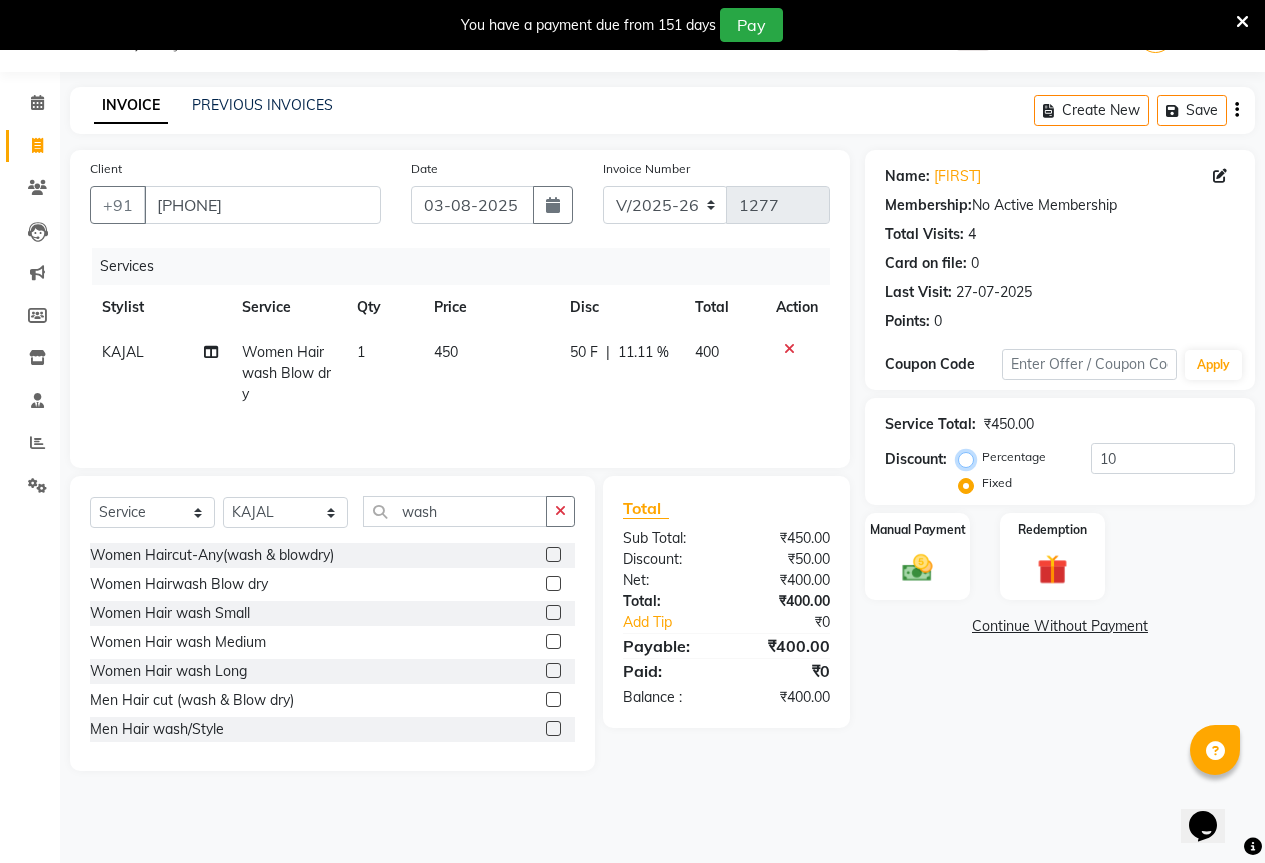 click on "Percentage" at bounding box center [970, 457] 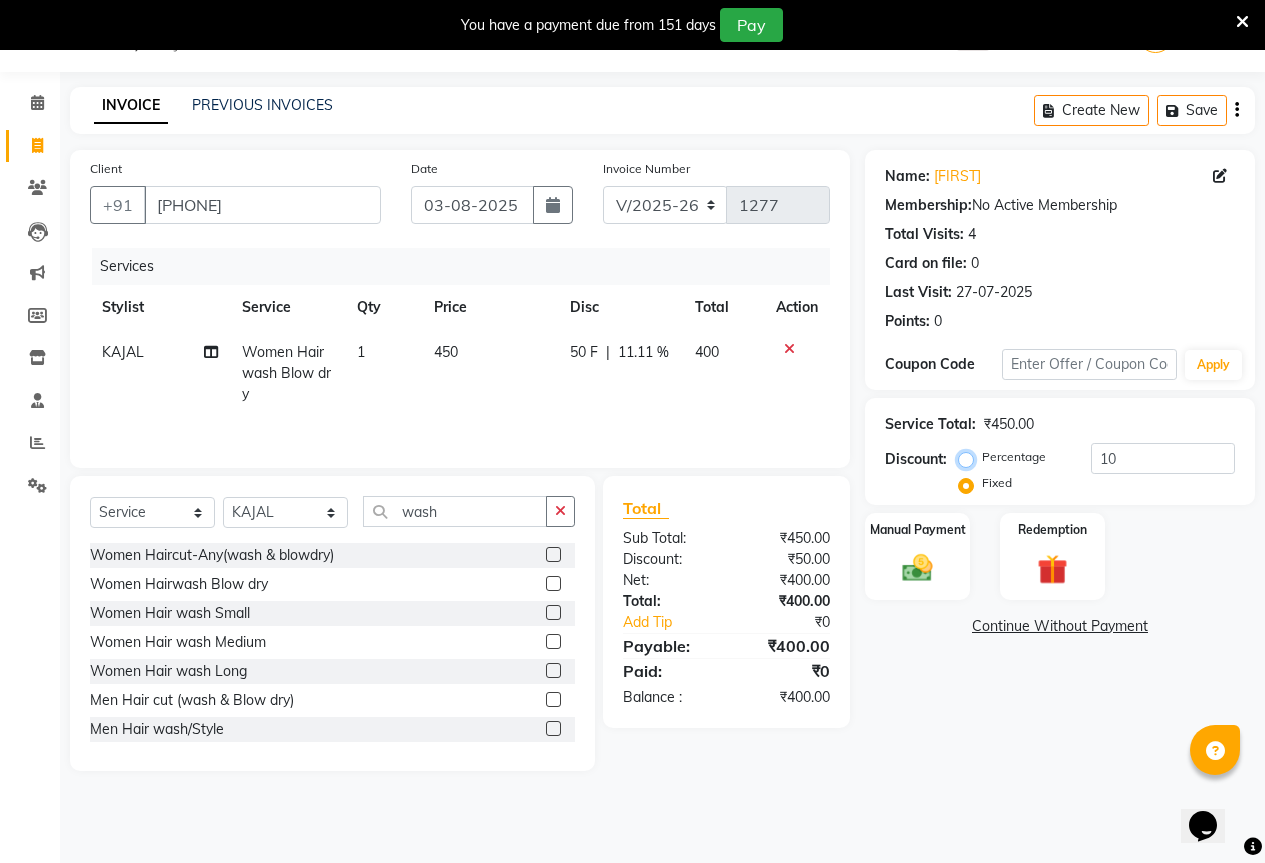 radio on "true" 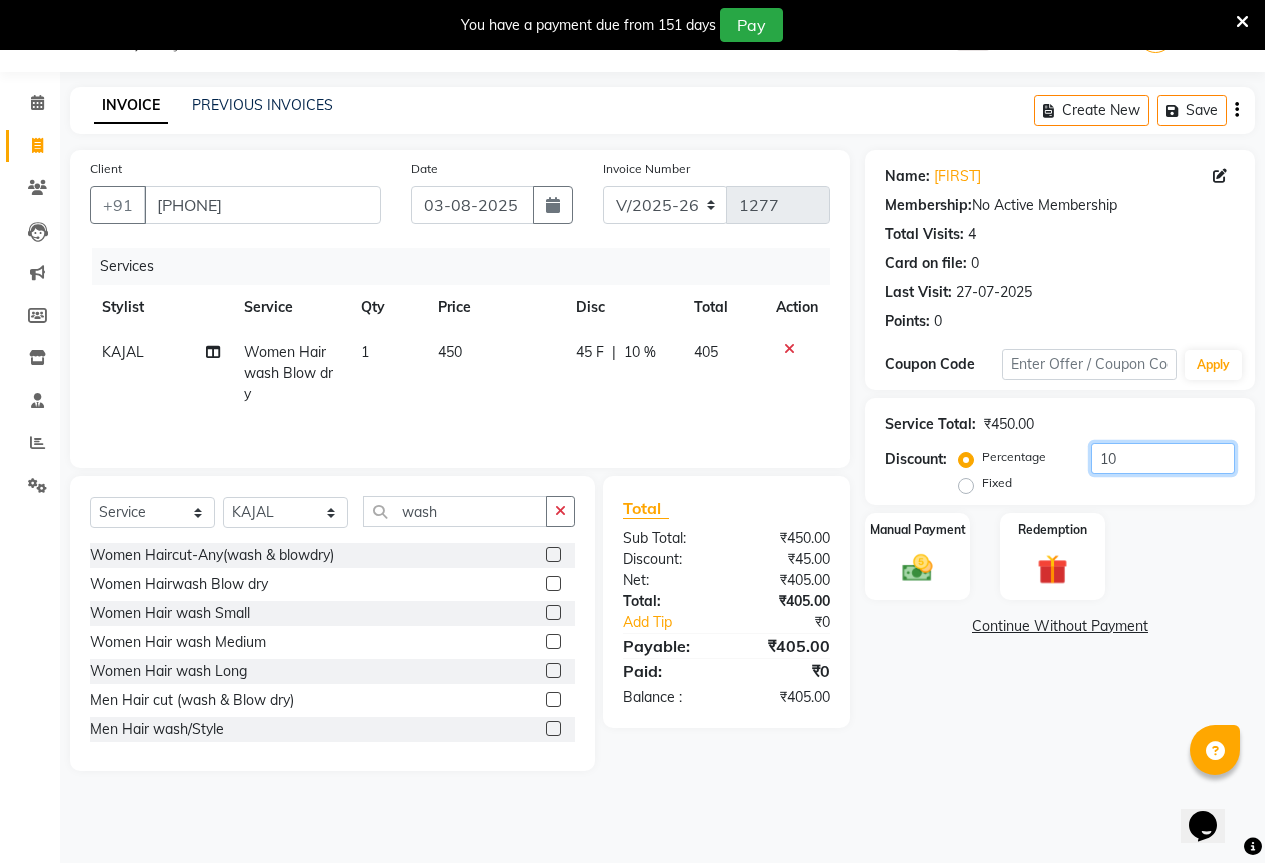click on "10" 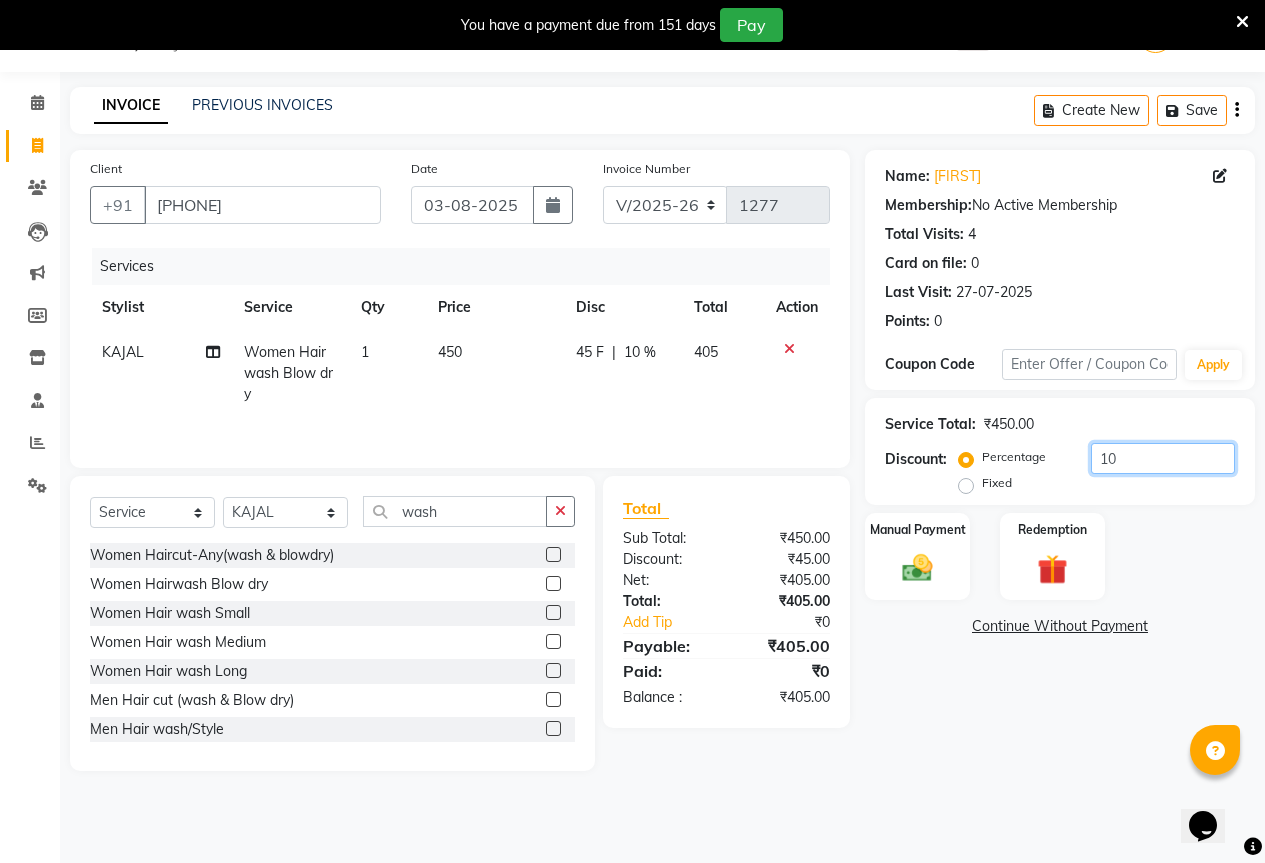 type on "1" 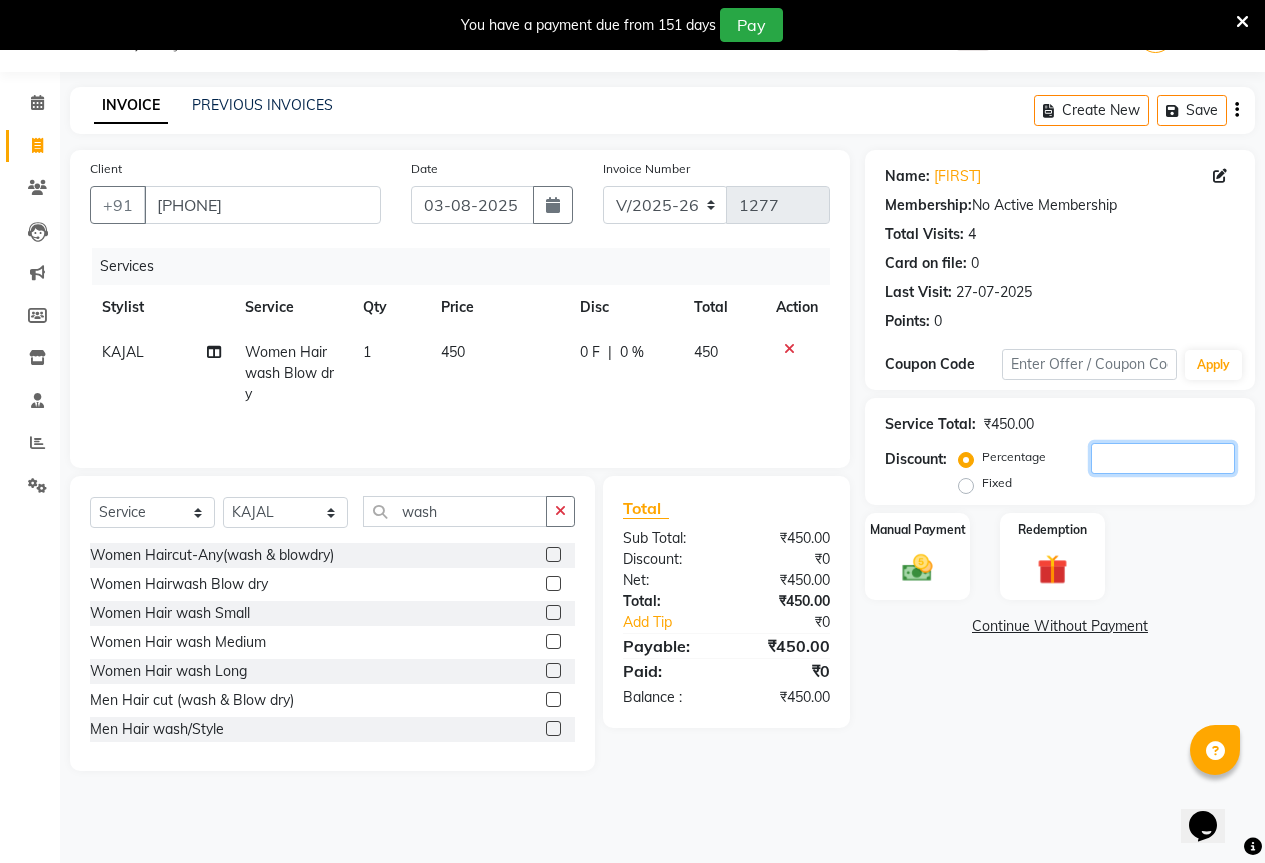 type 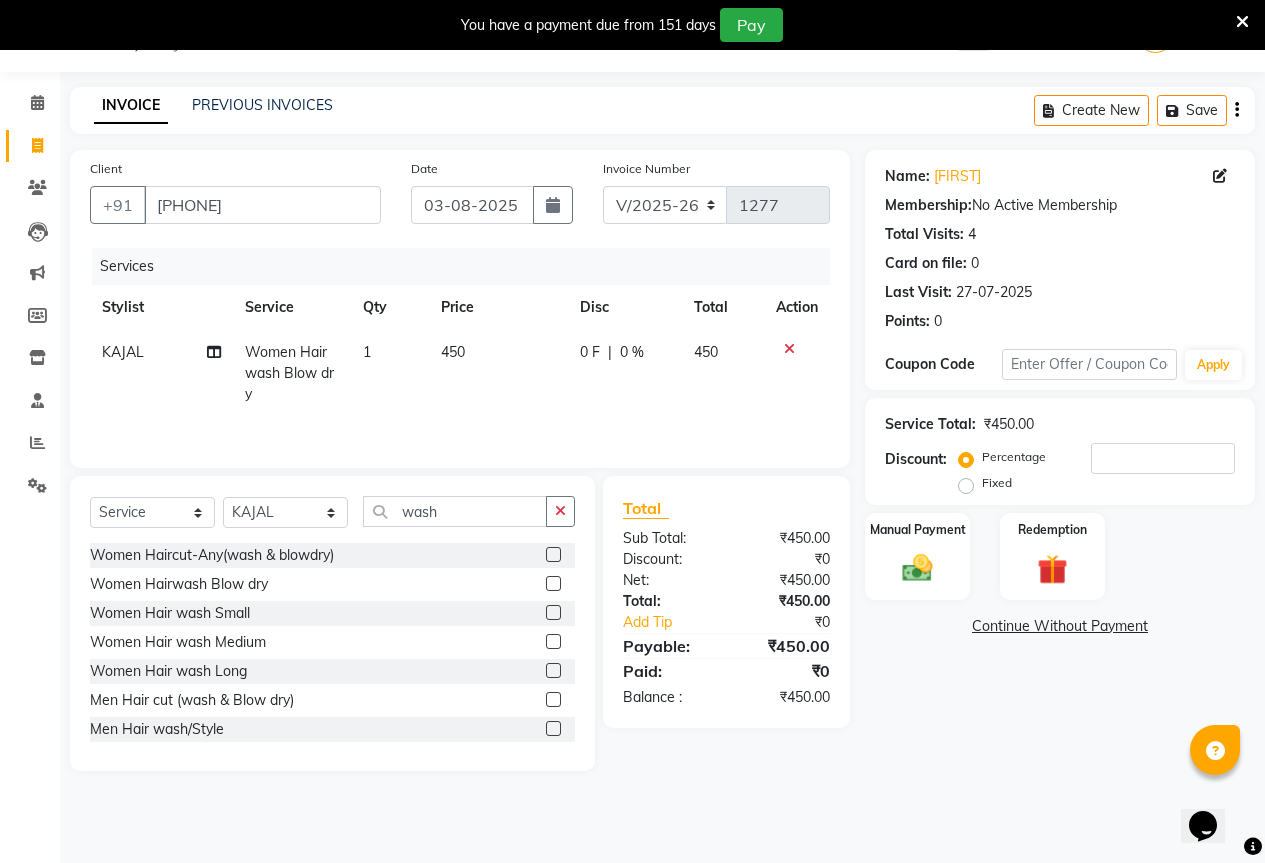 click on "0 F" 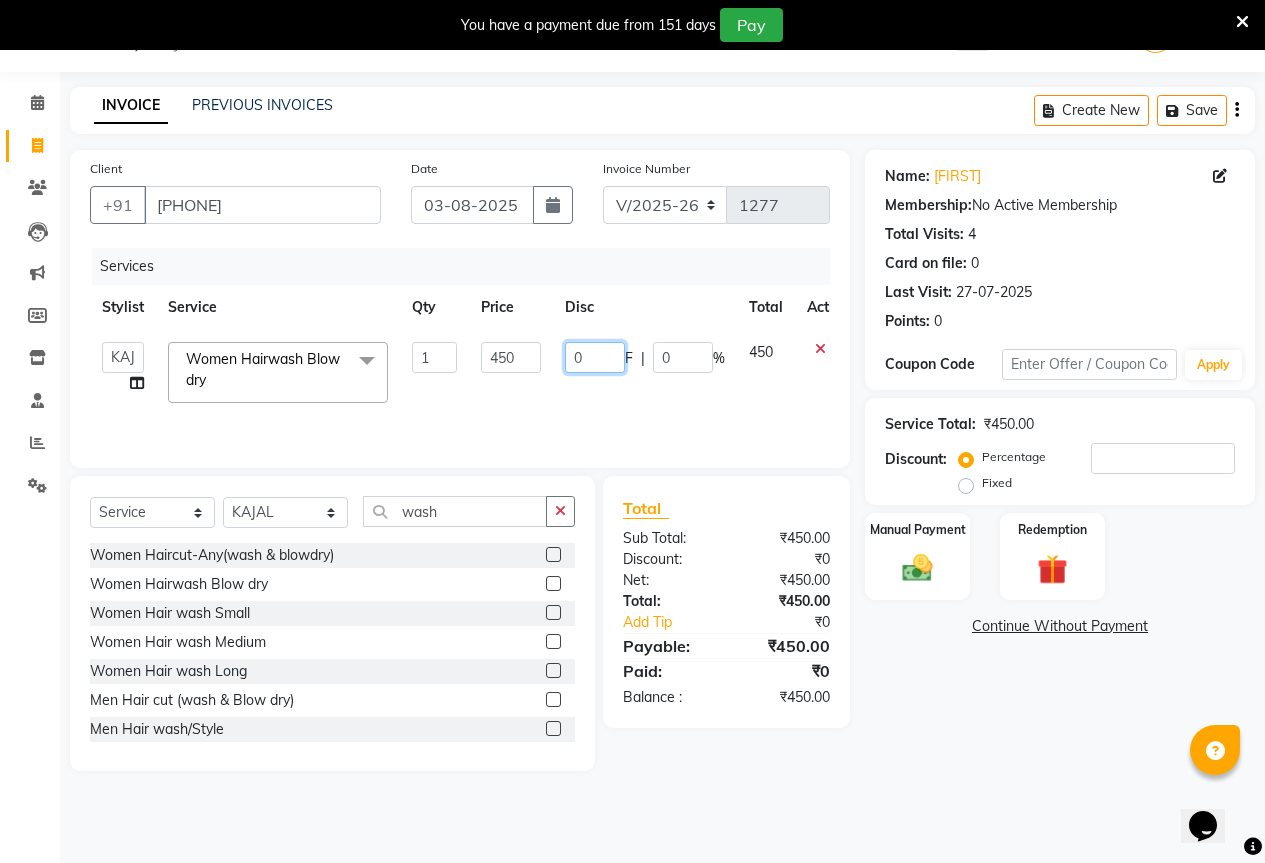 click on "0" 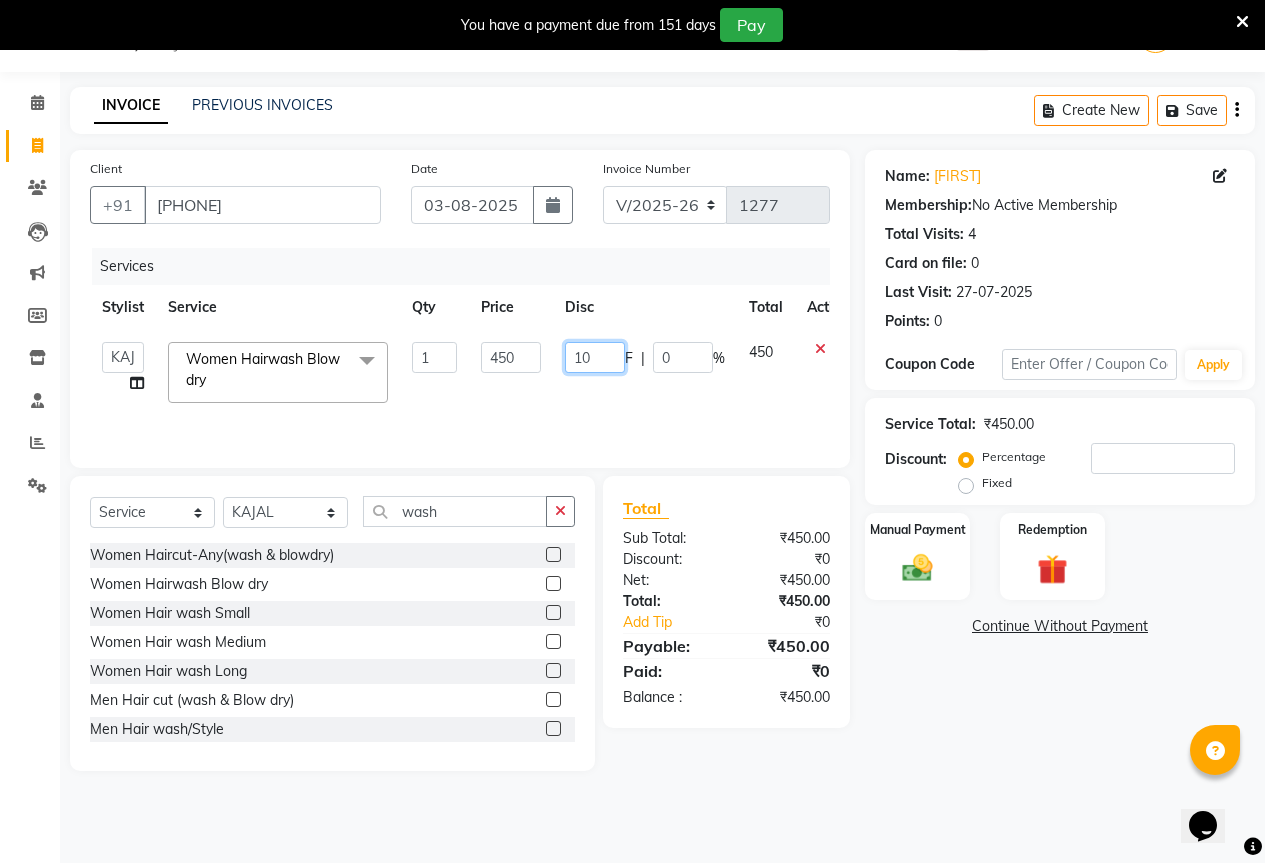 type on "100" 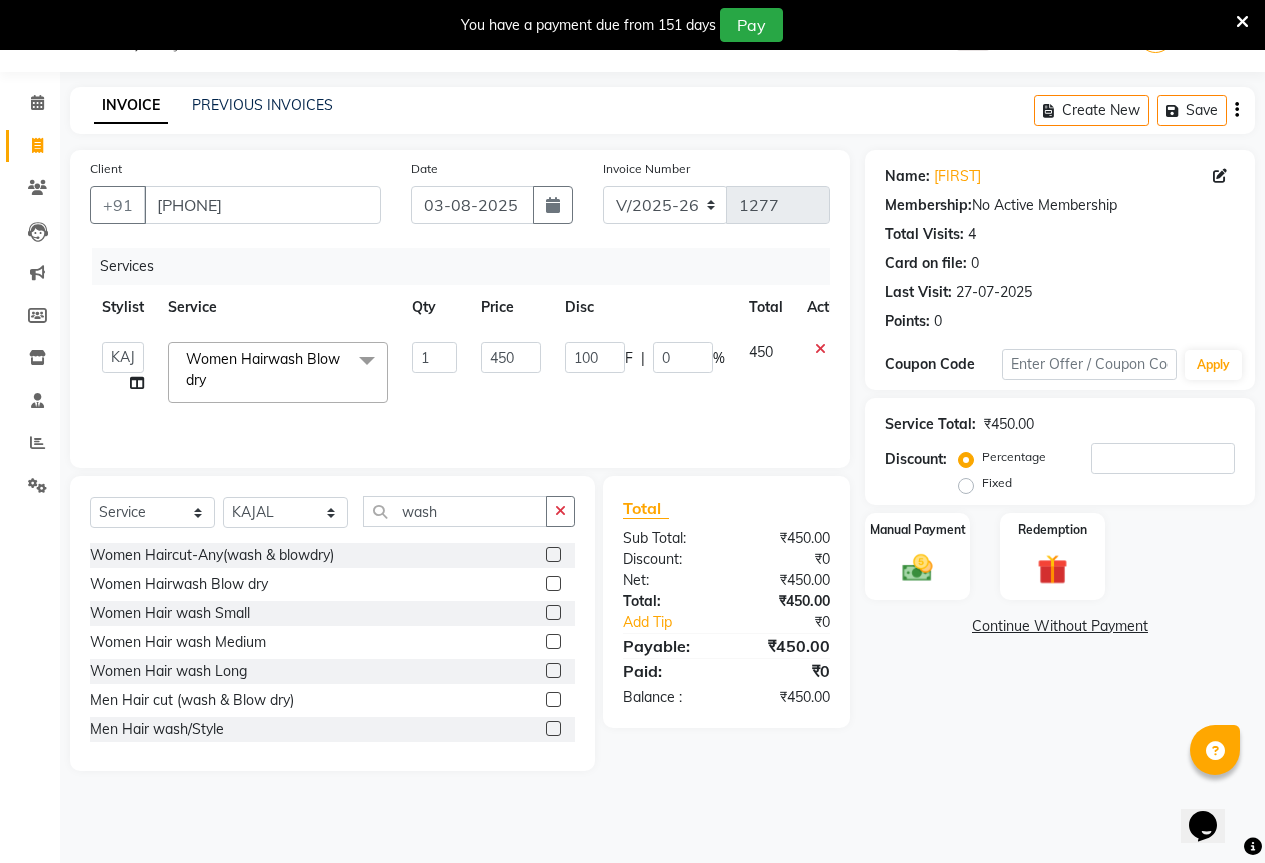 click on "Name: Tejswini  Membership:  No Active Membership  Total Visits:  4 Card on file:  0 Last Visit:   27-07-2025 Points:   0  Coupon Code Apply Service Total:  ₹450.00  Discount:  Percentage   Fixed  Manual Payment Redemption  Continue Without Payment" 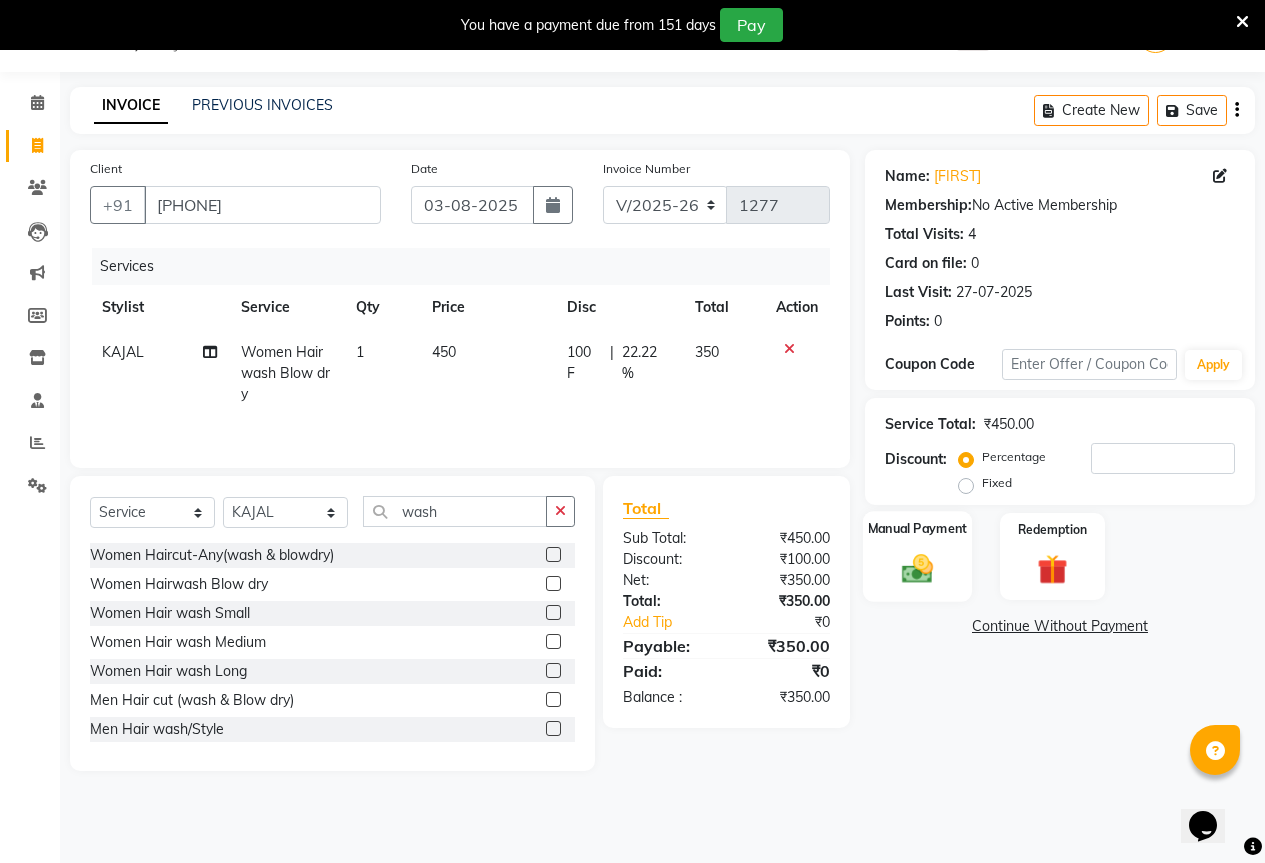 click 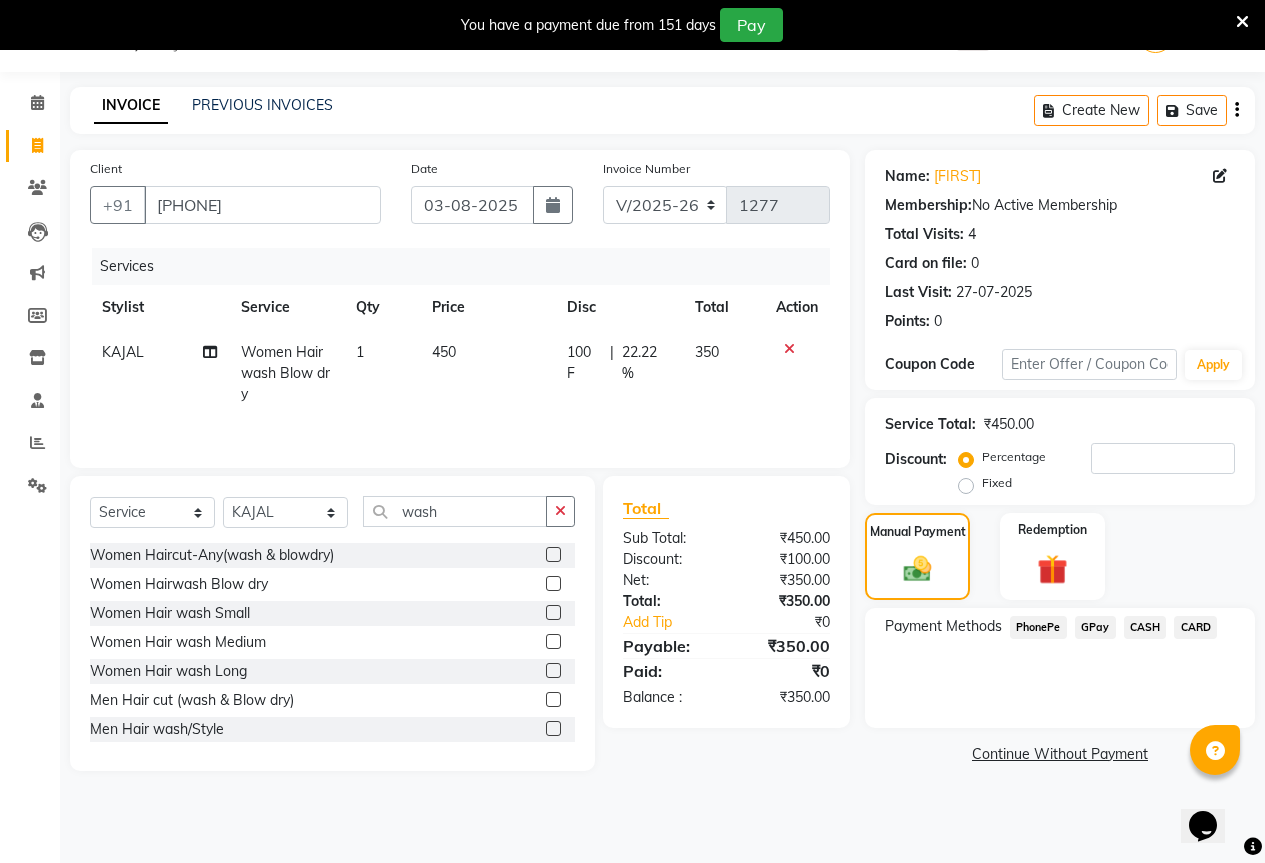 click on "GPay" 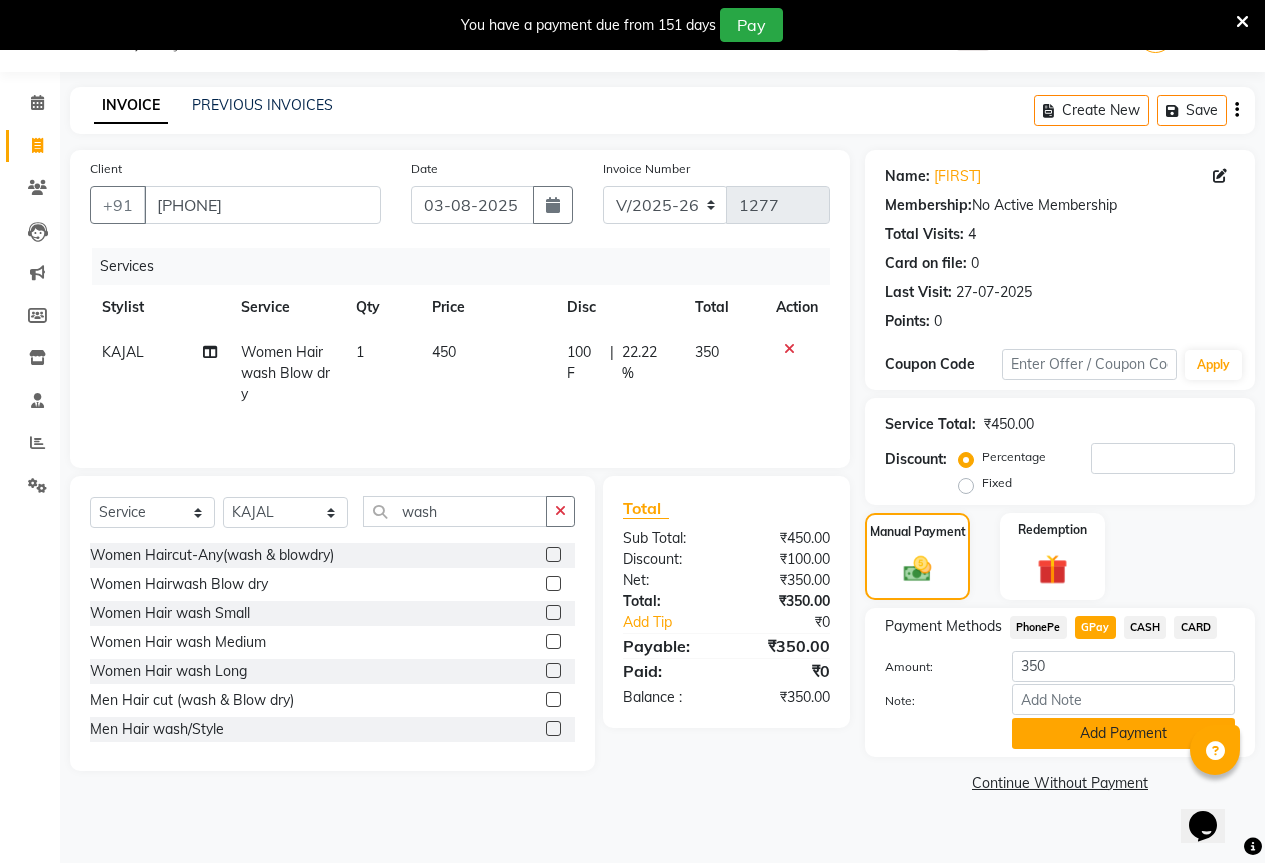 click on "Add Payment" 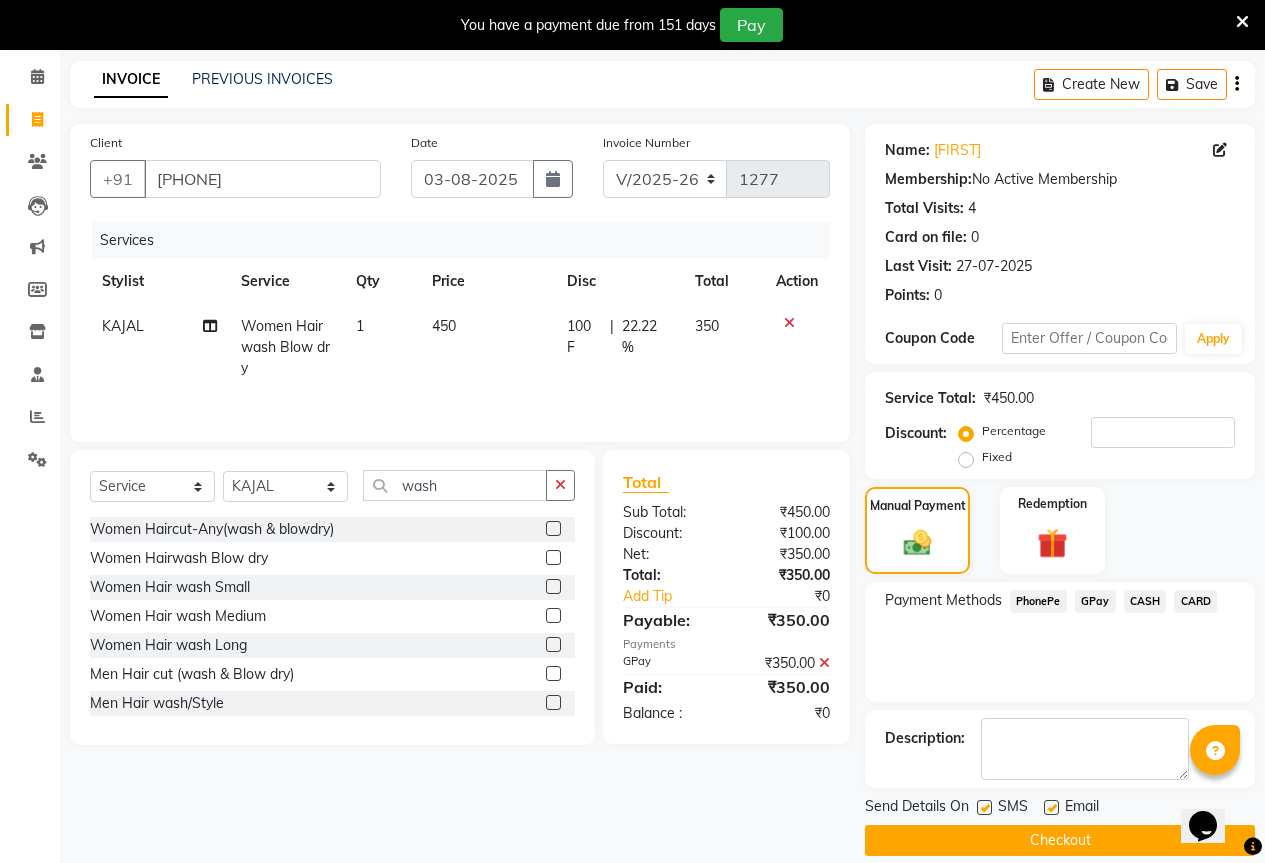 scroll, scrollTop: 99, scrollLeft: 0, axis: vertical 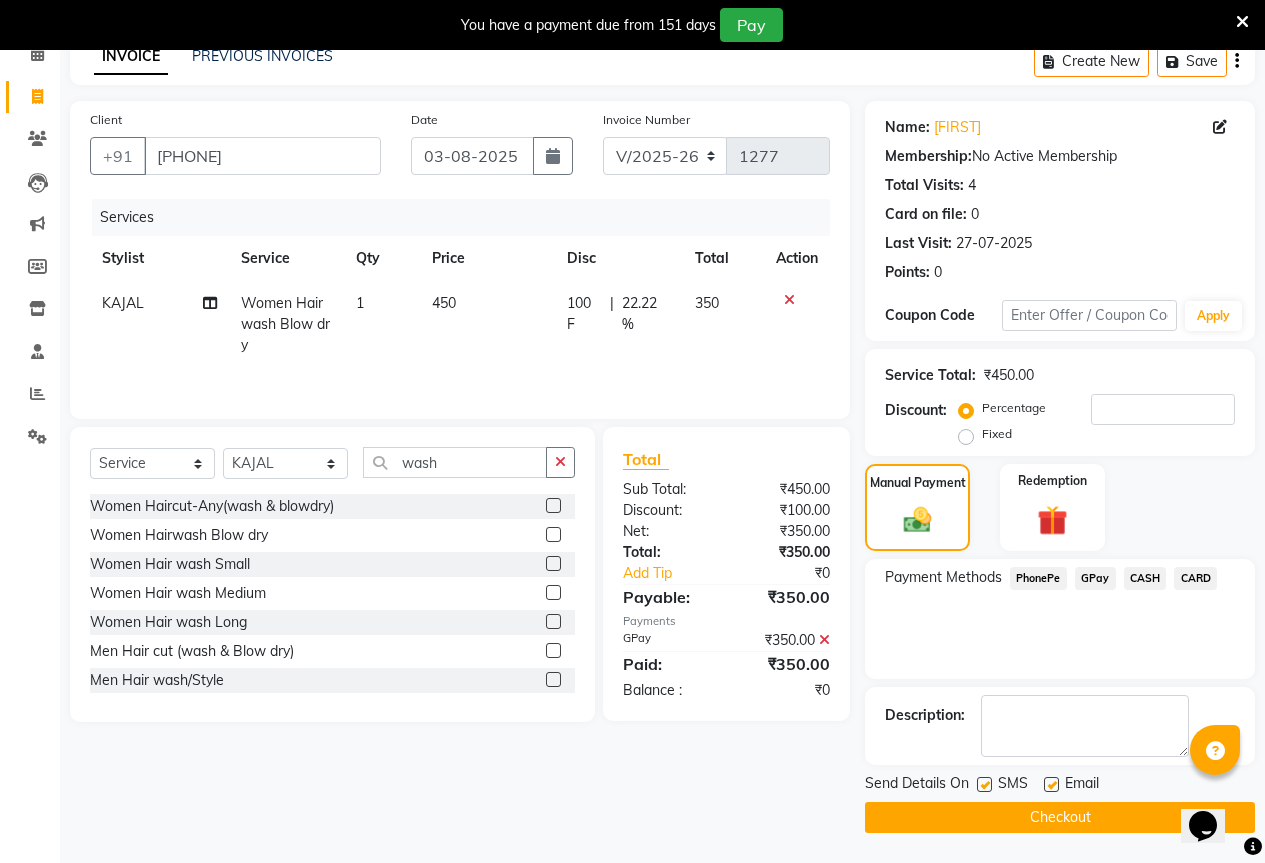 click on "Checkout" 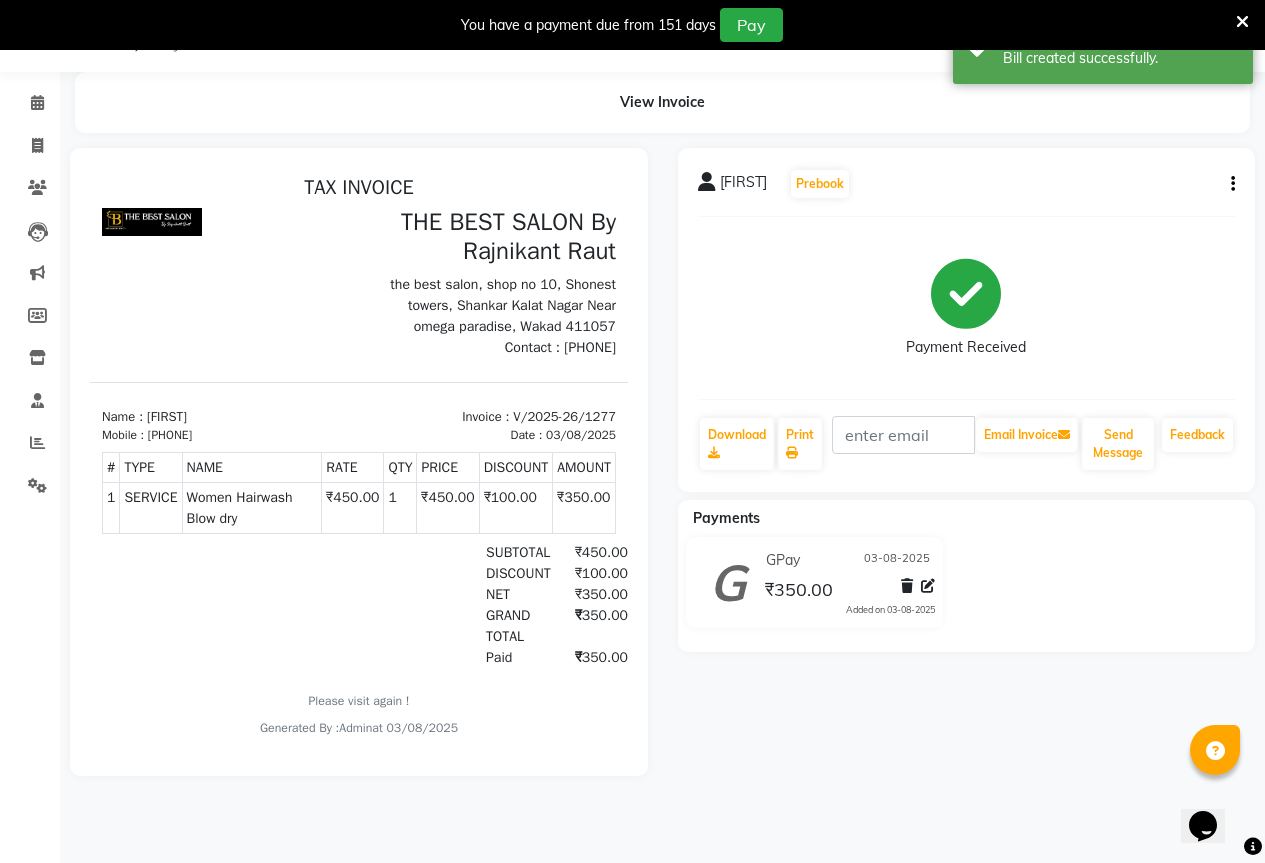 scroll, scrollTop: 0, scrollLeft: 0, axis: both 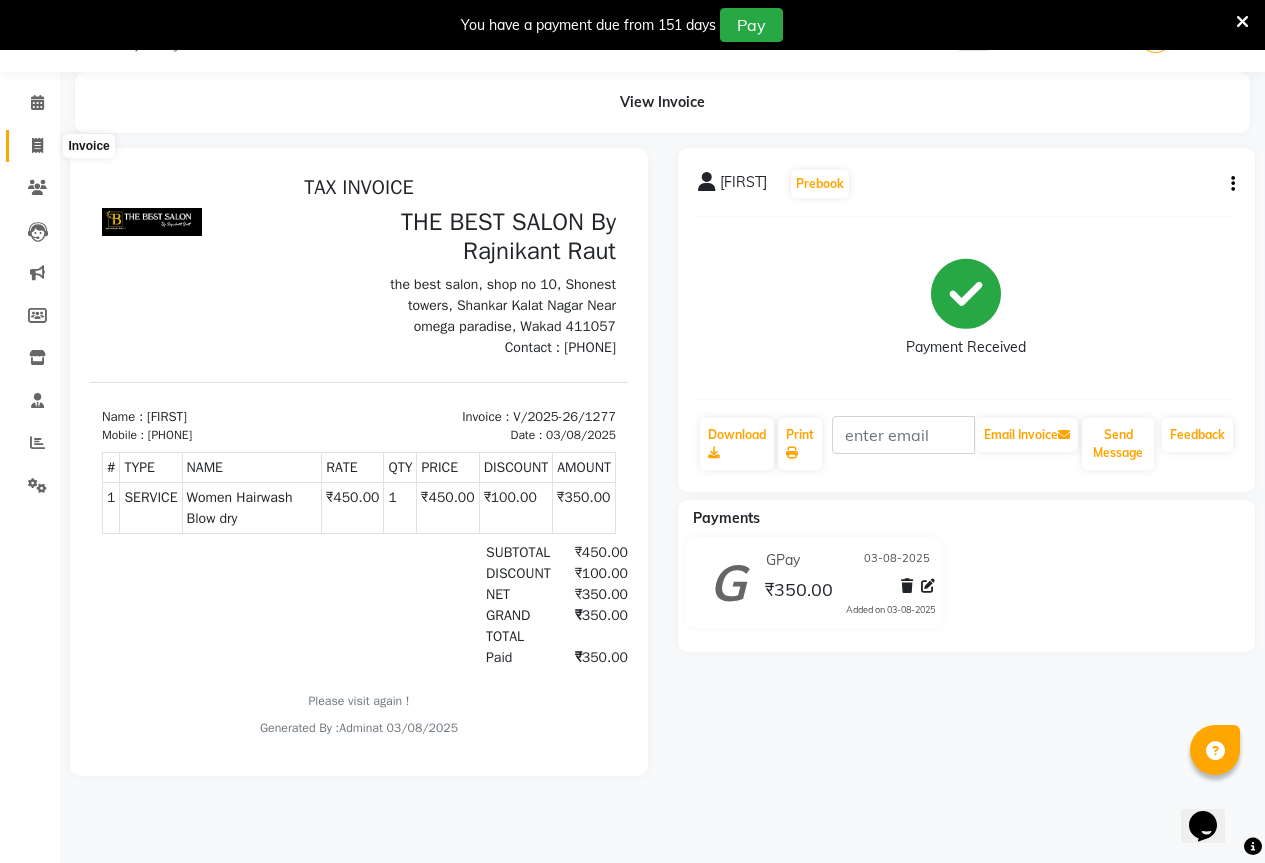 click 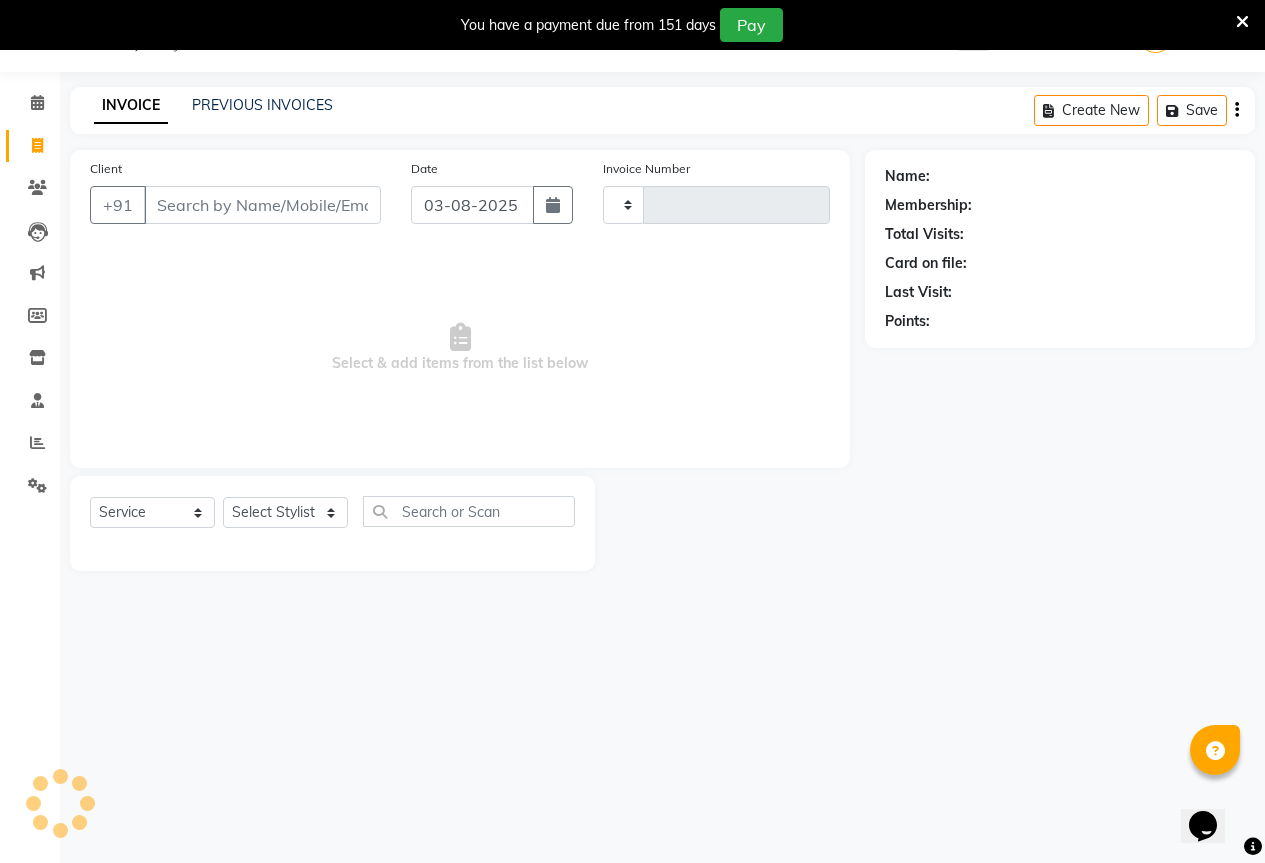 type on "1278" 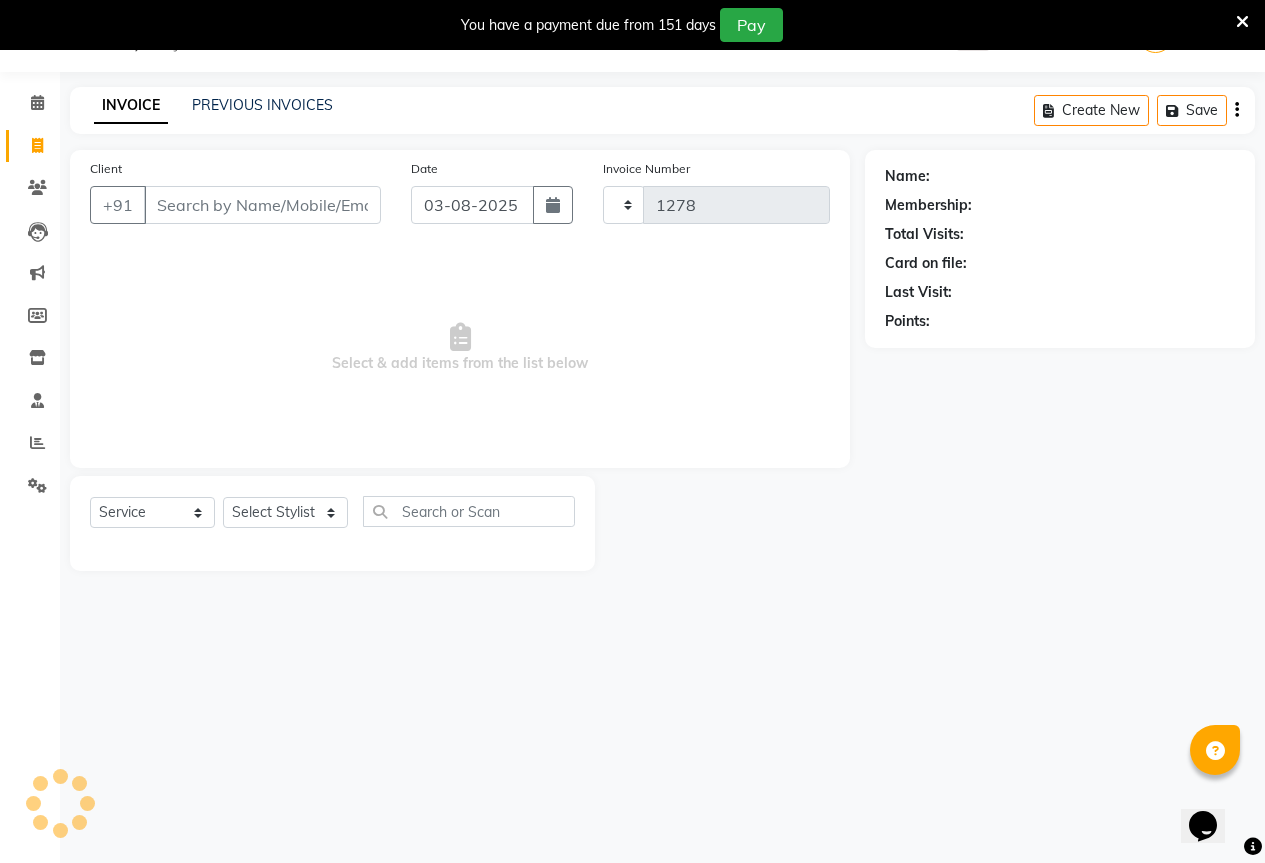 select on "7209" 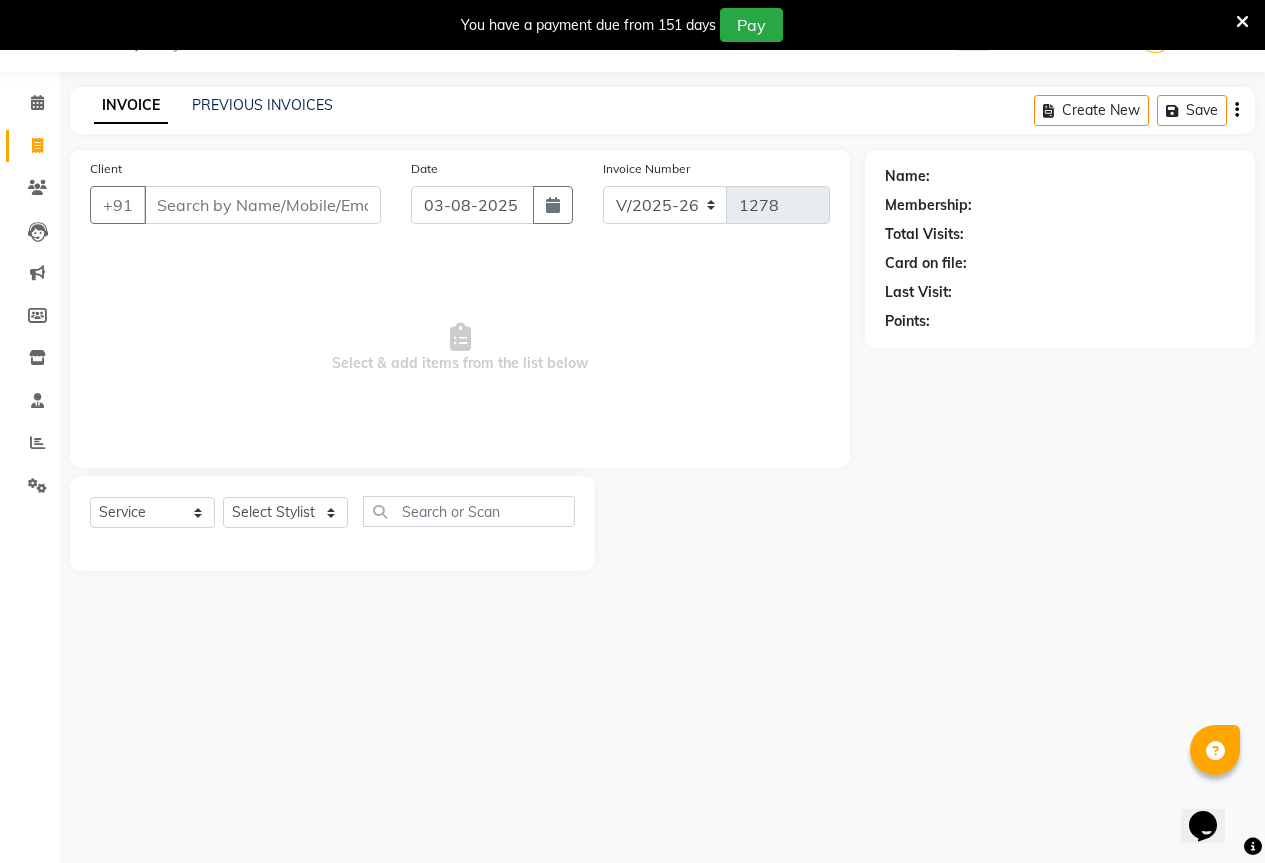 click on "Client" at bounding box center (262, 205) 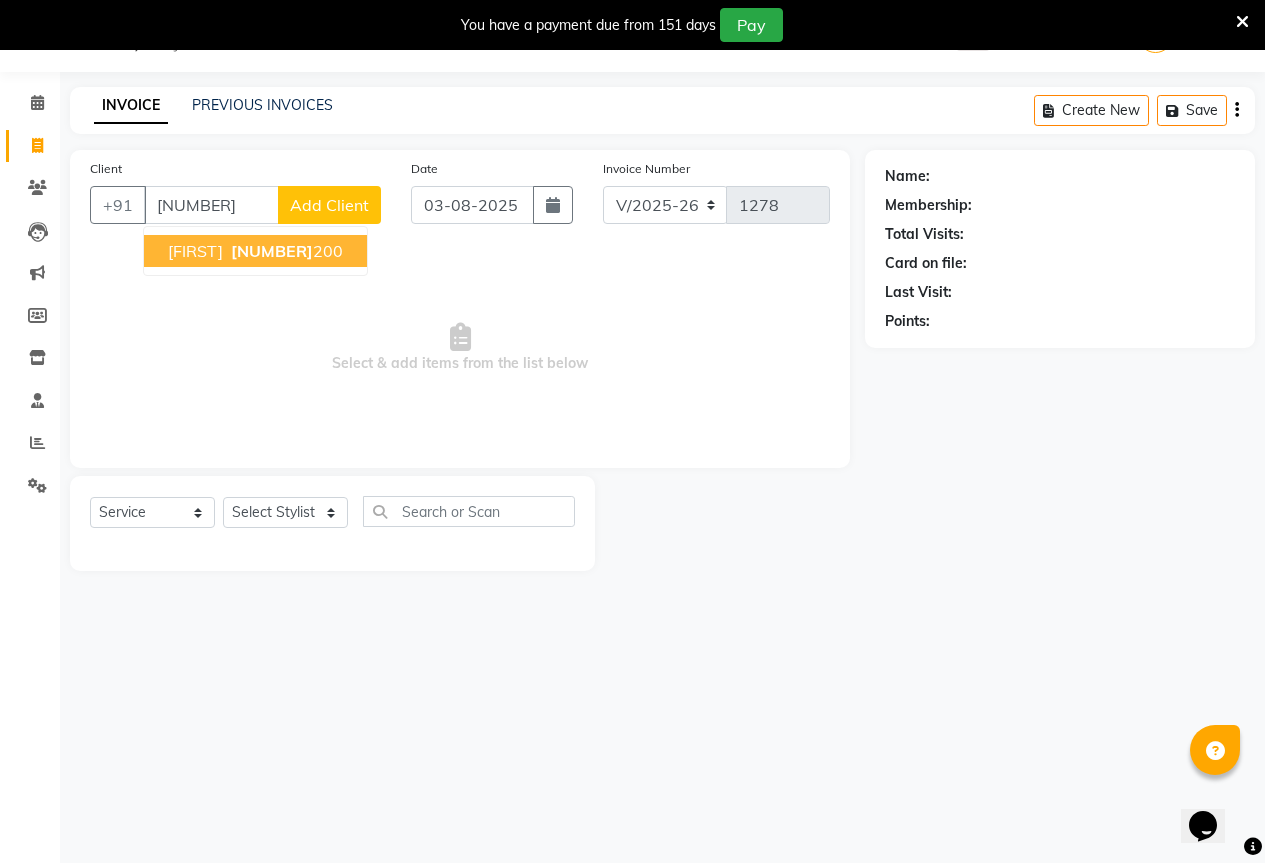 click on "sanskar   9205149 200" at bounding box center [255, 251] 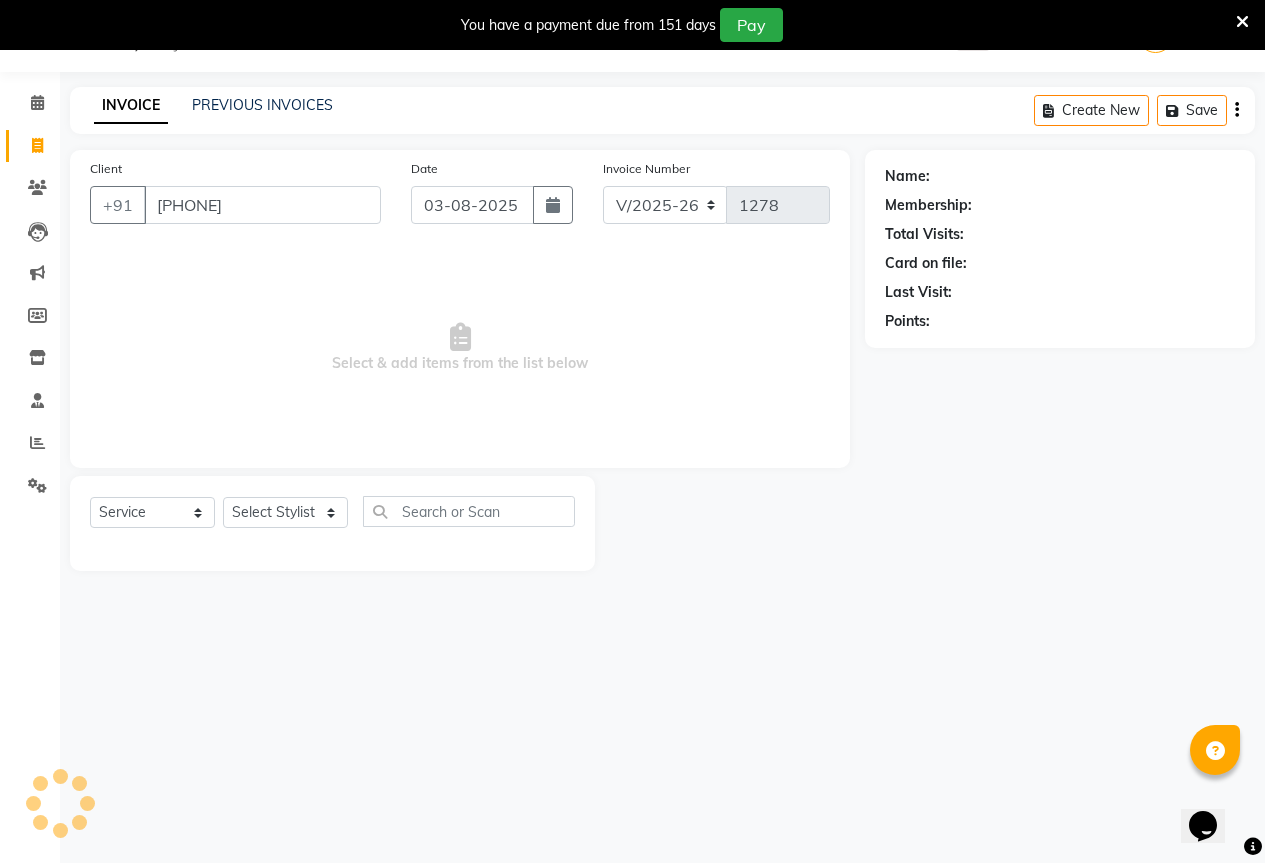 type on "9205149200" 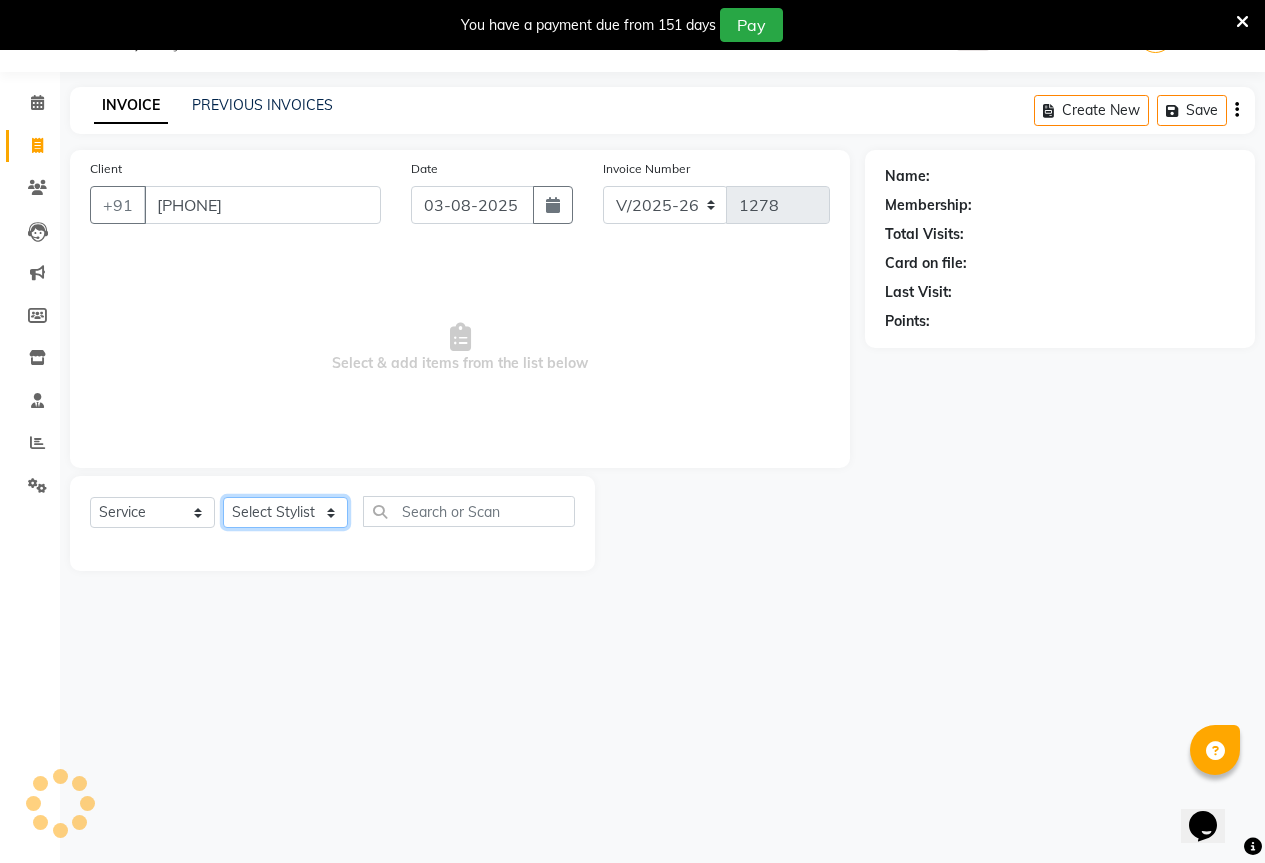 click on "Select Stylist AKASH KAJAL PAYAL RAJ RUTUJA SAHIL" 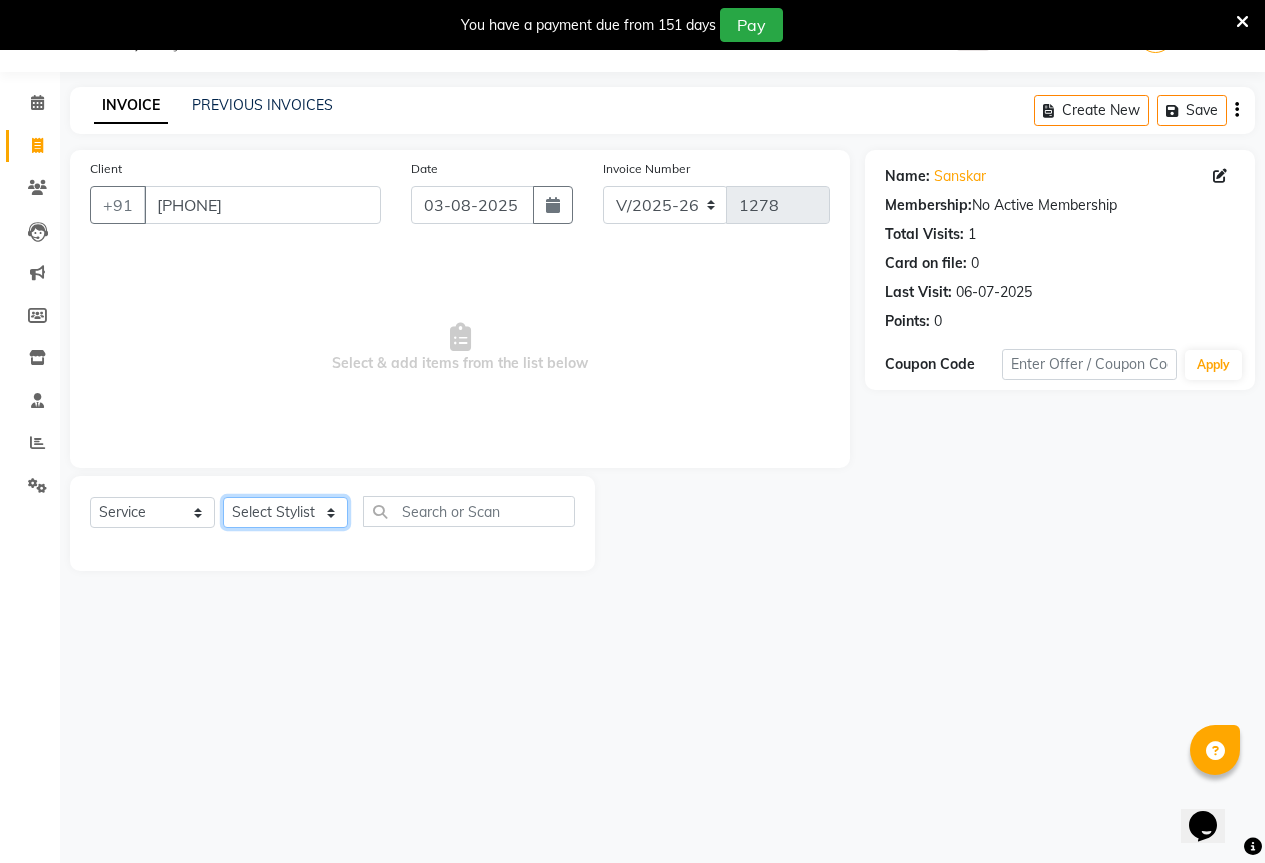 select on "61551" 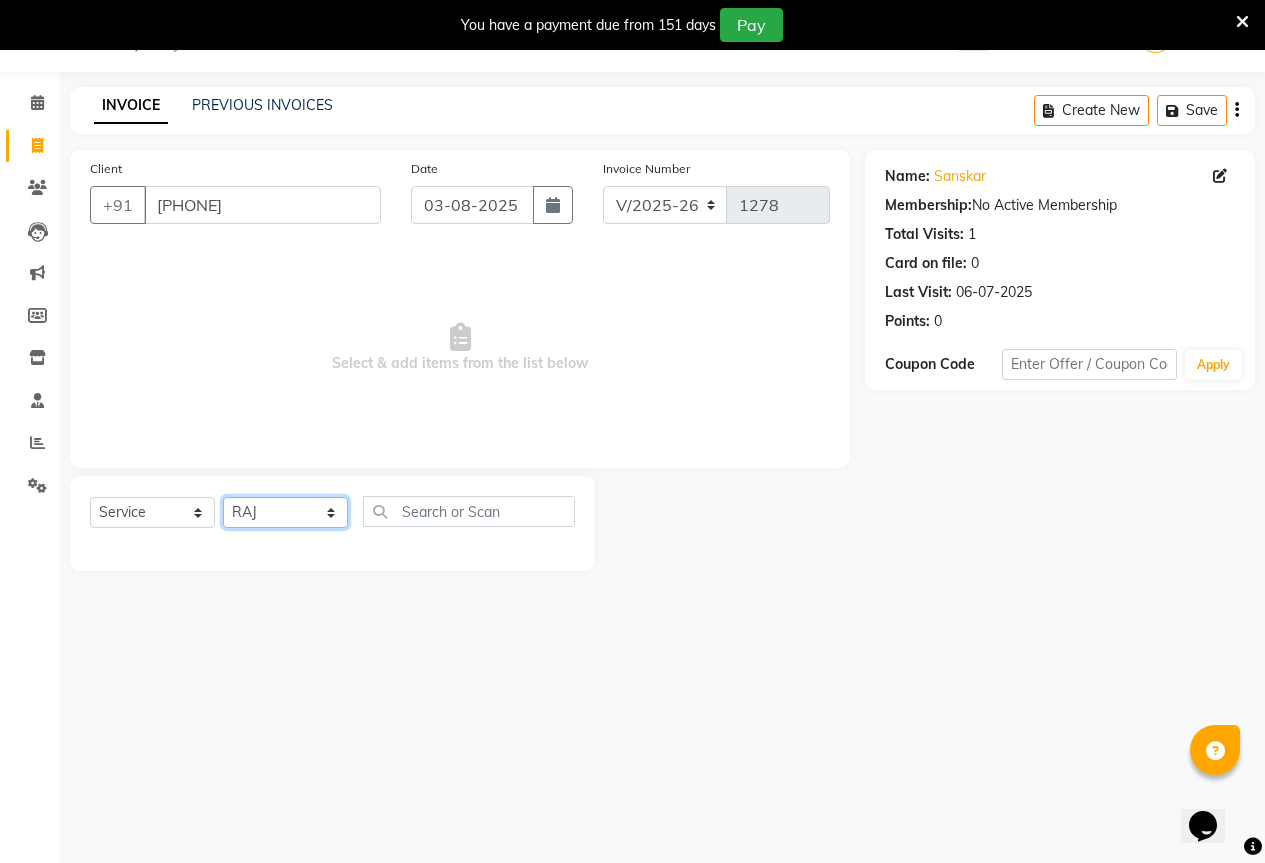 click on "Select Stylist AKASH KAJAL PAYAL RAJ RUTUJA SAHIL" 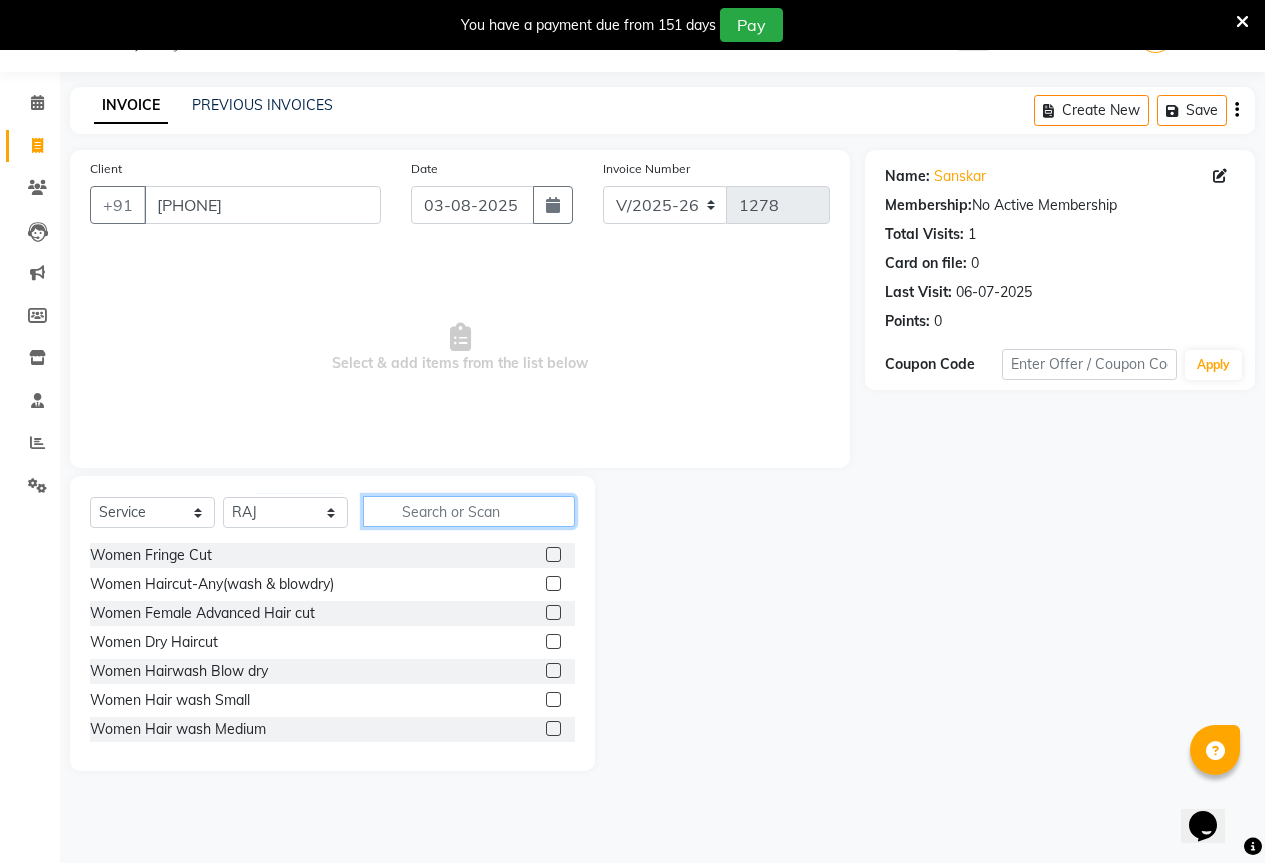 click 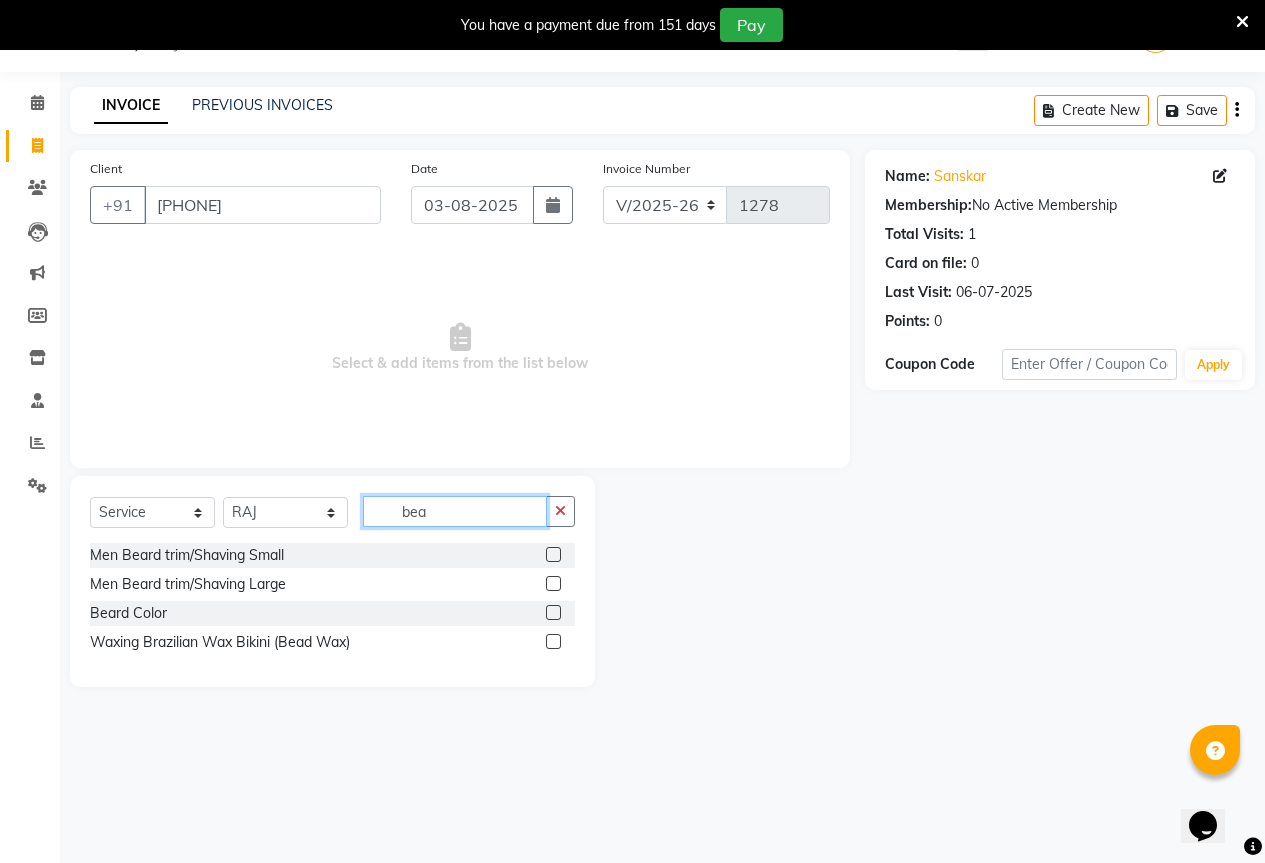 type on "bea" 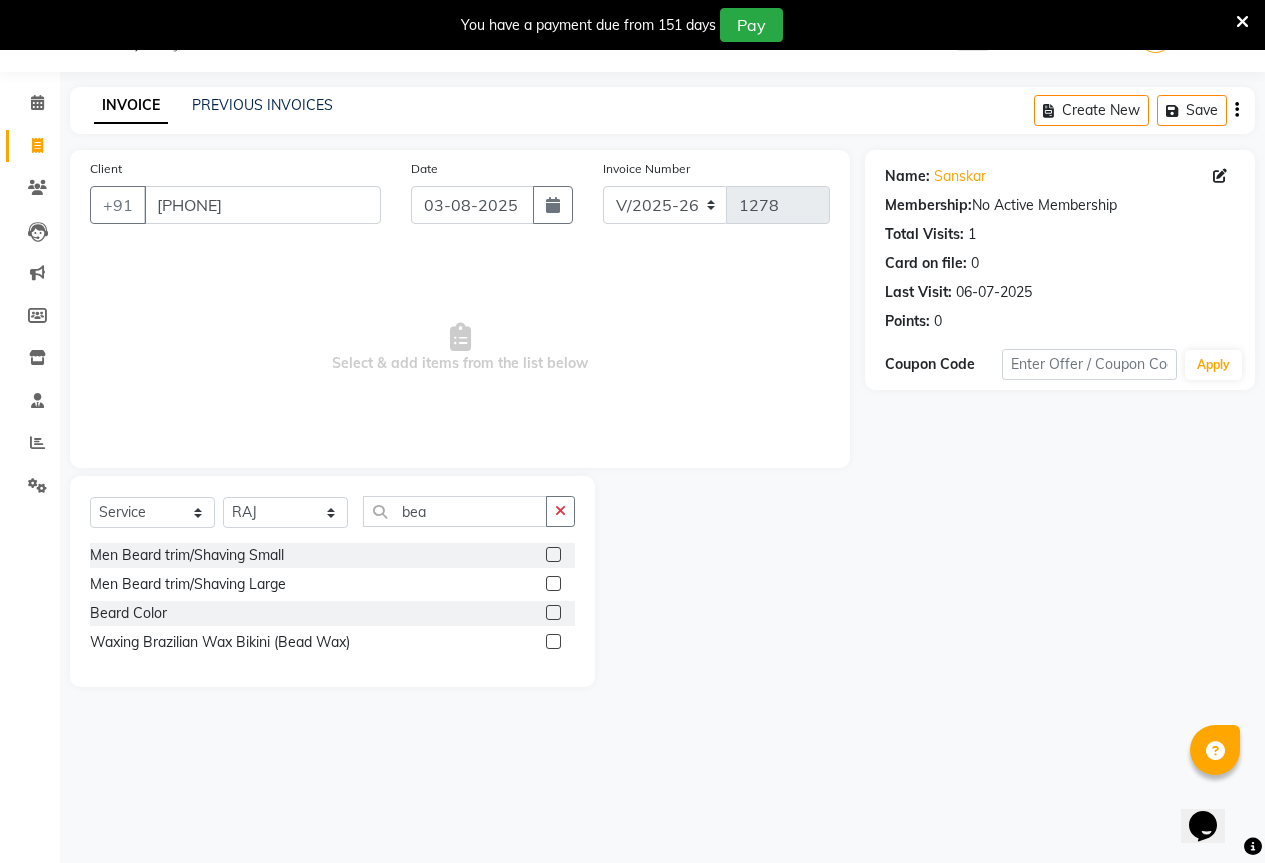 click 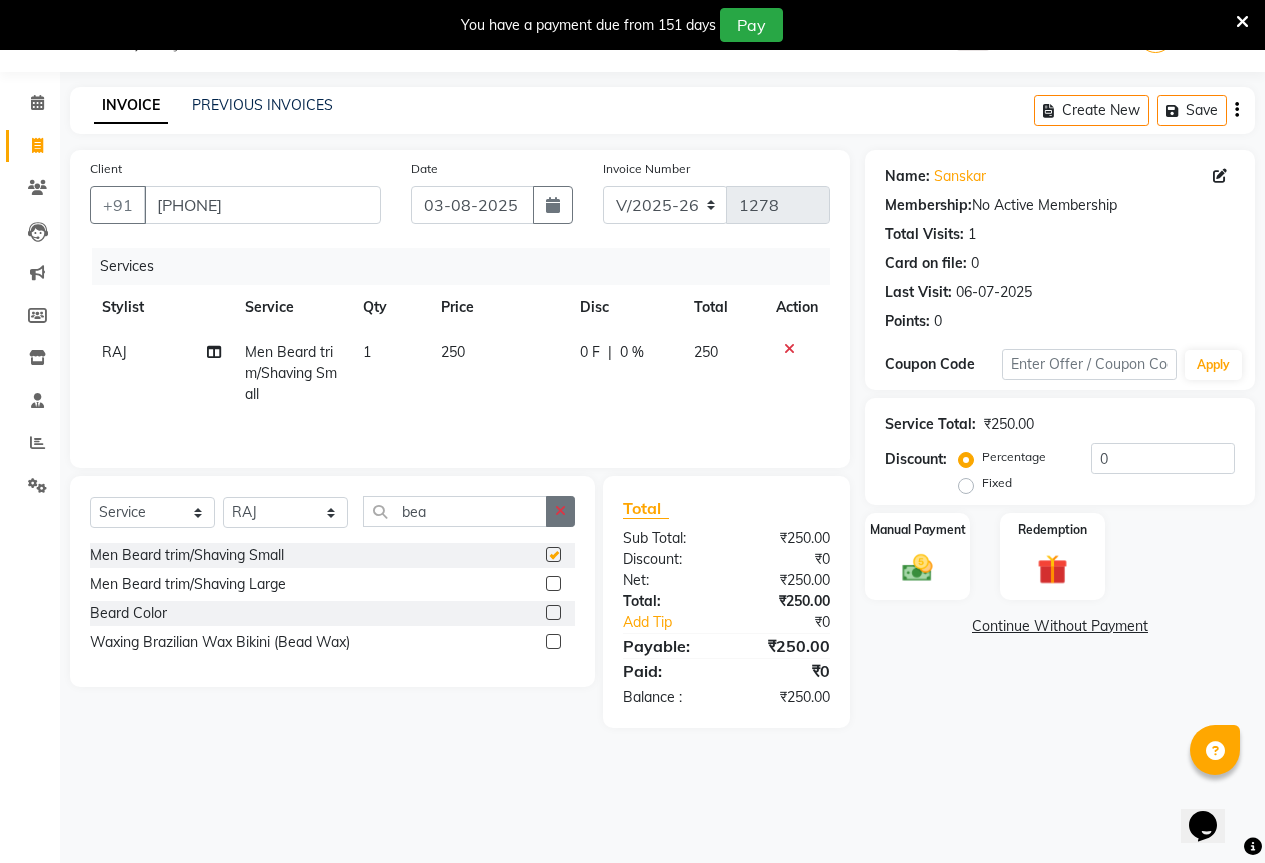 checkbox on "false" 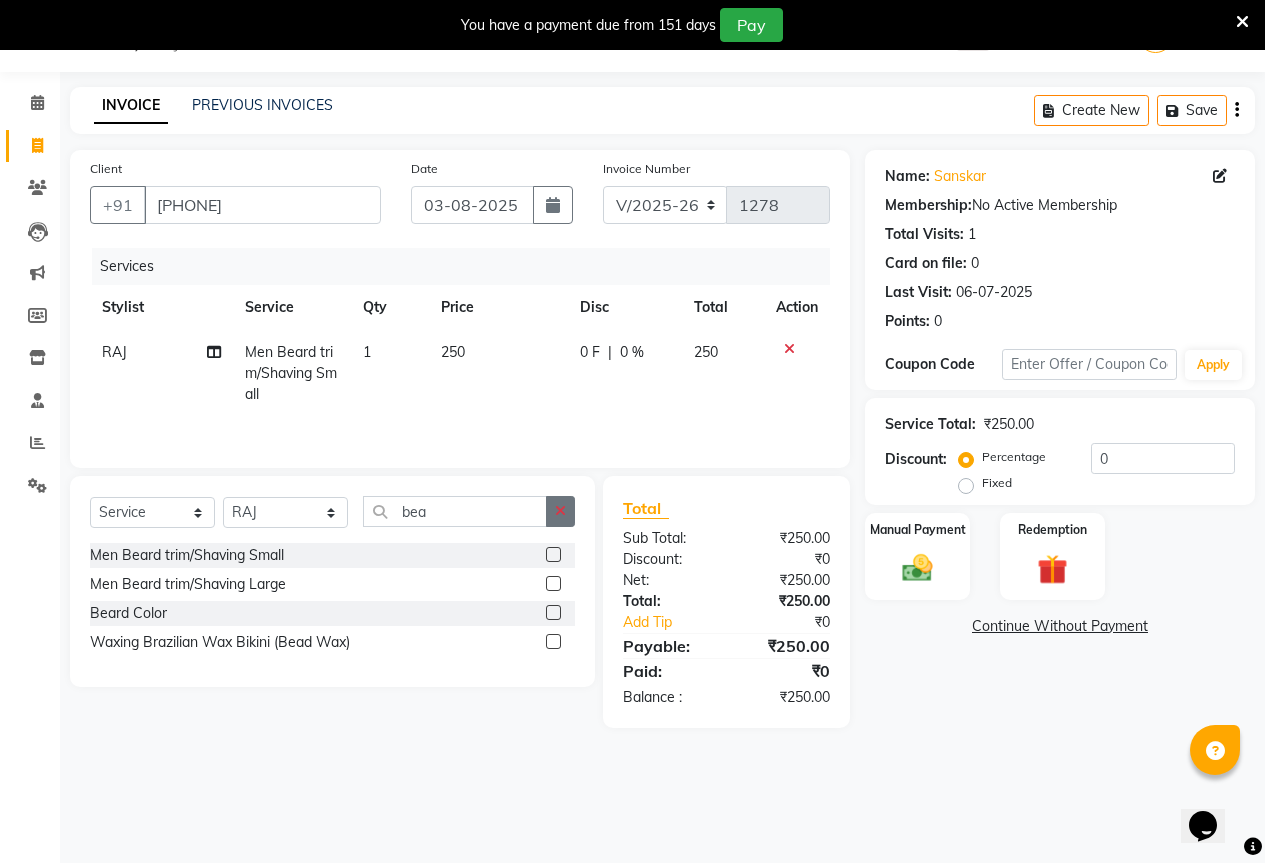 click 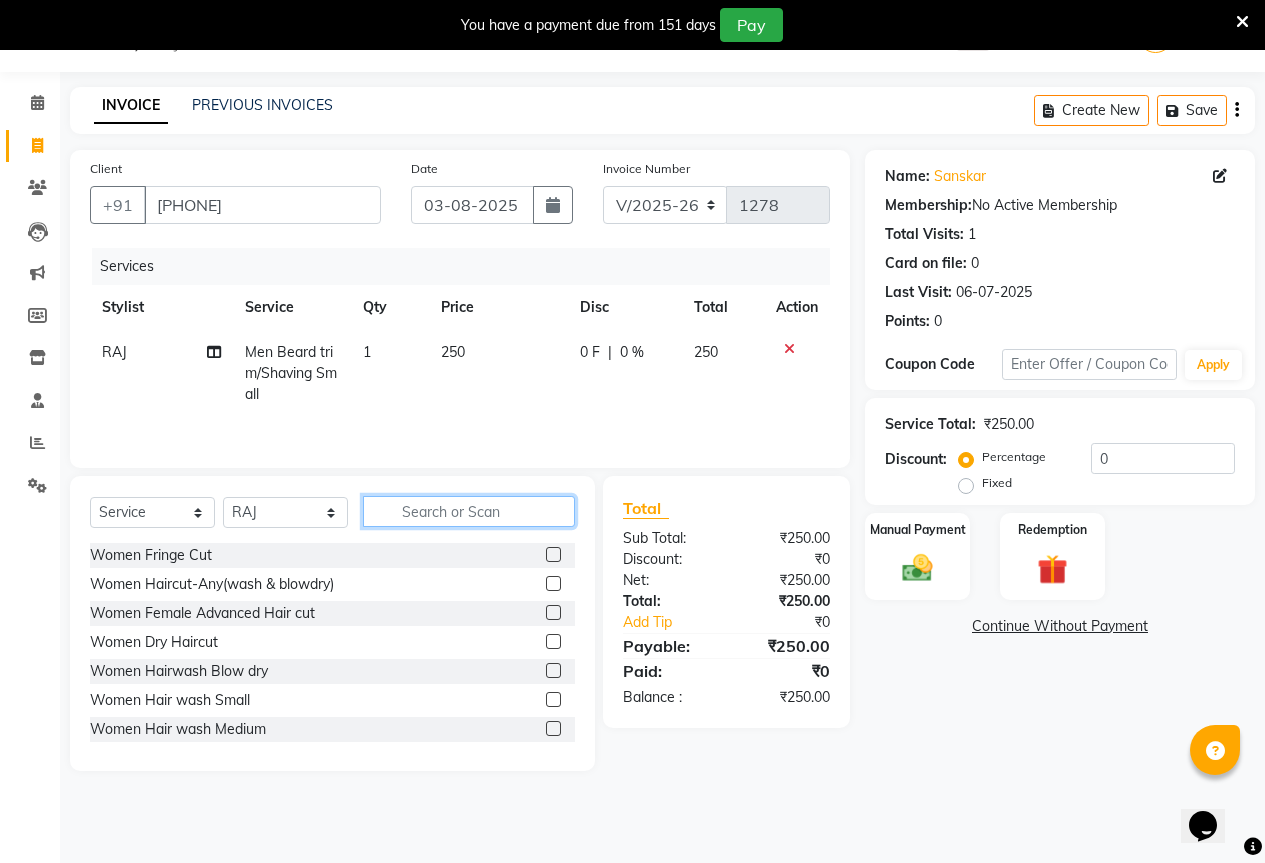 click 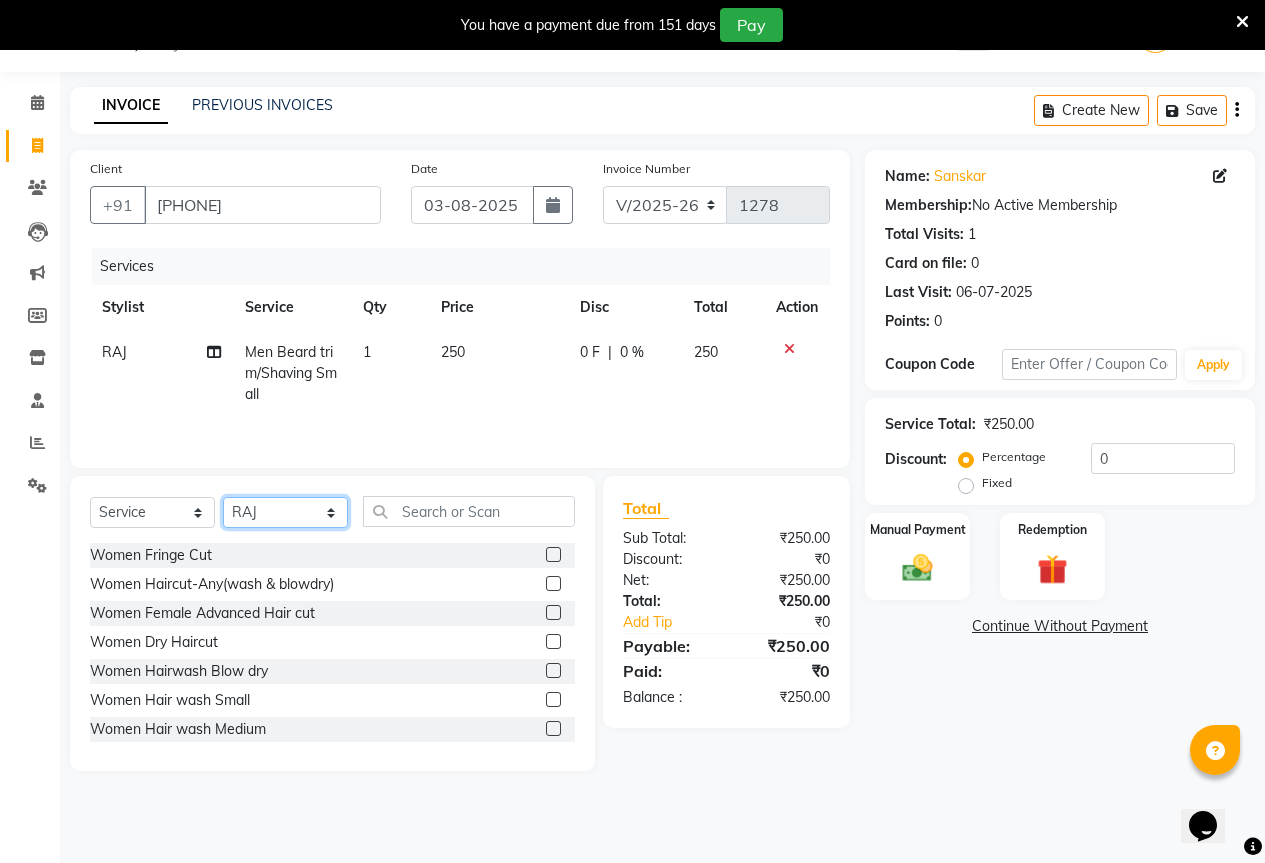 click on "Select Stylist AKASH KAJAL PAYAL RAJ RUTUJA SAHIL" 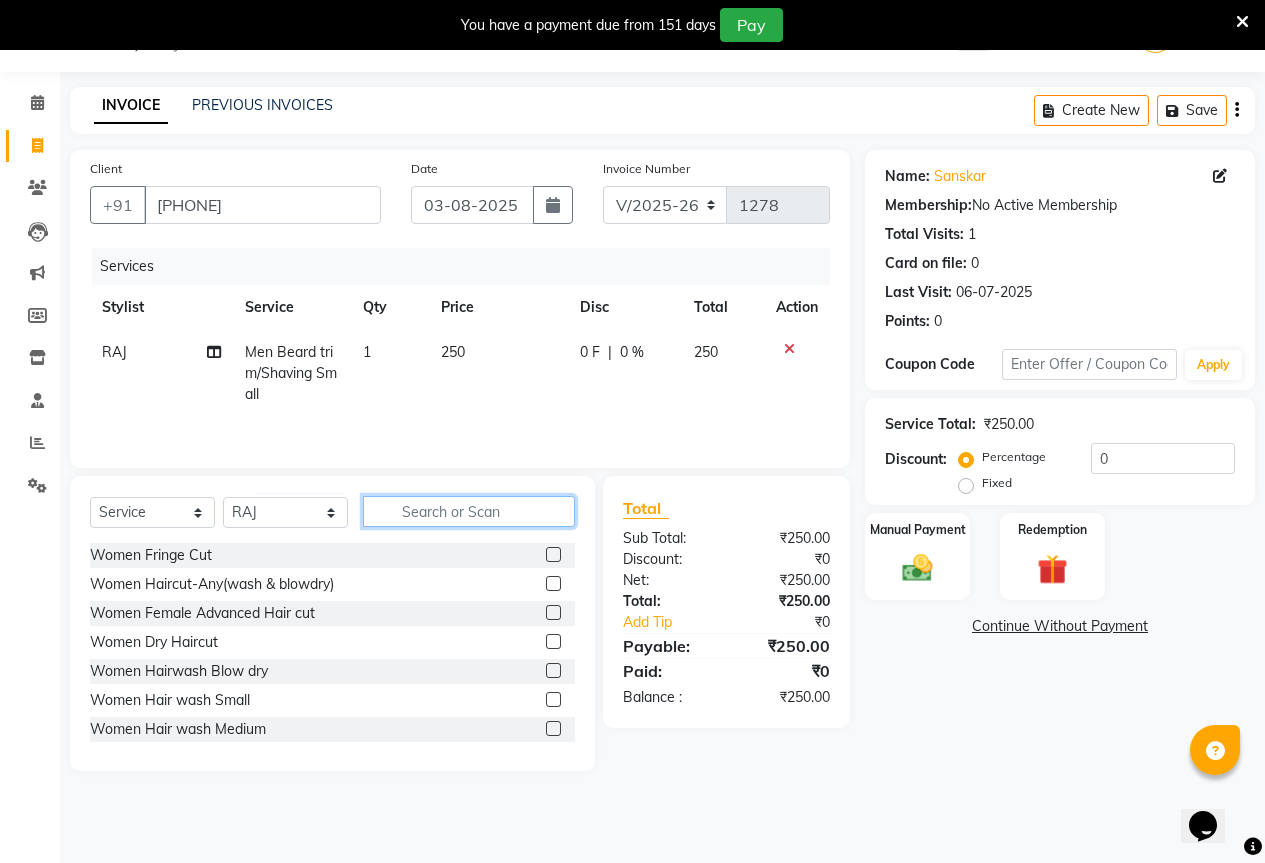 click 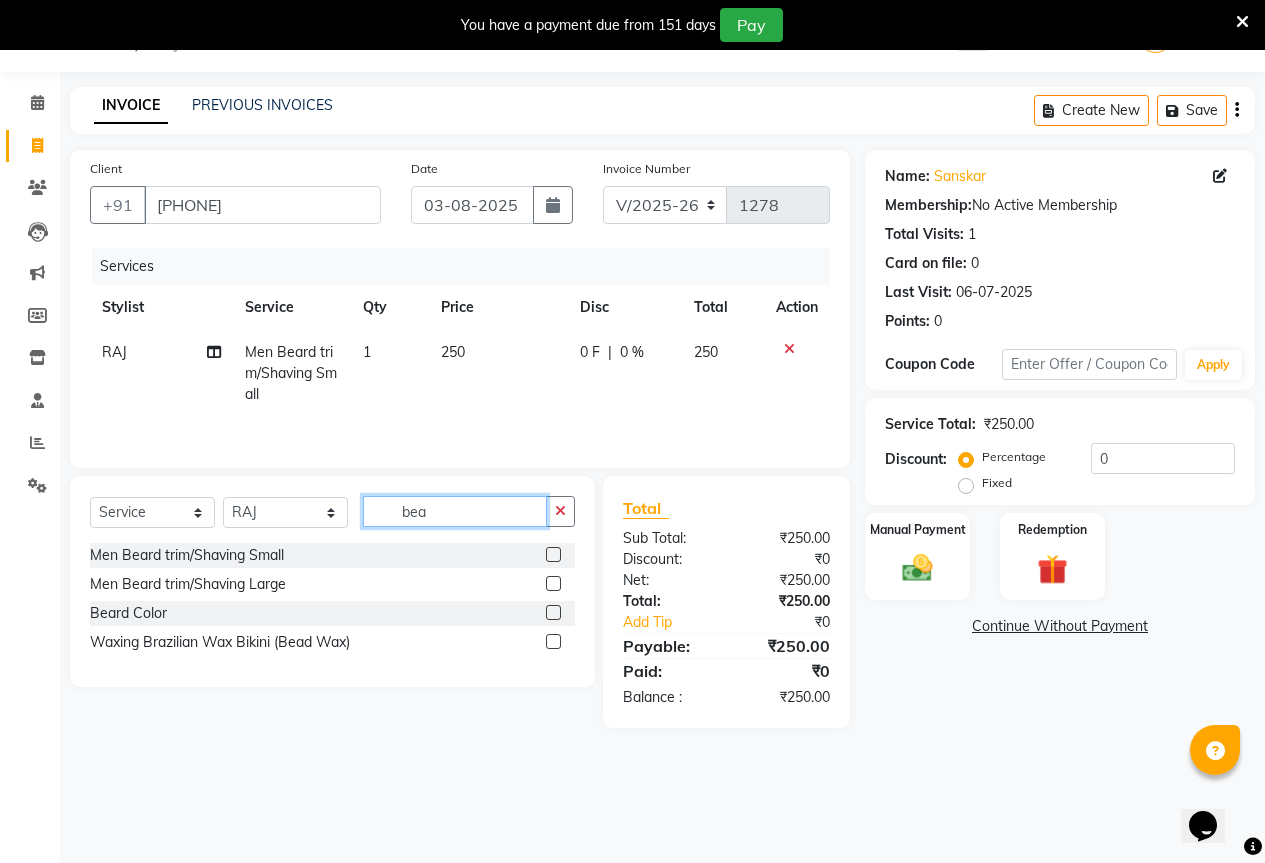 type on "bea" 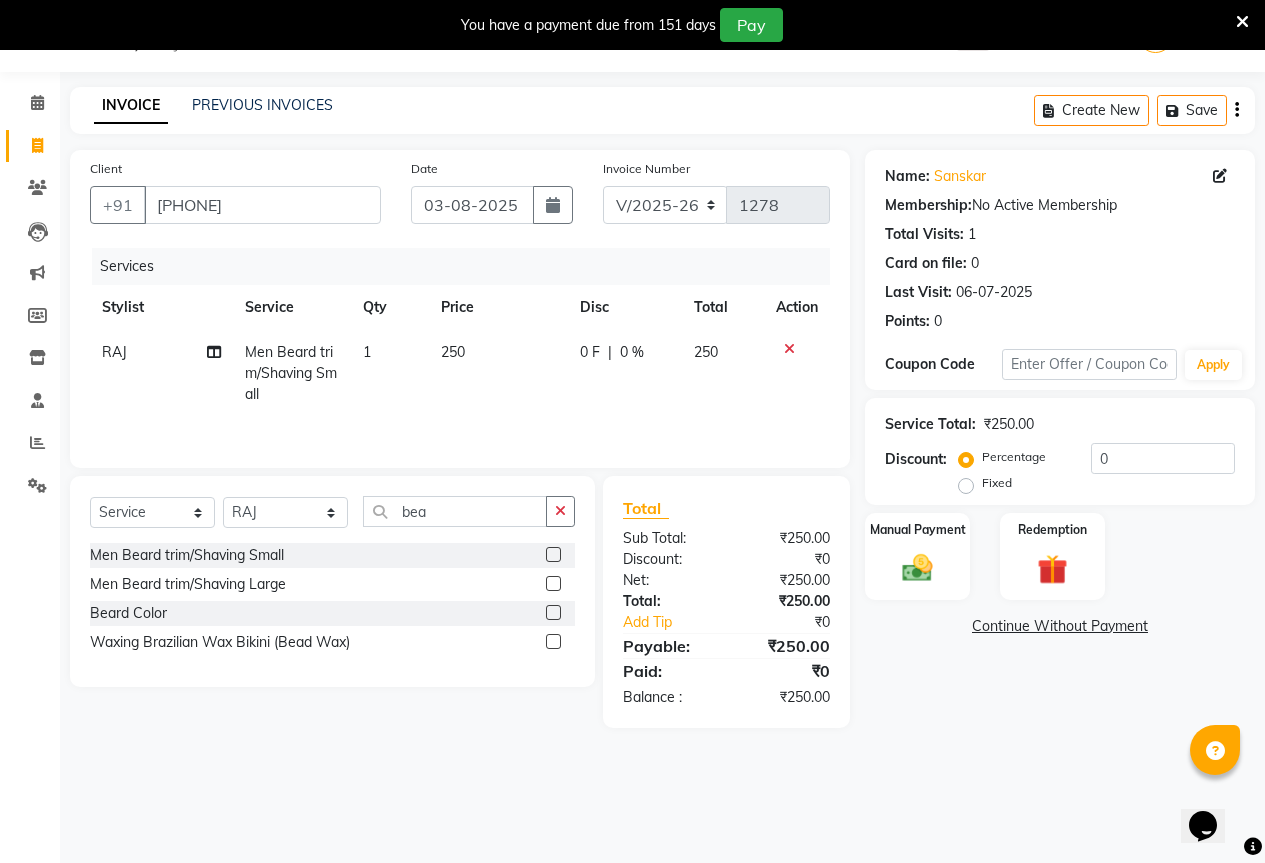 click 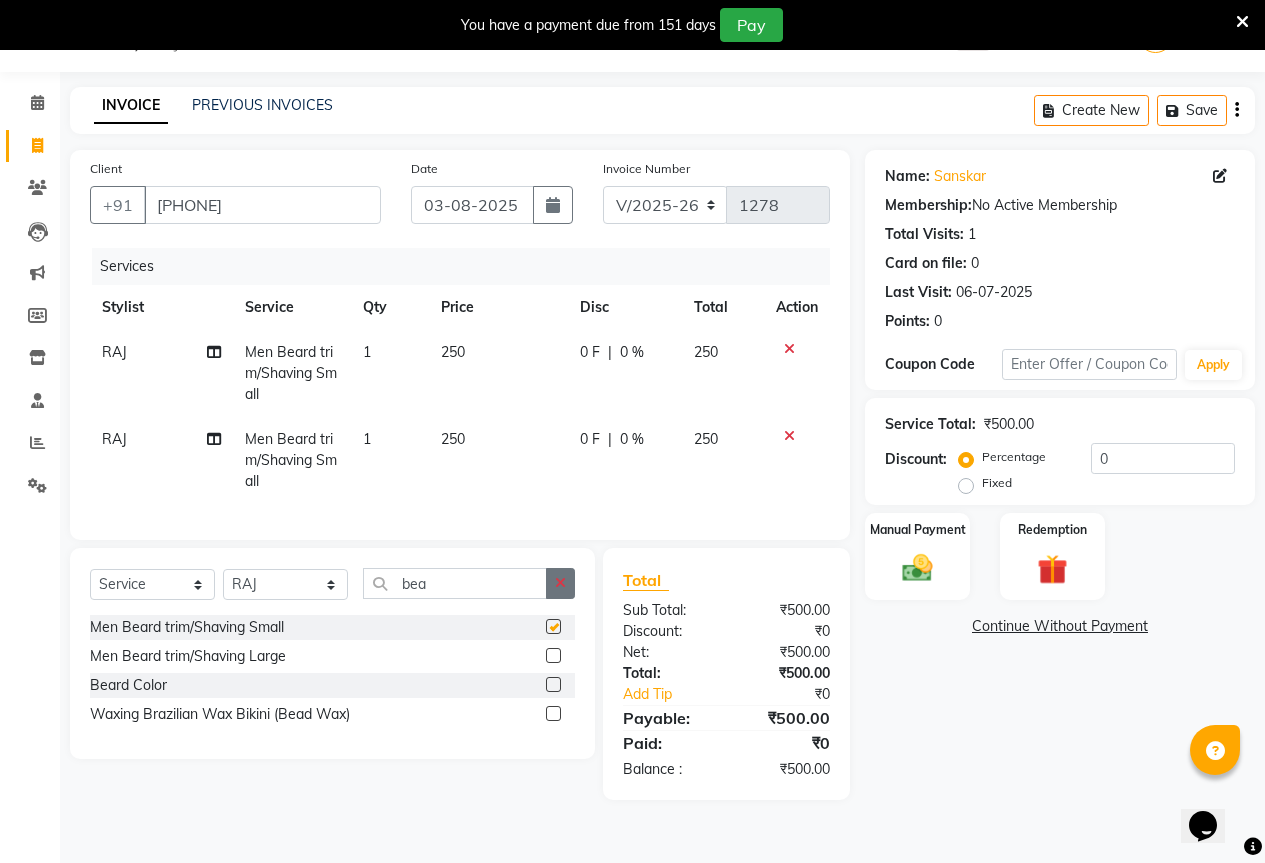 checkbox on "false" 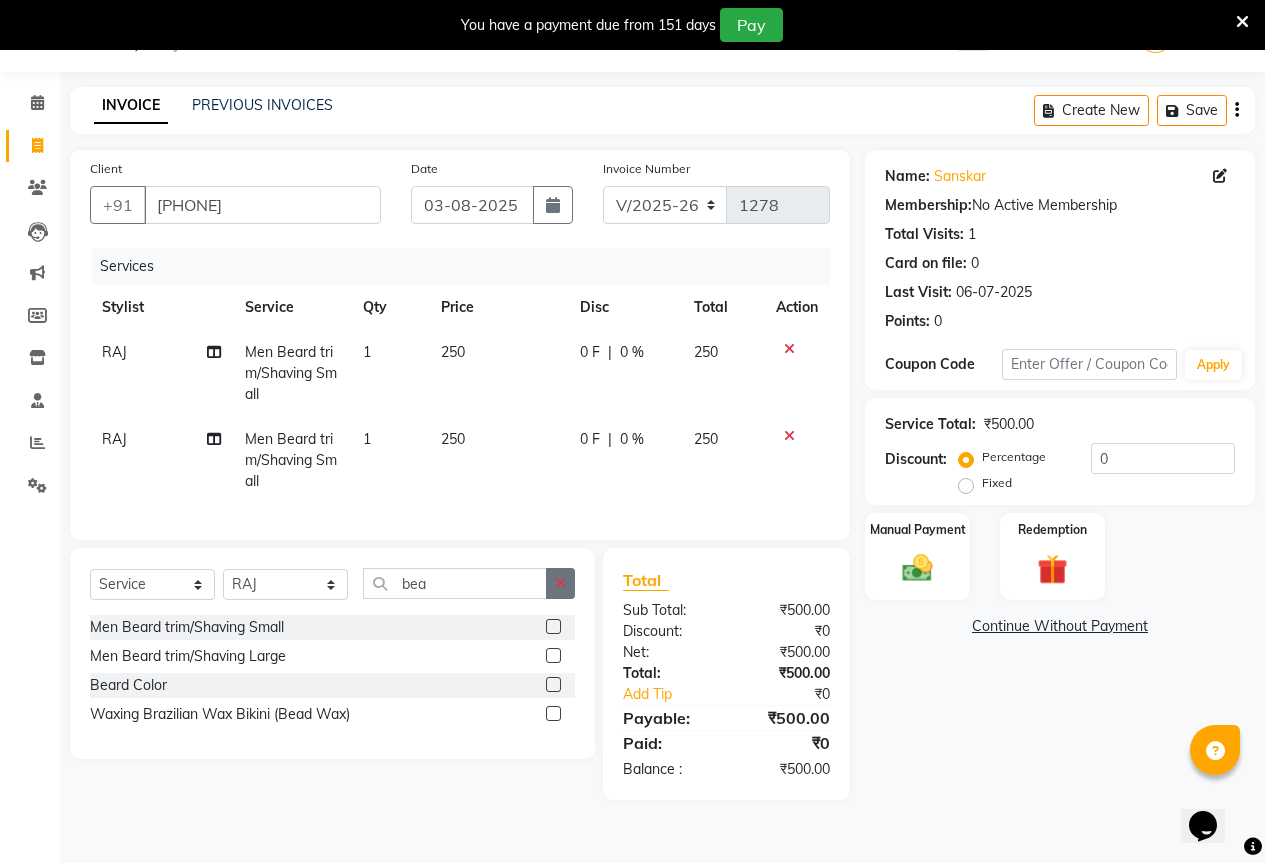 click 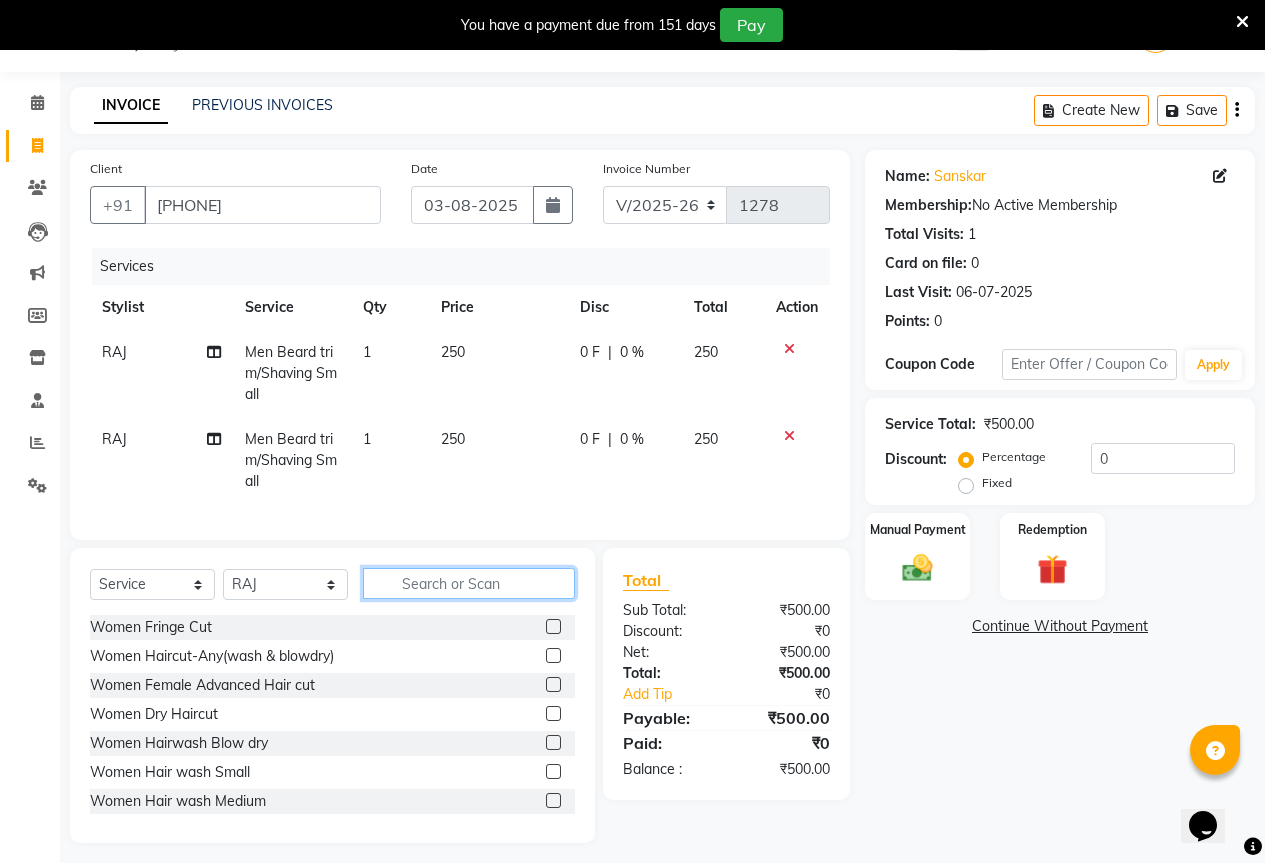 click 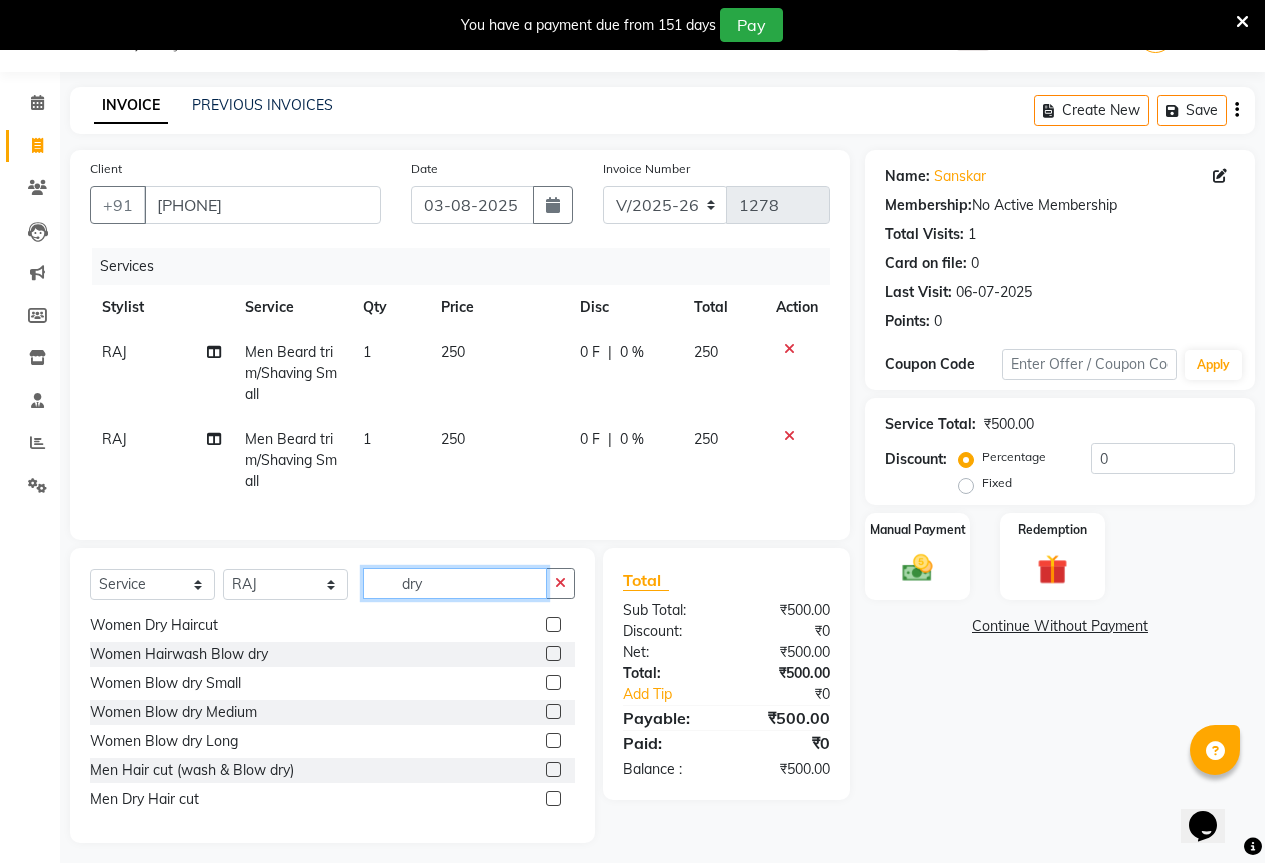 scroll, scrollTop: 61, scrollLeft: 0, axis: vertical 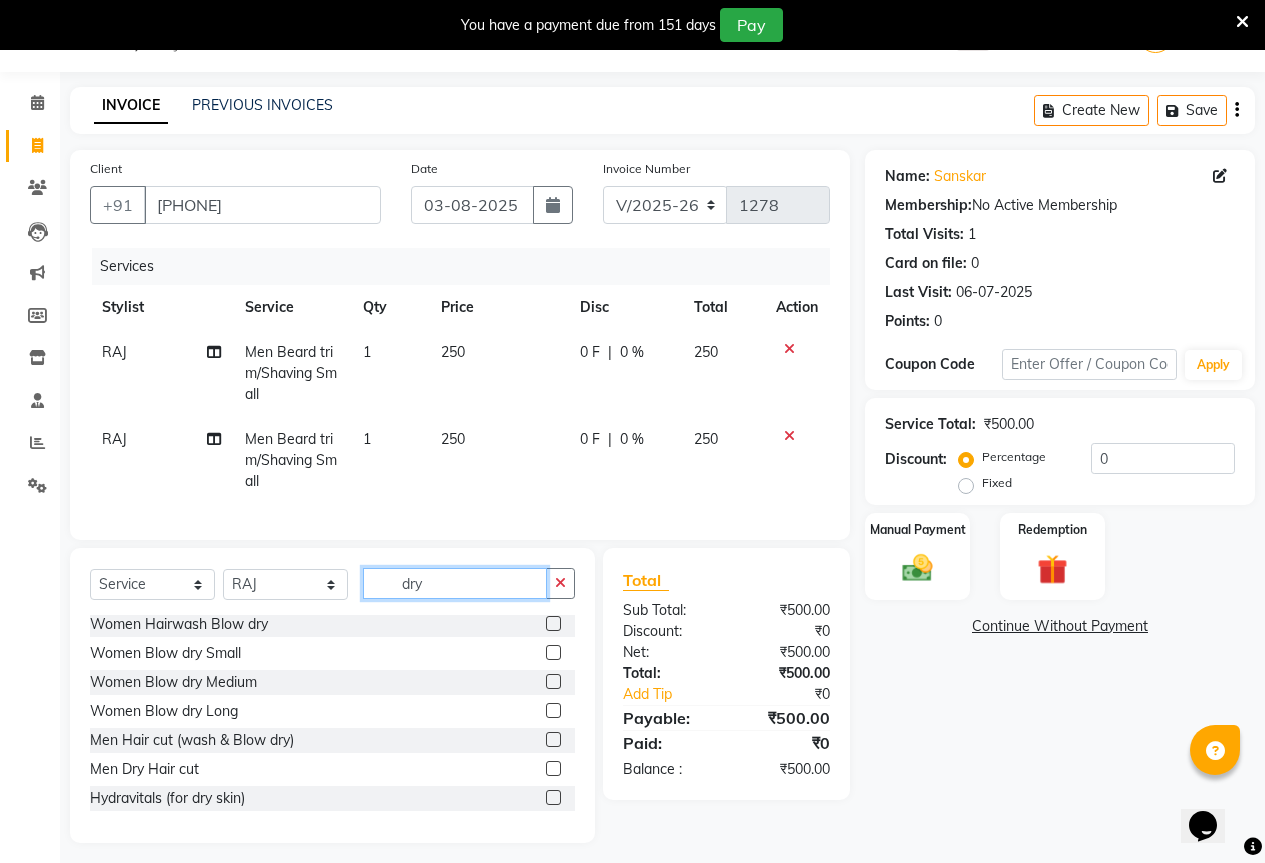 type on "dry" 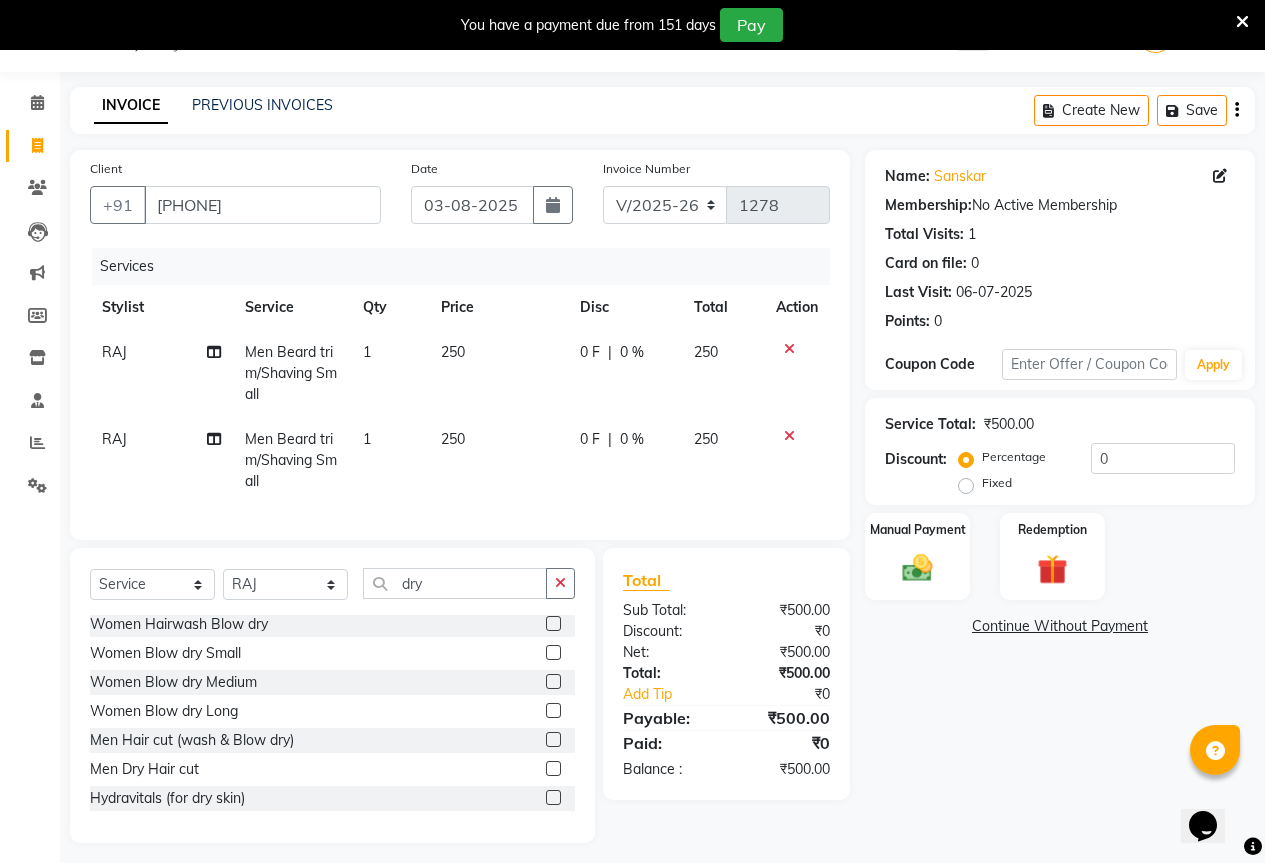 click 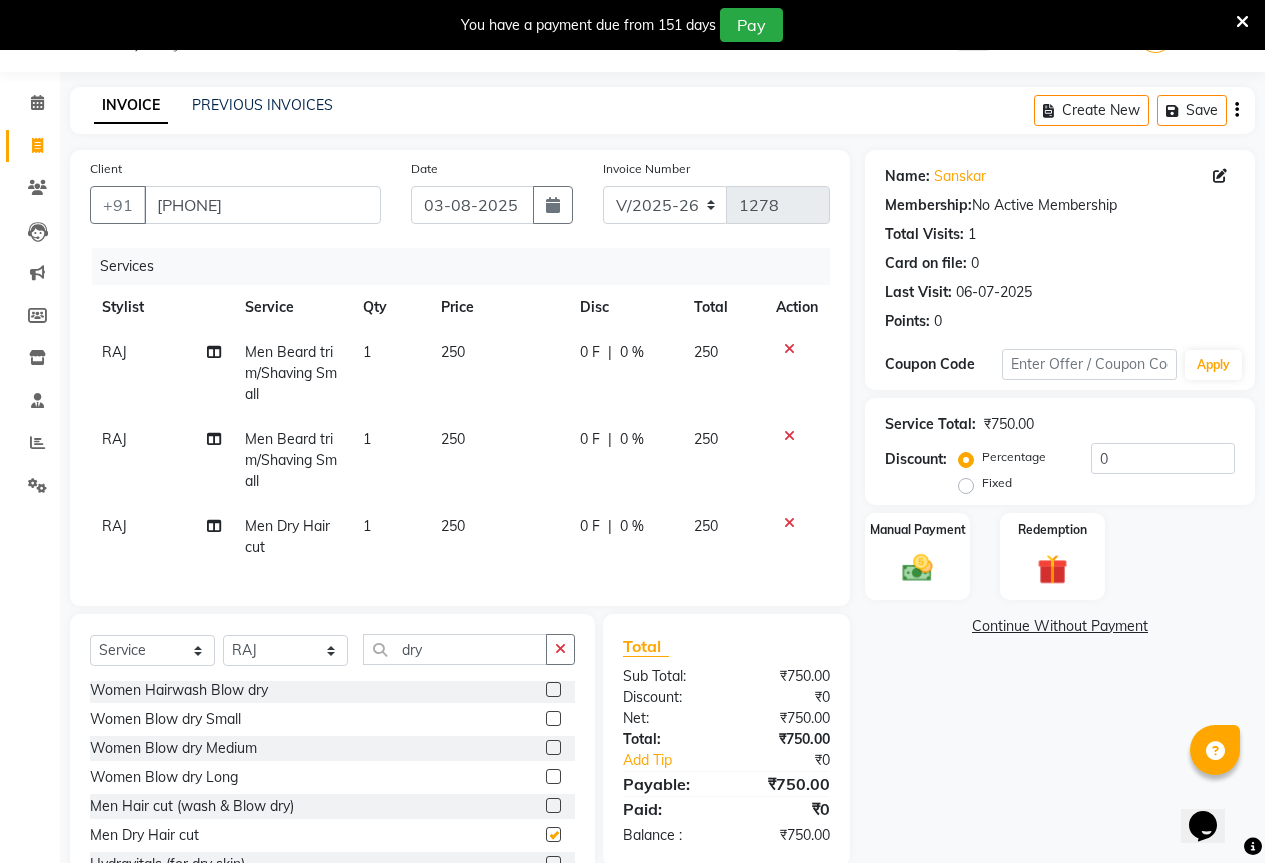 checkbox on "false" 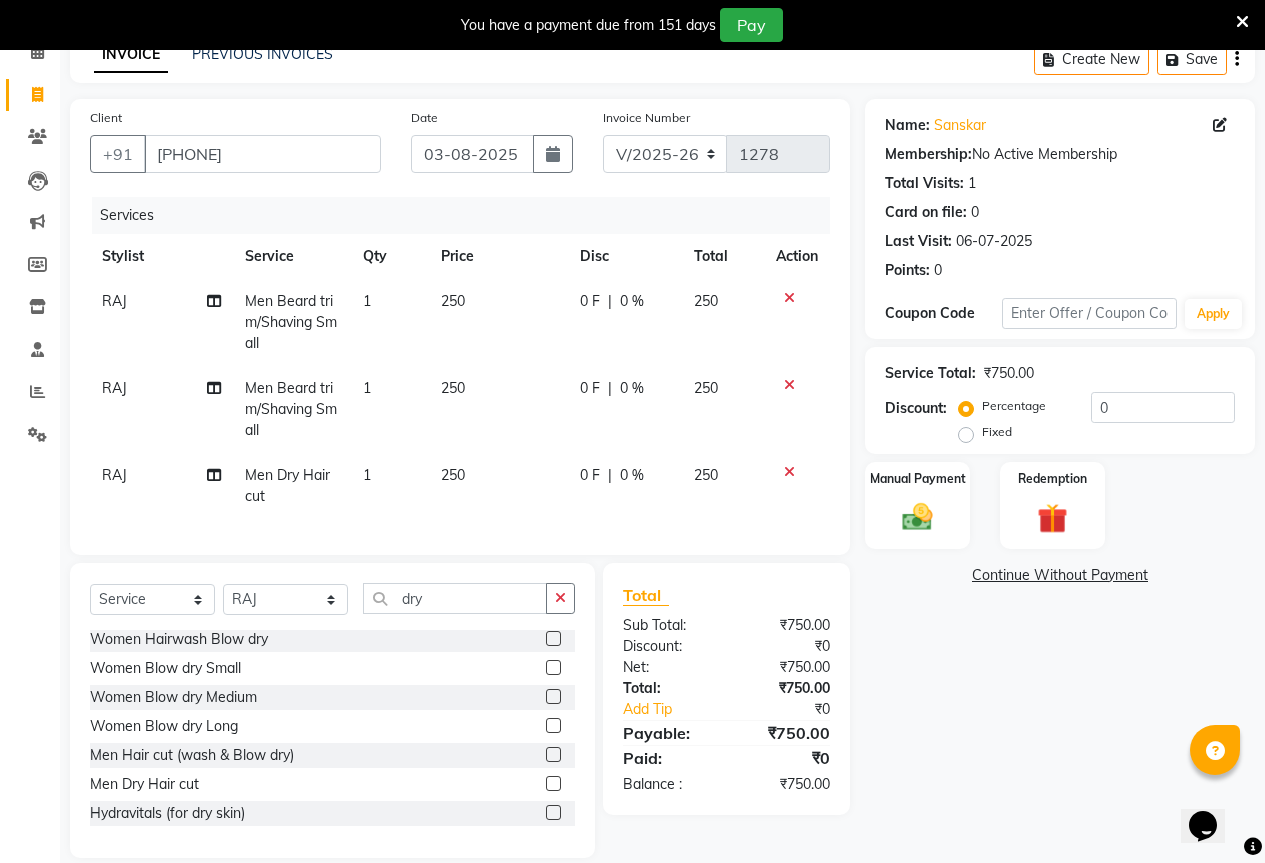 scroll, scrollTop: 141, scrollLeft: 0, axis: vertical 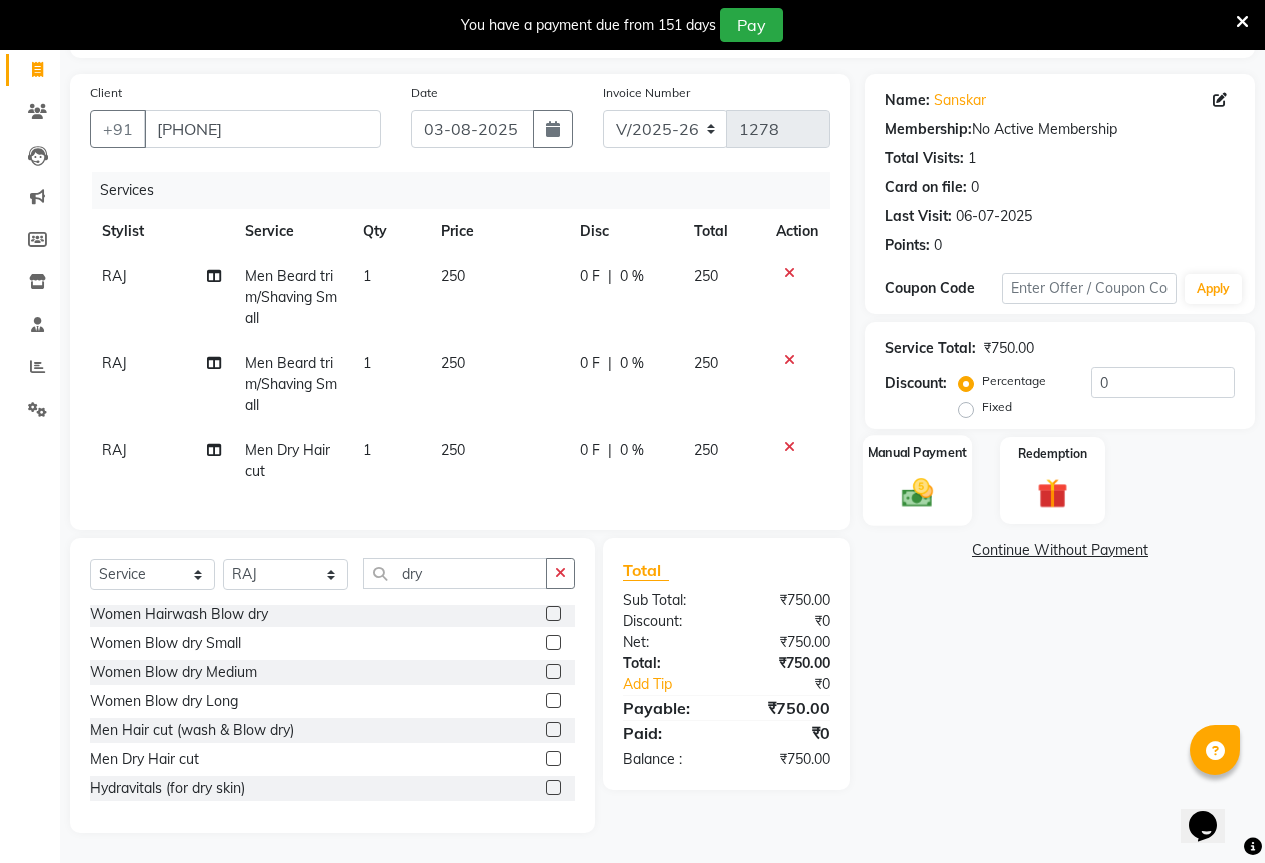 click 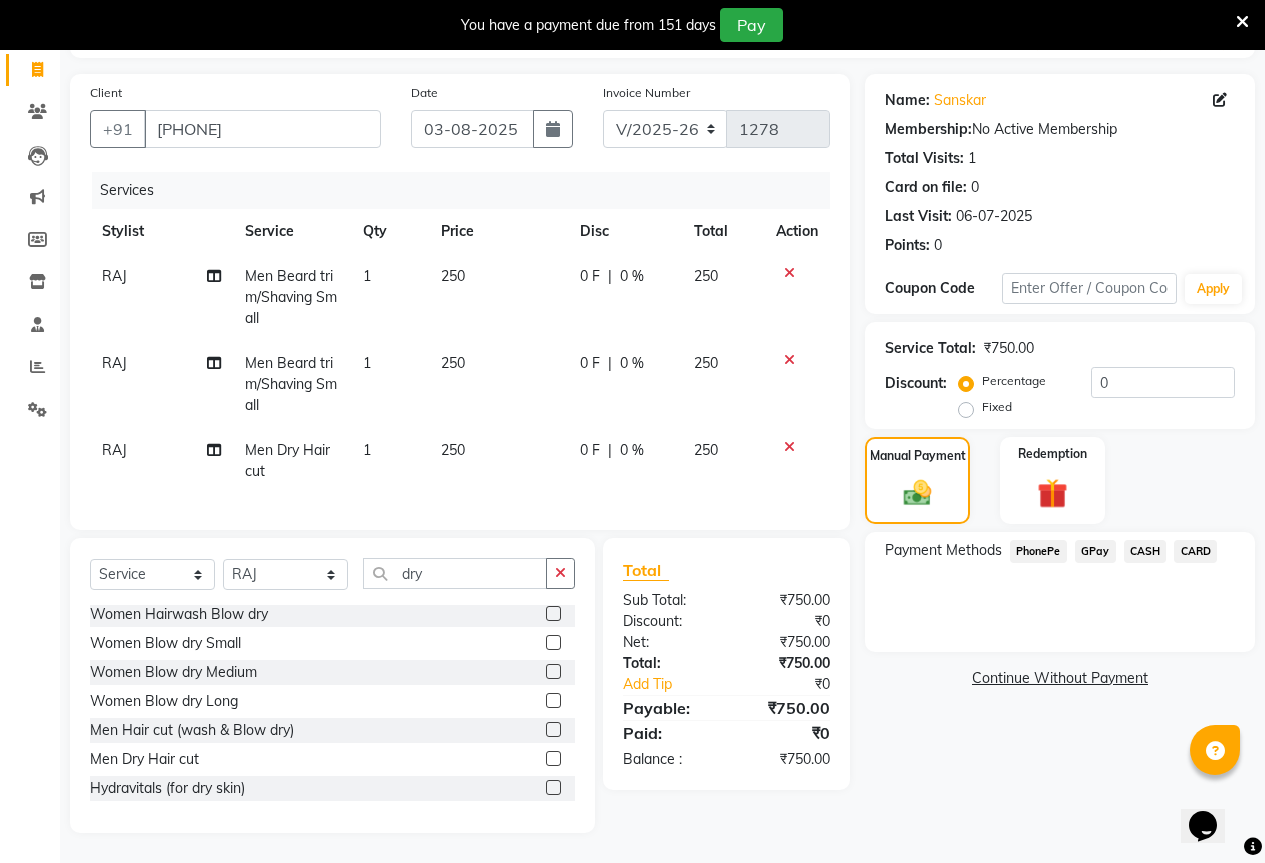 click on "CASH" 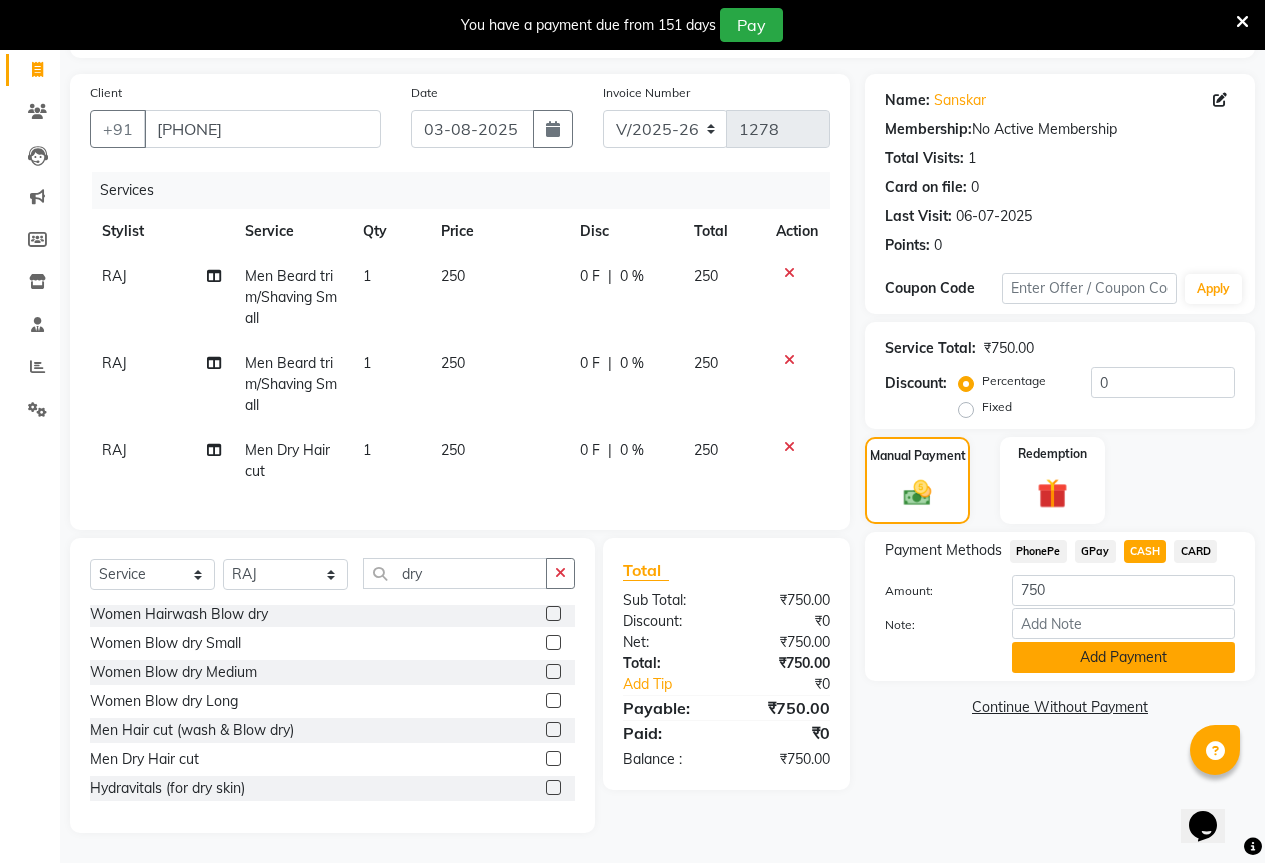 click on "Add Payment" 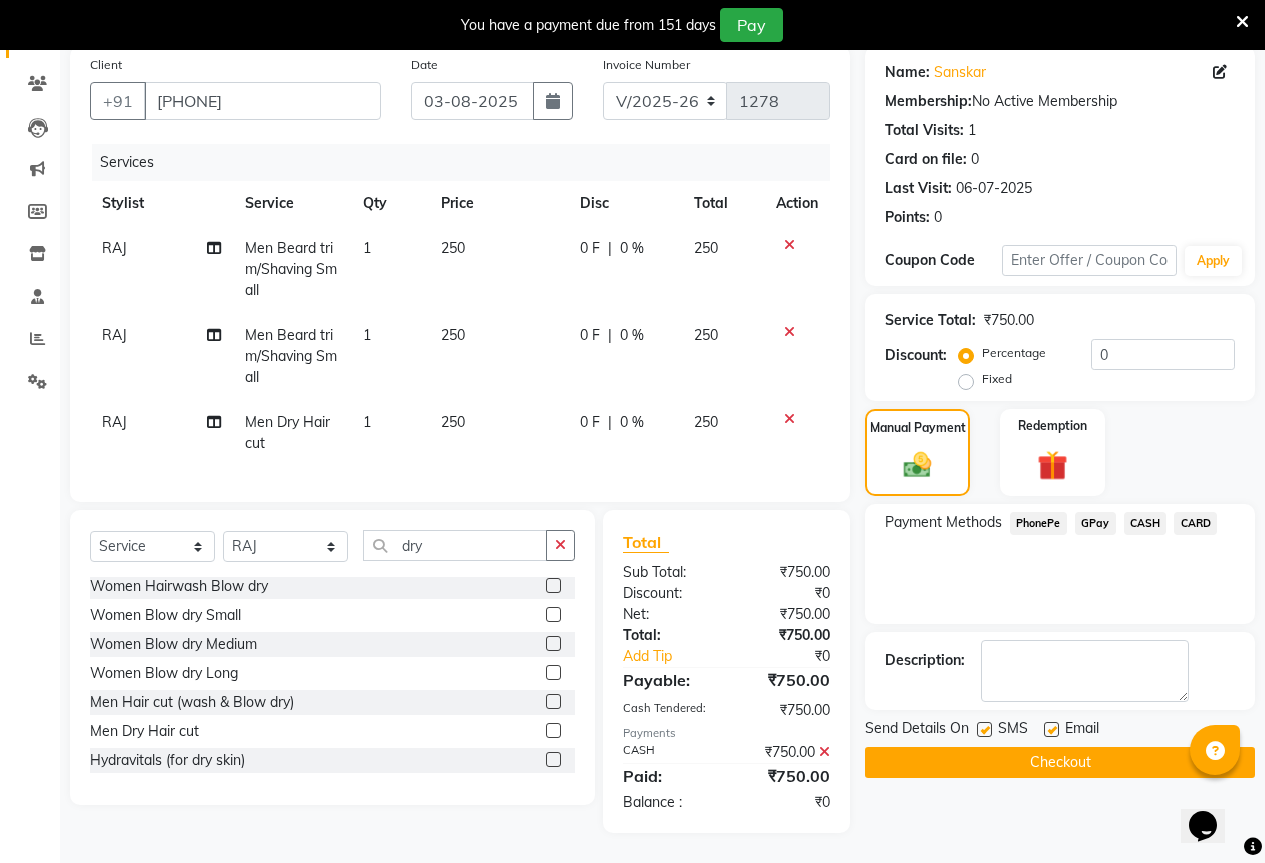 scroll, scrollTop: 169, scrollLeft: 0, axis: vertical 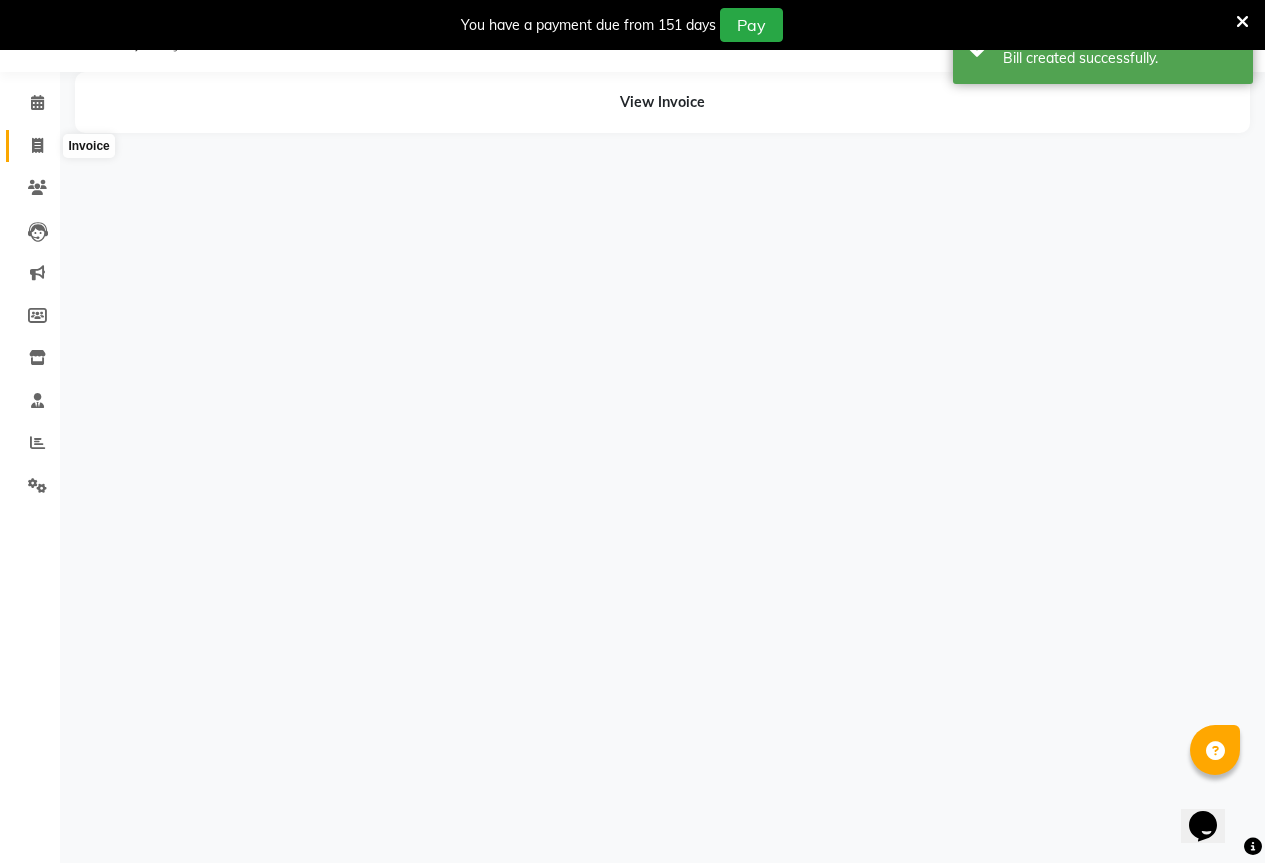 click 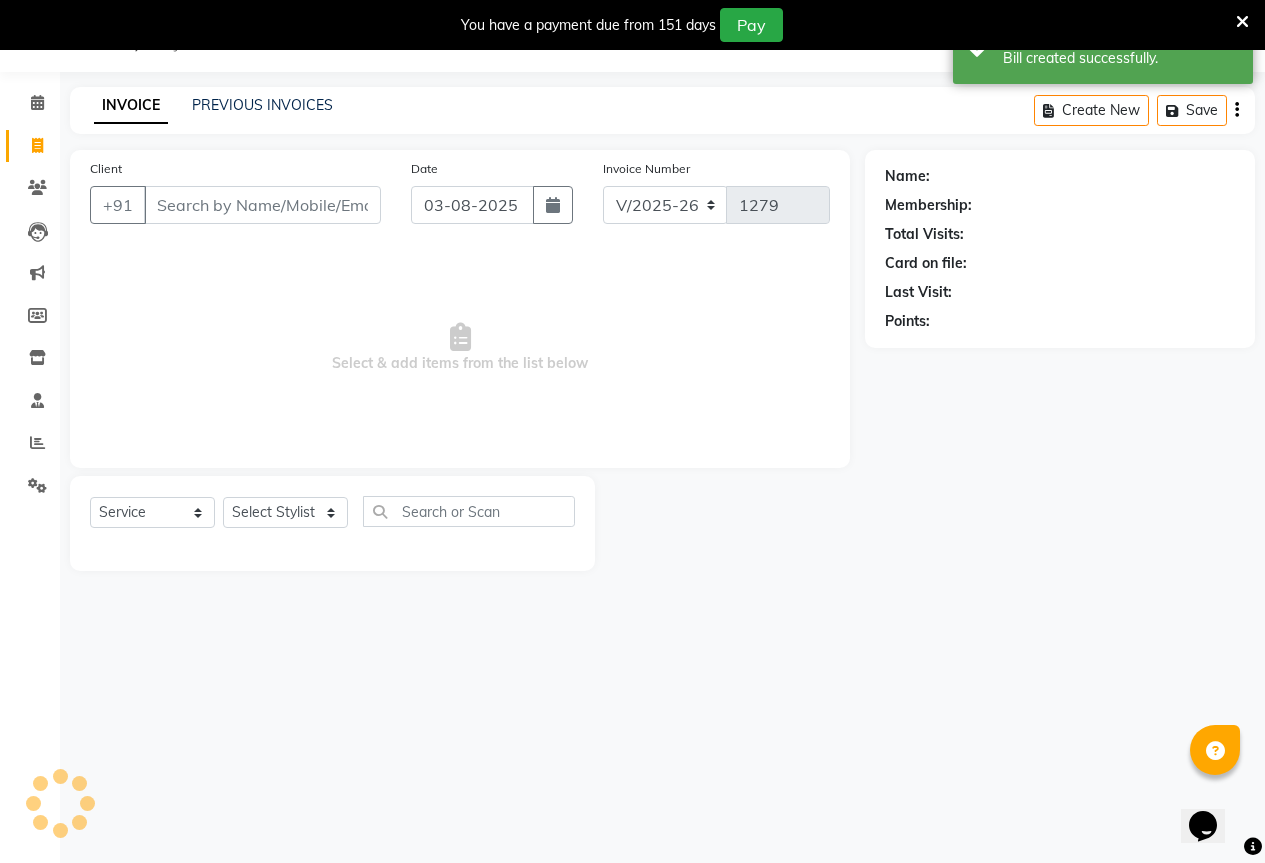 click on "Client" at bounding box center [262, 205] 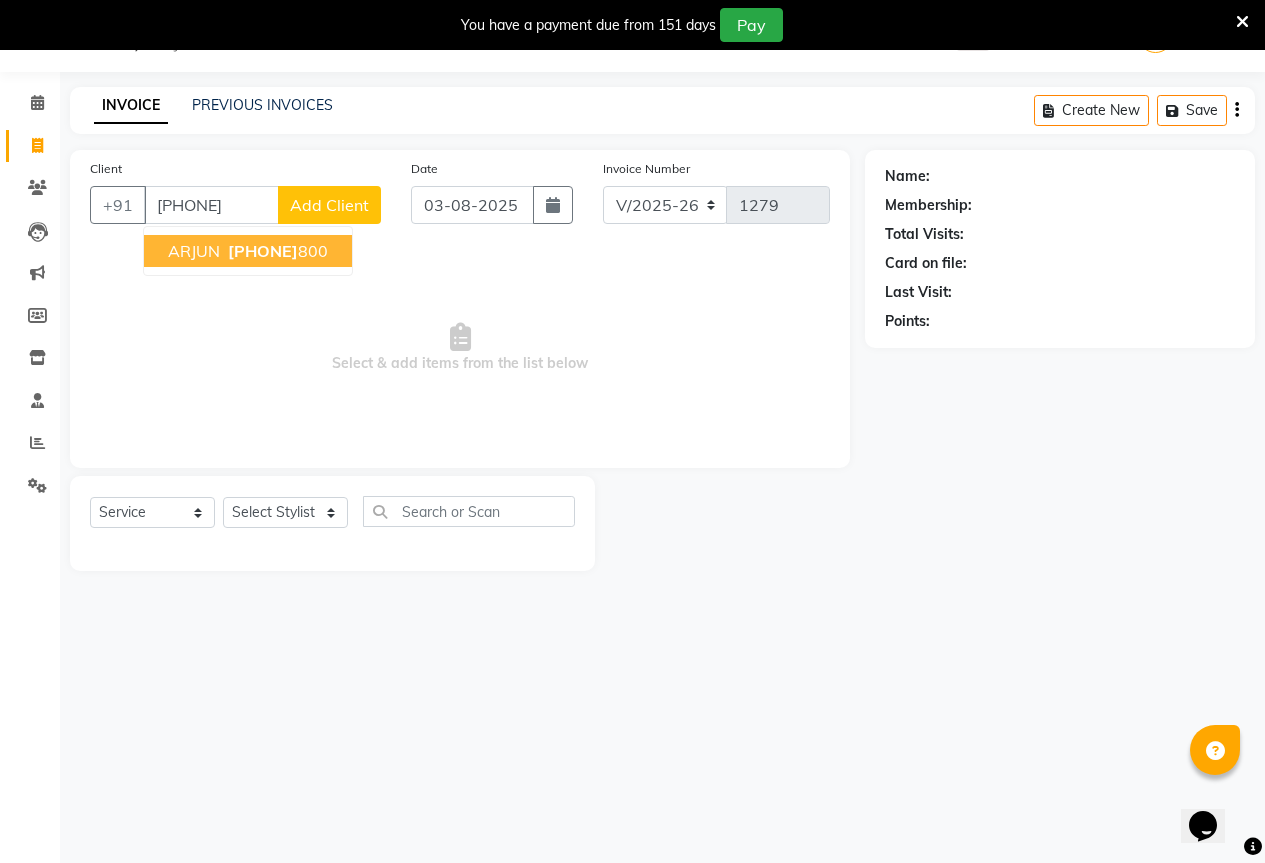 click on "9527760 800" at bounding box center [276, 251] 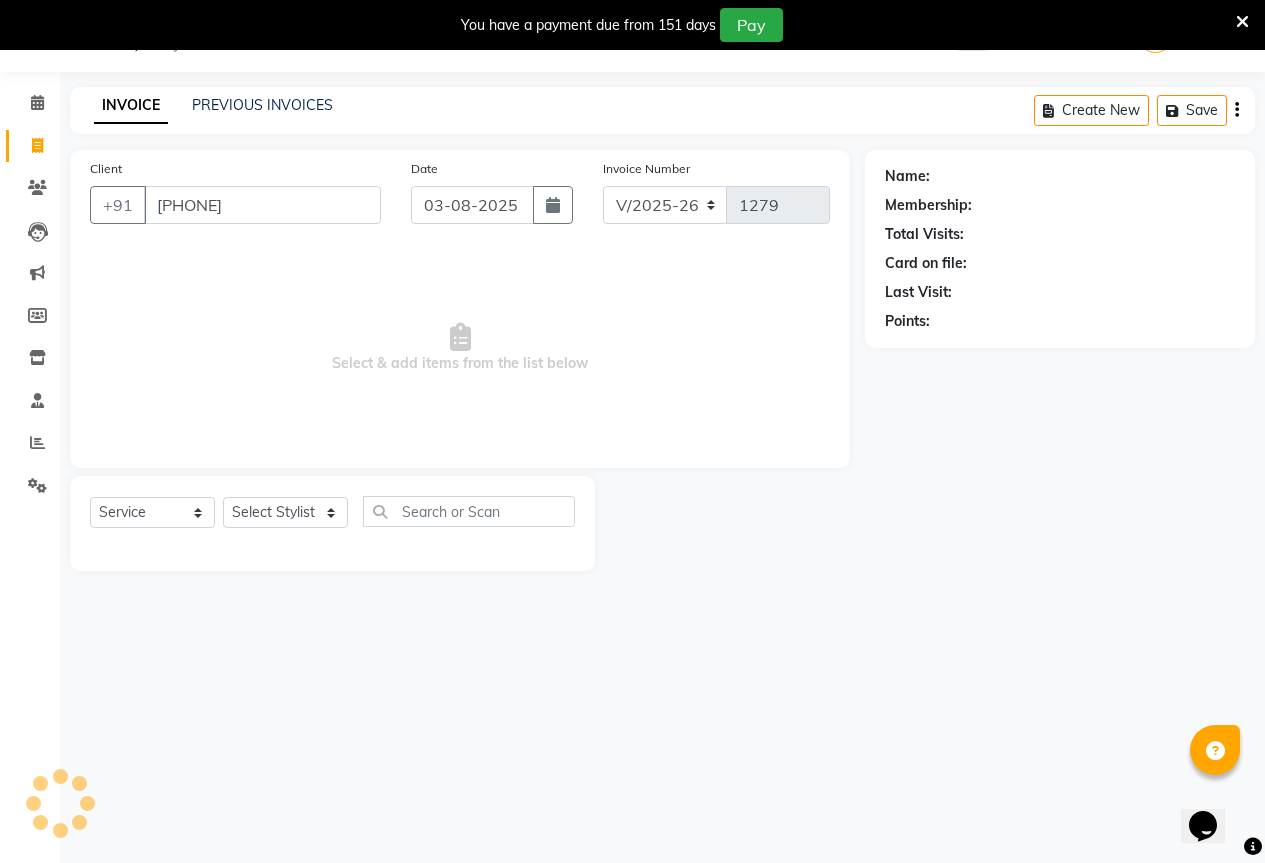 type on "9527760800" 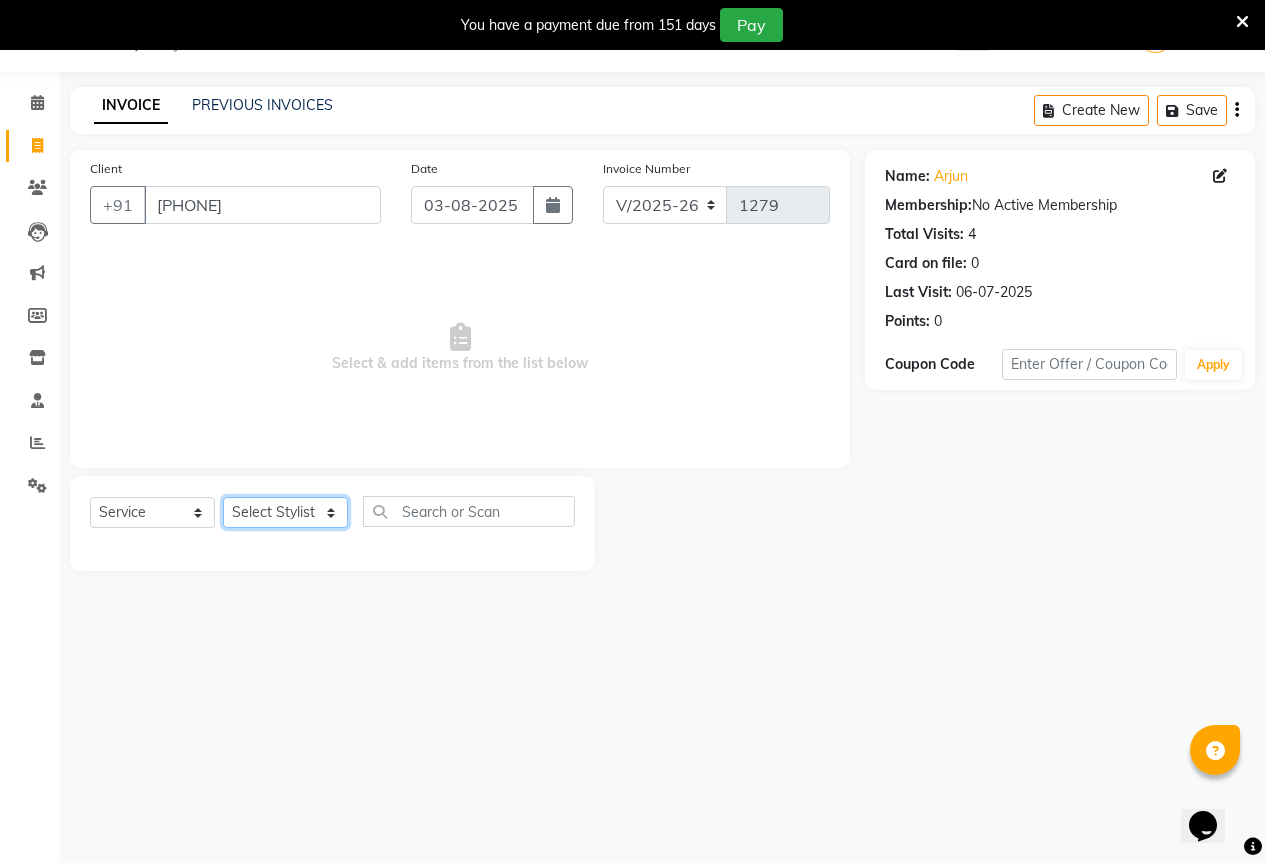 click on "Select Stylist AKASH KAJAL PAYAL RAJ RUTUJA SAHIL" 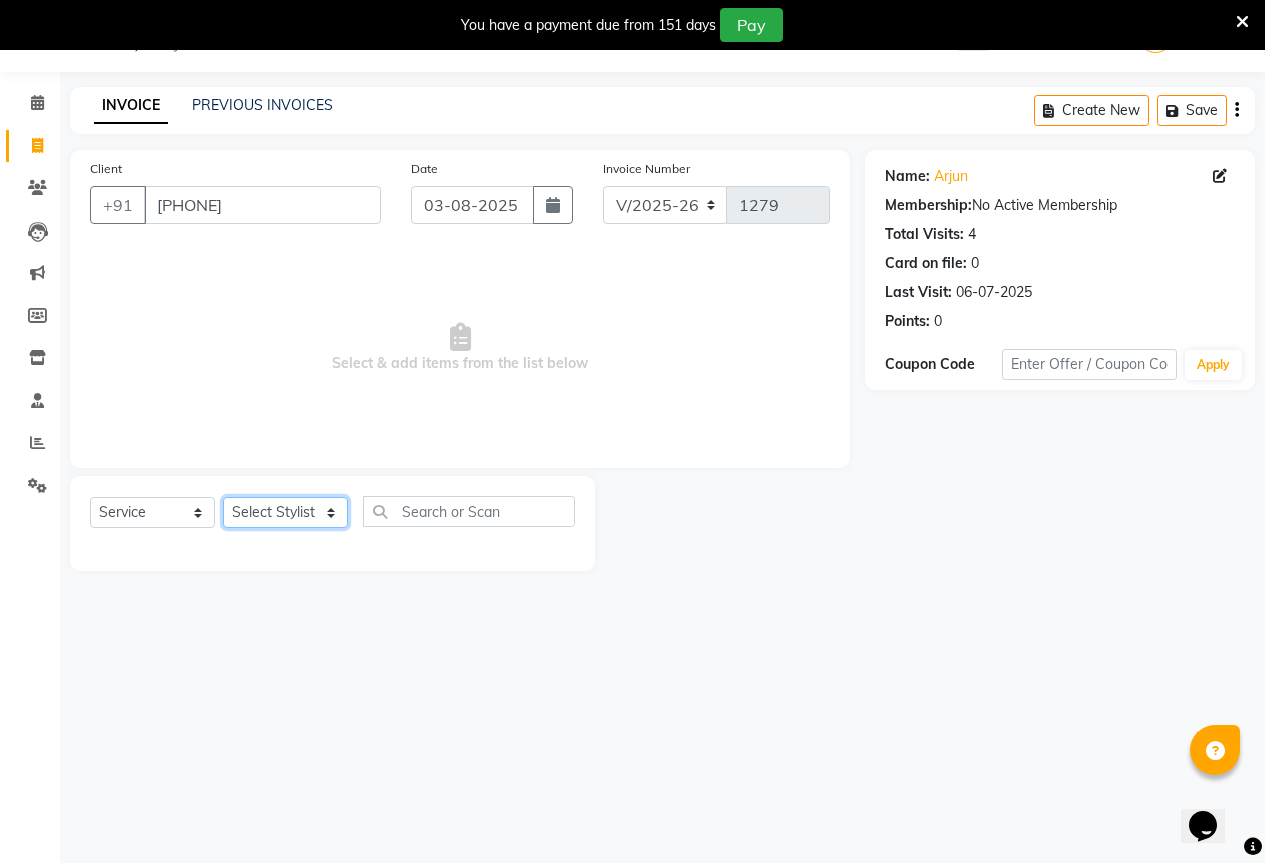 select on "70744" 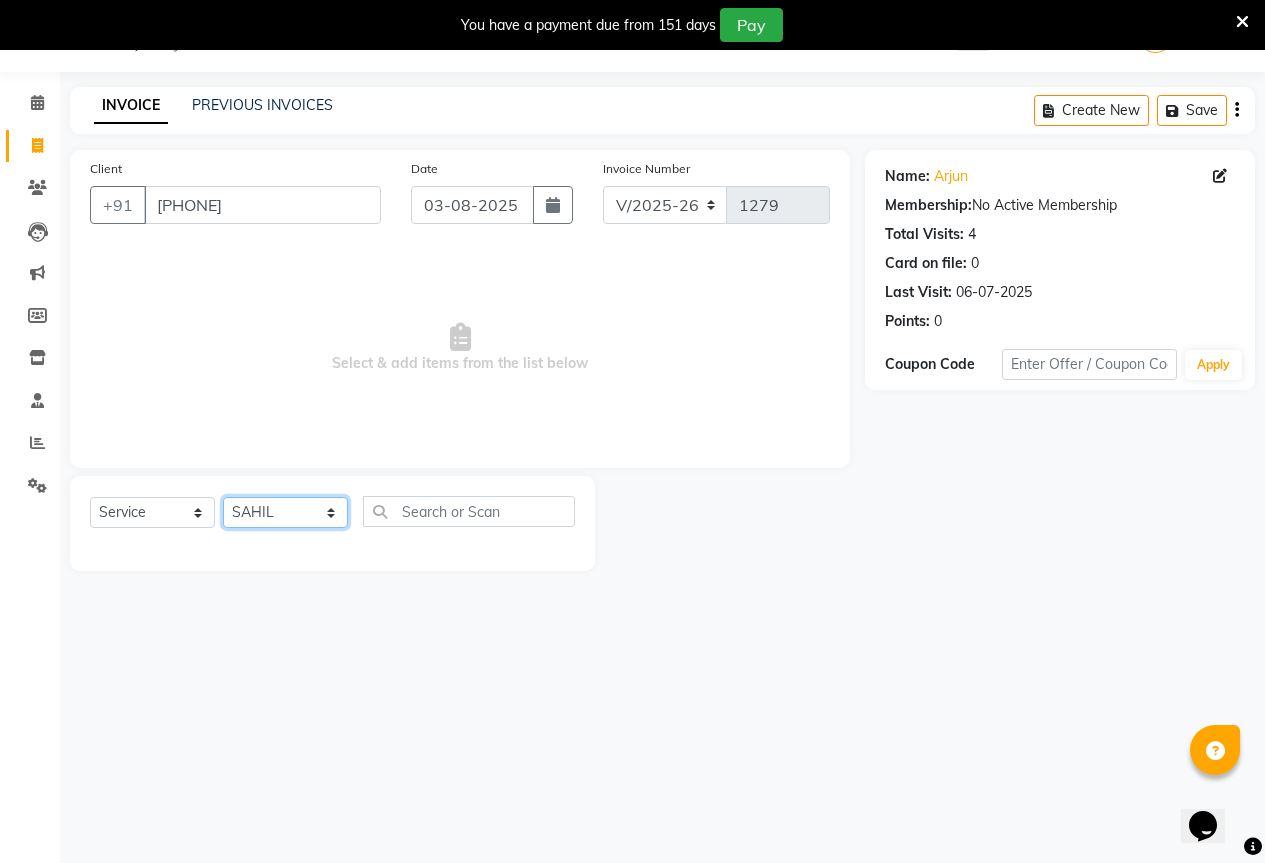 click on "Select Stylist AKASH KAJAL PAYAL RAJ RUTUJA SAHIL" 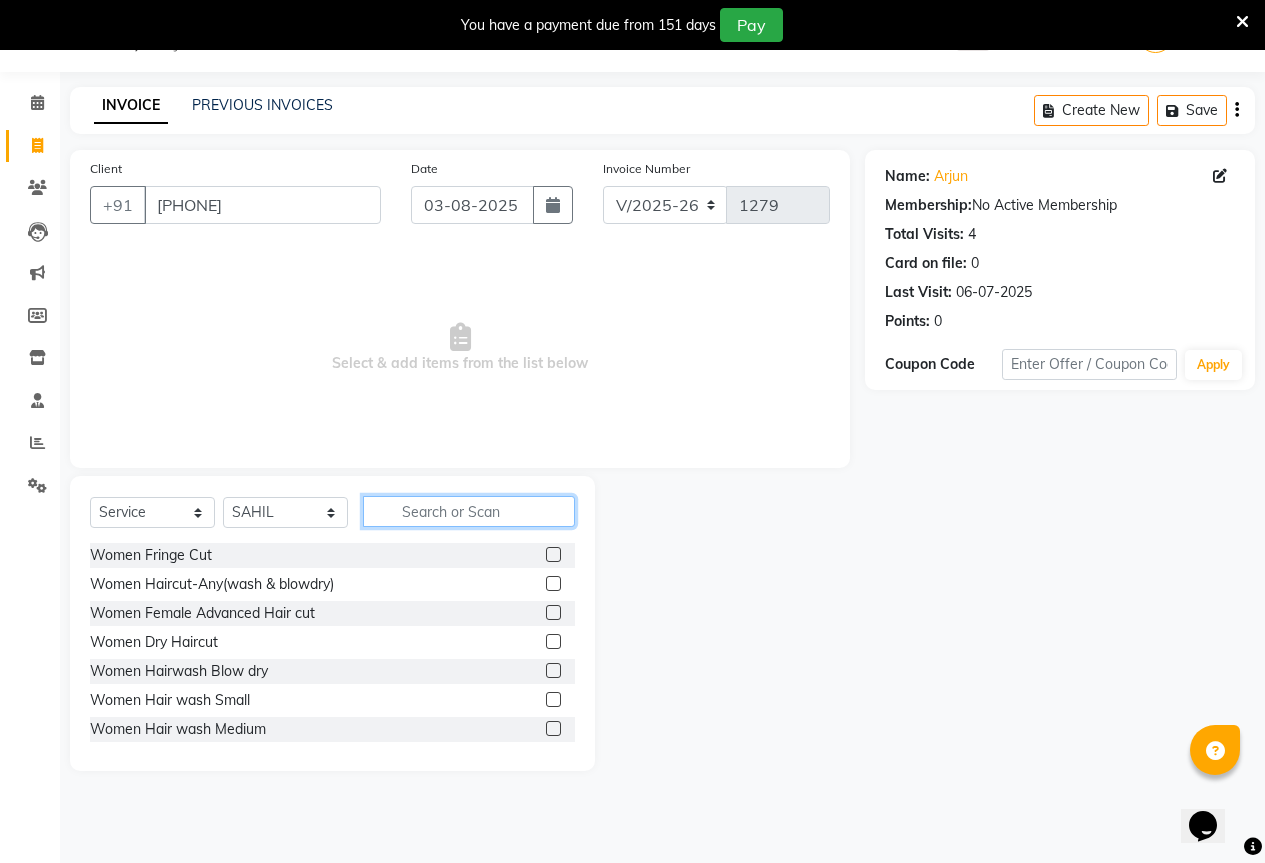 click 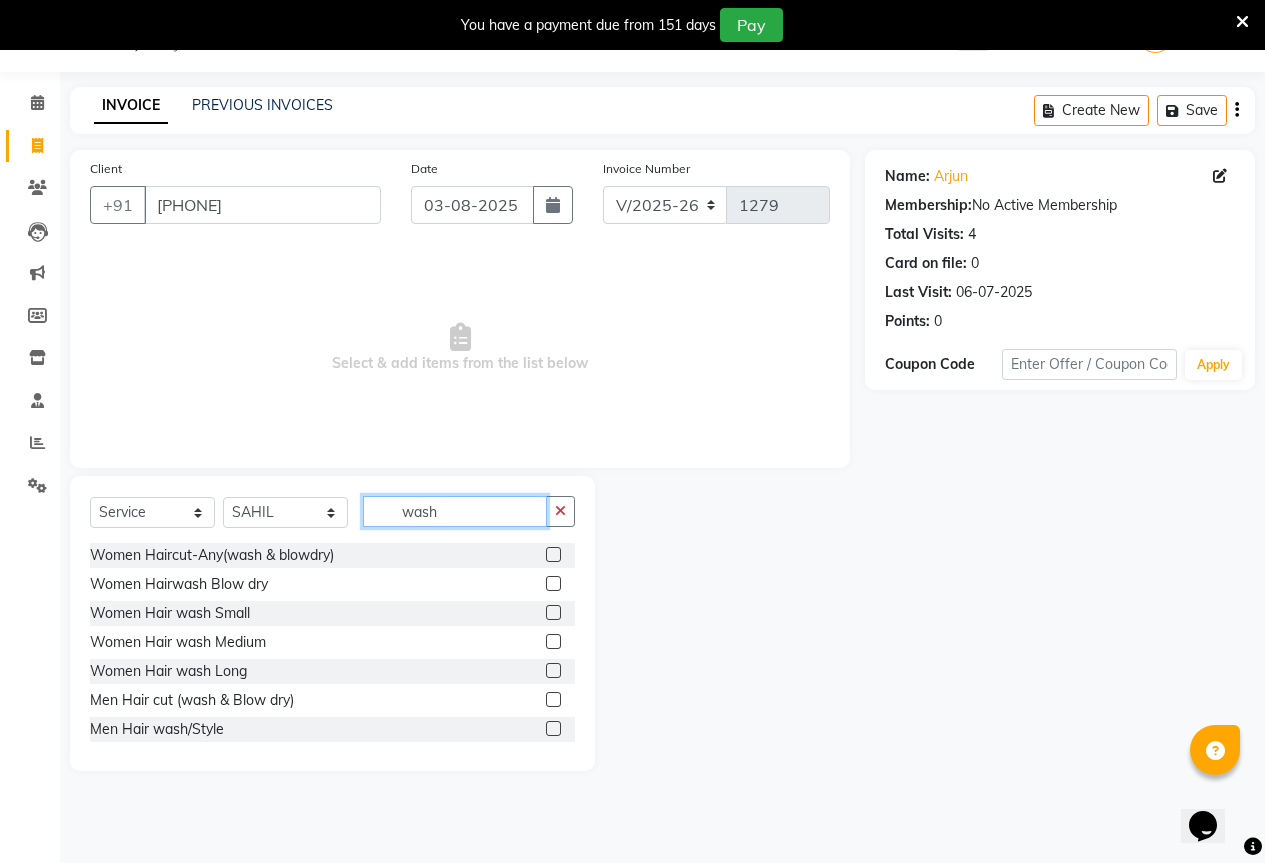 type on "wash" 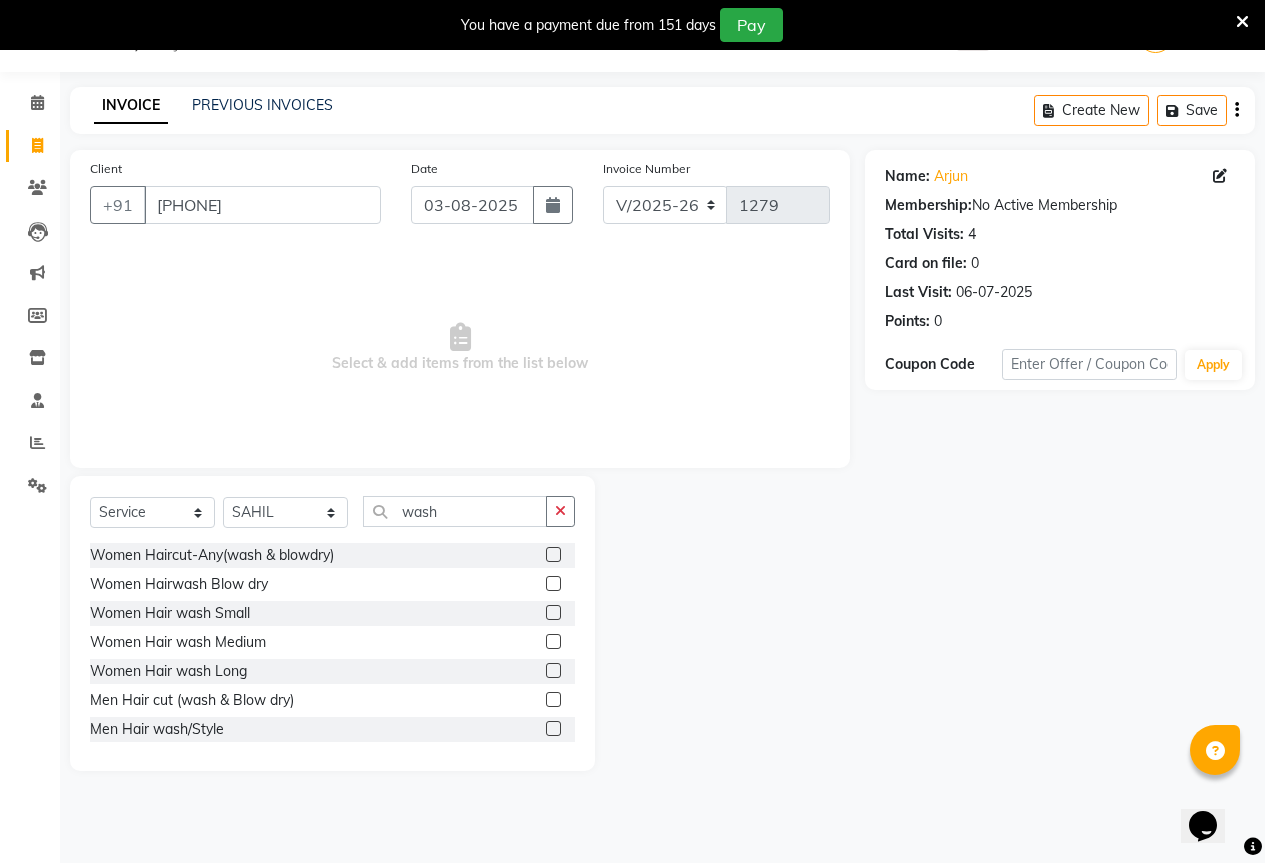 click 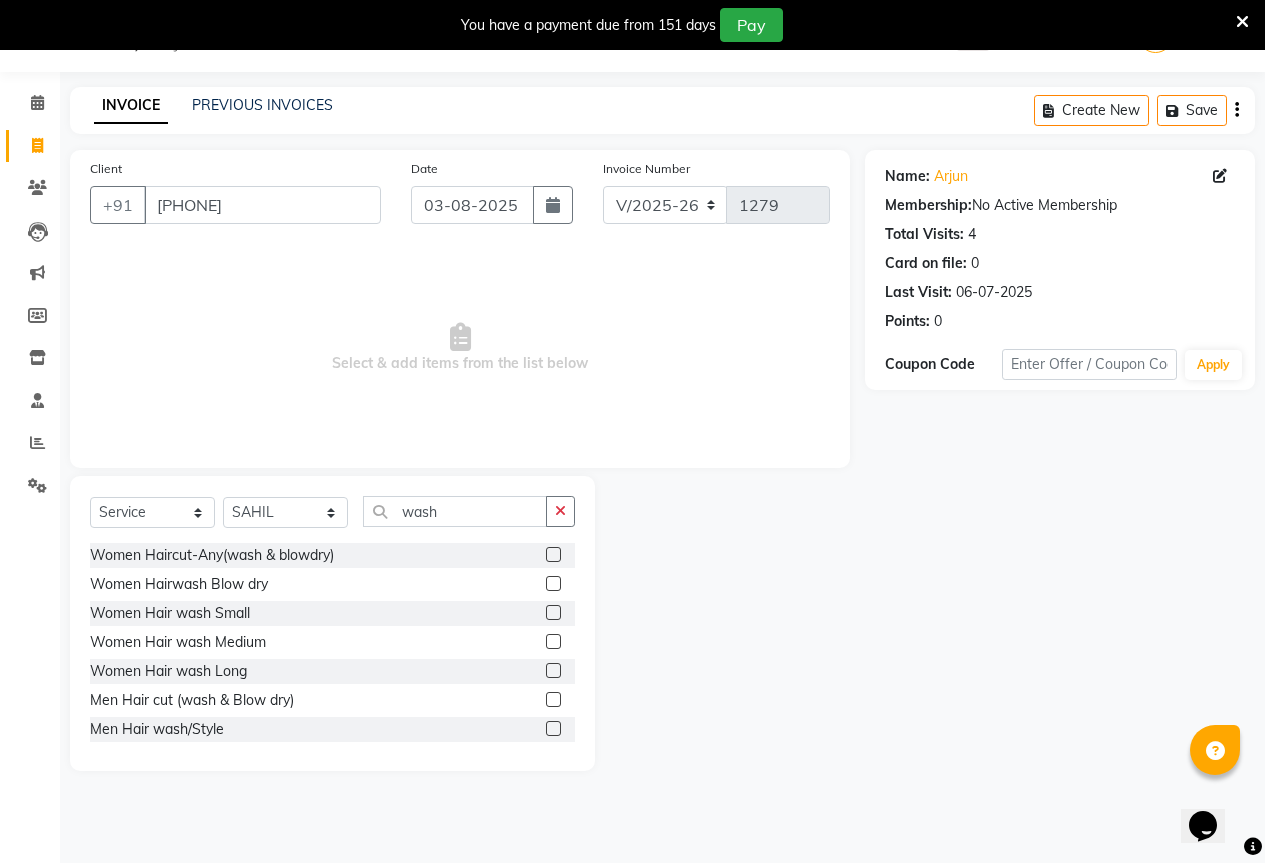 click 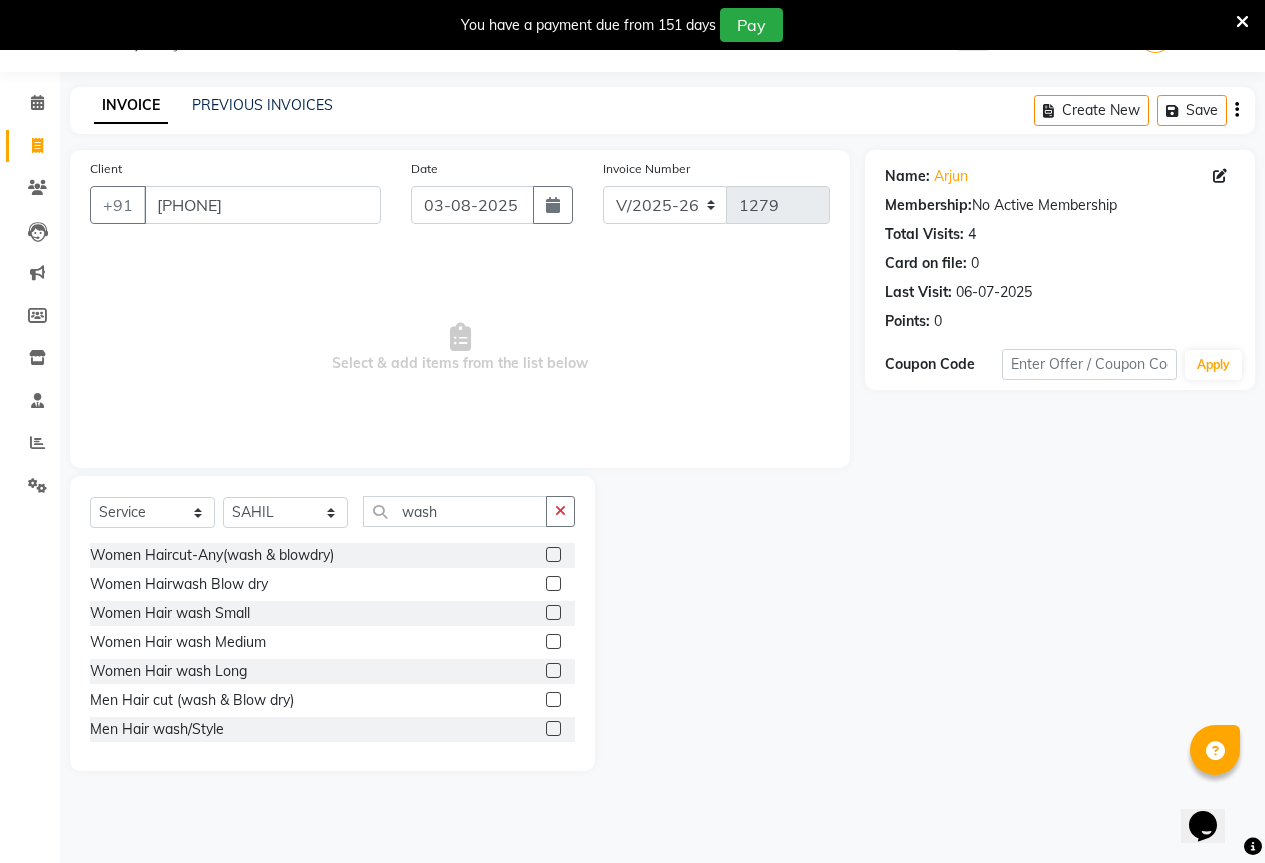 click at bounding box center (552, 700) 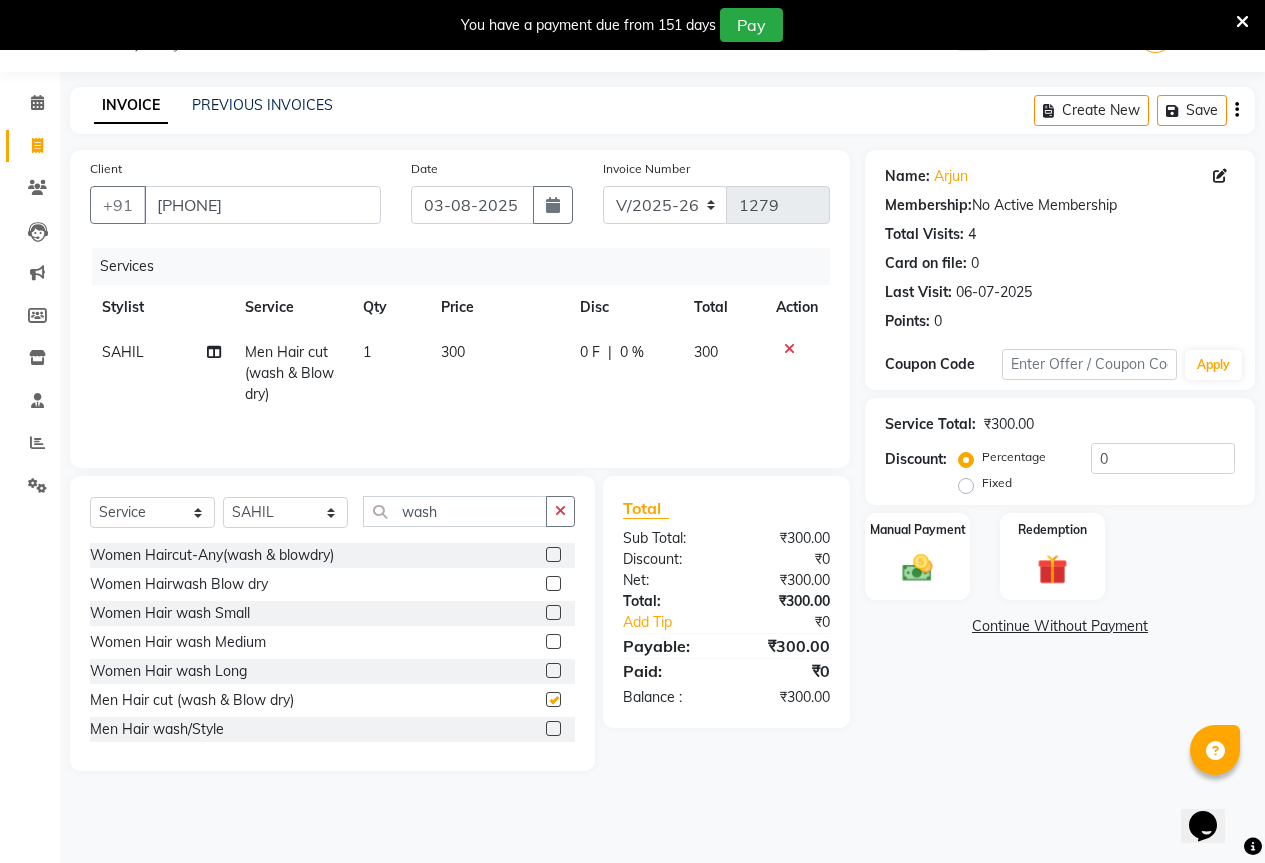 scroll, scrollTop: 3, scrollLeft: 0, axis: vertical 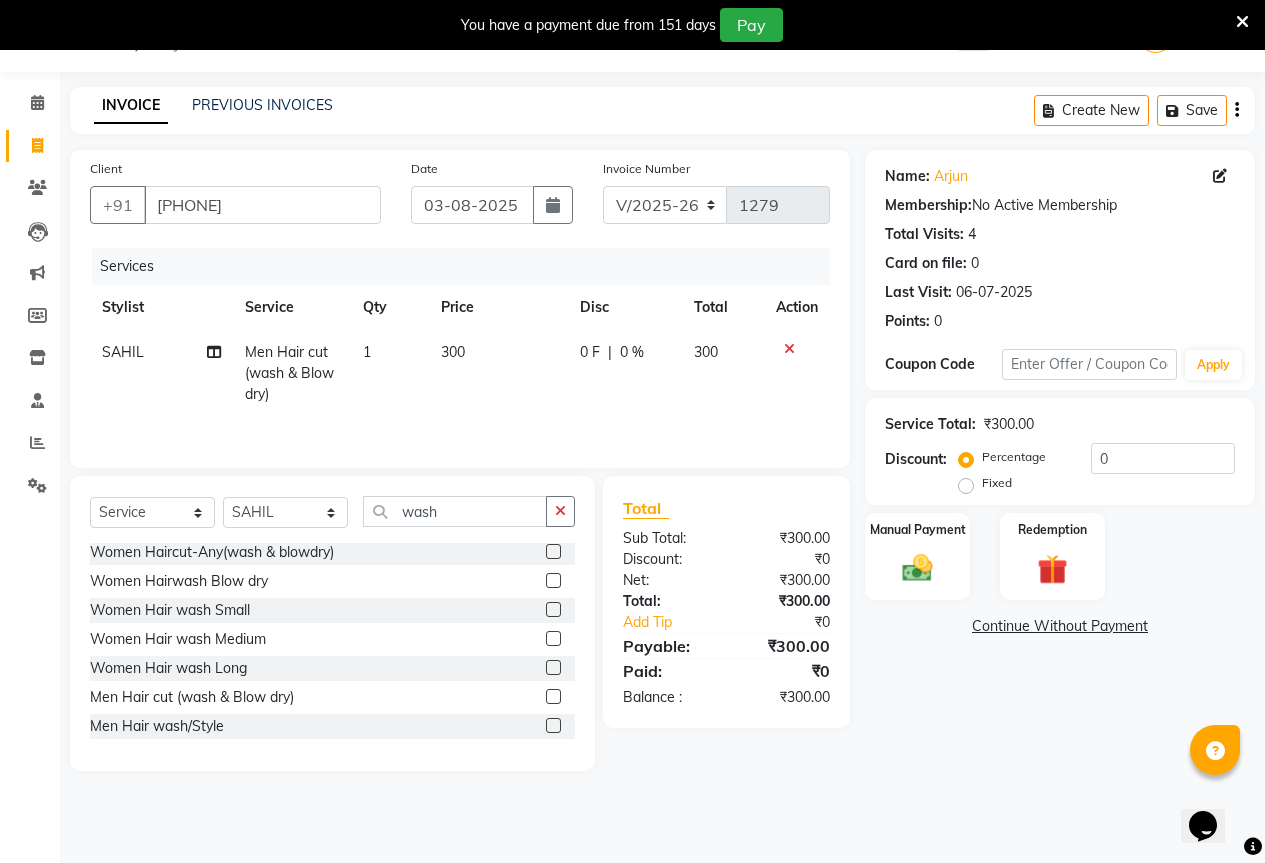 checkbox on "false" 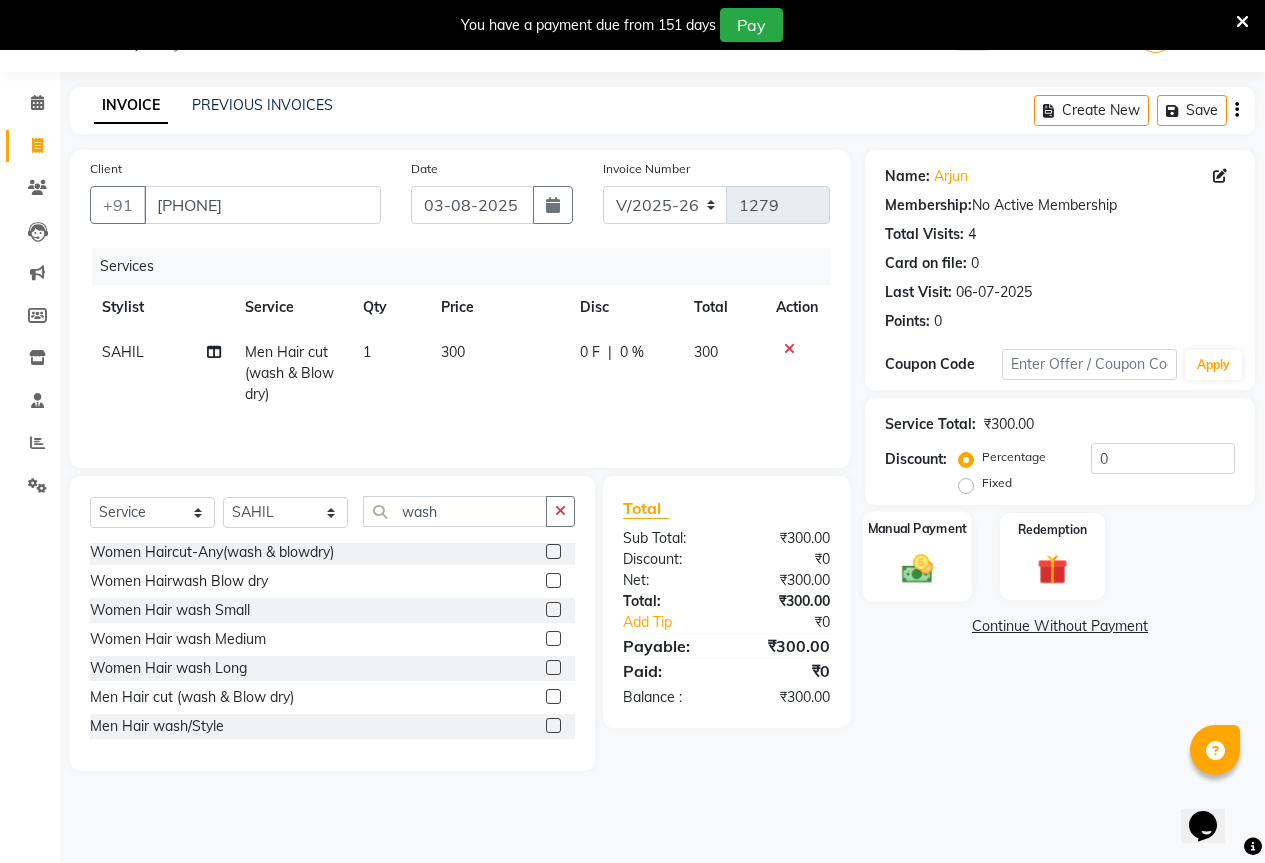 click 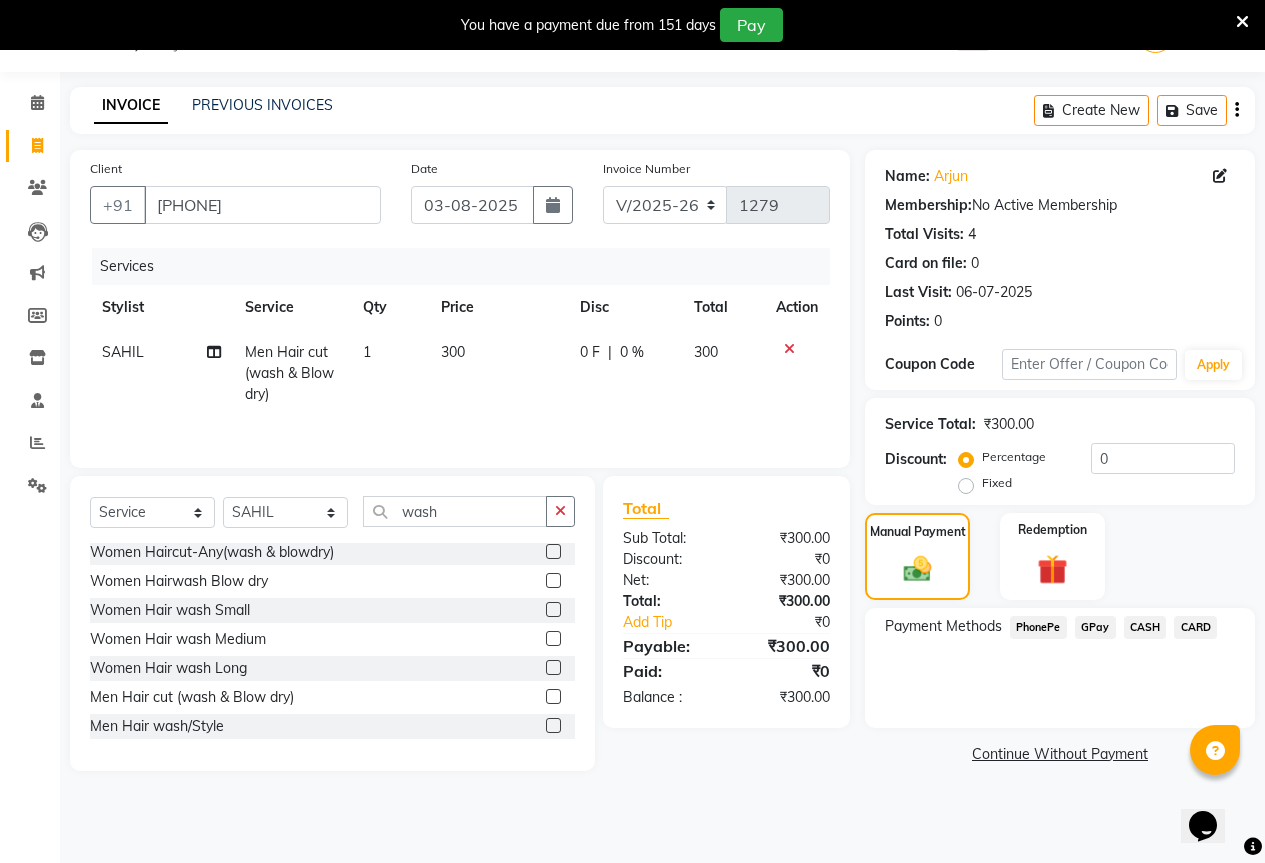 click on "GPay" 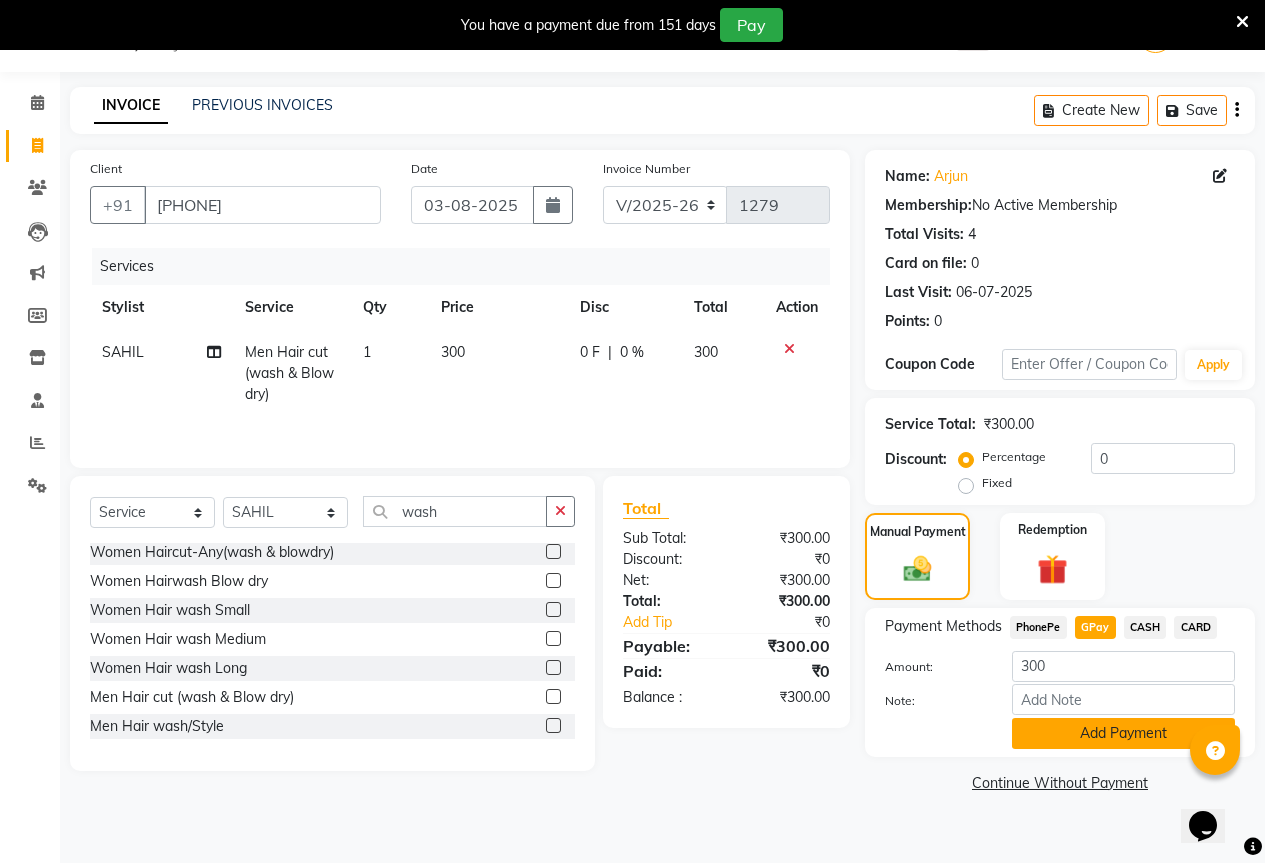 click on "Add Payment" 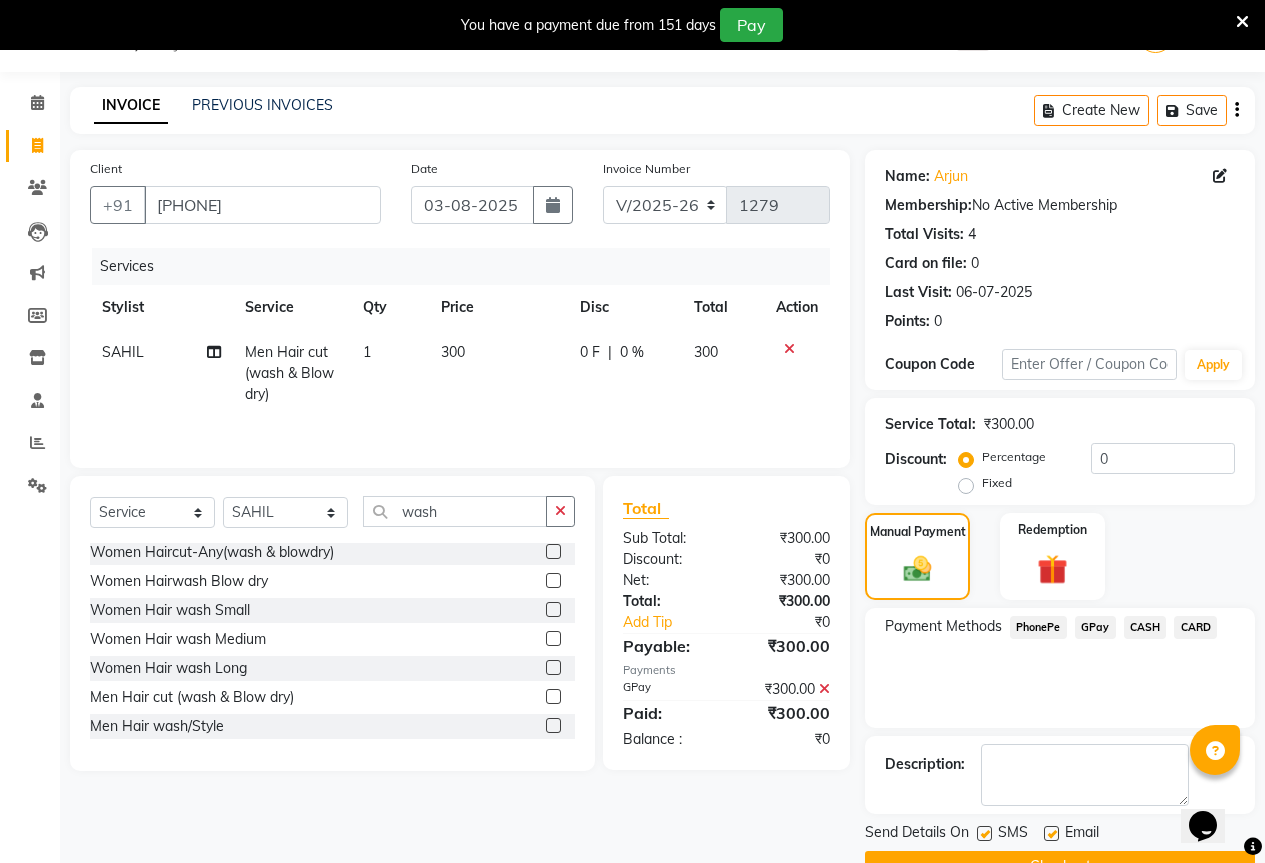 scroll, scrollTop: 99, scrollLeft: 0, axis: vertical 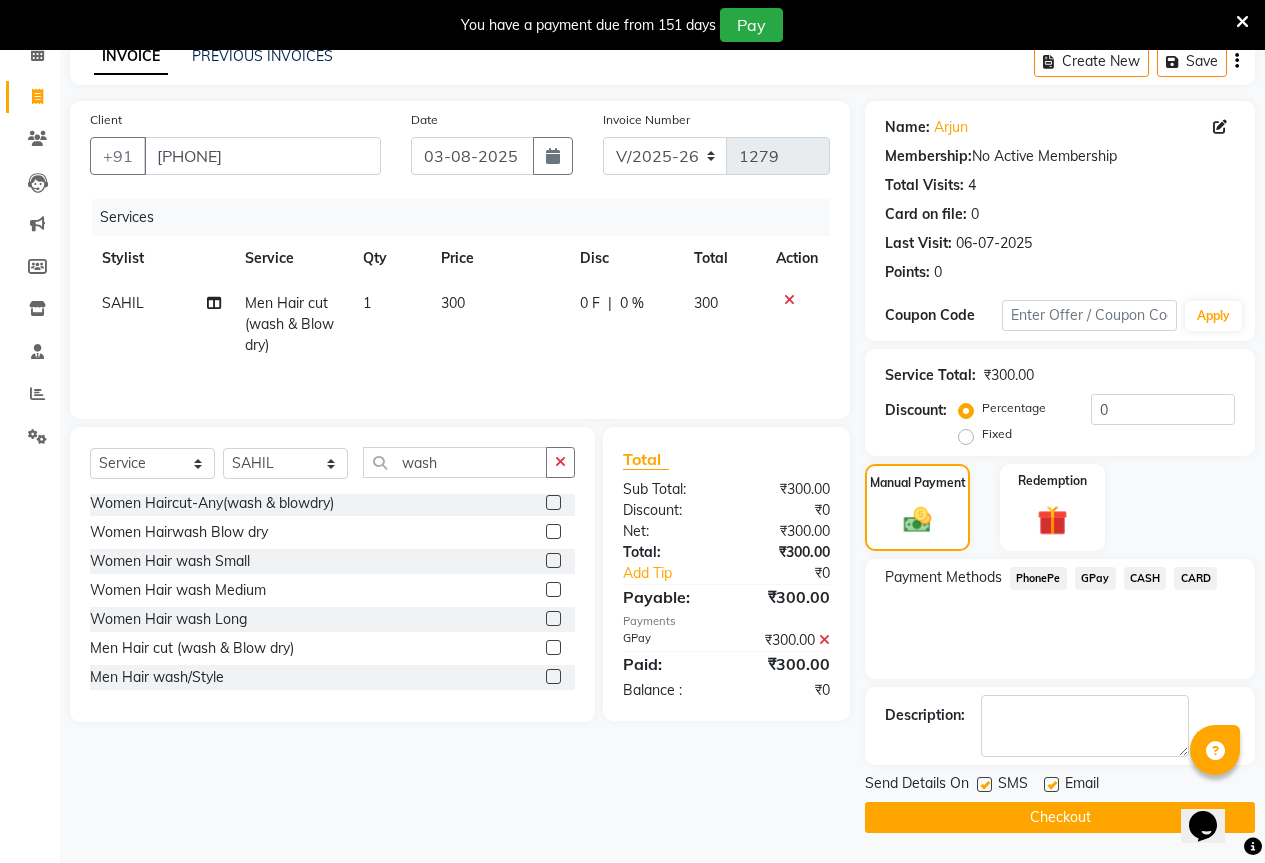 click on "Checkout" 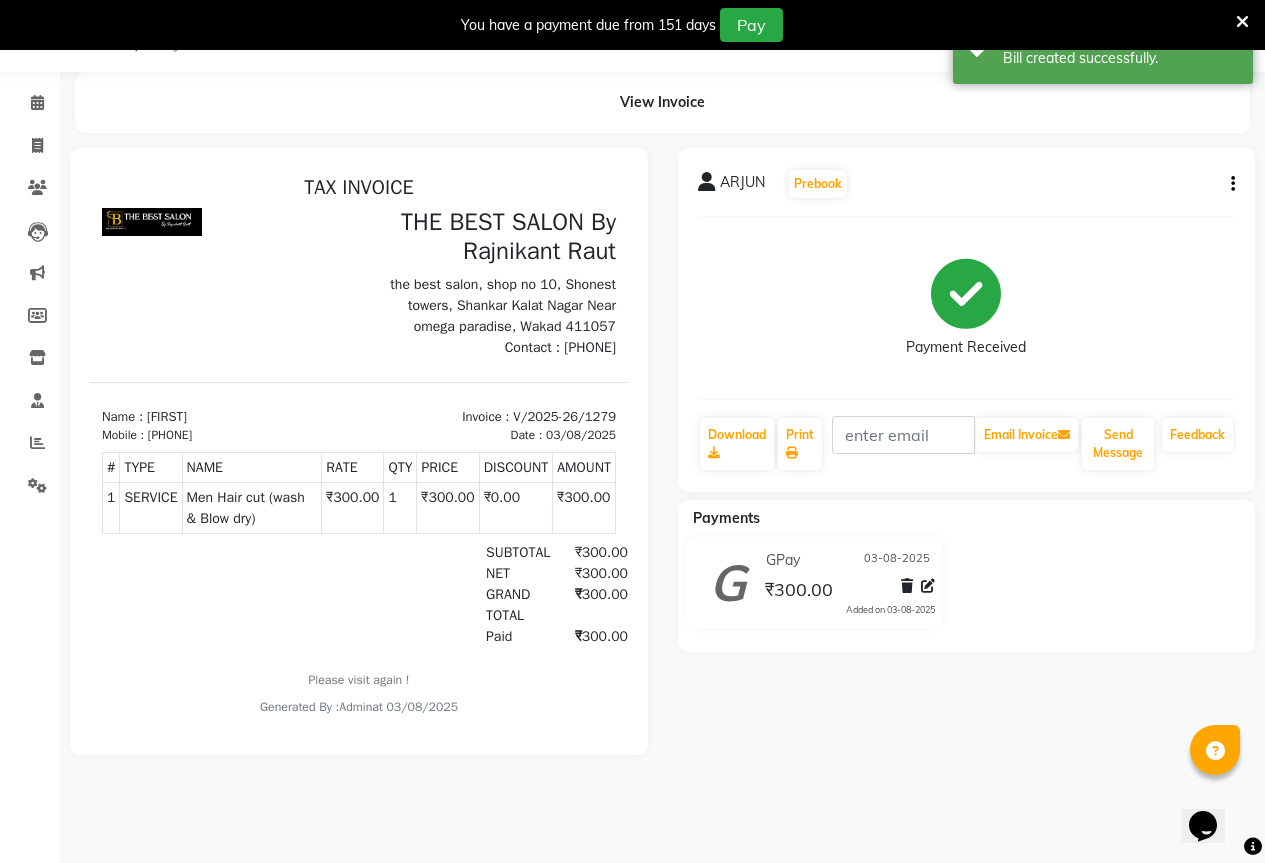 scroll, scrollTop: 0, scrollLeft: 0, axis: both 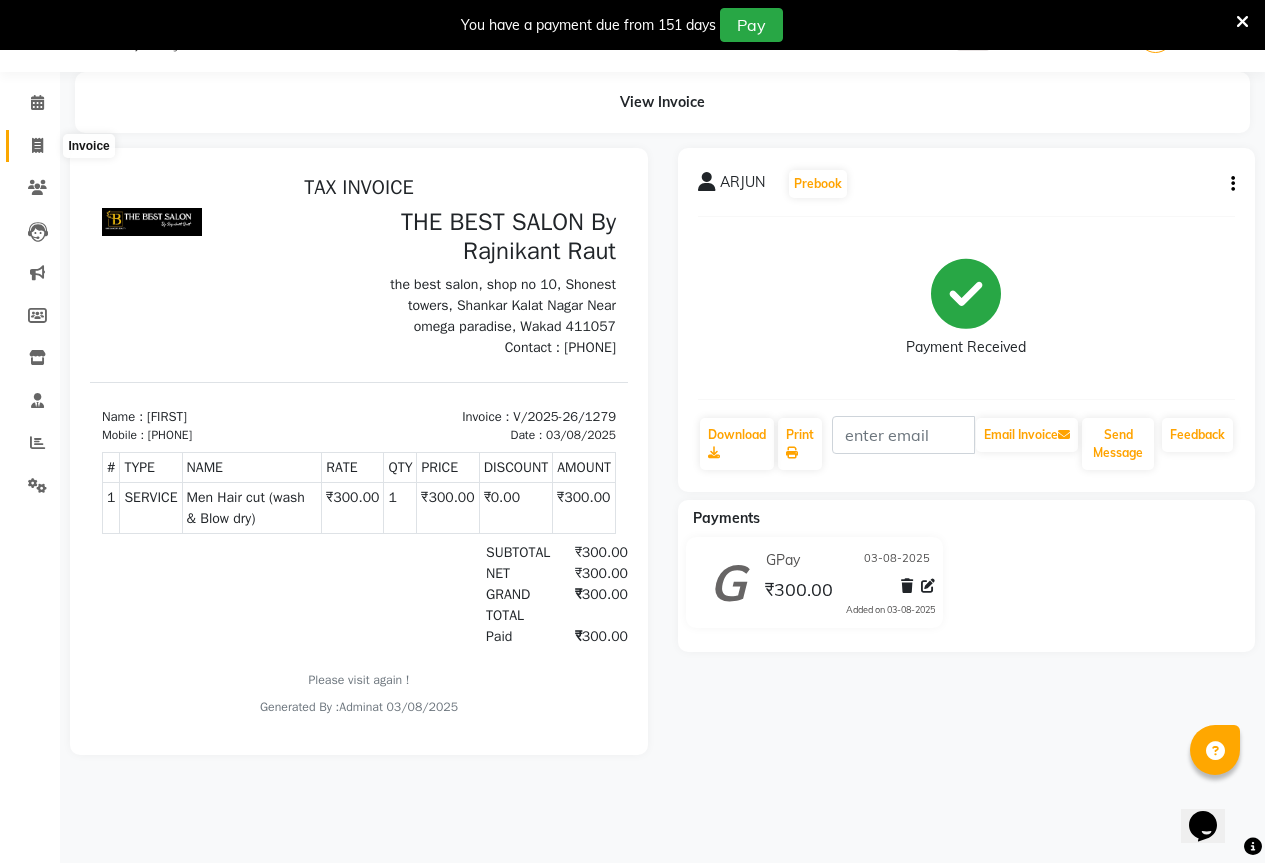 click 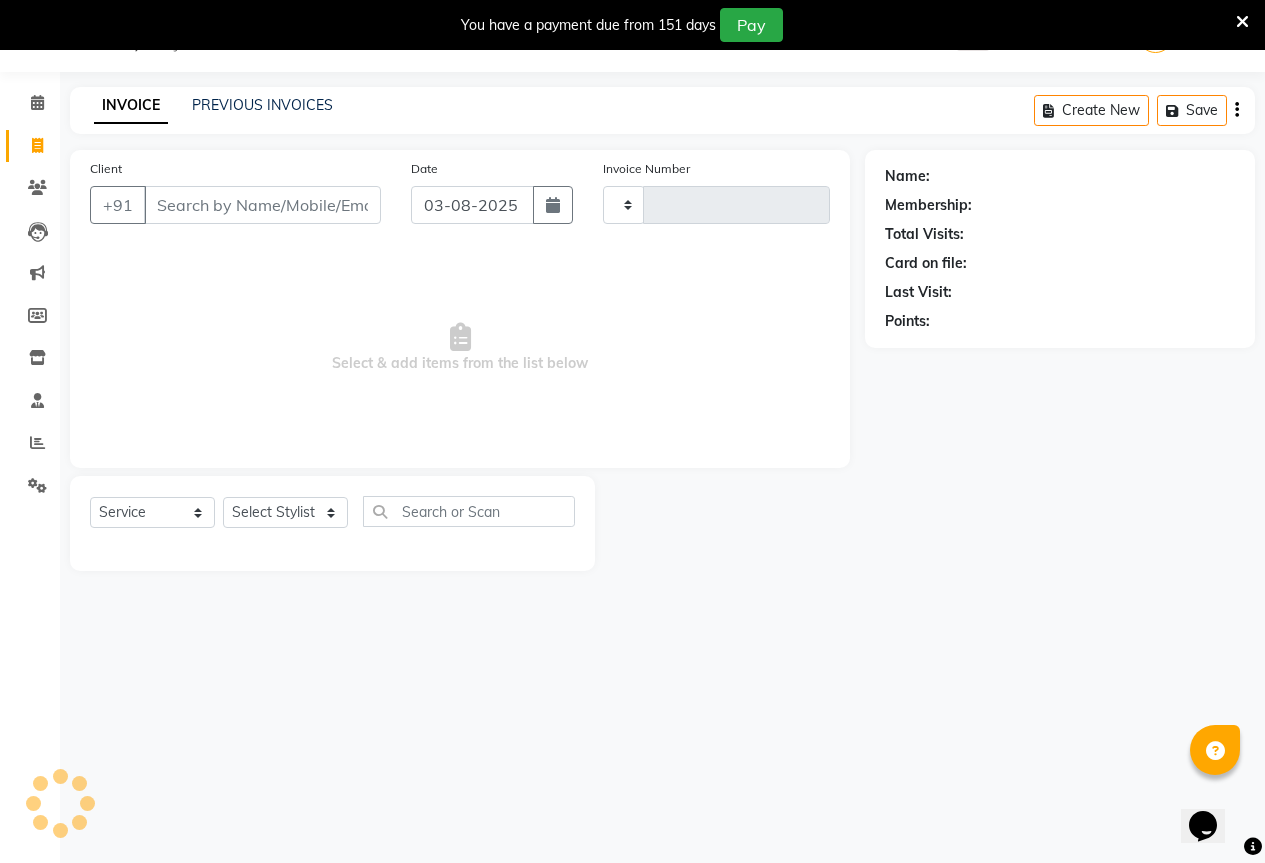 click on "Client" at bounding box center (262, 205) 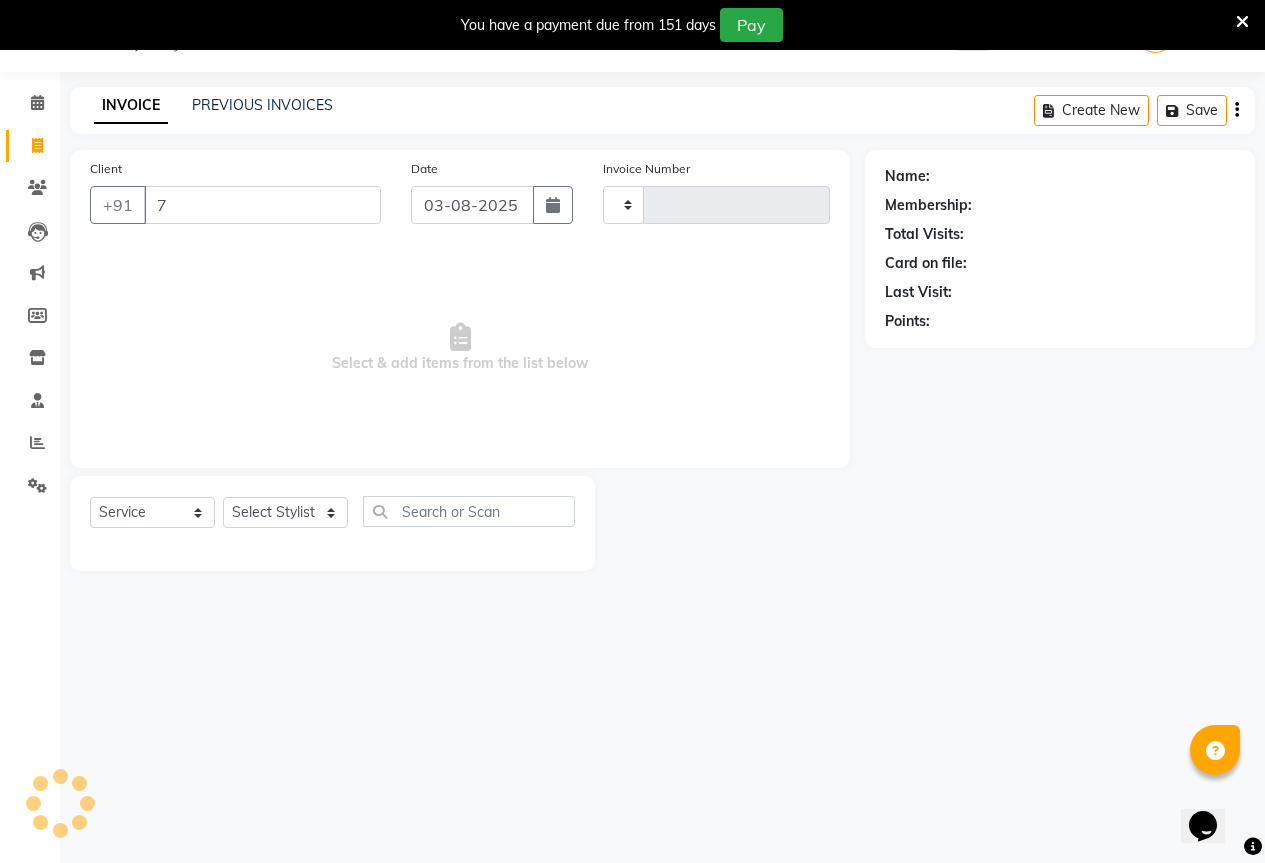 type on "1280" 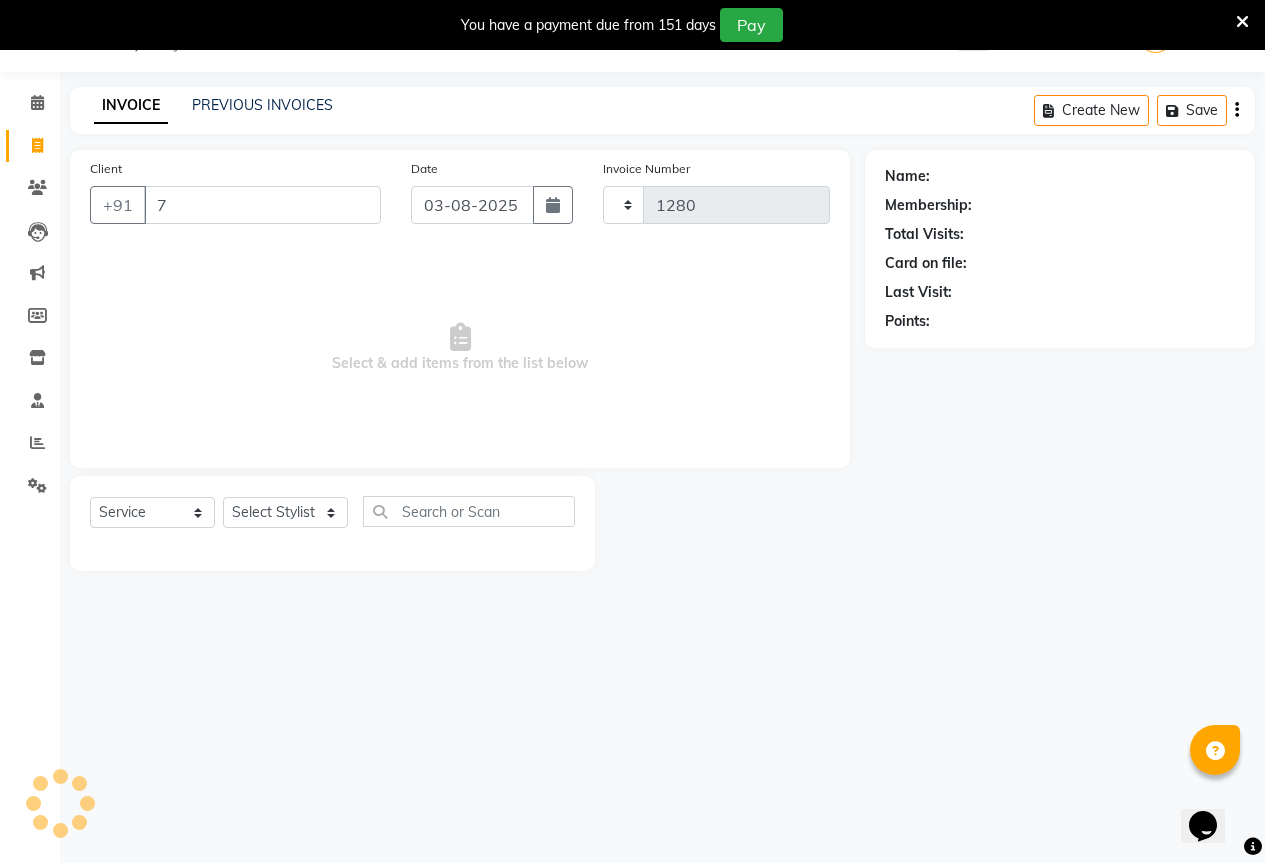 select on "7209" 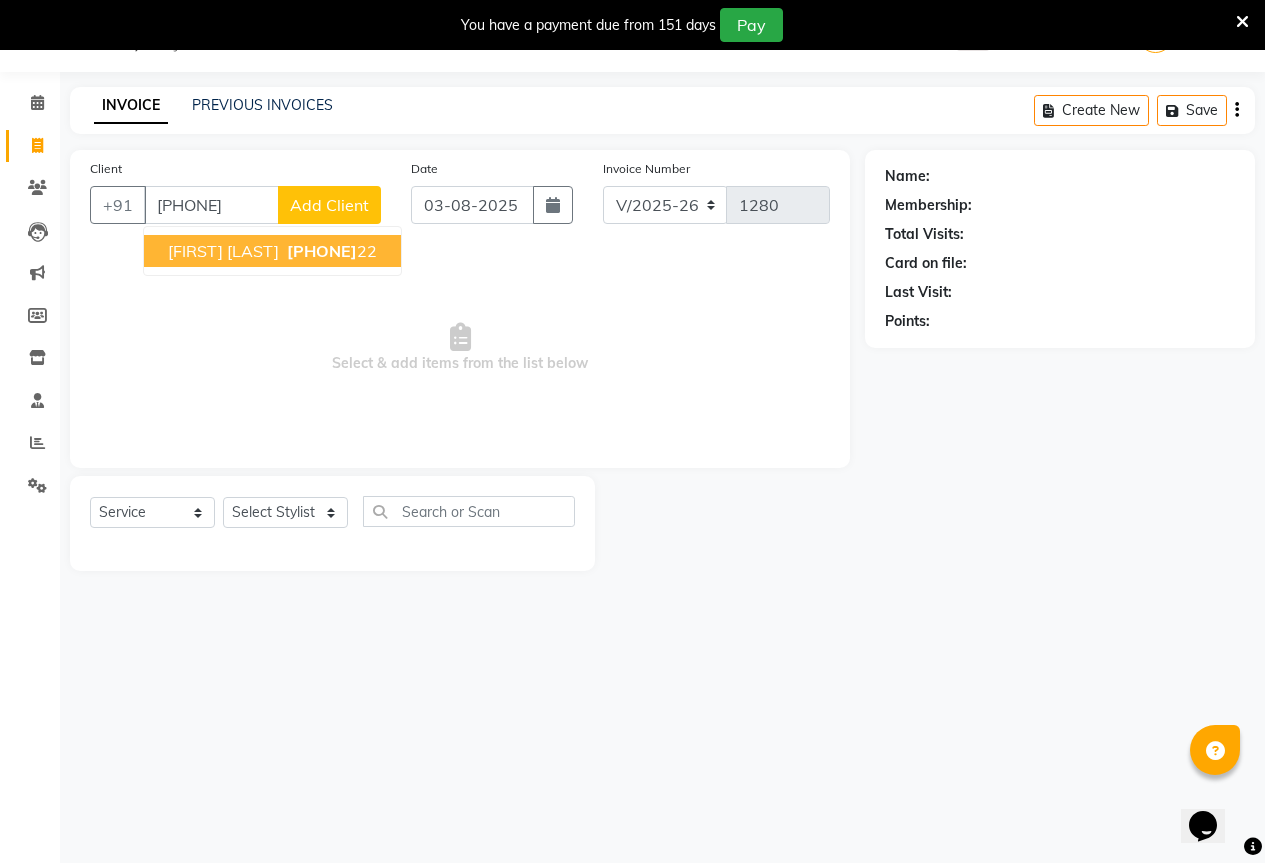 click on "piyush pande   78755509 22" at bounding box center [272, 251] 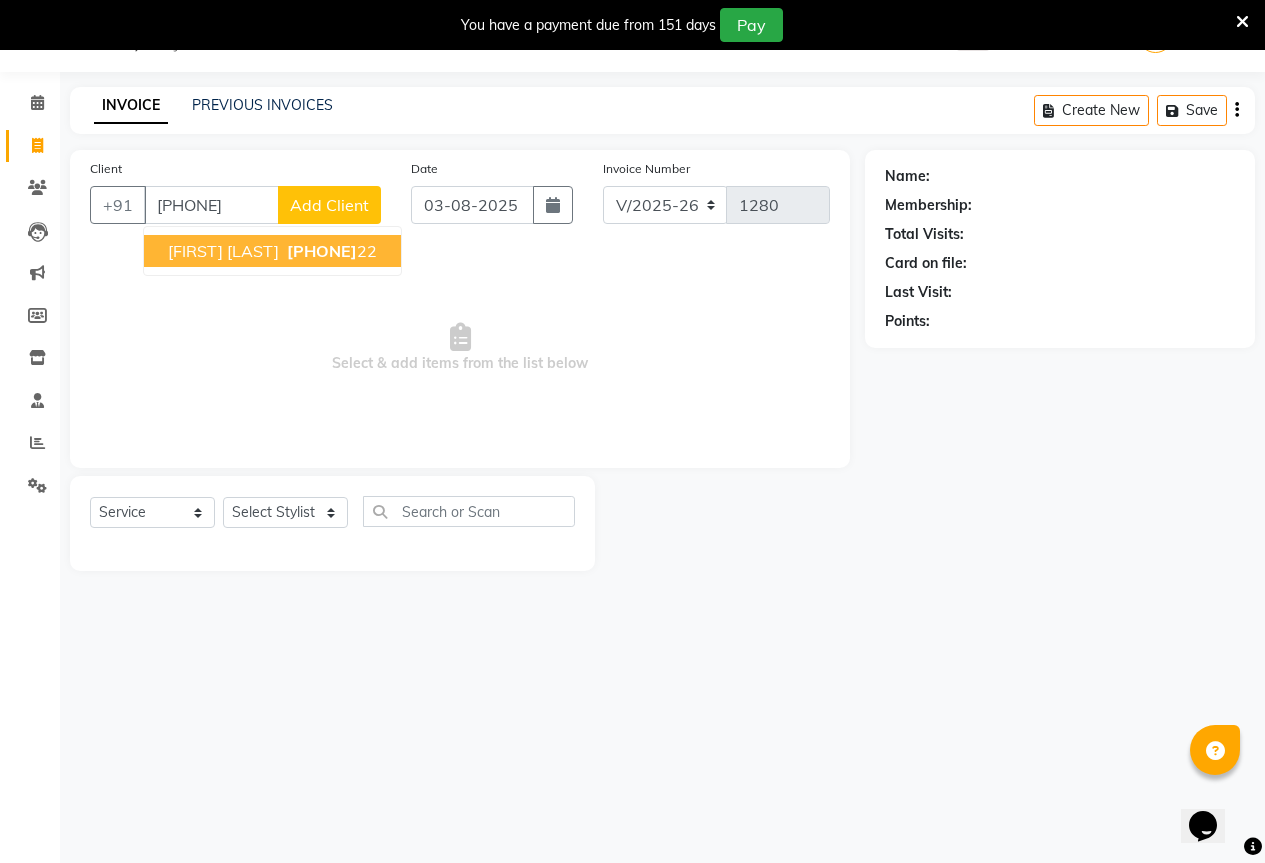 type on "7875550922" 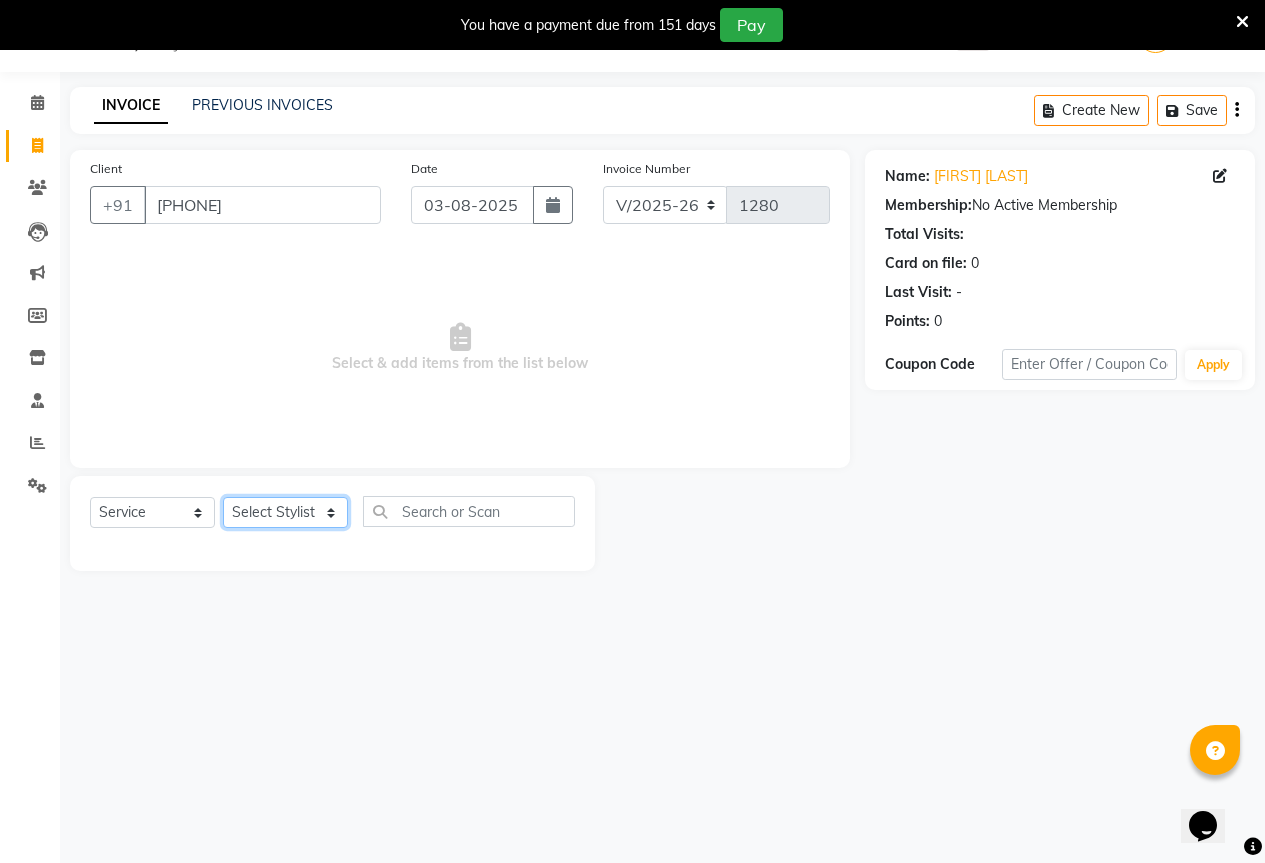 click on "Select Stylist AKASH KAJAL PAYAL RAJ RUTUJA SAHIL" 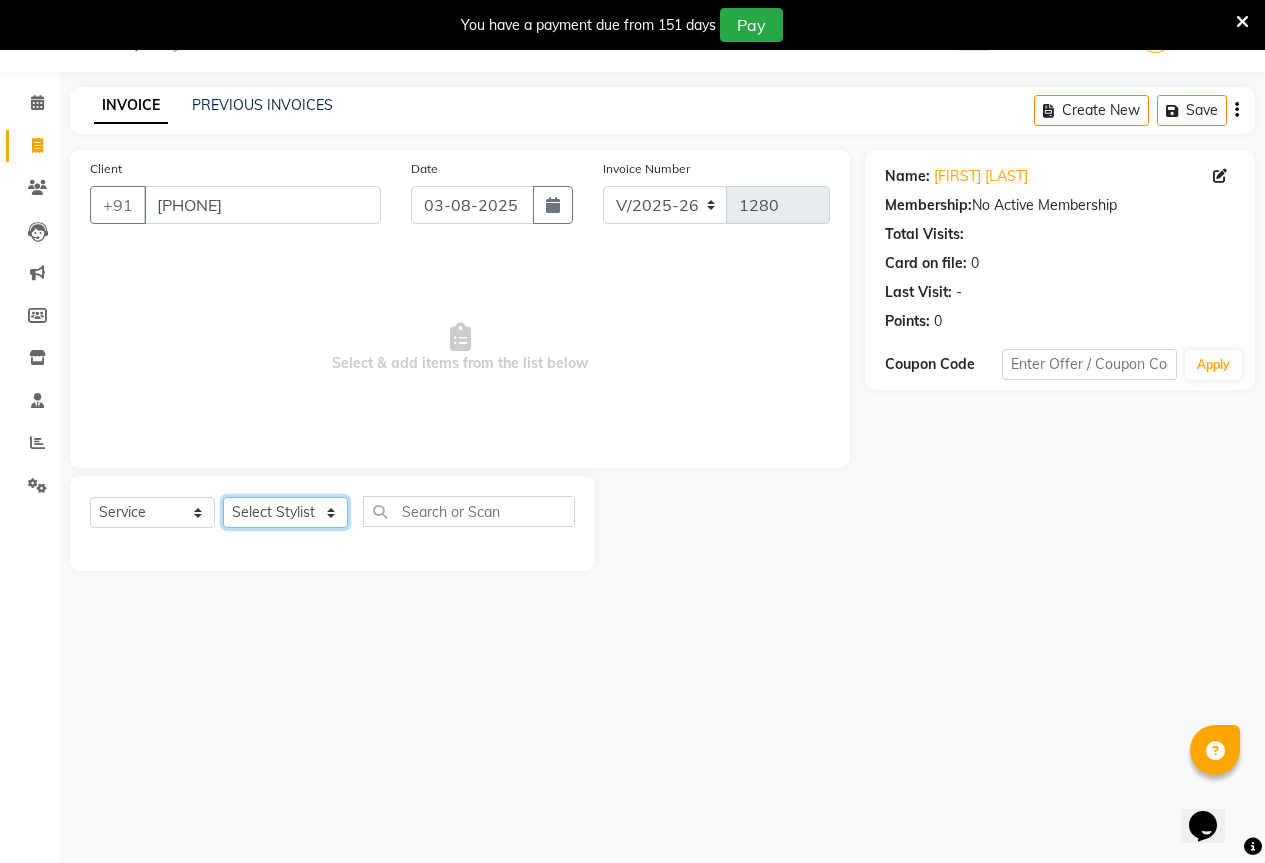 select on "61551" 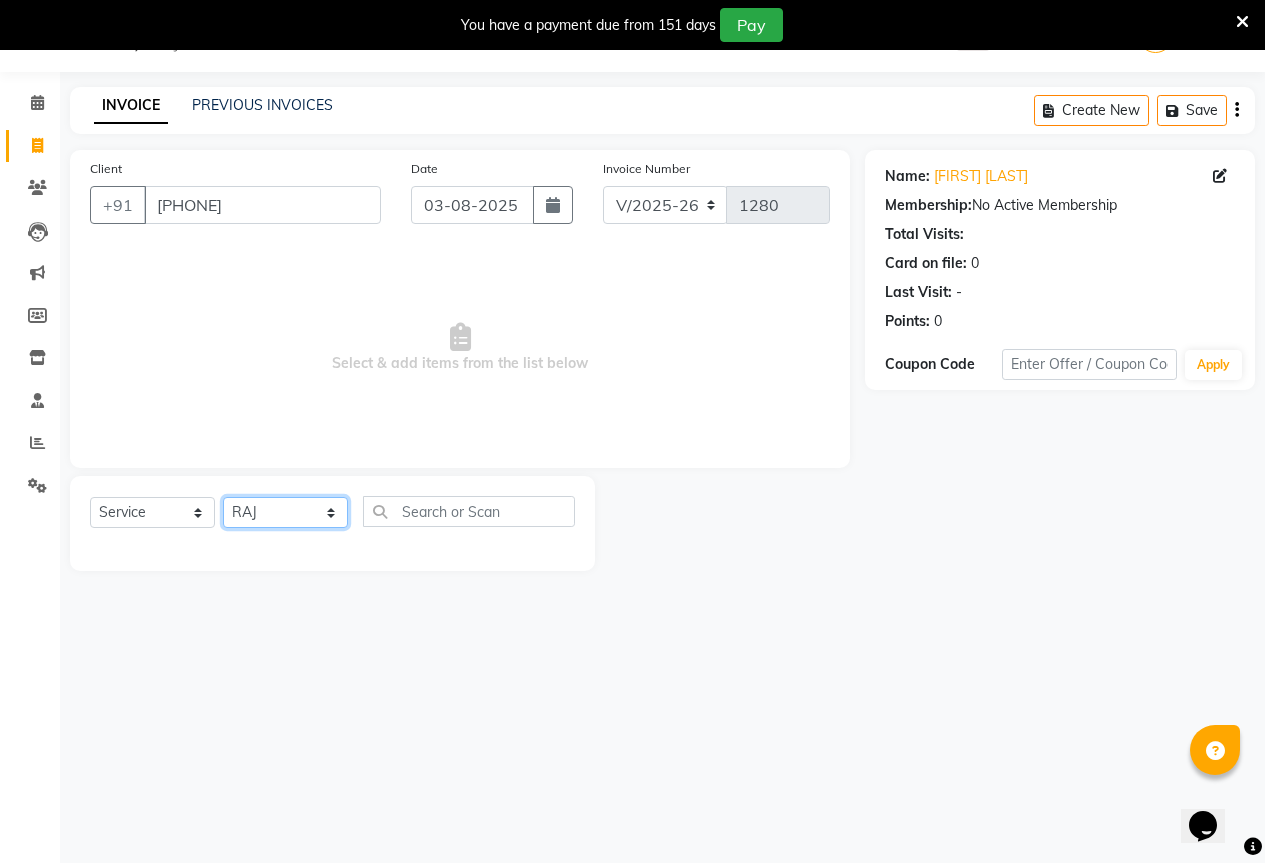 click on "Select Stylist AKASH KAJAL PAYAL RAJ RUTUJA SAHIL" 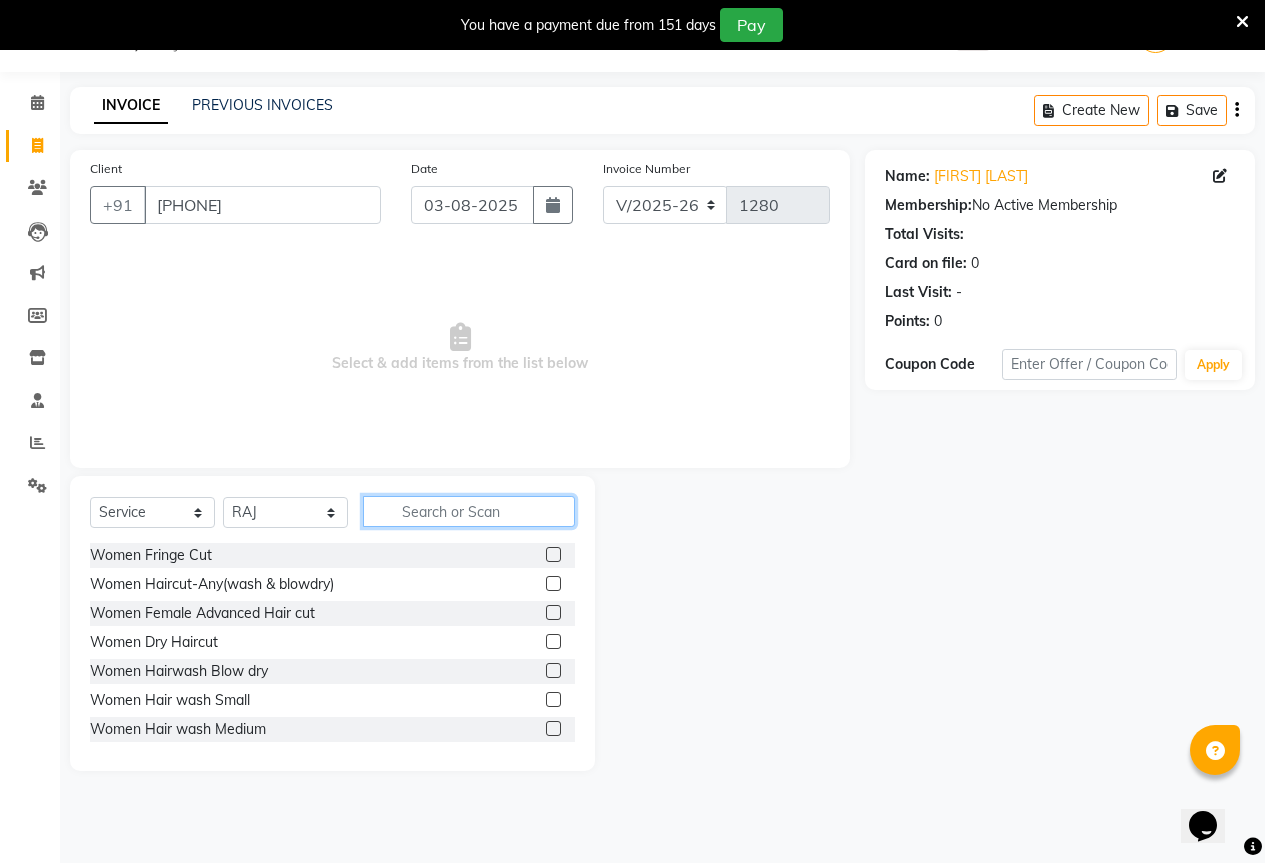 click 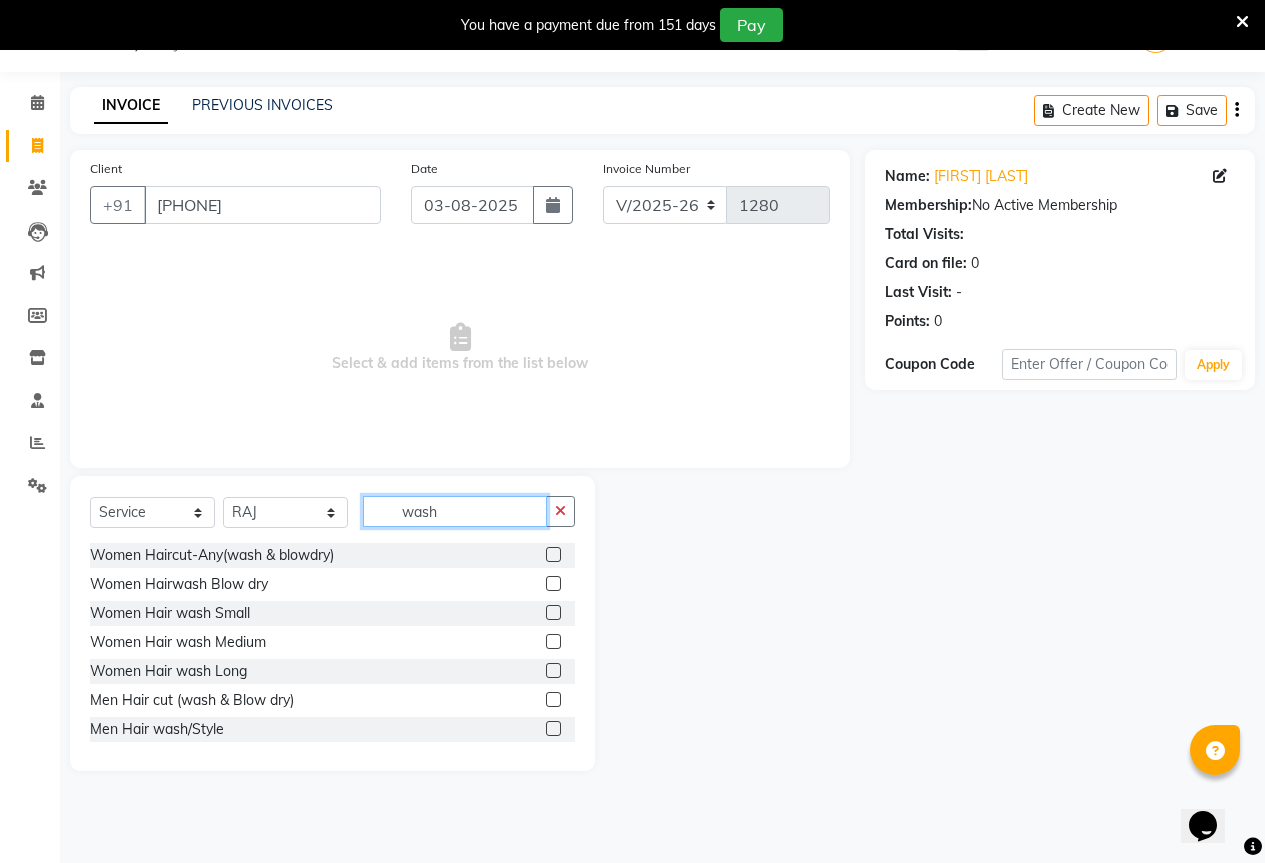 type on "wash" 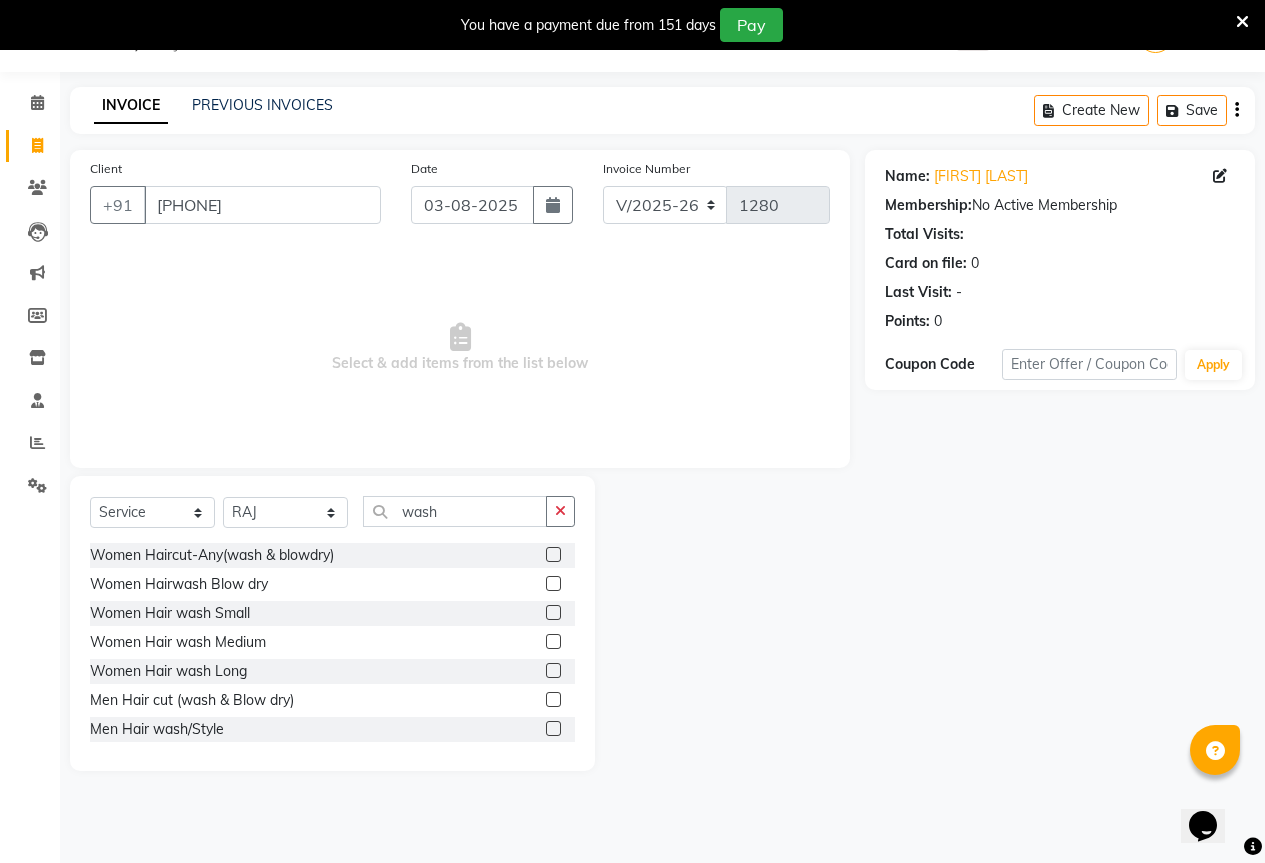 click 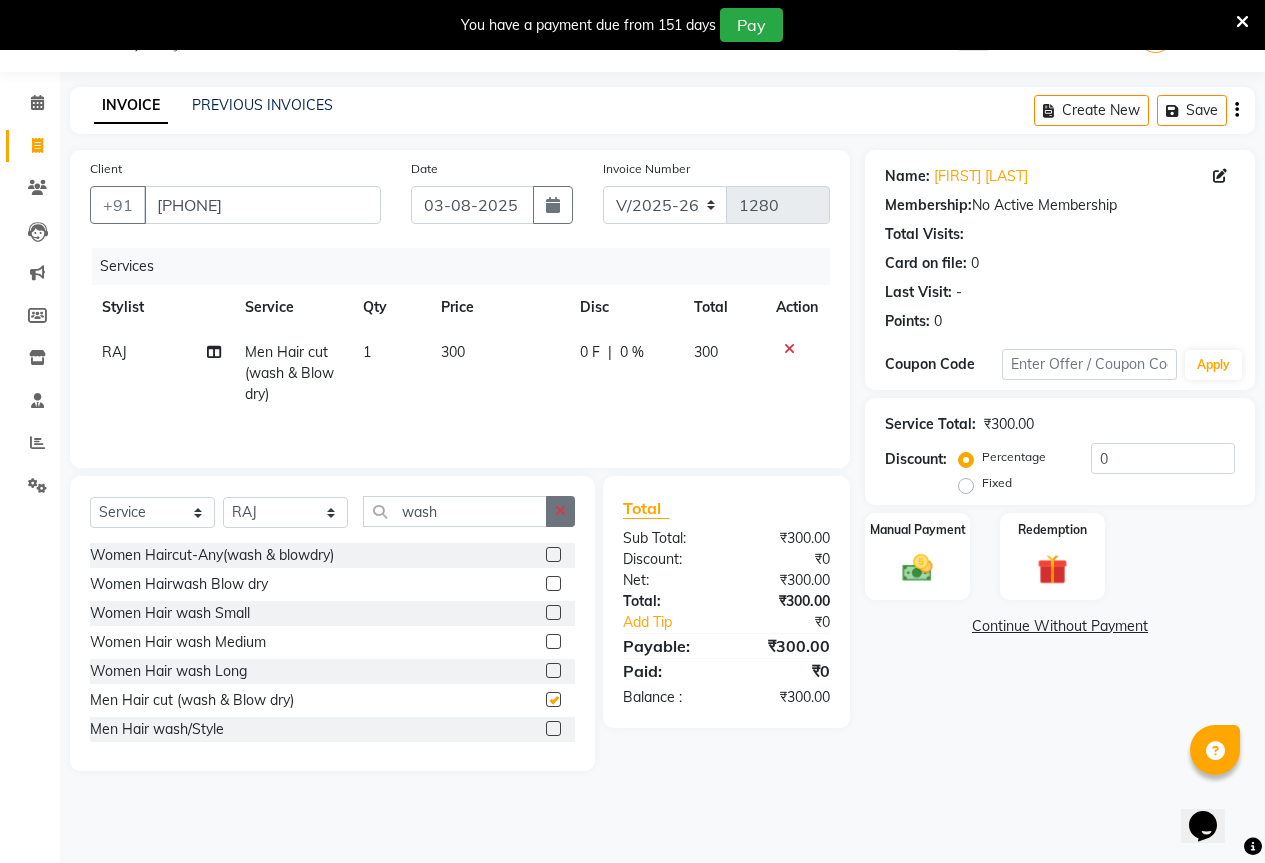 checkbox on "false" 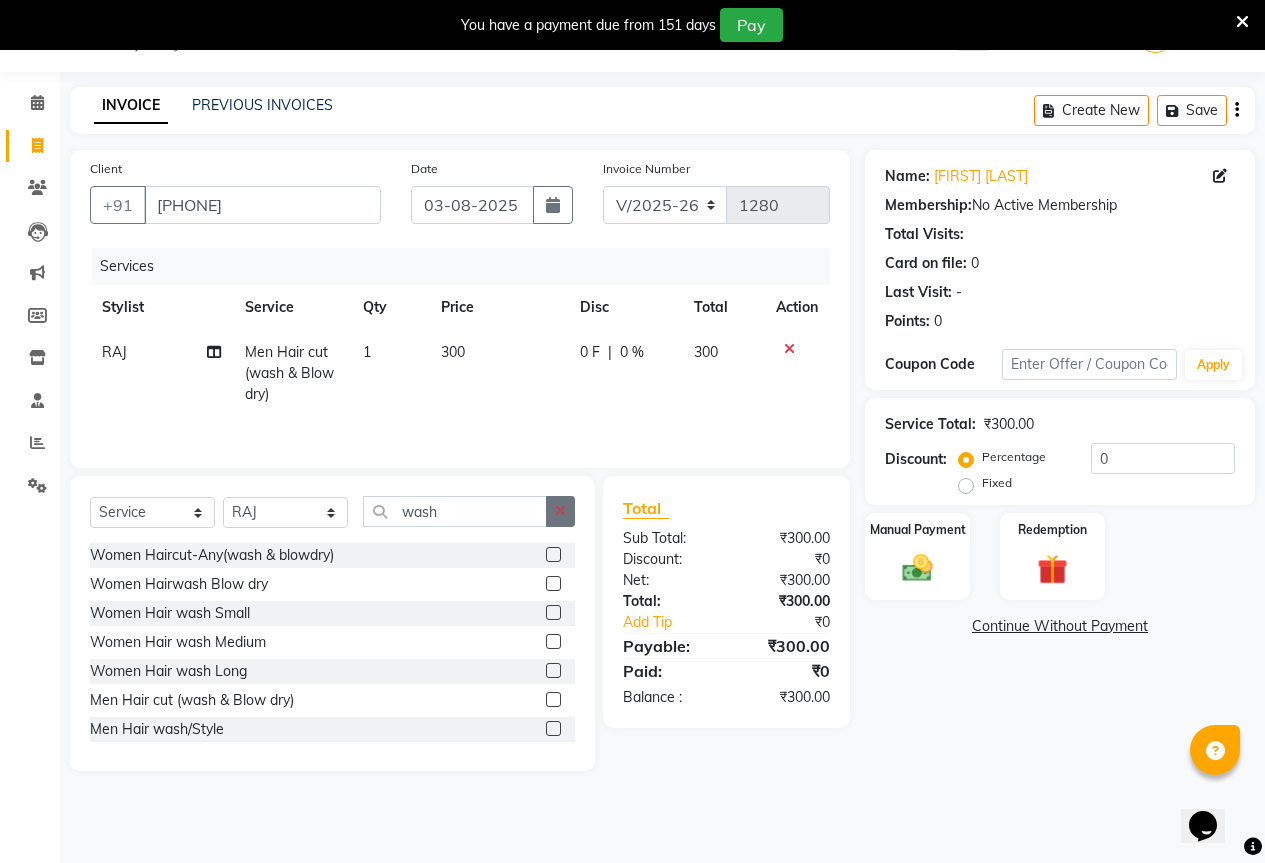 drag, startPoint x: 556, startPoint y: 519, endPoint x: 515, endPoint y: 517, distance: 41.04875 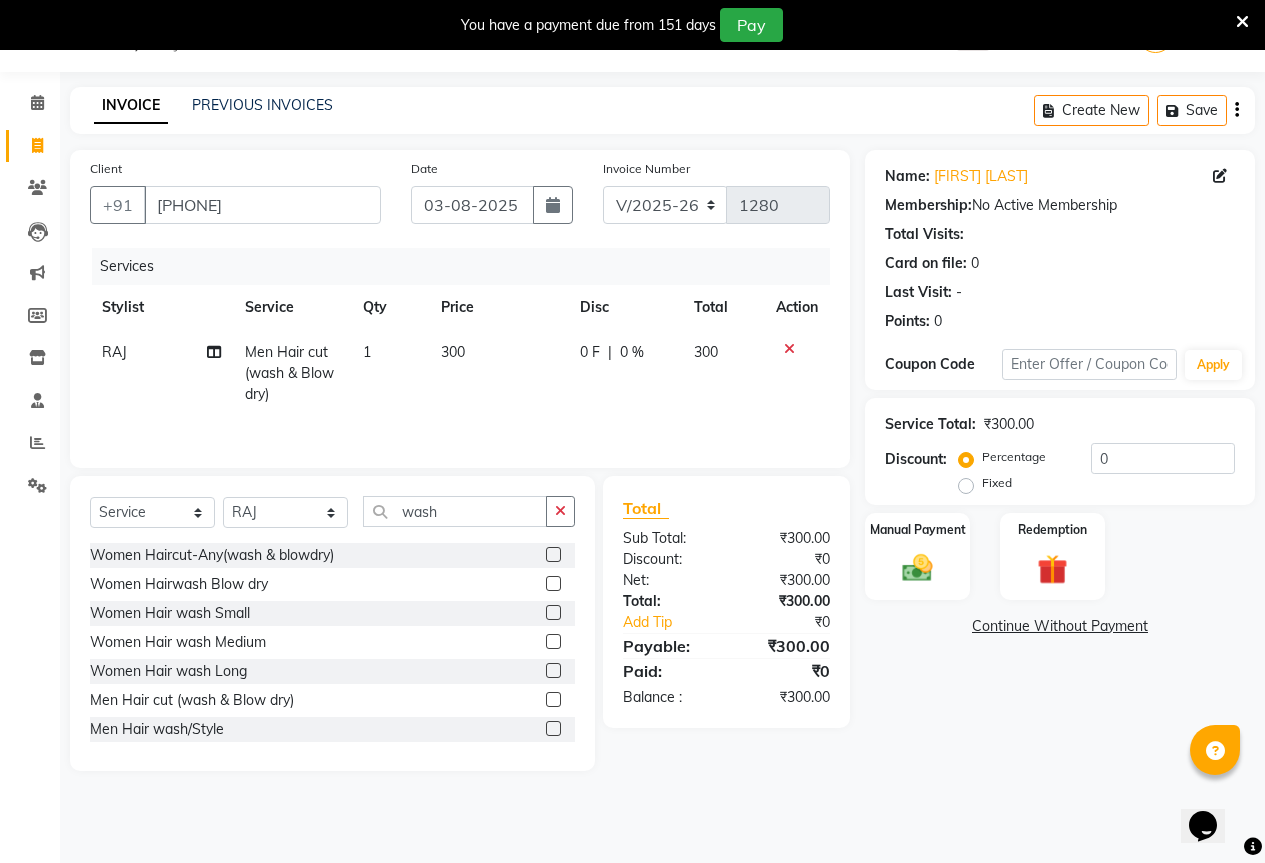 click 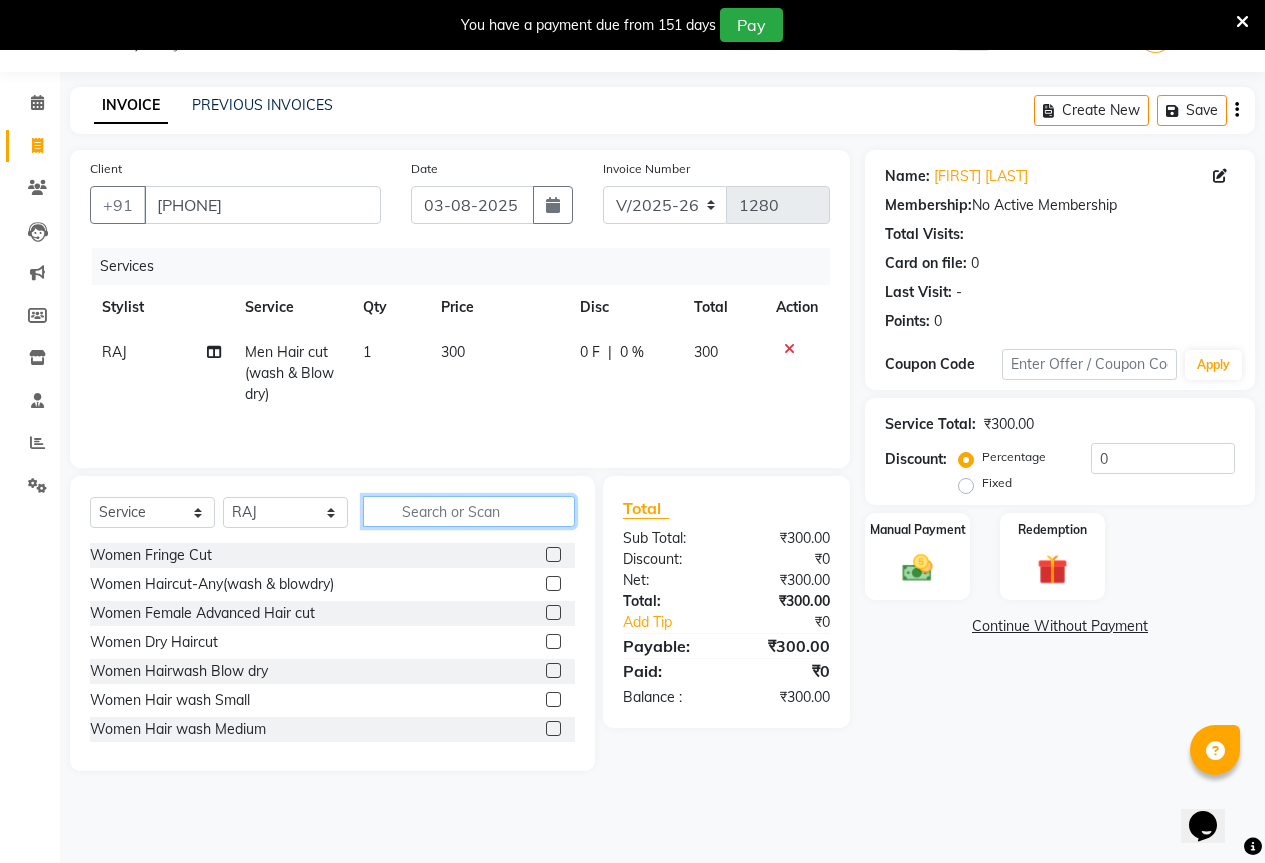 click 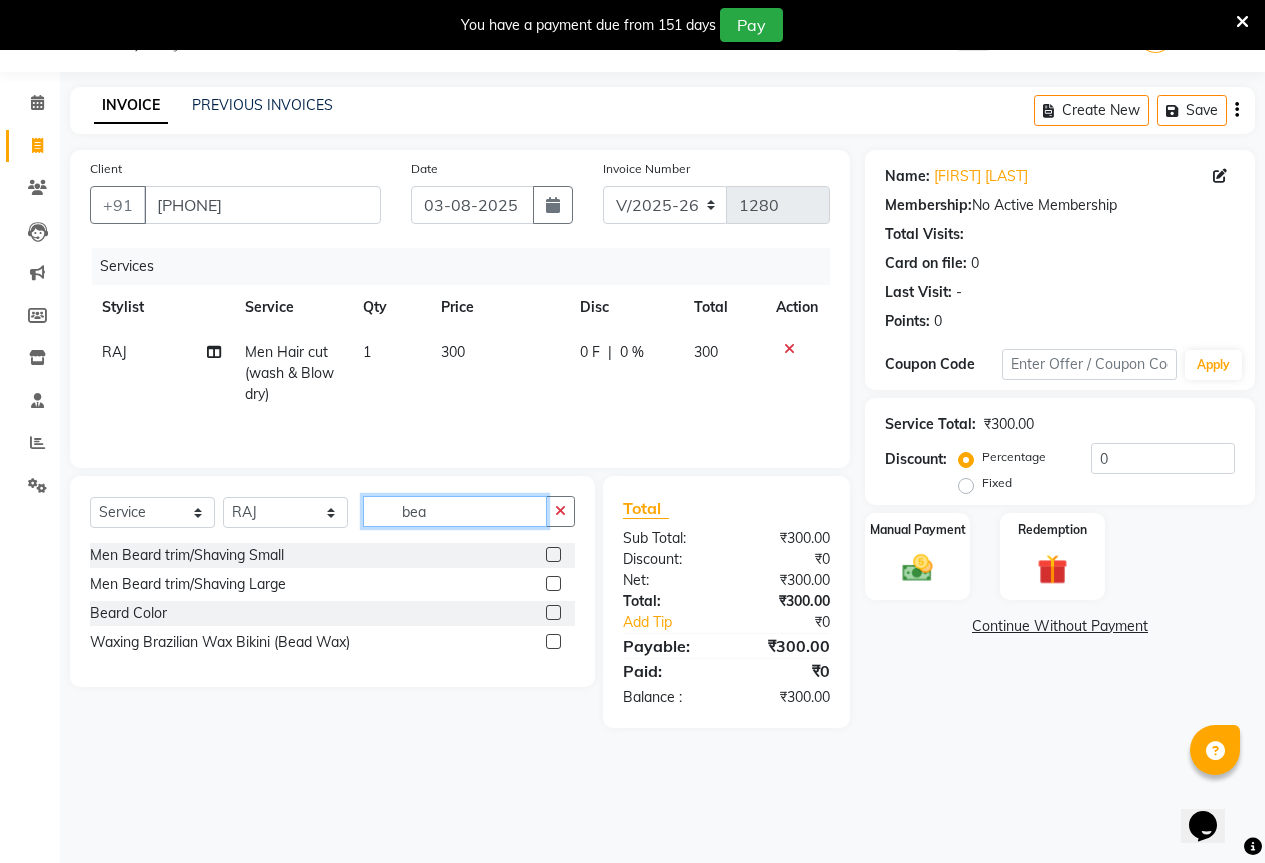 type on "bea" 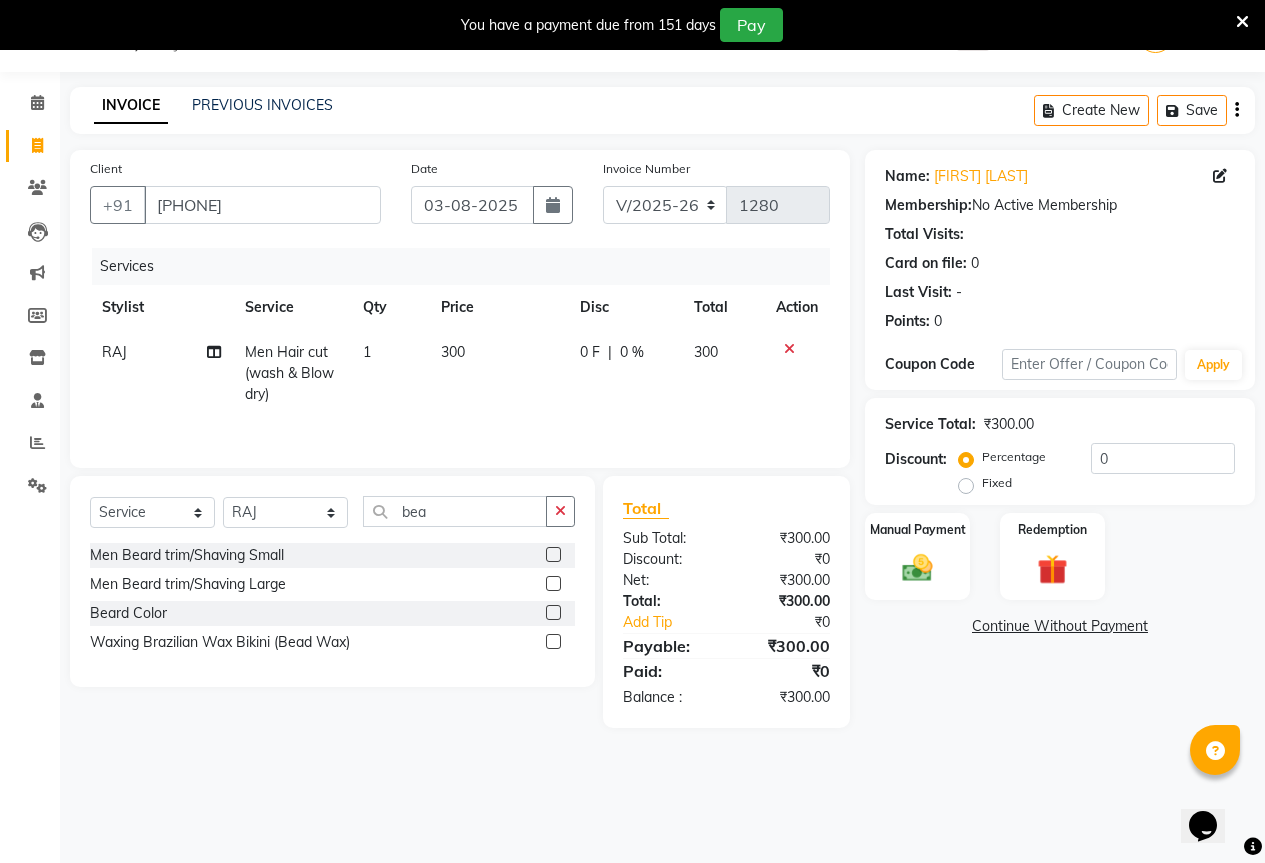 click 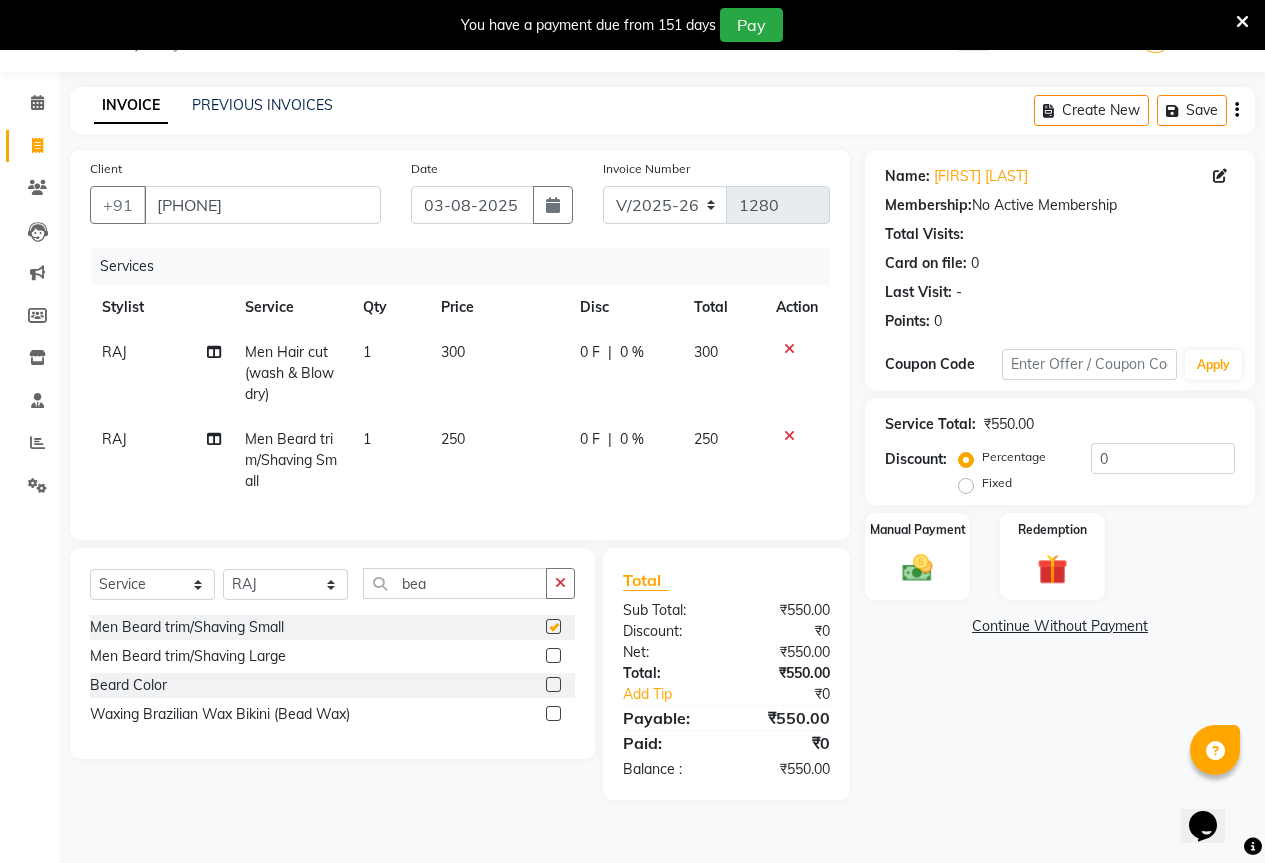 checkbox on "false" 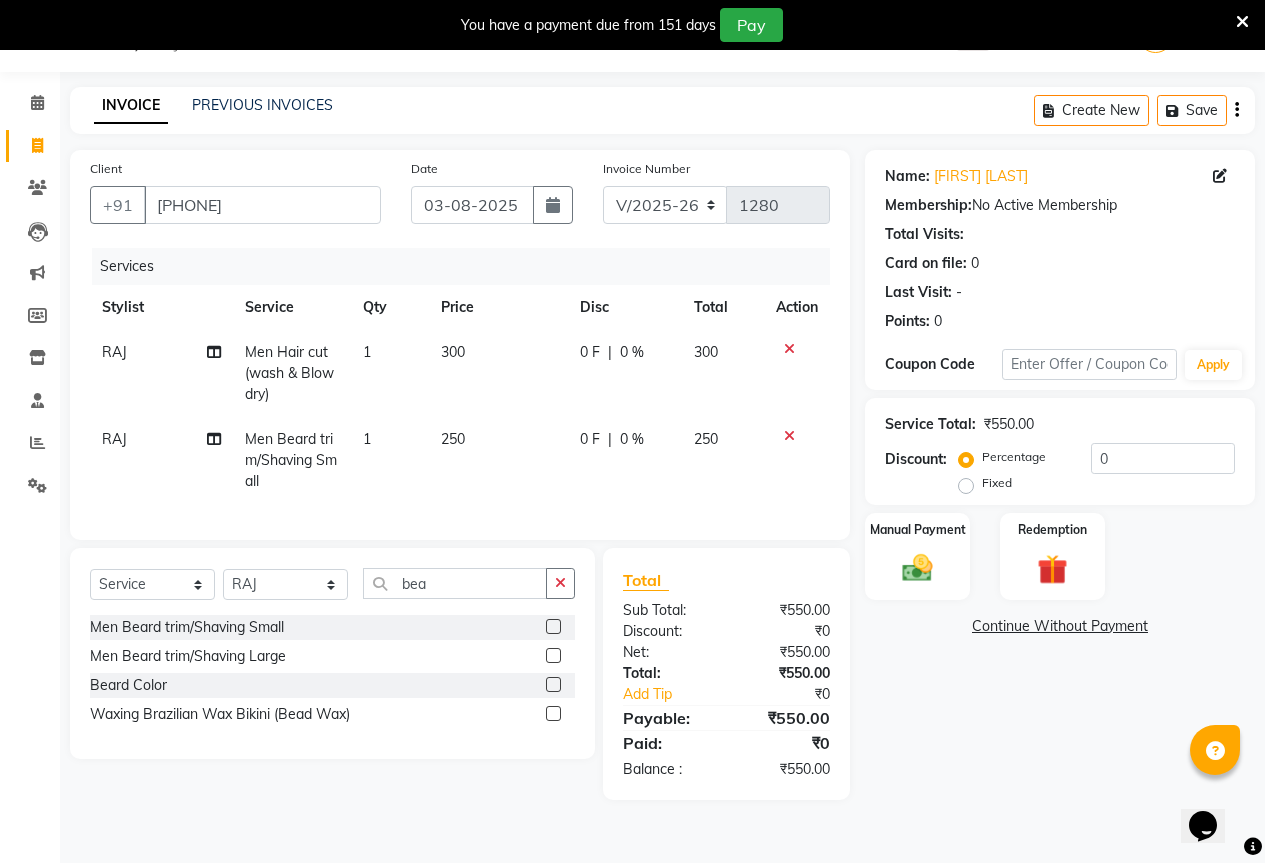 click on "300" 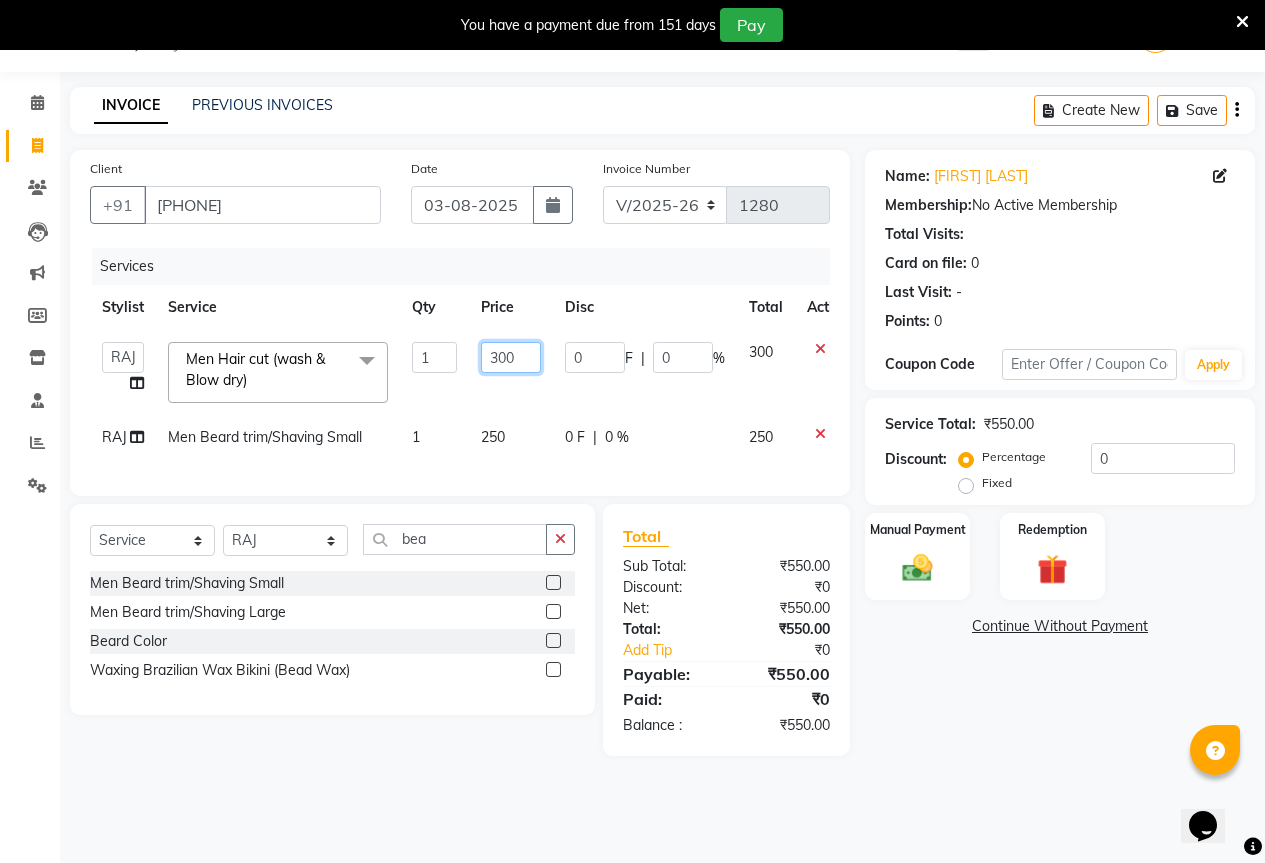 click on "300" 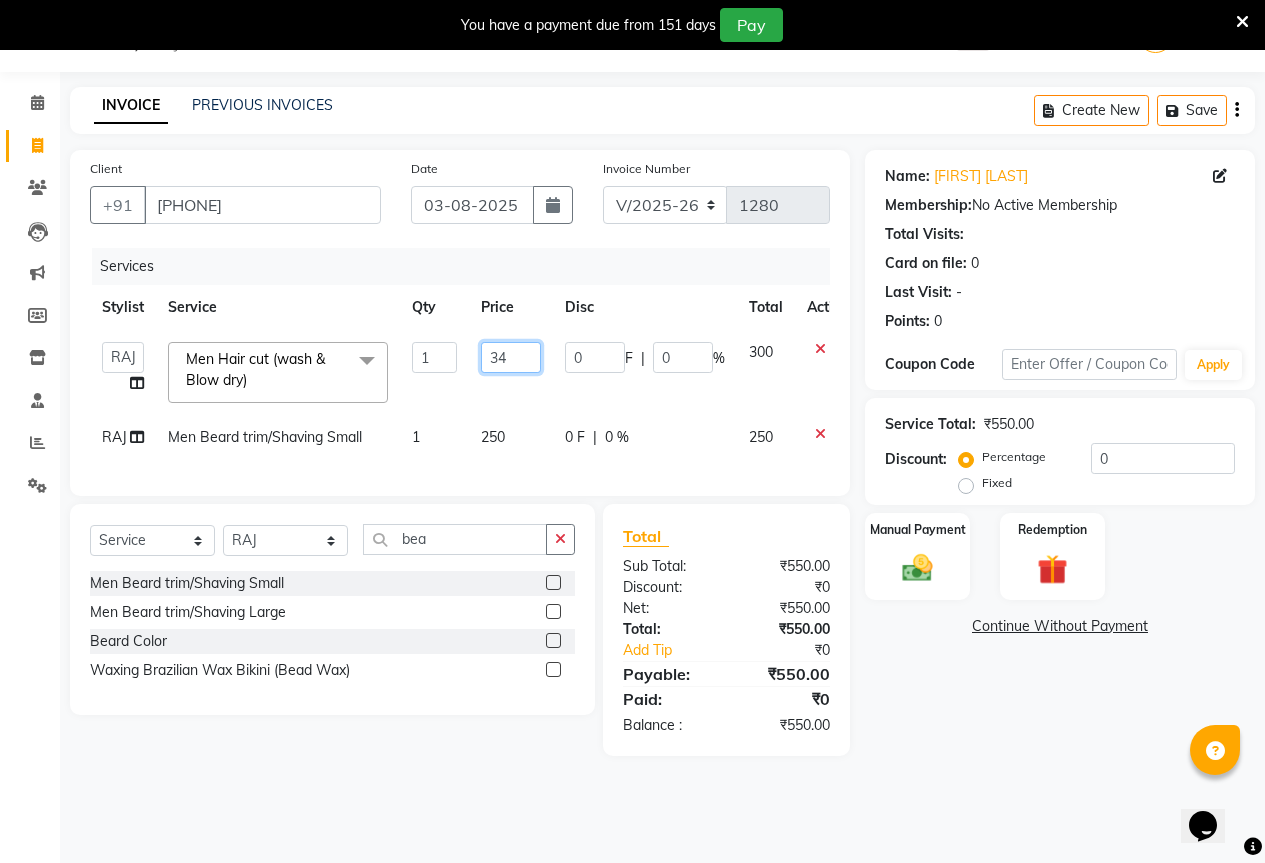 type on "3" 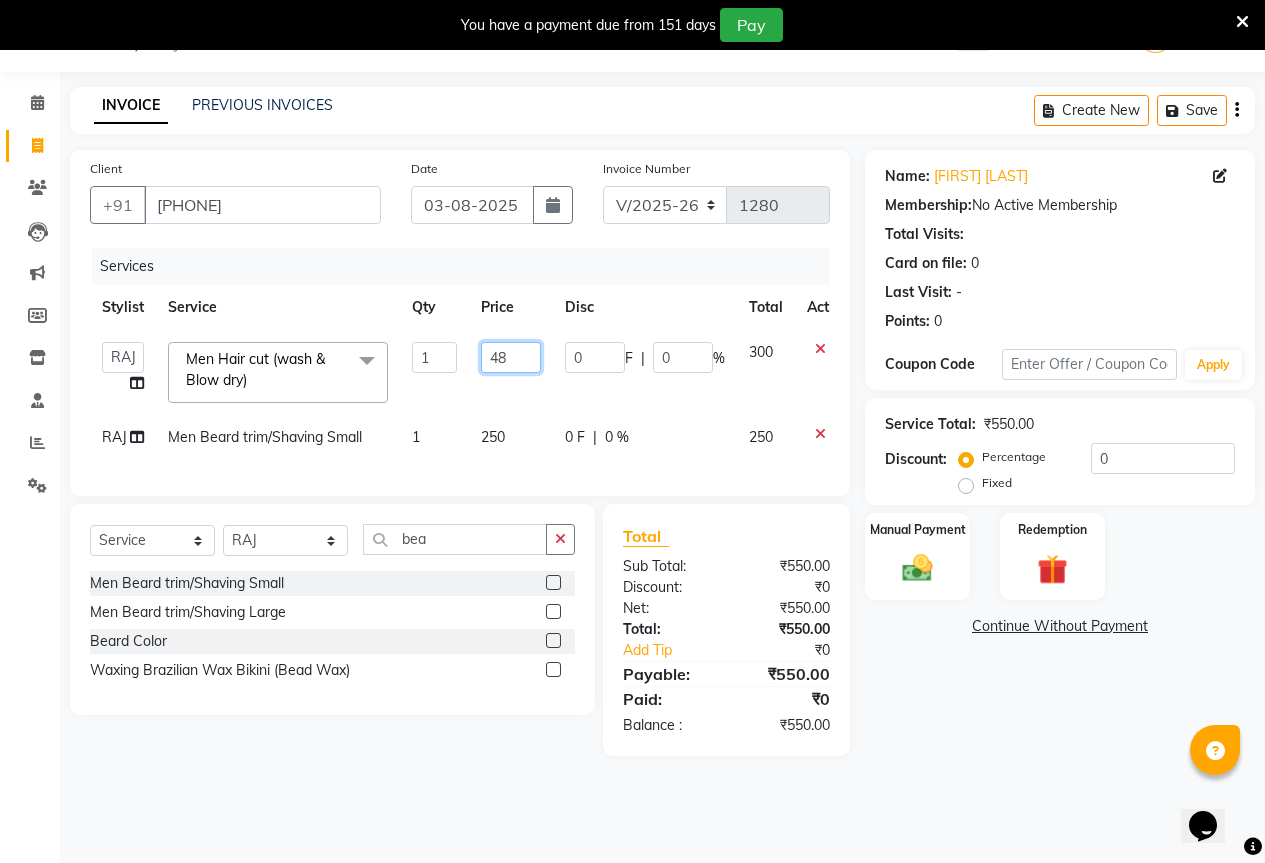 type on "480" 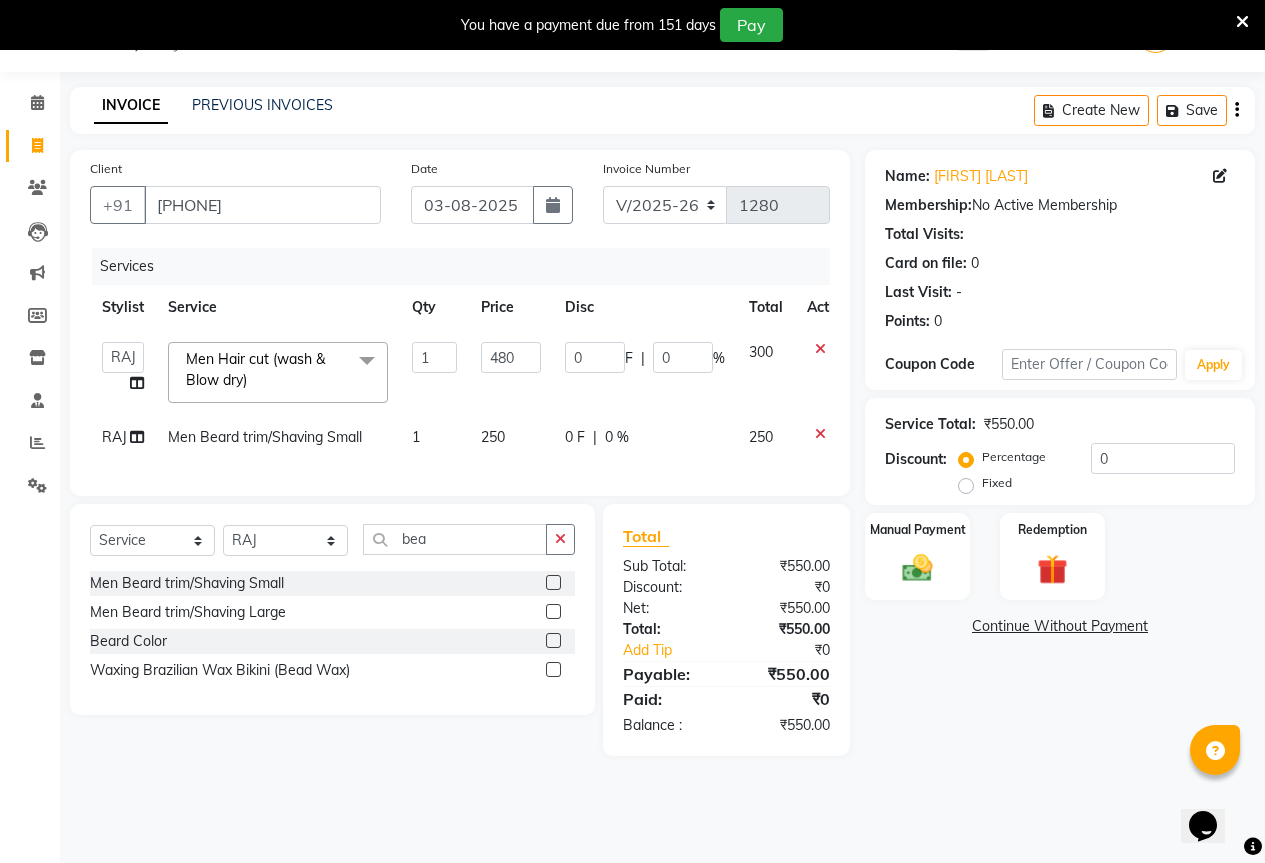 click on "480" 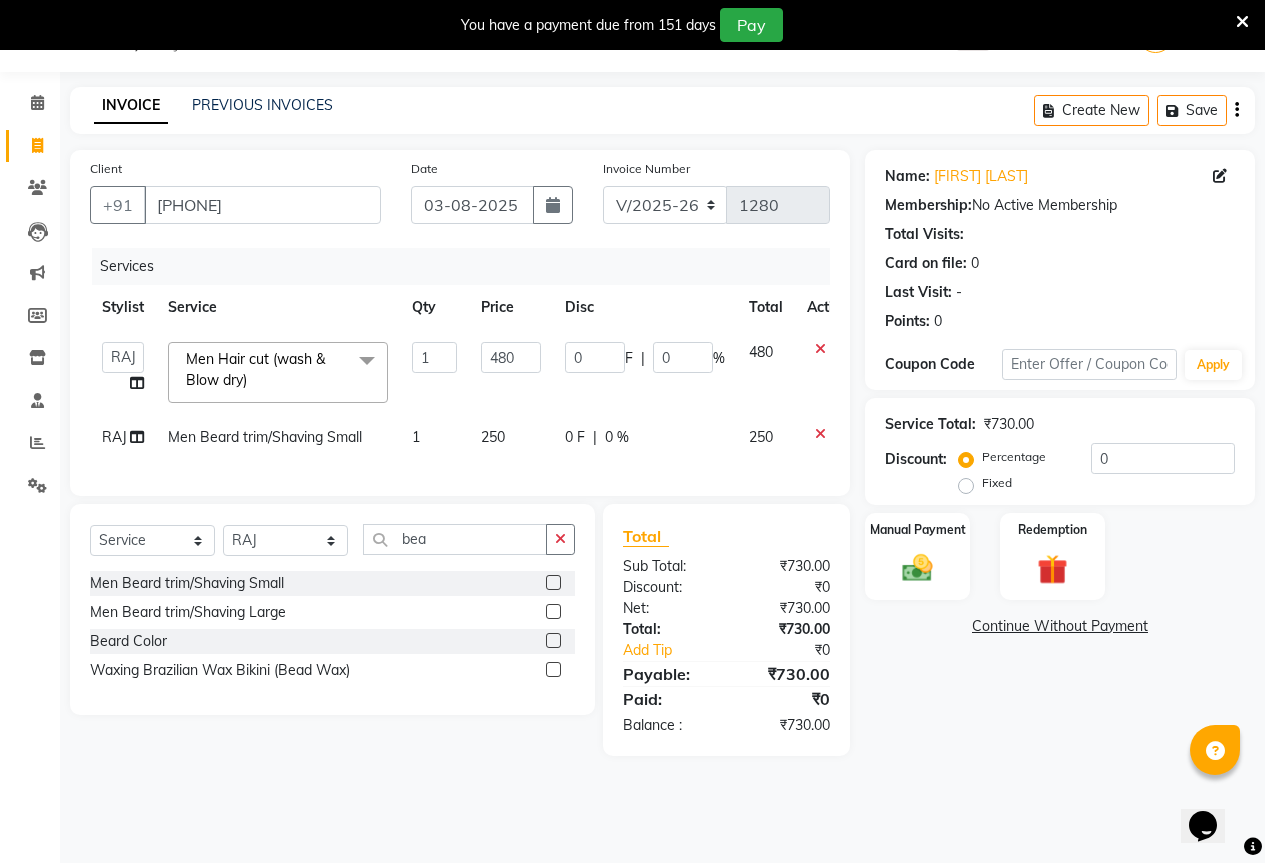 click on "250" 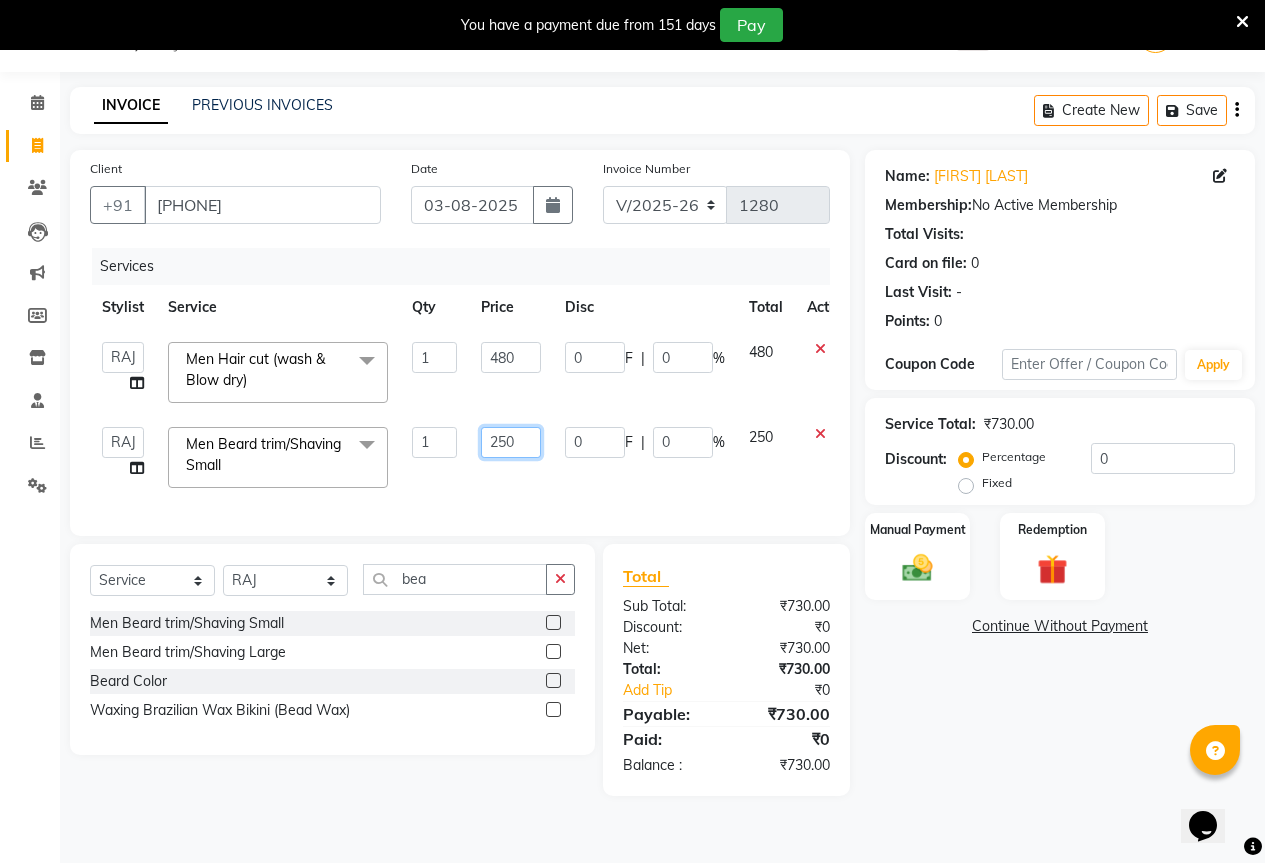 click on "250" 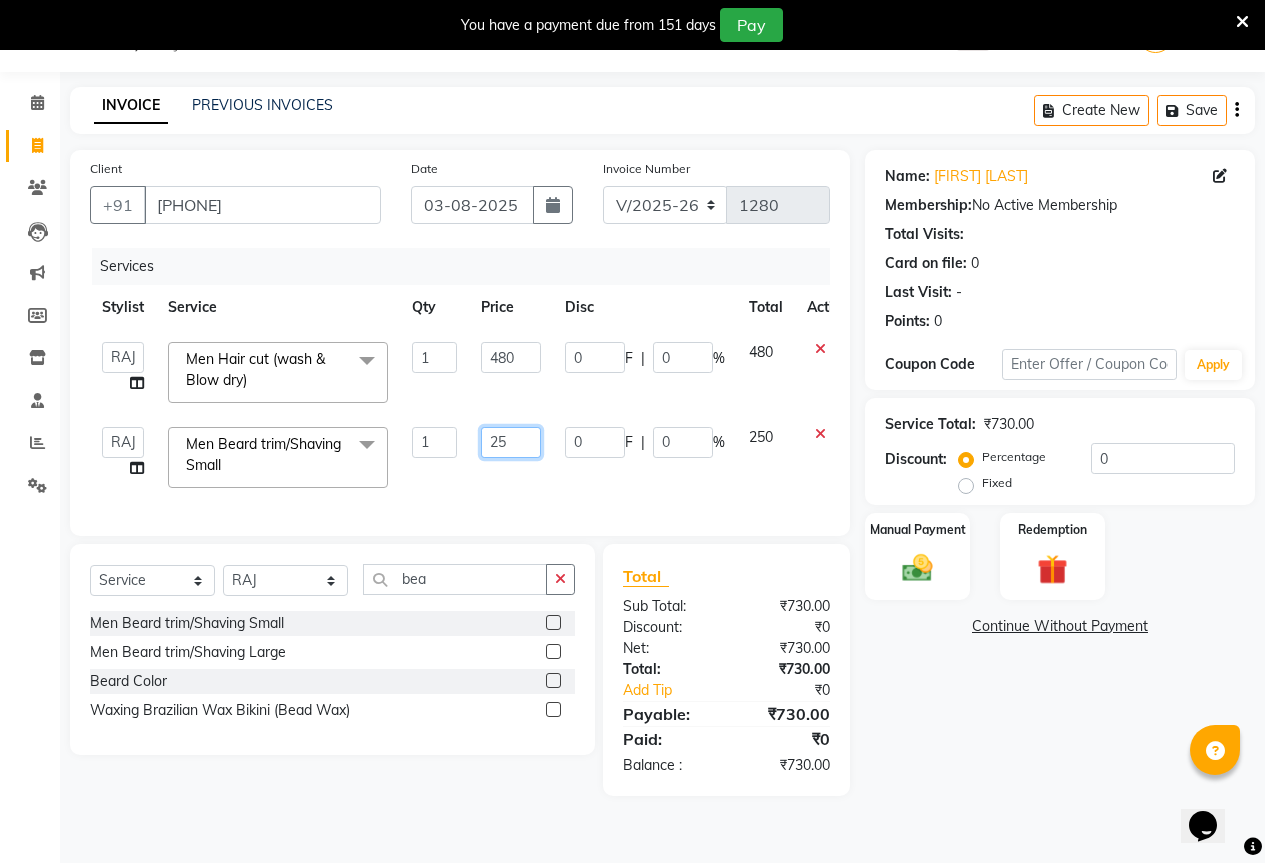 type on "2" 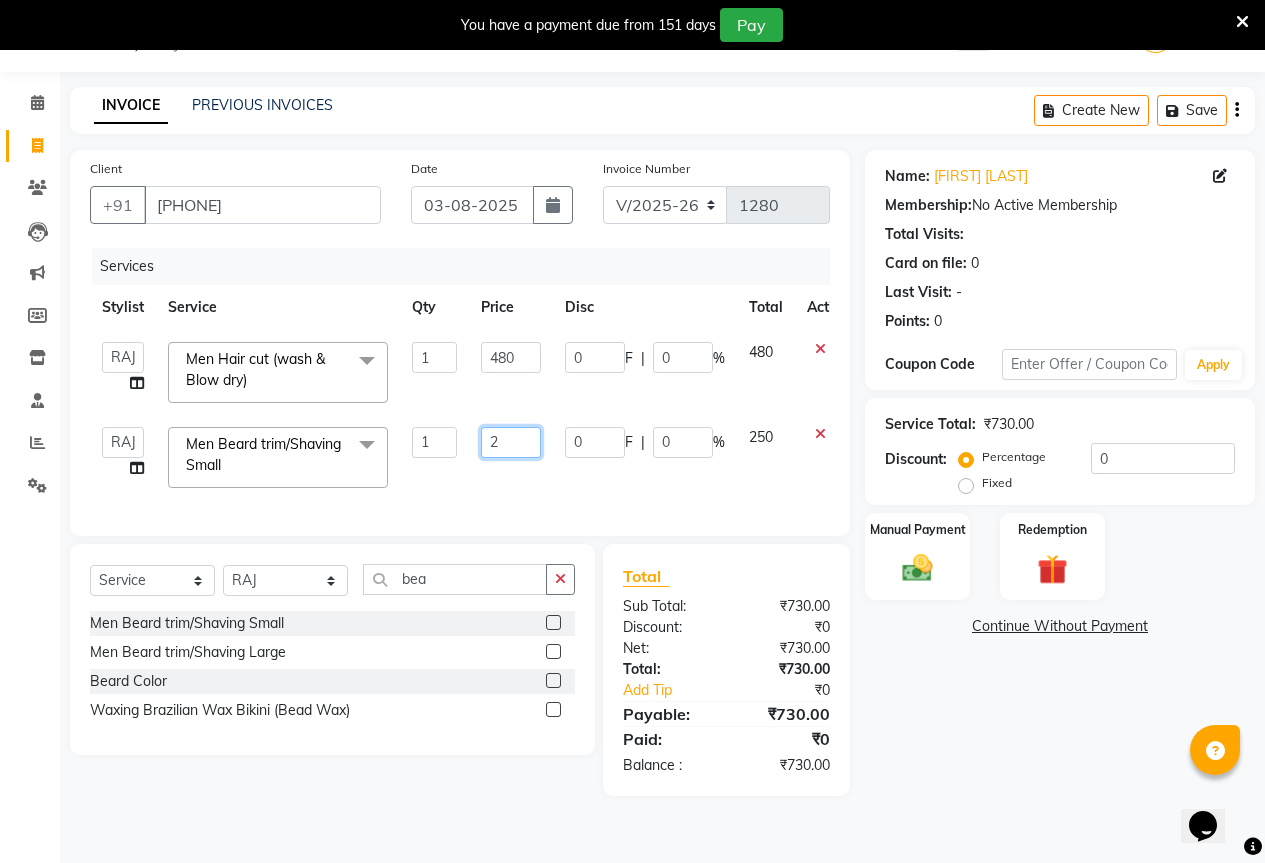 type 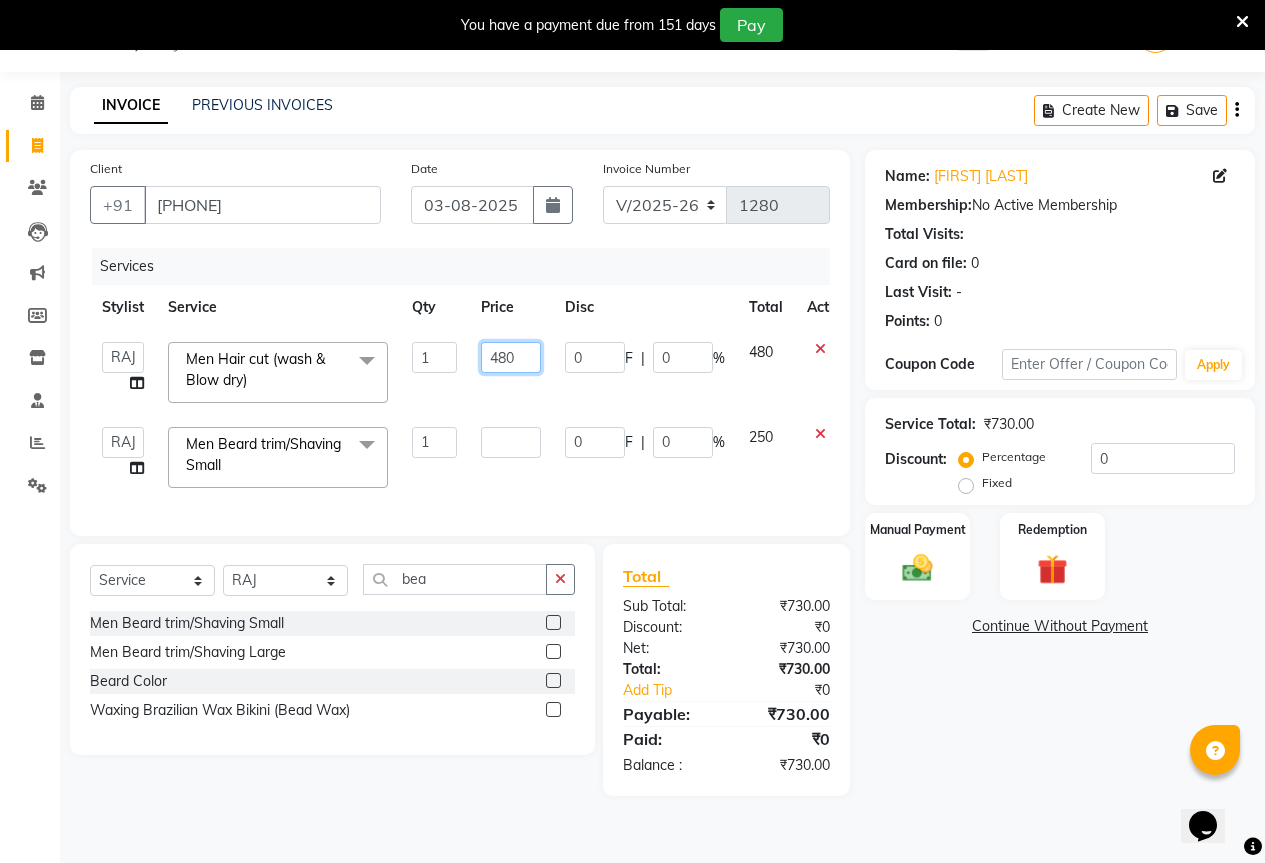 click on "480" 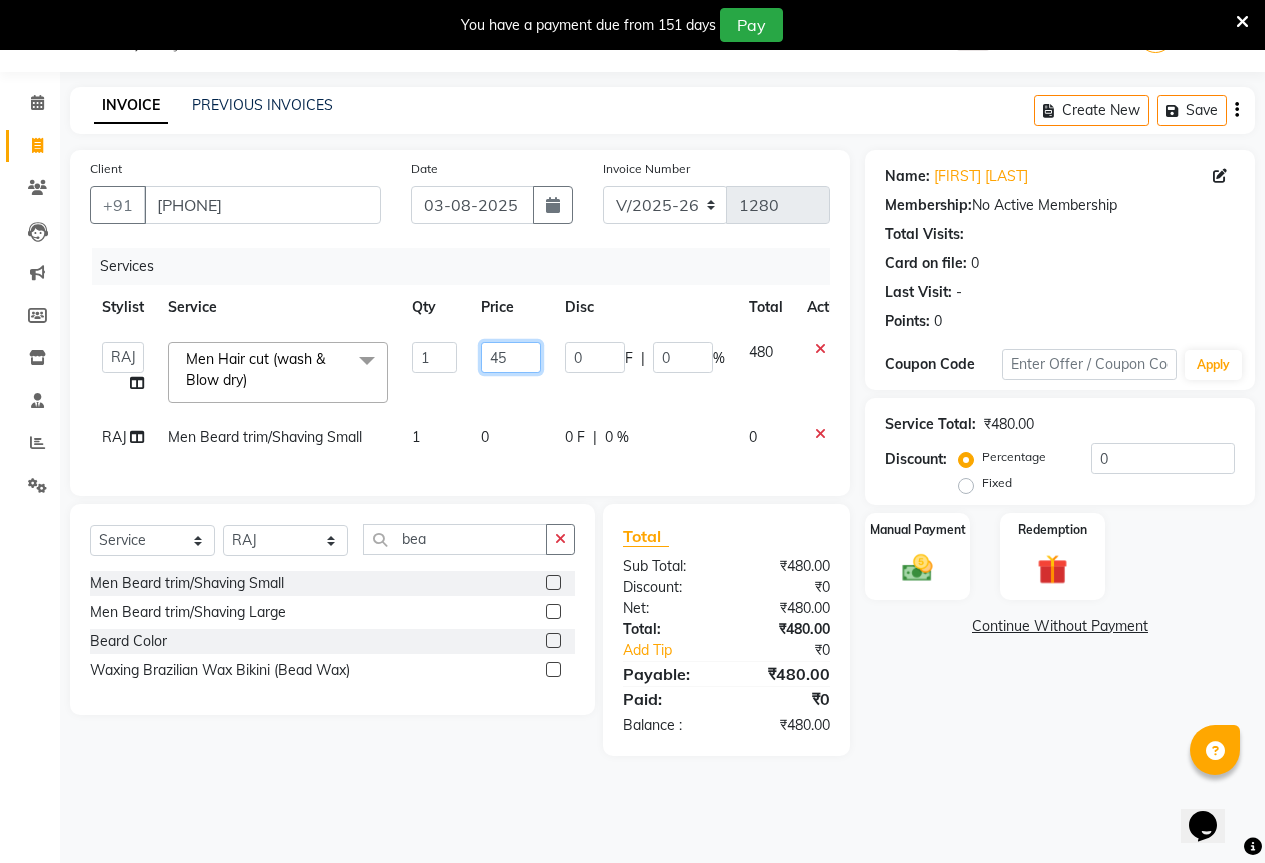 type on "450" 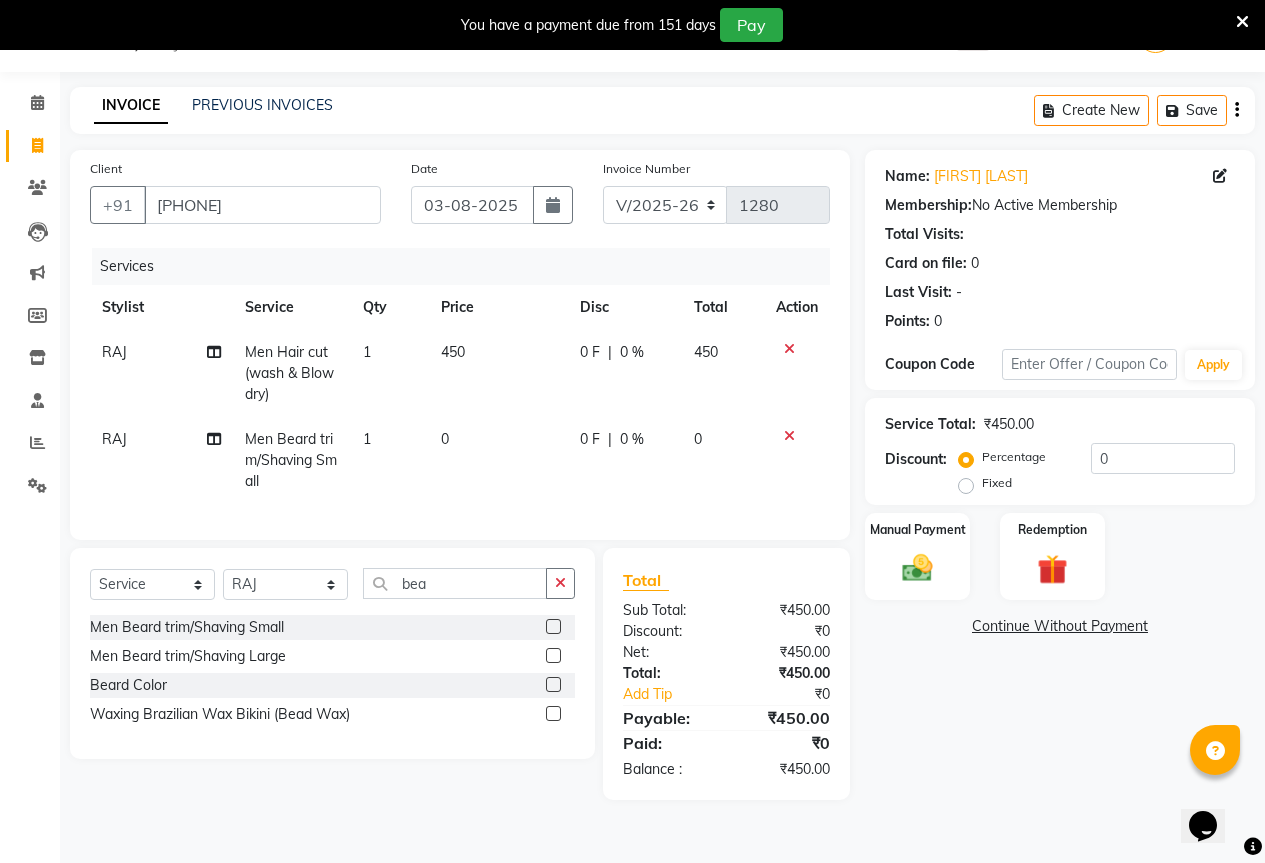 click on "450" 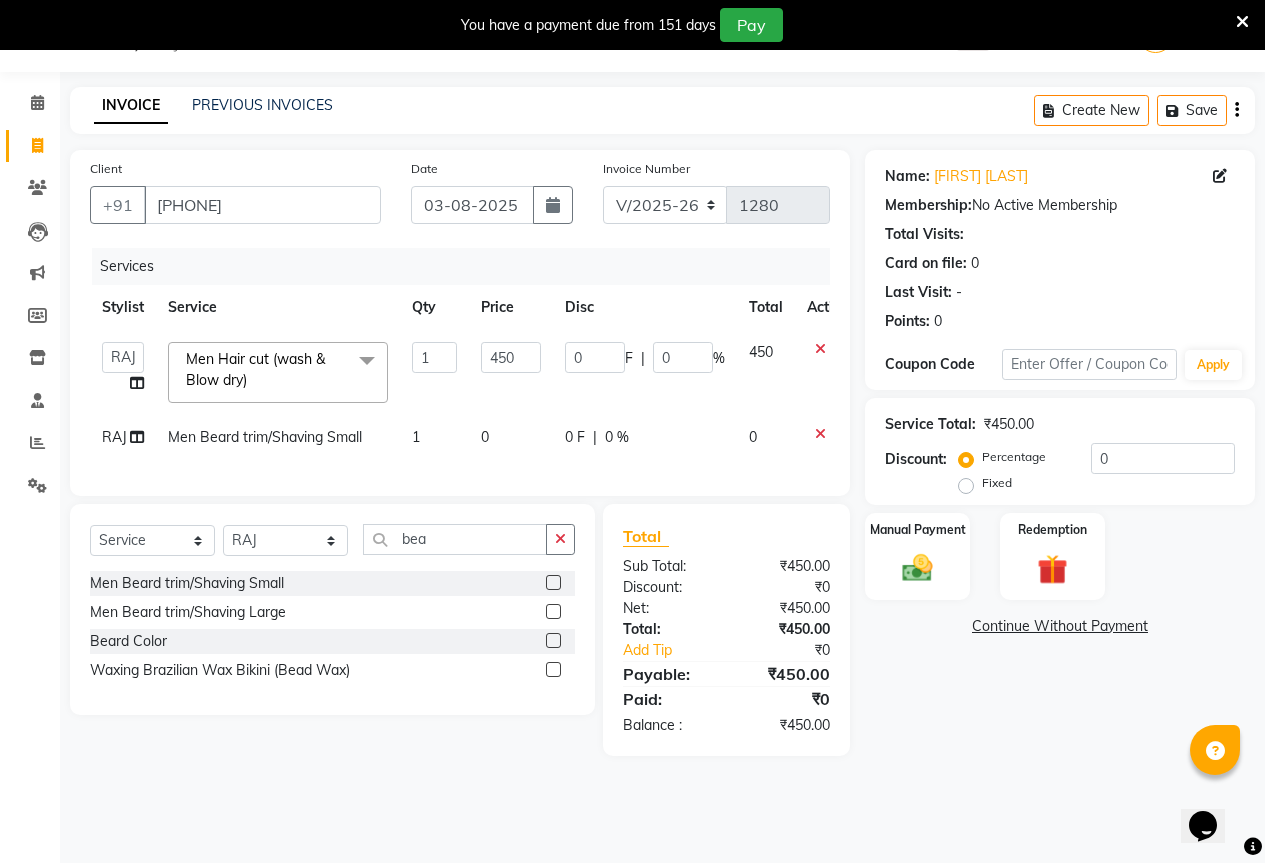 click on "0" 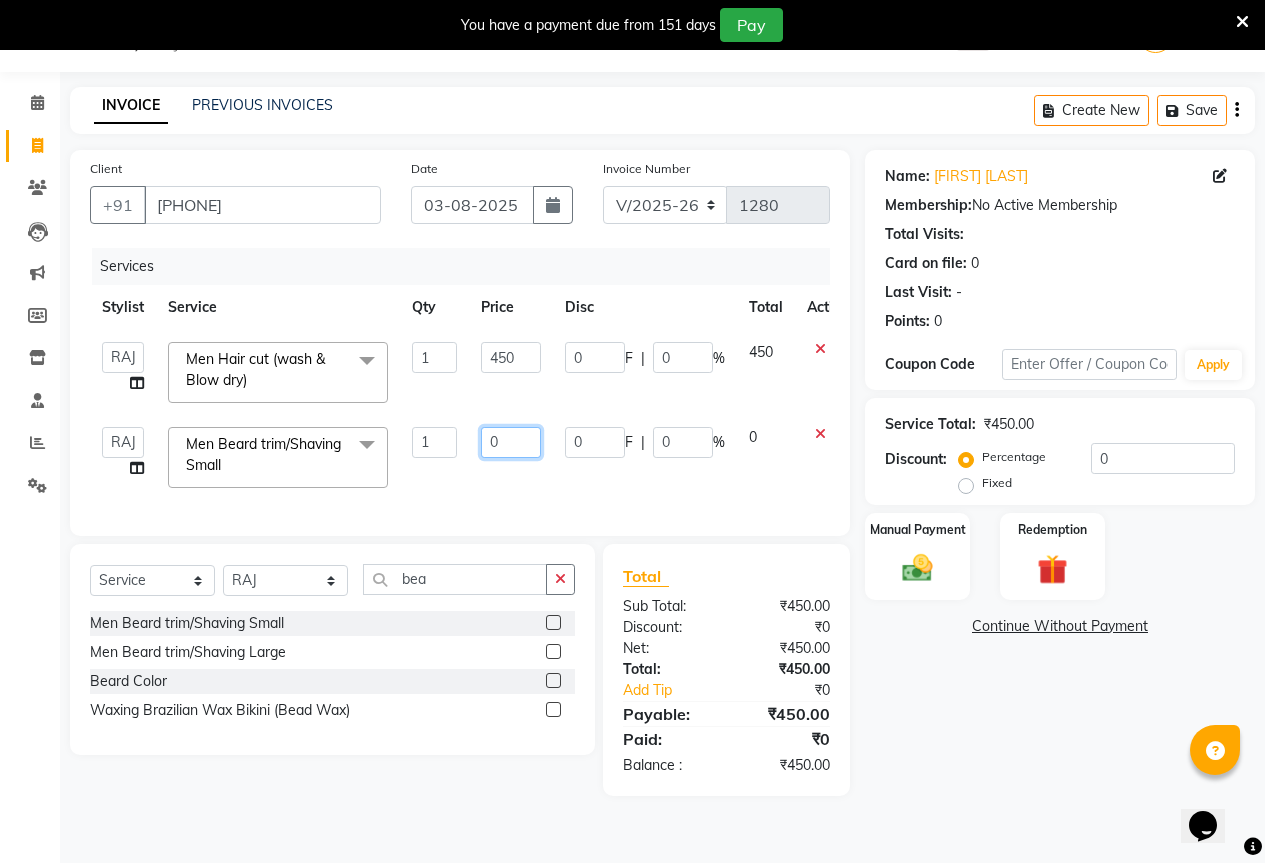 click on "0" 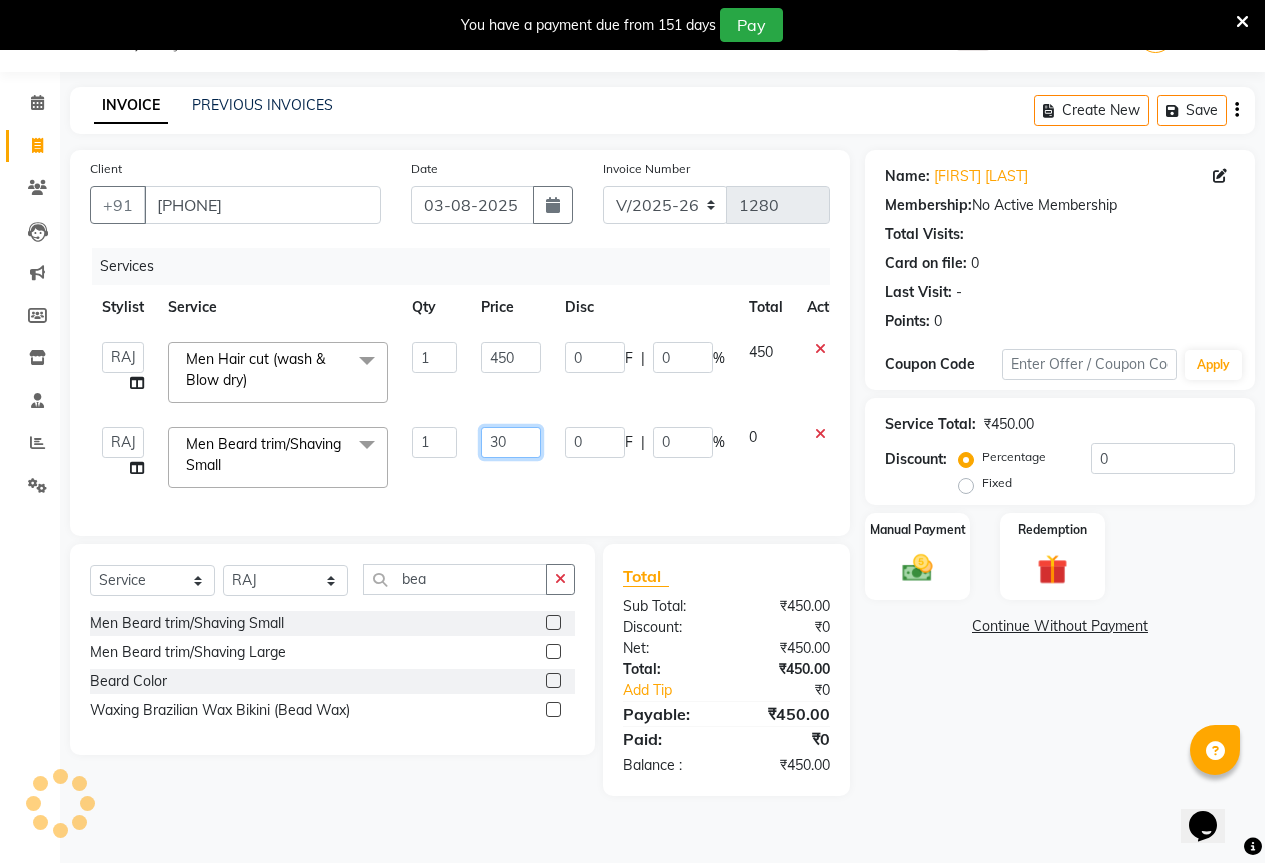 type on "300" 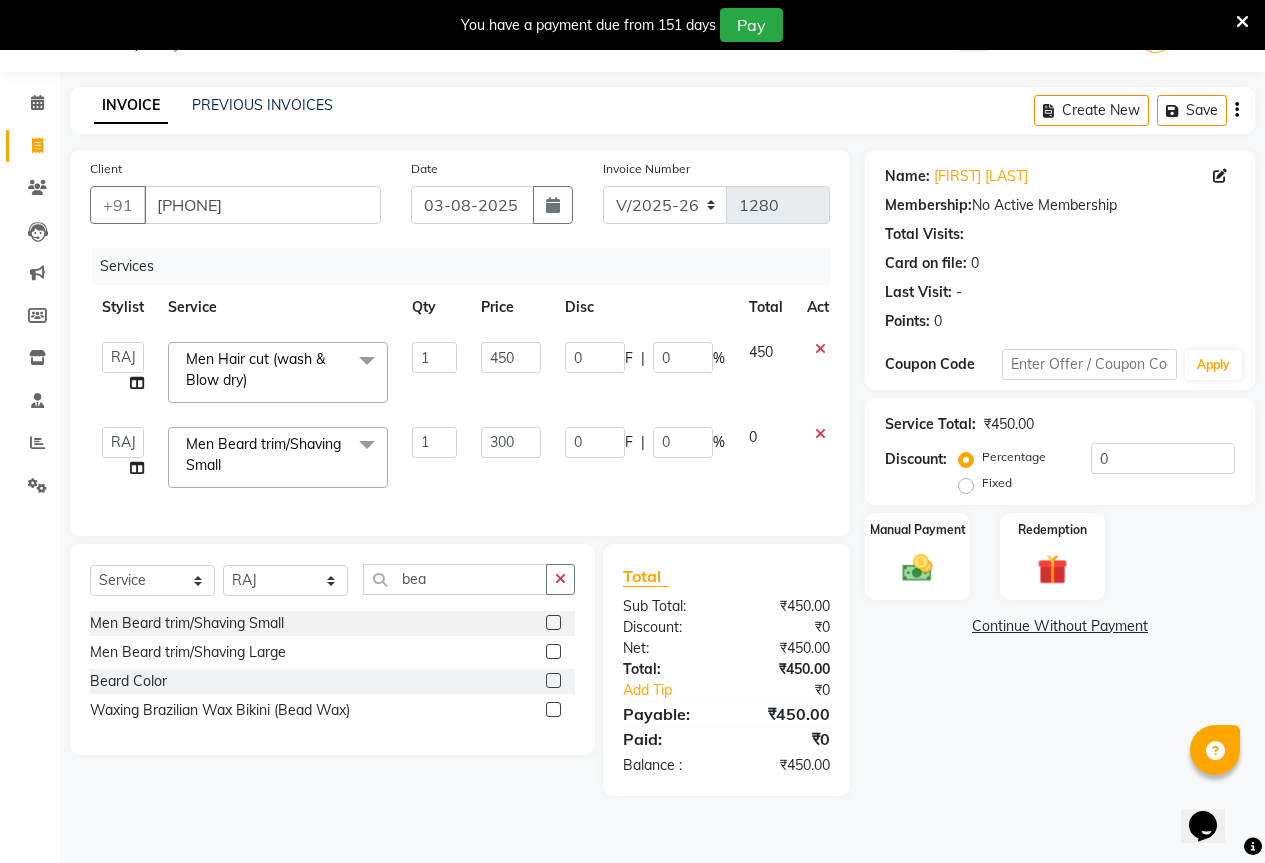 click on "Services Stylist Service Qty Price Disc Total Action  AKASH   KAJAL   PAYAL   RAJ   RUTUJA   SAHIL  Men Hair cut (wash & Blow dry)  x Women Fringe Cut Women Haircut-Any(wash & blowdry) Women Female Advanced Hair cut Women Dry Haircut Women Hairwash Blow dry Women Hair wash Small Women Hair wash Medium Women Hair wash Long Women Blow dry Small Women Blow dry Medium Women Blow dry Long Women Temporary Curls/Tongs Small Women Temporary Curls/Tongs Medium Women Temporary Curls/Tongs Long Women Flat Ironing Small Women Flat Ironing Medium Women Flat Ironing Long Men Hair cut (wash & Blow dry) Men Dry Hair cut Men Beard trim/Shaving Small Men Beard trim/Shaving Large Men Hair wash/Style Head Massage Classic Coconut Oil Head Massage Arroma Oil Small Head Massage Almond Oil Small Head Massage Rose mary Oil Small Head Massage Argan Oil Small Head Massage Mint Cool Oil Small Women Regular Hair Spa Small Women Regular Hair Spa Medium Women Regular Hair Spa Large Women Anti dandruff/Hairfall Spa Small Men Purifying Spa" 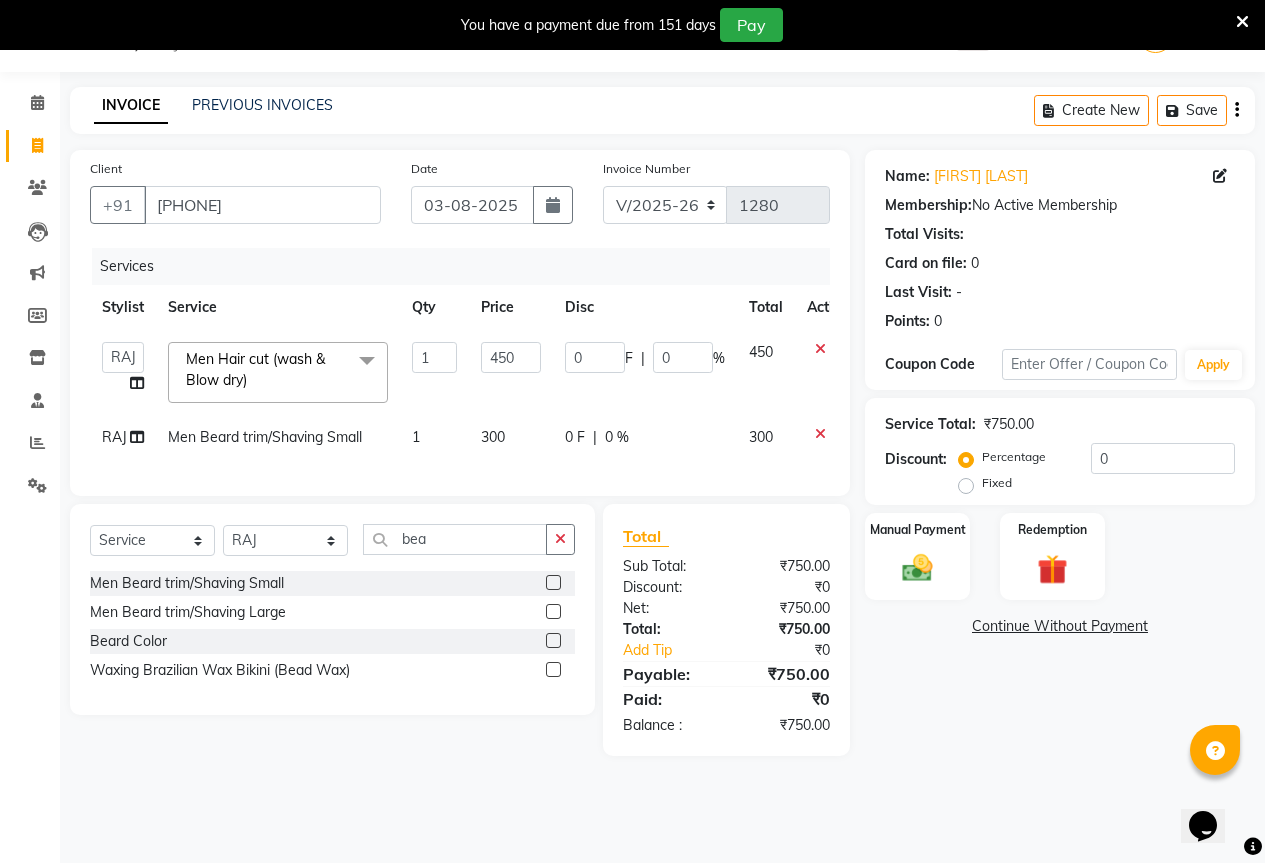 click on "300" 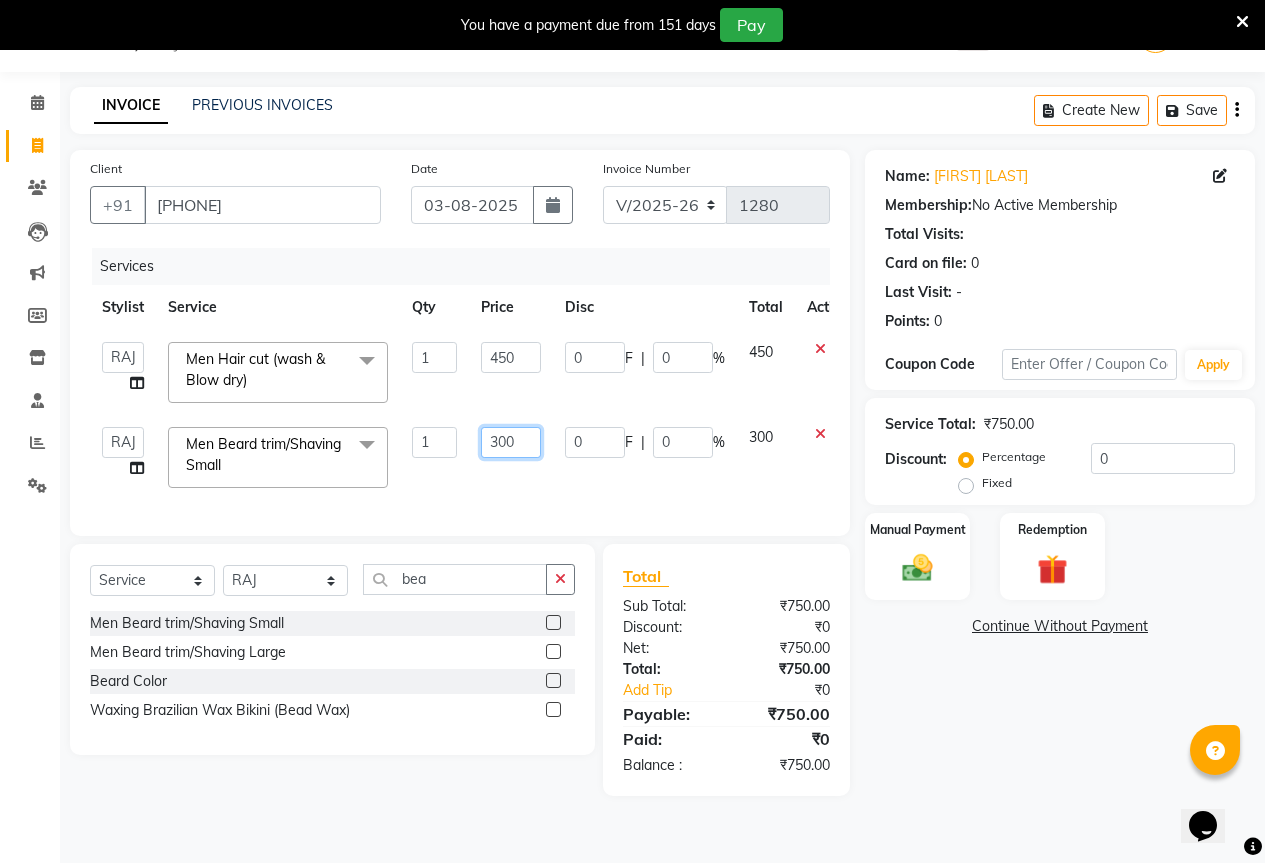 click on "300" 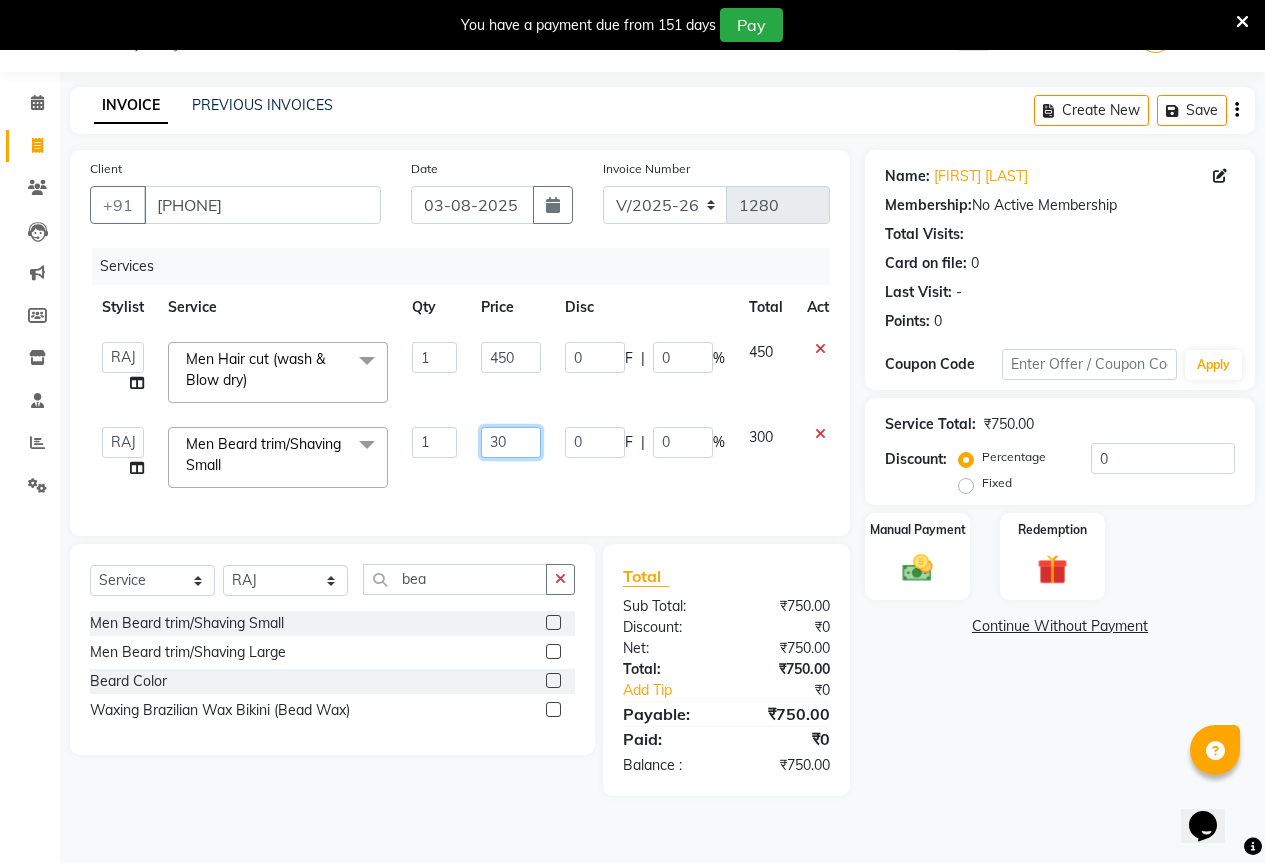 type on "3" 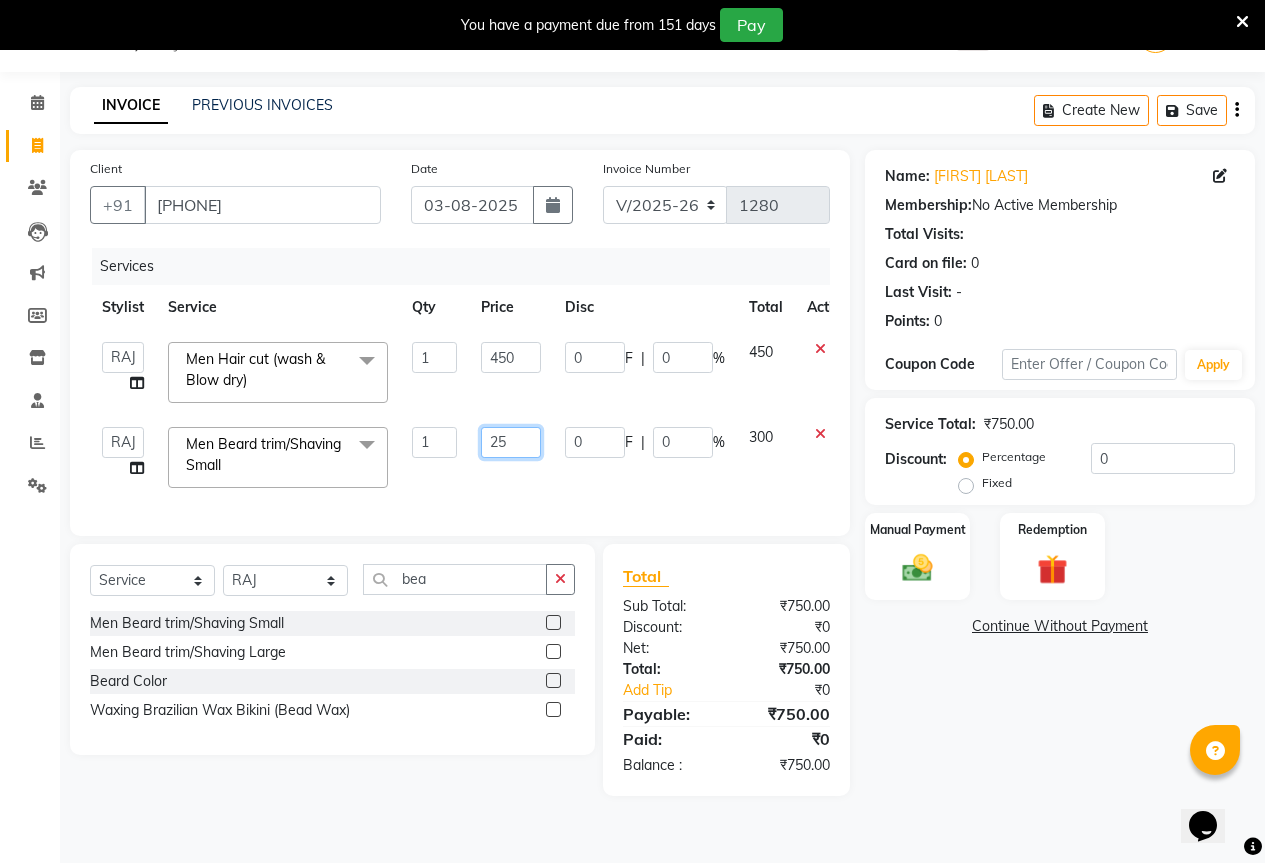 type on "250" 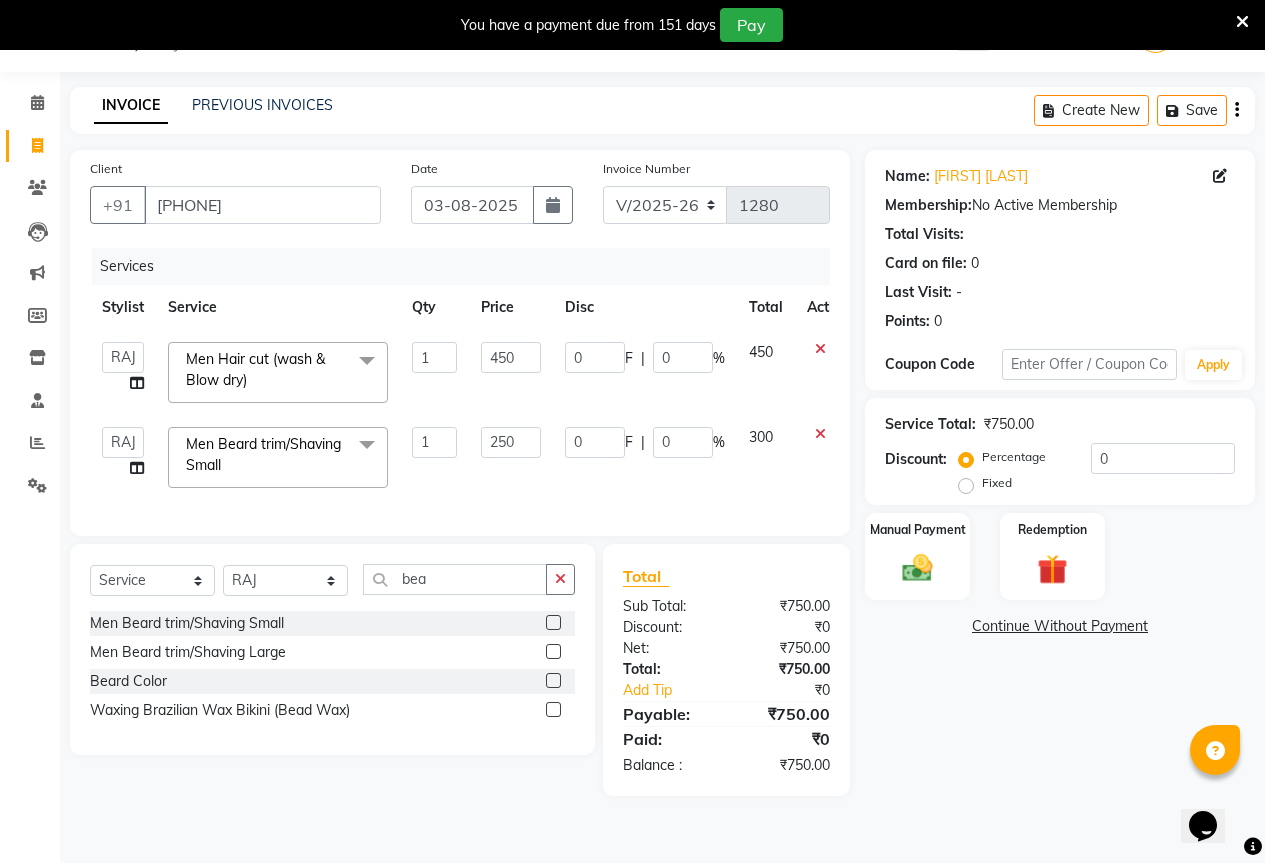 click on "Services Stylist Service Qty Price Disc Total Action  AKASH   KAJAL   PAYAL   RAJ   RUTUJA   SAHIL  Men Hair cut (wash & Blow dry)  x Women Fringe Cut Women Haircut-Any(wash & blowdry) Women Female Advanced Hair cut Women Dry Haircut Women Hairwash Blow dry Women Hair wash Small Women Hair wash Medium Women Hair wash Long Women Blow dry Small Women Blow dry Medium Women Blow dry Long Women Temporary Curls/Tongs Small Women Temporary Curls/Tongs Medium Women Temporary Curls/Tongs Long Women Flat Ironing Small Women Flat Ironing Medium Women Flat Ironing Long Men Hair cut (wash & Blow dry) Men Dry Hair cut Men Beard trim/Shaving Small Men Beard trim/Shaving Large Men Hair wash/Style Head Massage Classic Coconut Oil Head Massage Arroma Oil Small Head Massage Almond Oil Small Head Massage Rose mary Oil Small Head Massage Argan Oil Small Head Massage Mint Cool Oil Small Women Regular Hair Spa Small Women Regular Hair Spa Medium Women Regular Hair Spa Large Women Anti dandruff/Hairfall Spa Small Men Purifying Spa" 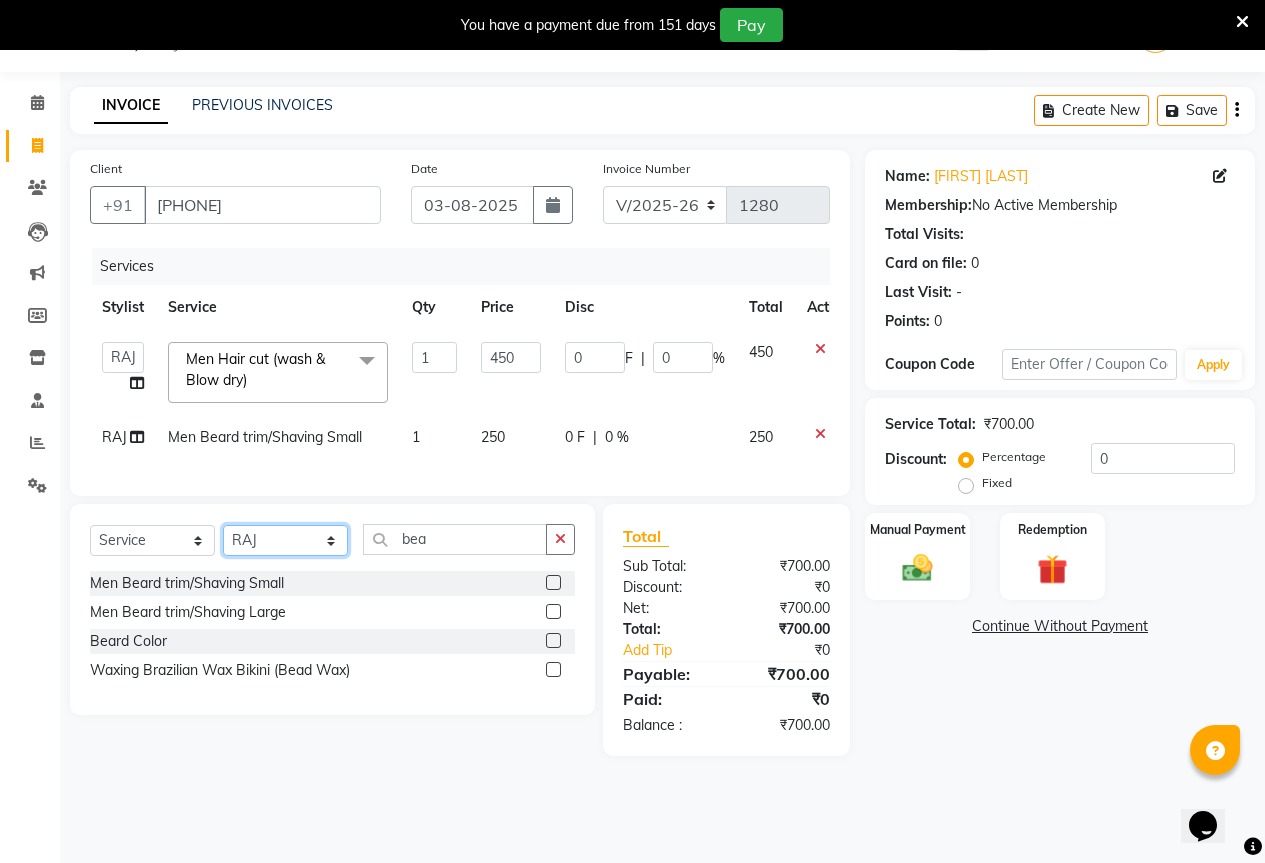 click on "Select Stylist AKASH KAJAL PAYAL RAJ RUTUJA SAHIL" 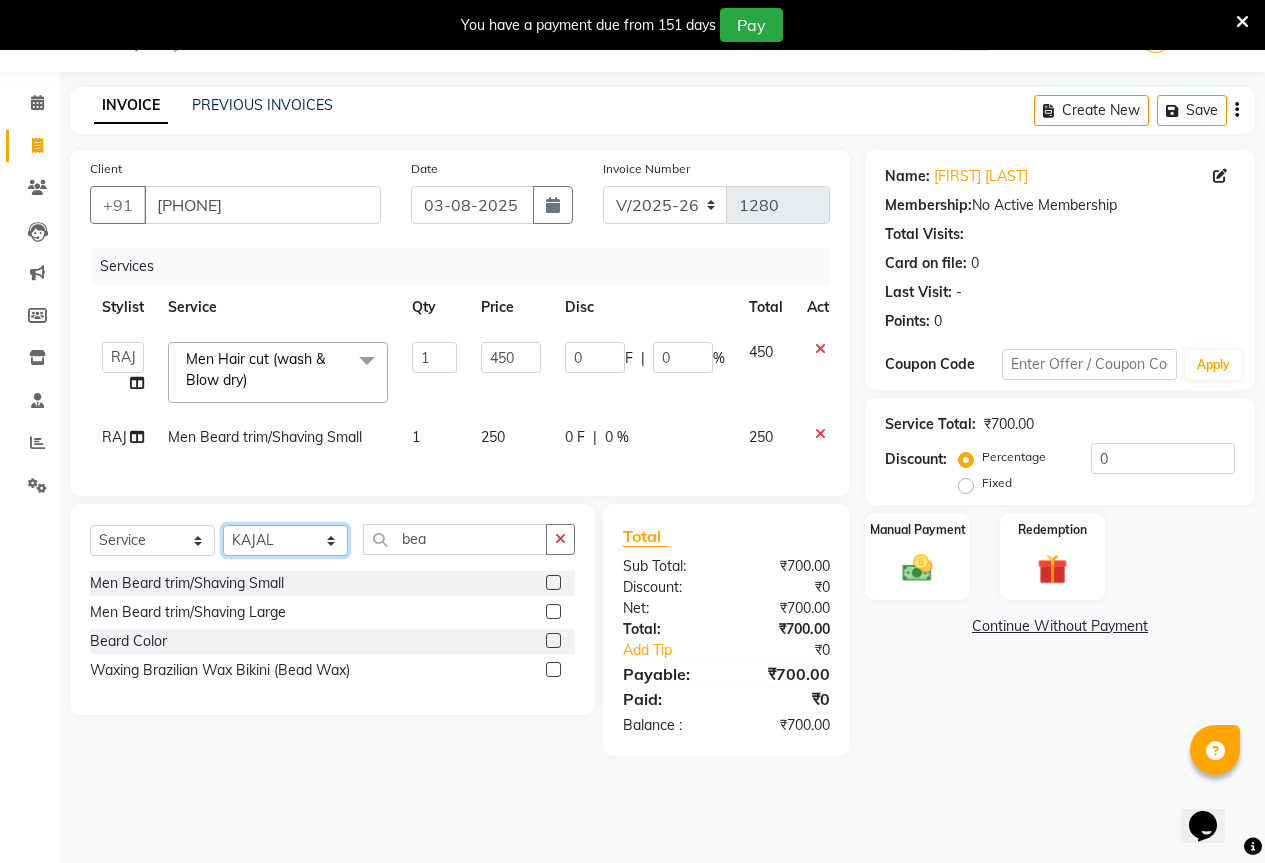 click on "Select Stylist AKASH KAJAL PAYAL RAJ RUTUJA SAHIL" 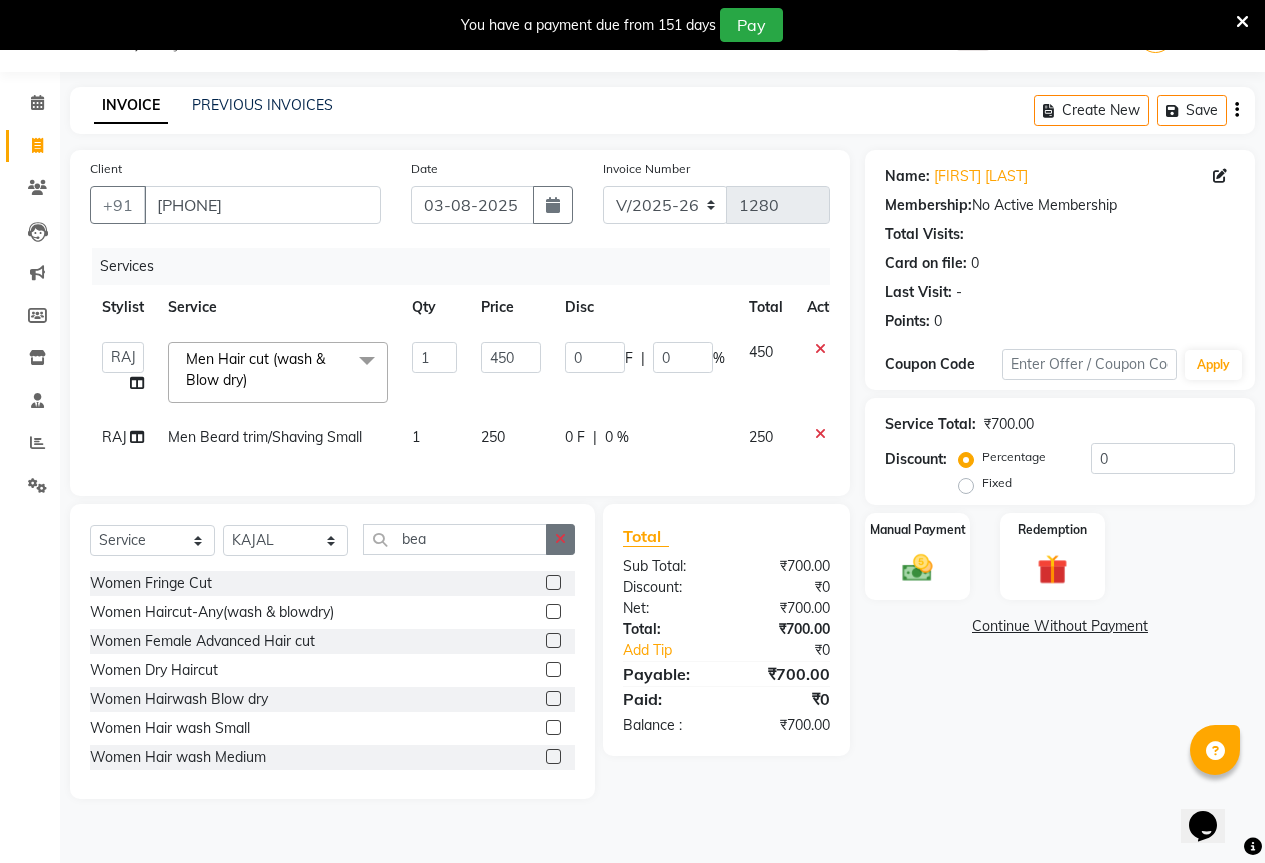 click 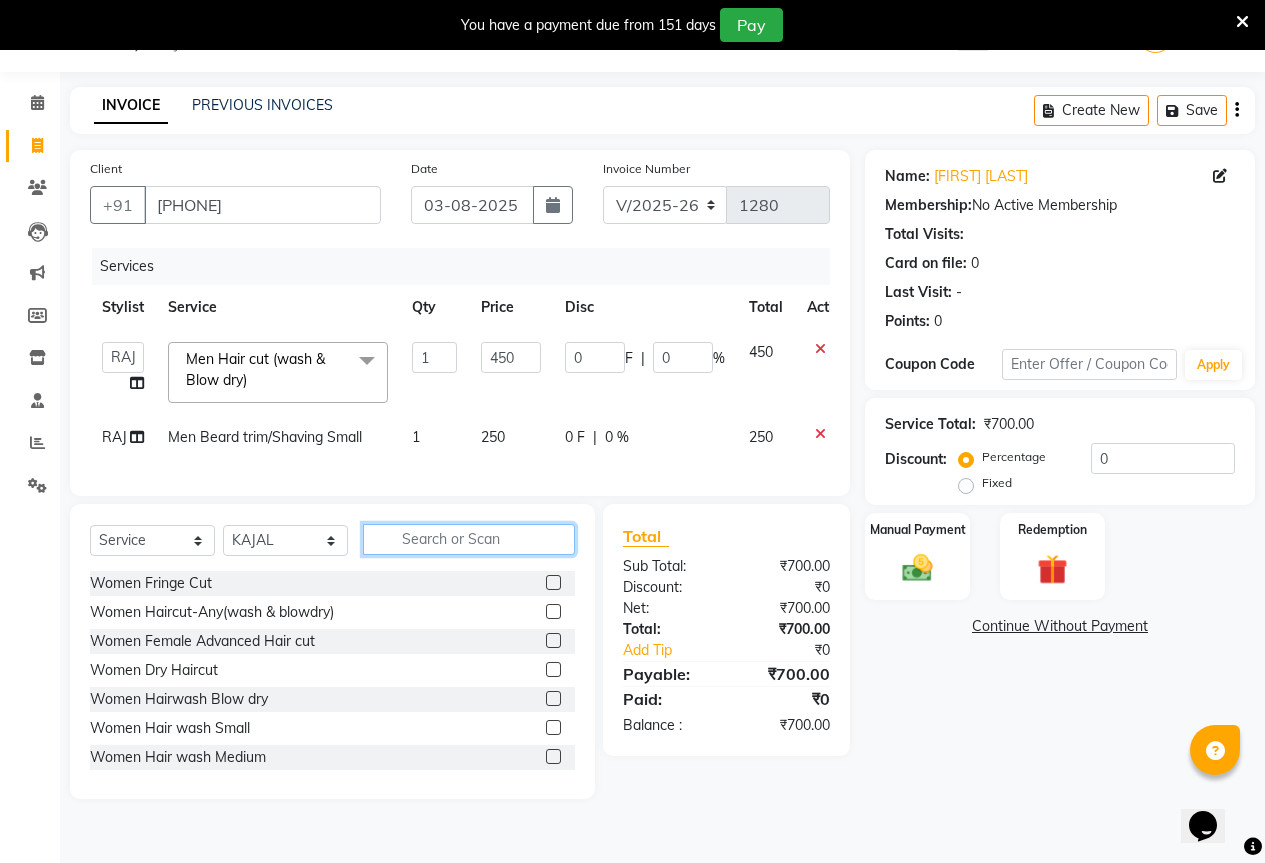 click 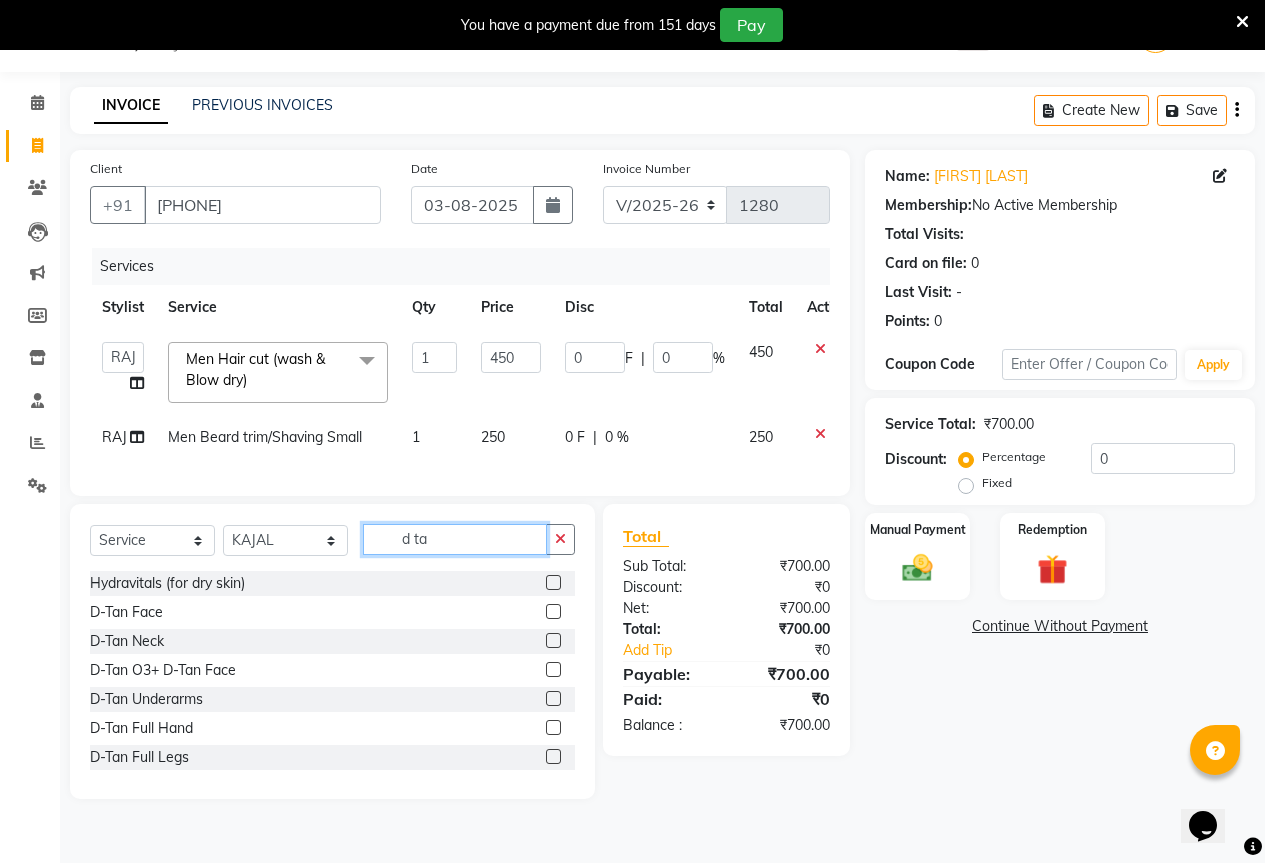 type on "d ta" 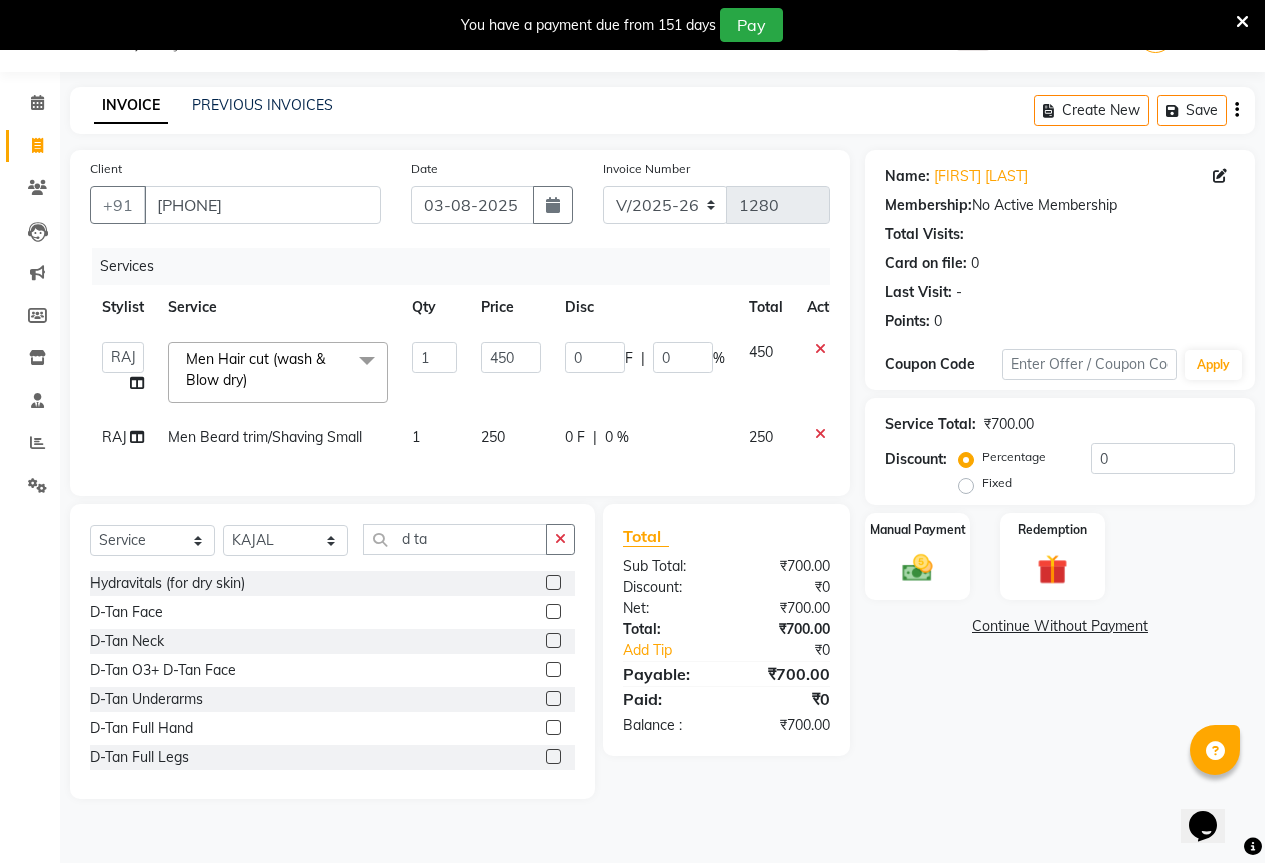 click 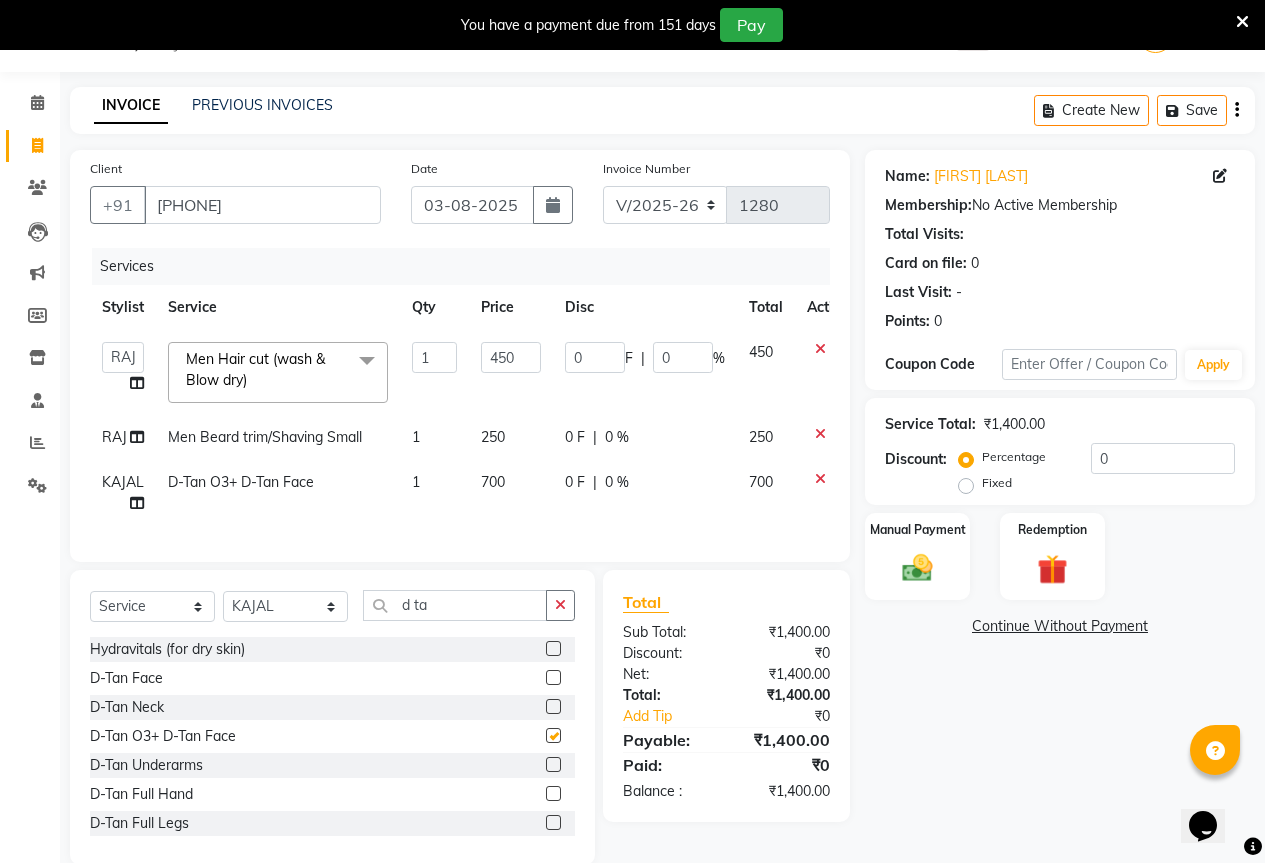 checkbox on "false" 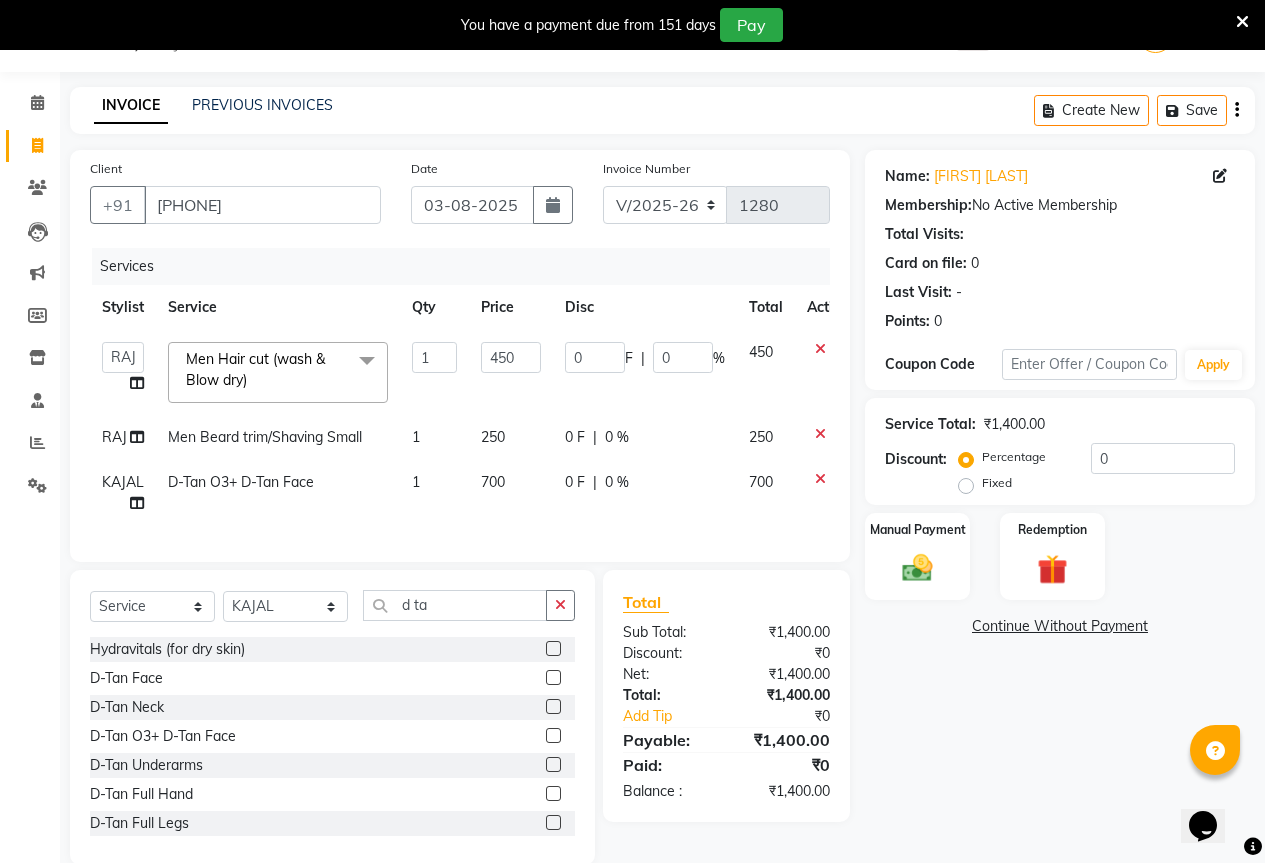 click on "700" 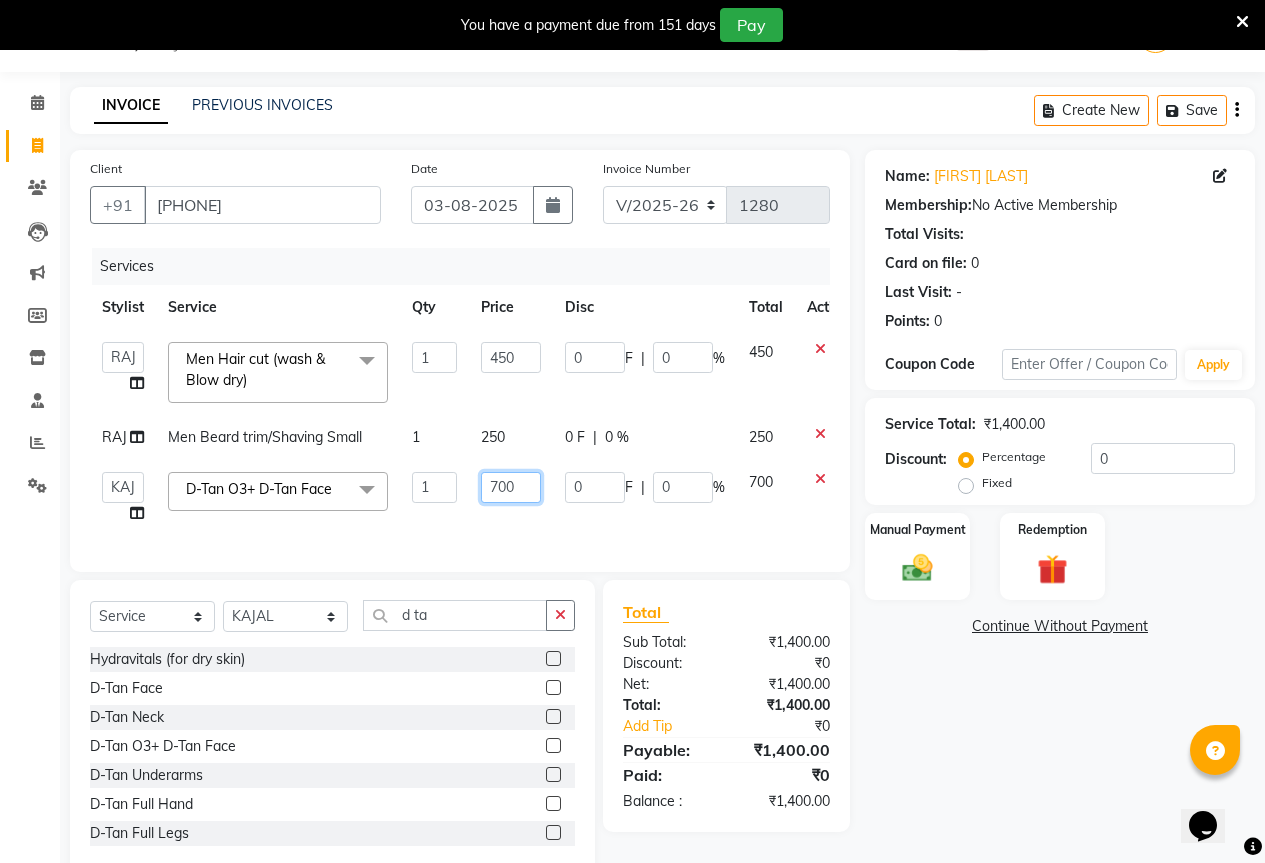 click on "700" 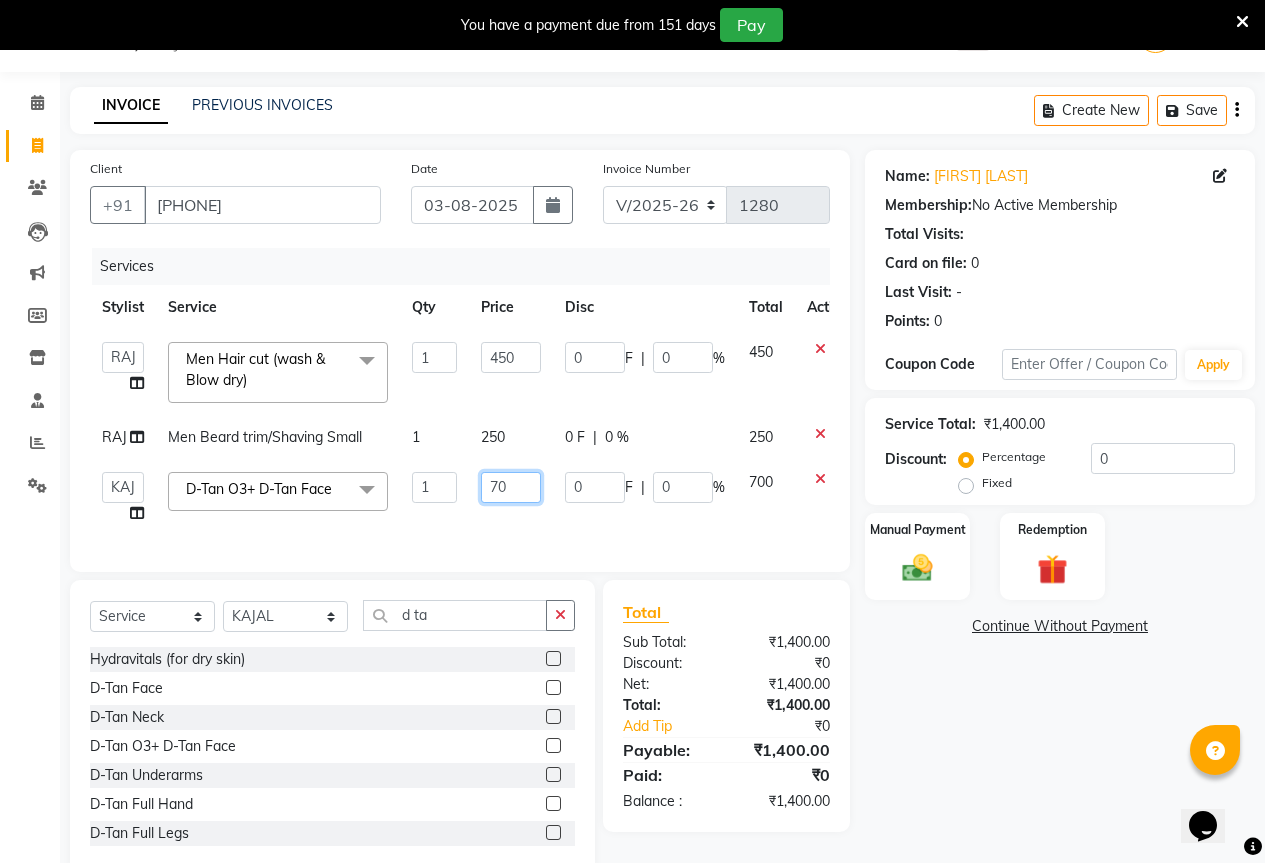 type on "7" 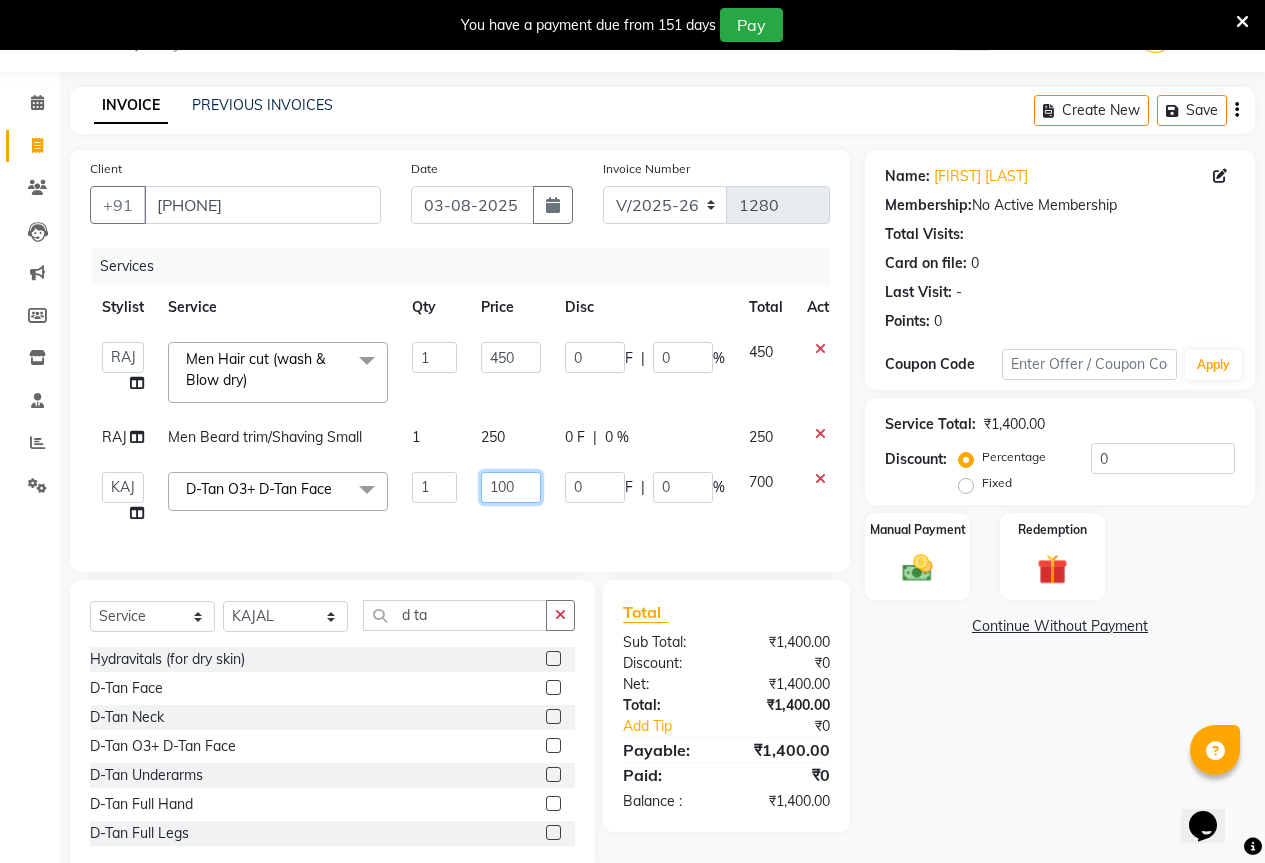 type on "1000" 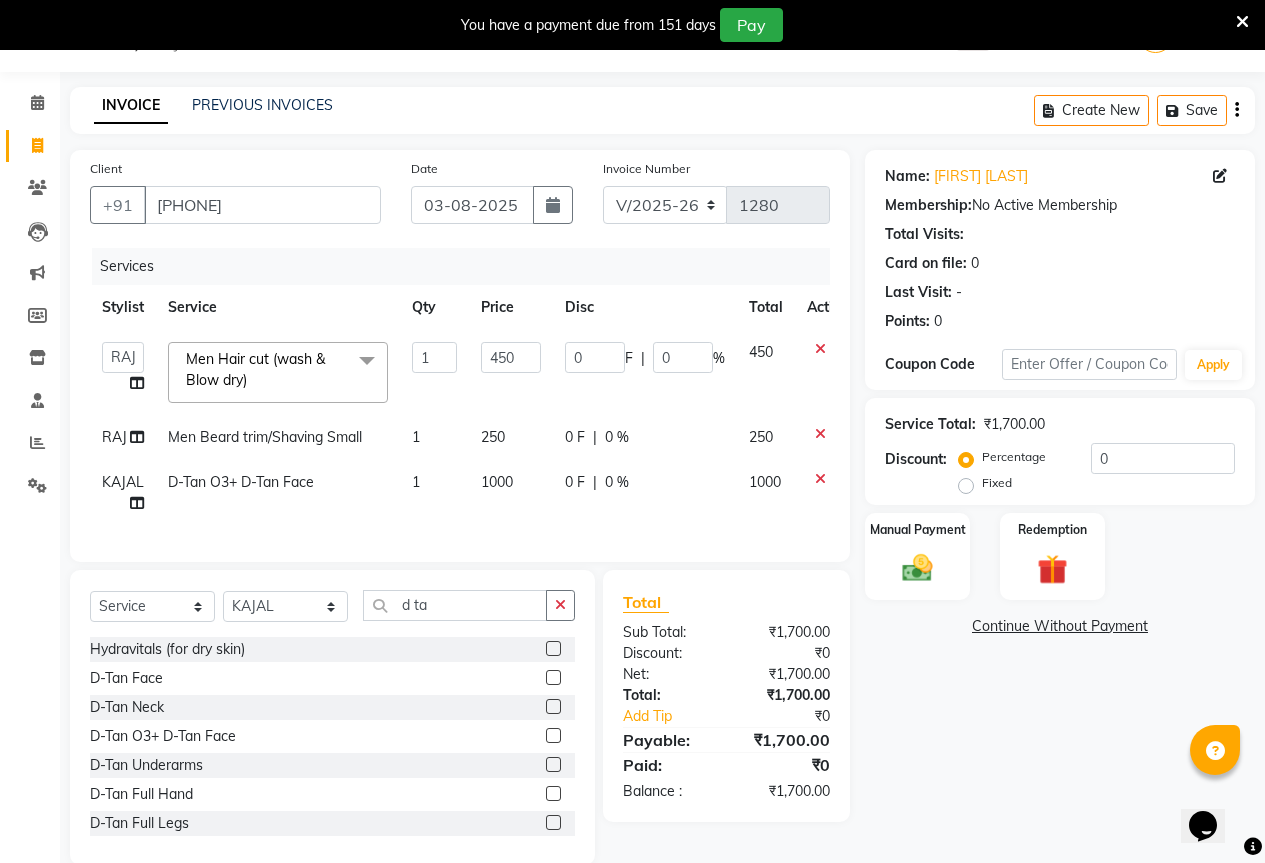 click on "1000" 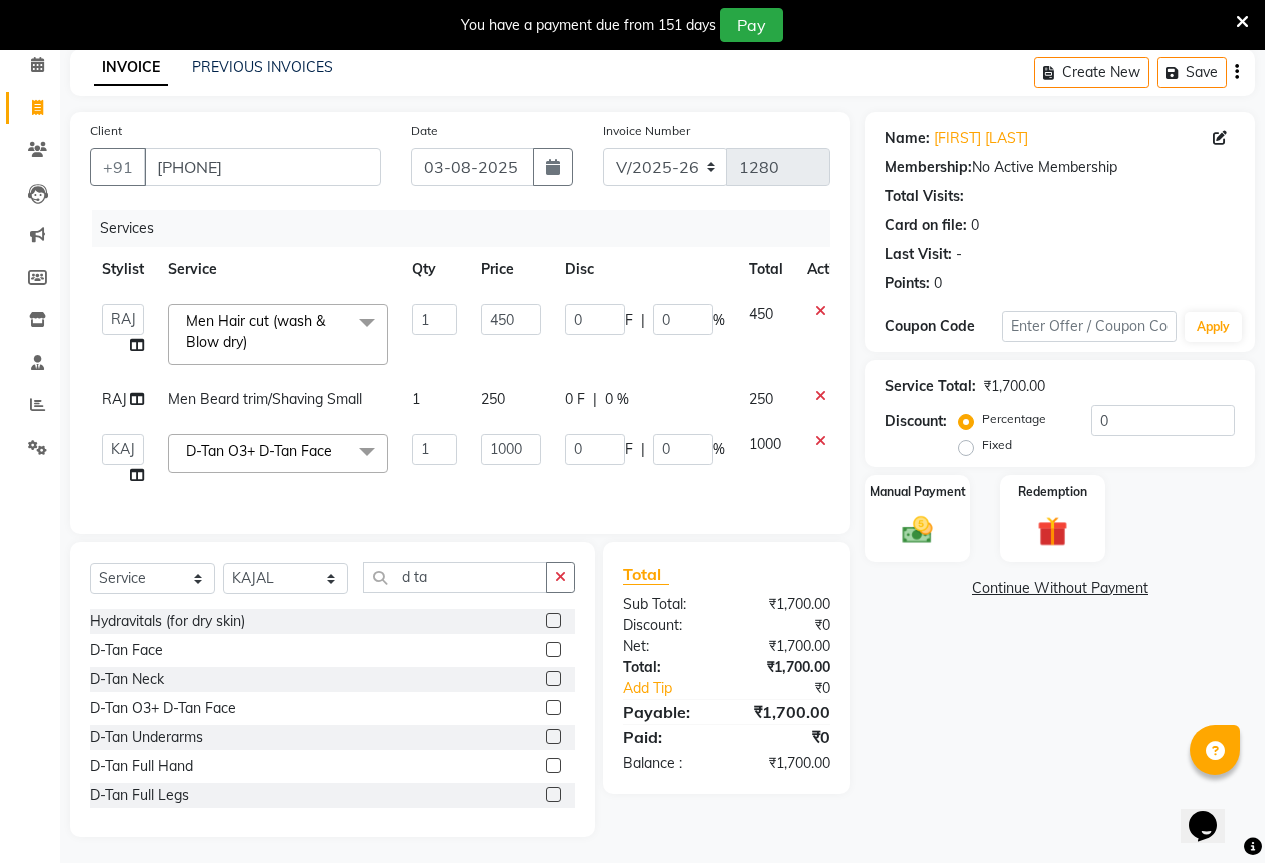 scroll, scrollTop: 107, scrollLeft: 0, axis: vertical 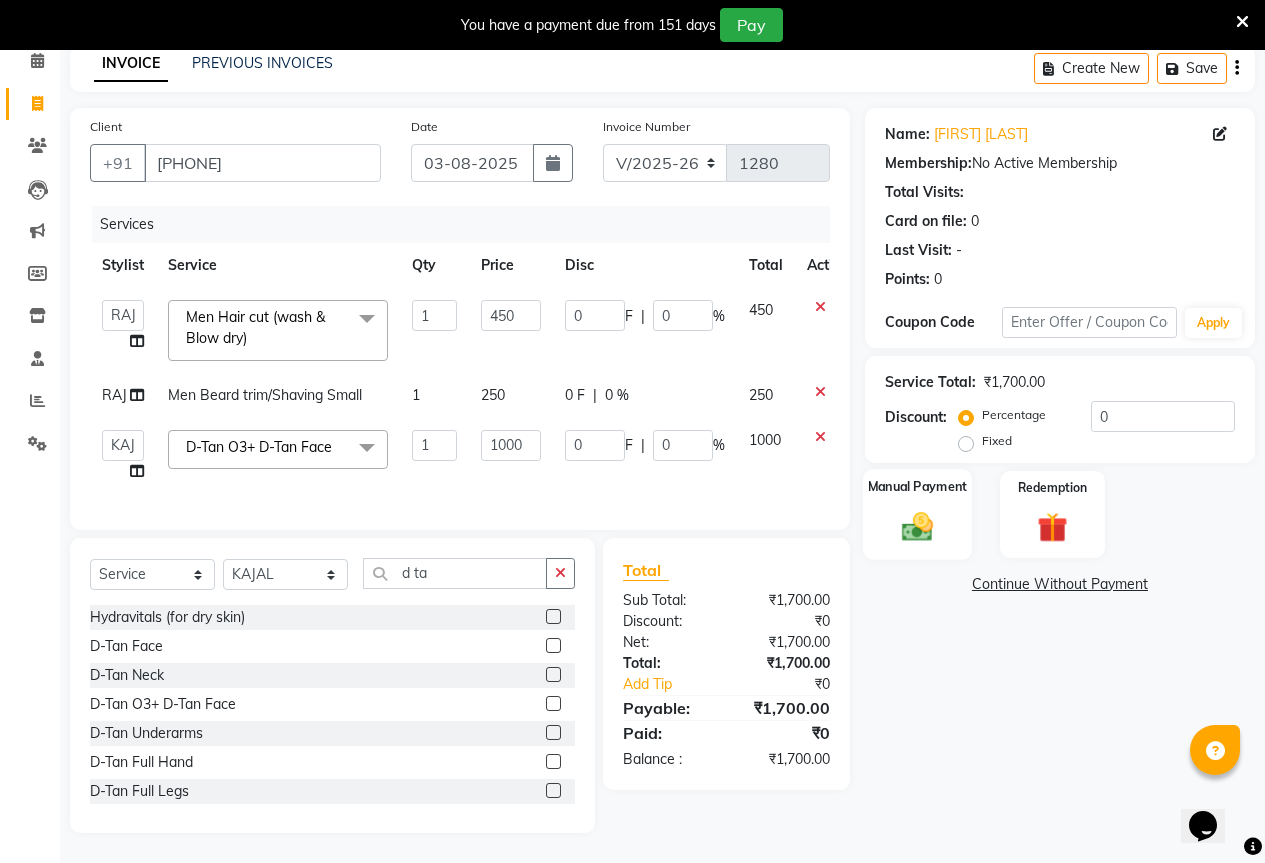click 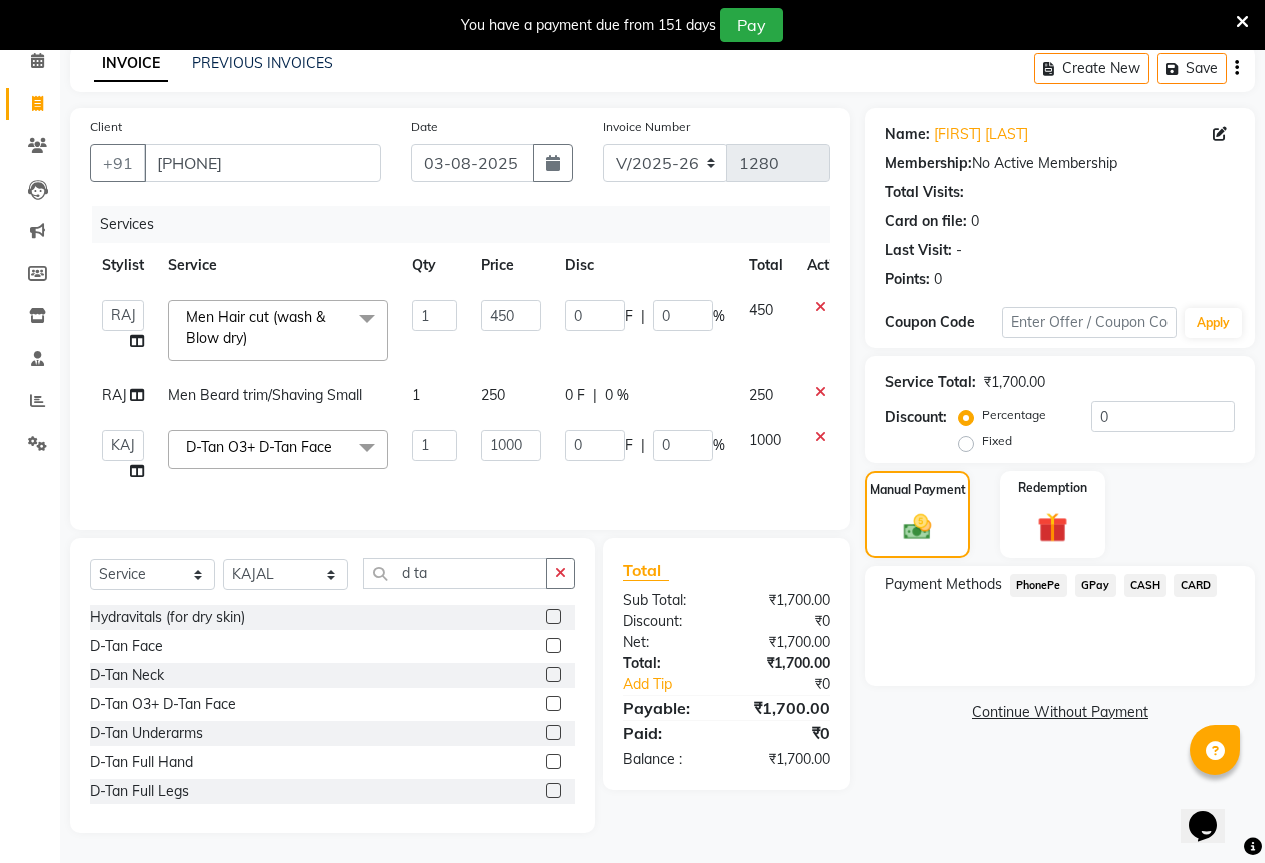 click on "GPay" 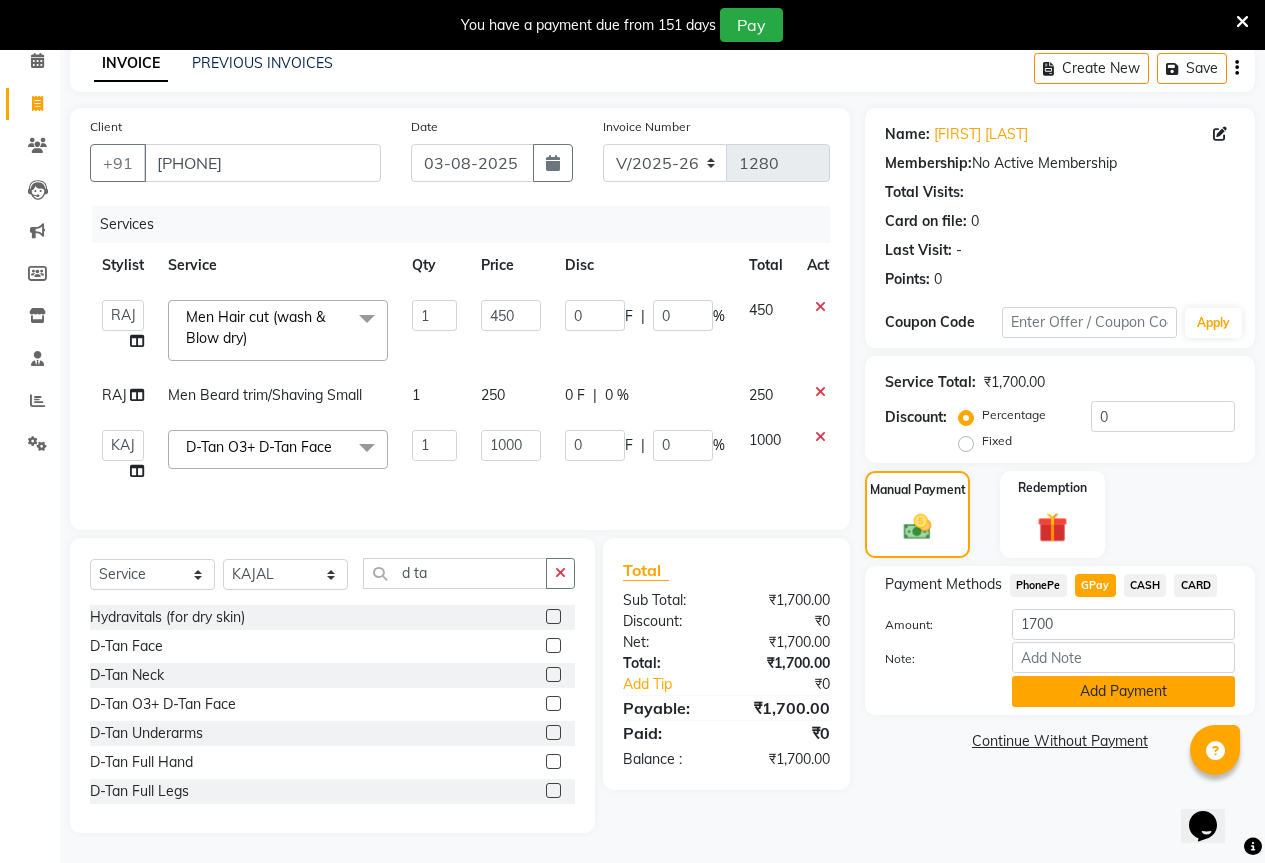 click on "Add Payment" 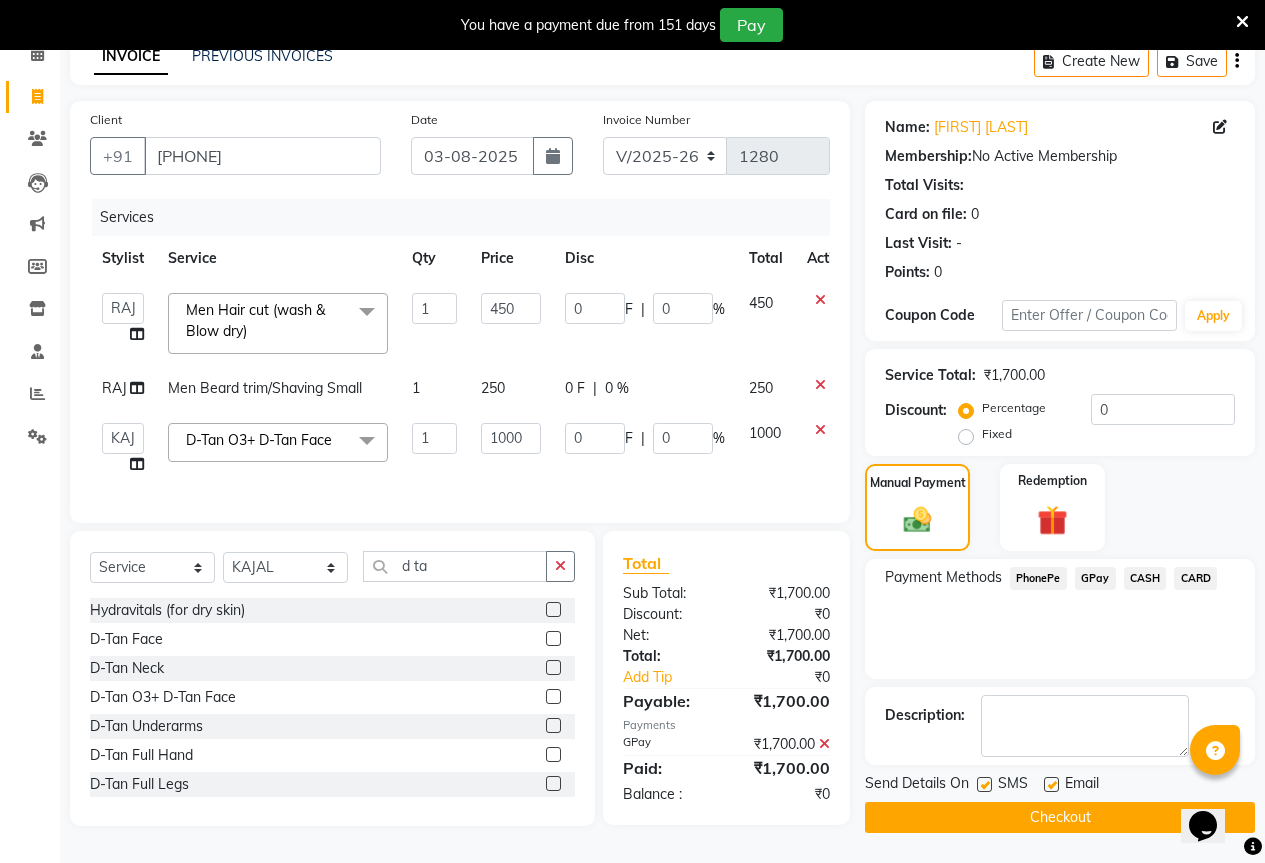 click on "Send Details On SMS Email" 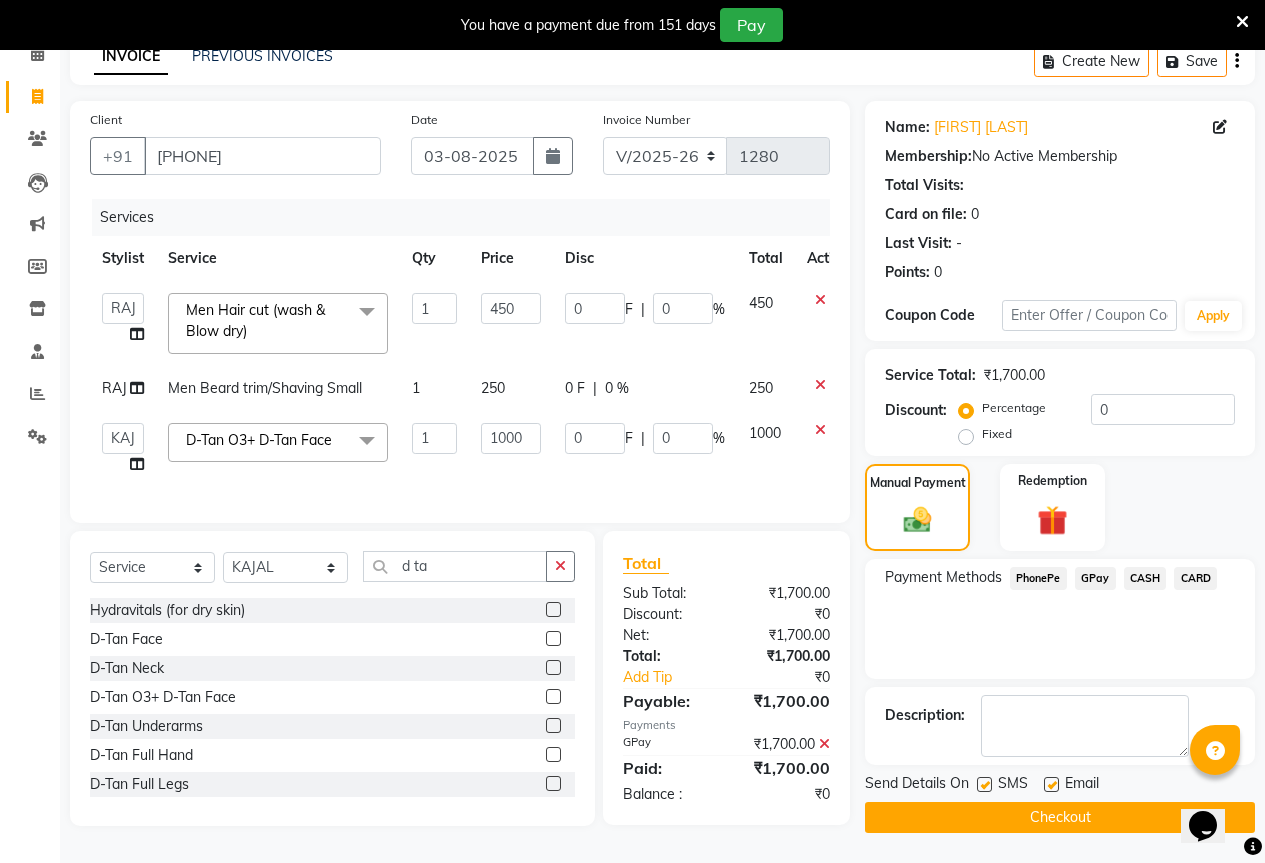 click on "Checkout" 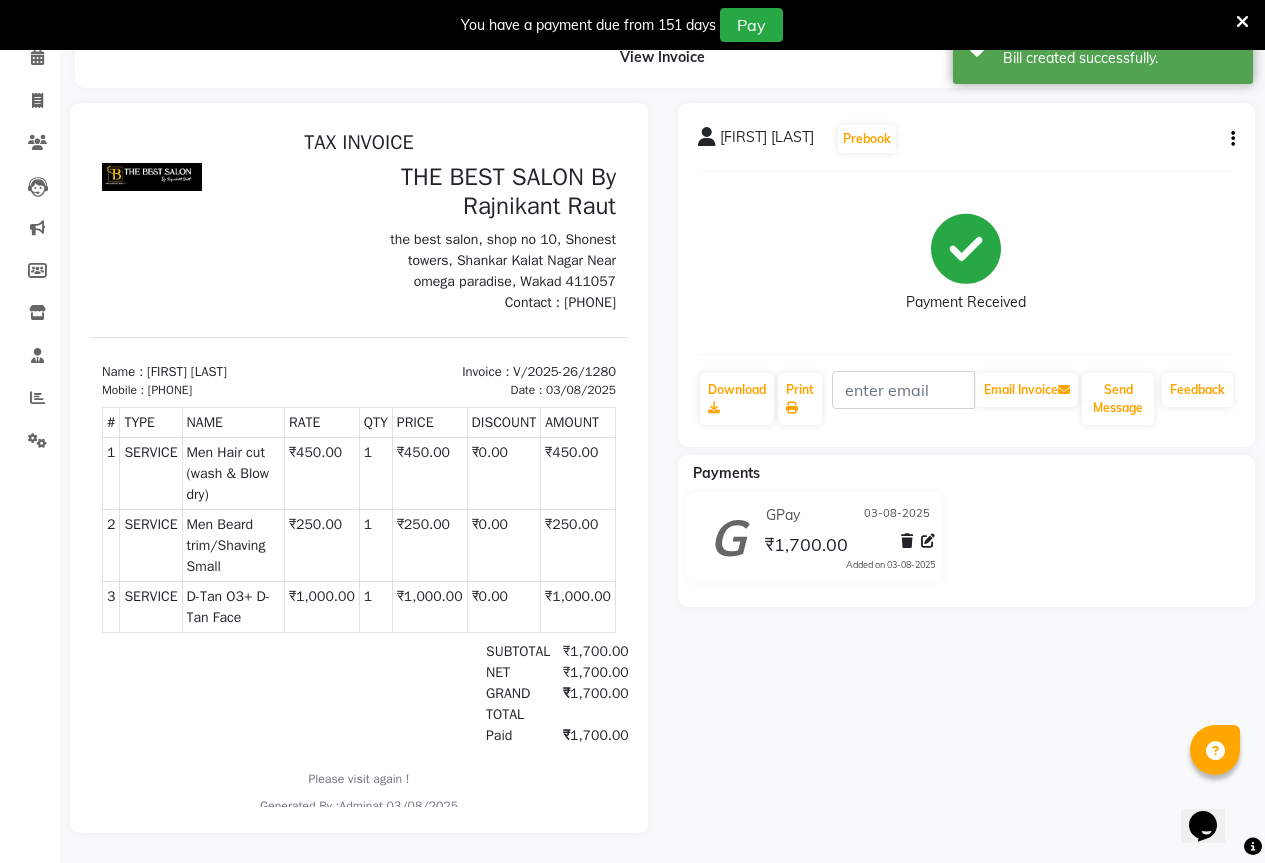 scroll, scrollTop: 0, scrollLeft: 0, axis: both 